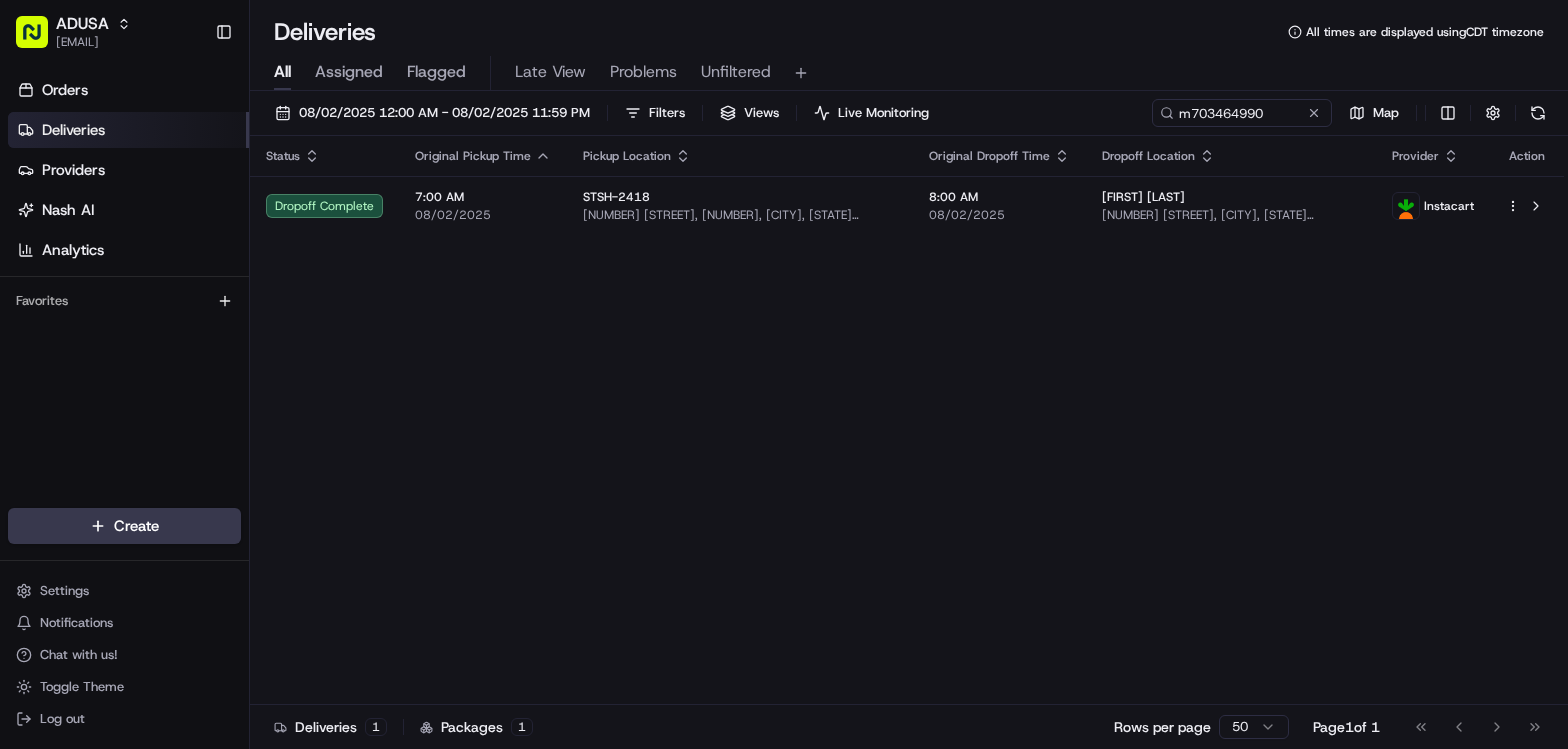 scroll, scrollTop: 0, scrollLeft: 0, axis: both 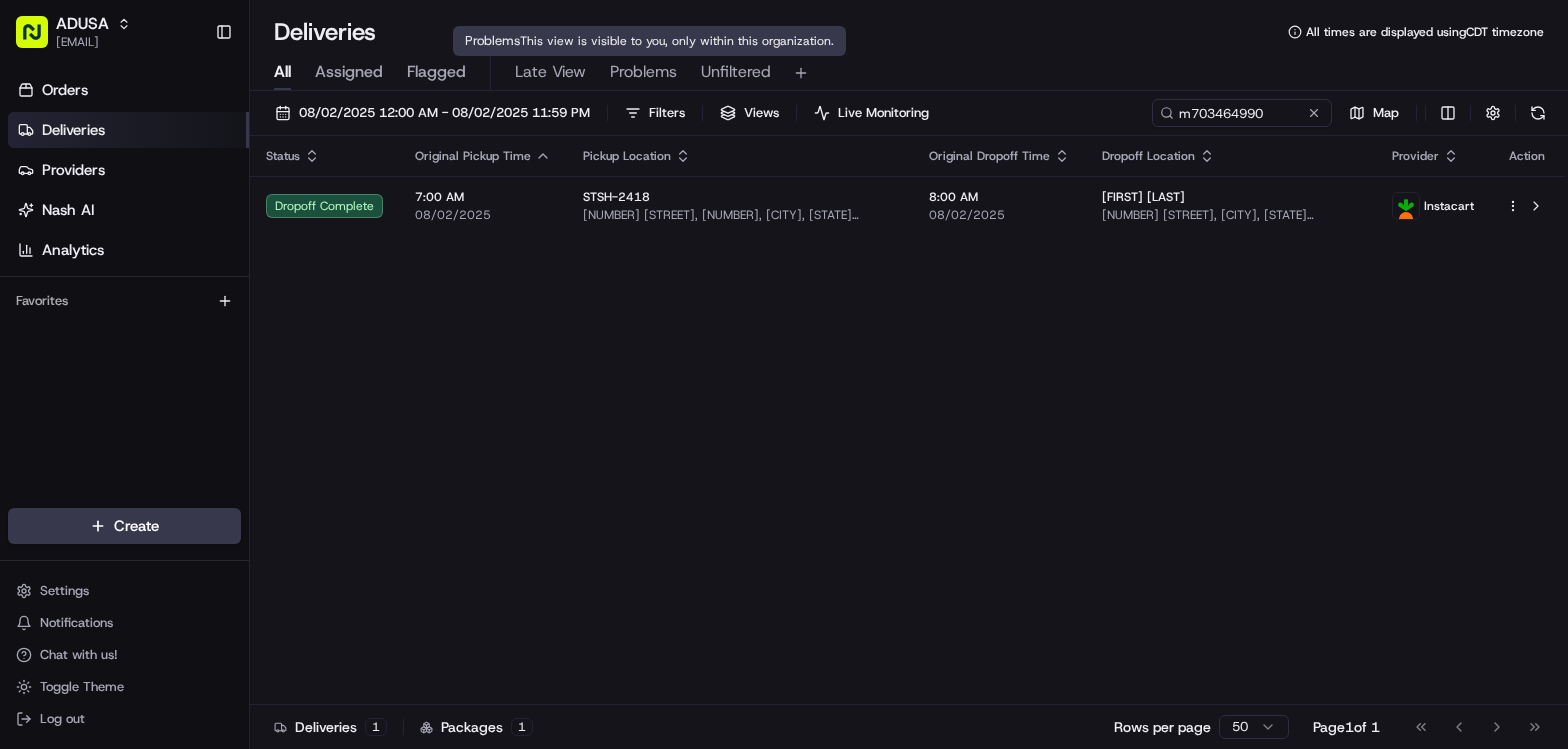 type 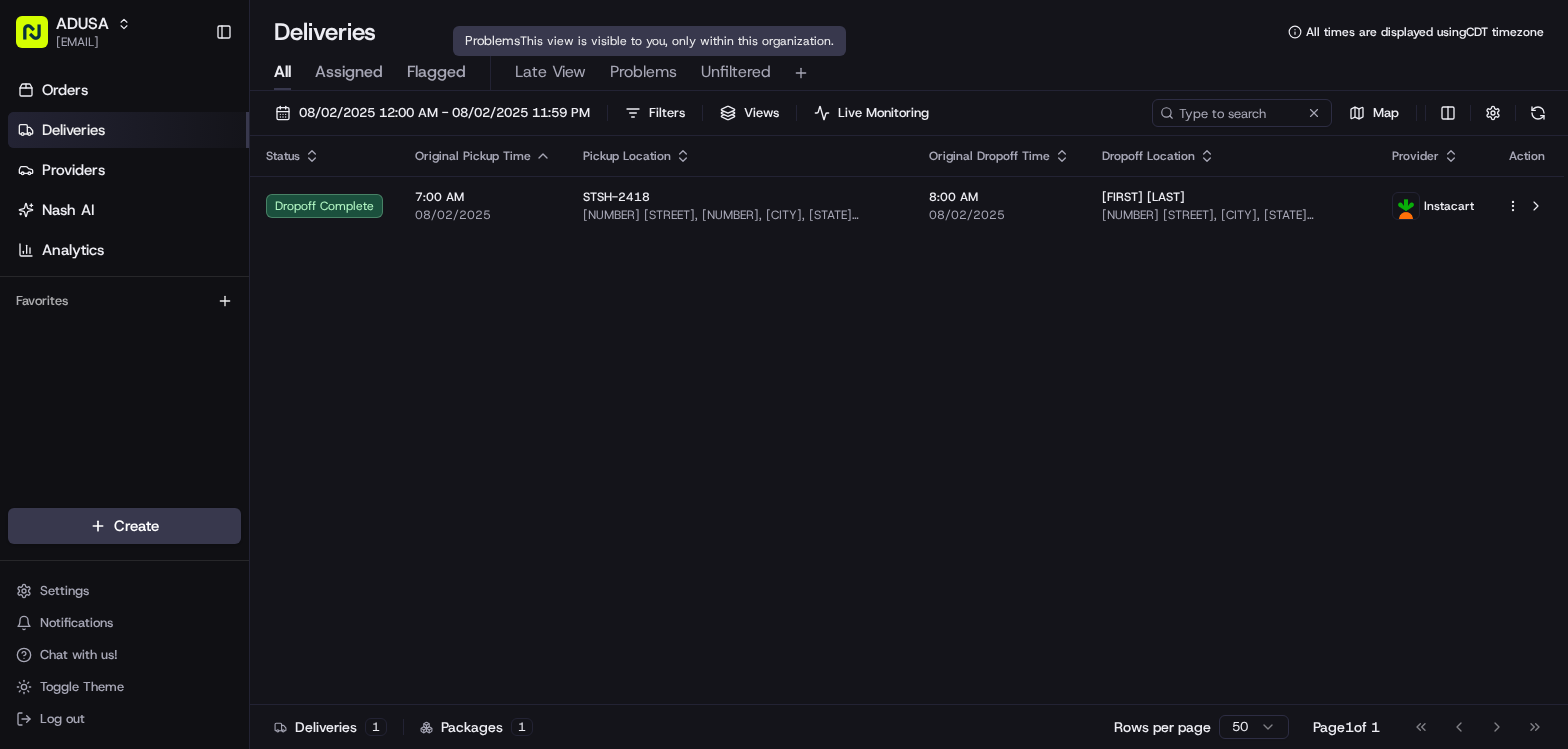 click on "Problems" at bounding box center [643, 72] 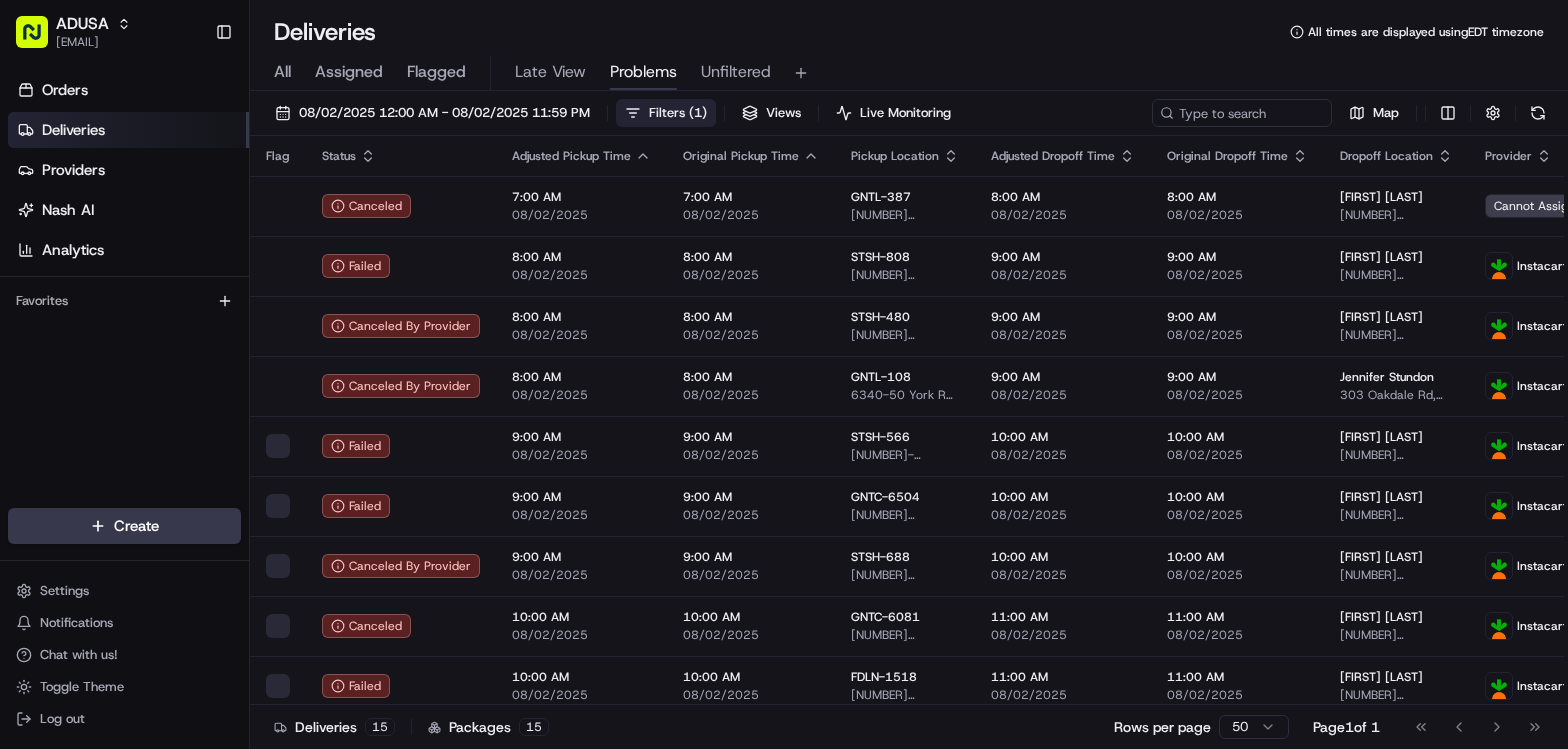 click on "Filters ( 1 )" at bounding box center (666, 113) 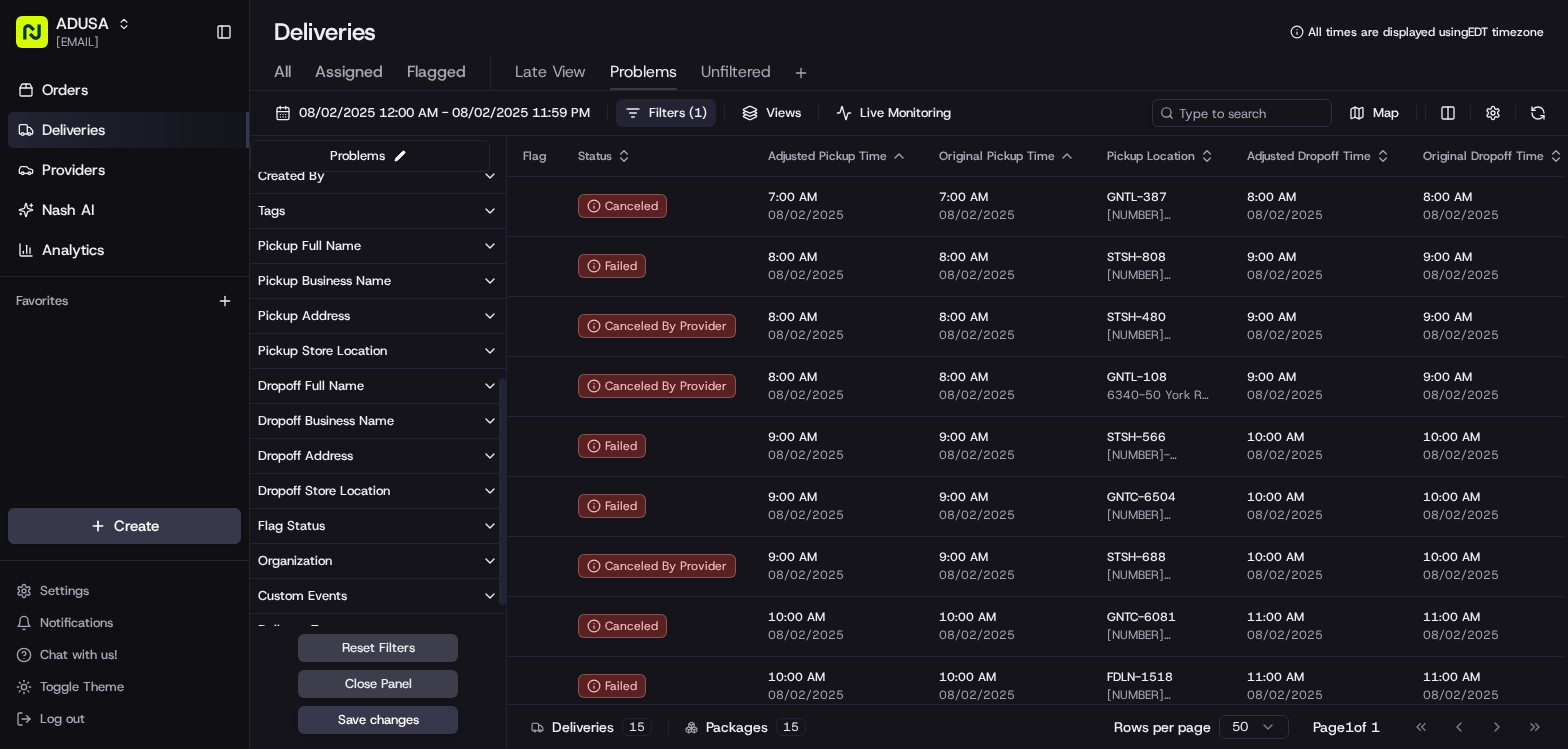 scroll, scrollTop: 456, scrollLeft: 0, axis: vertical 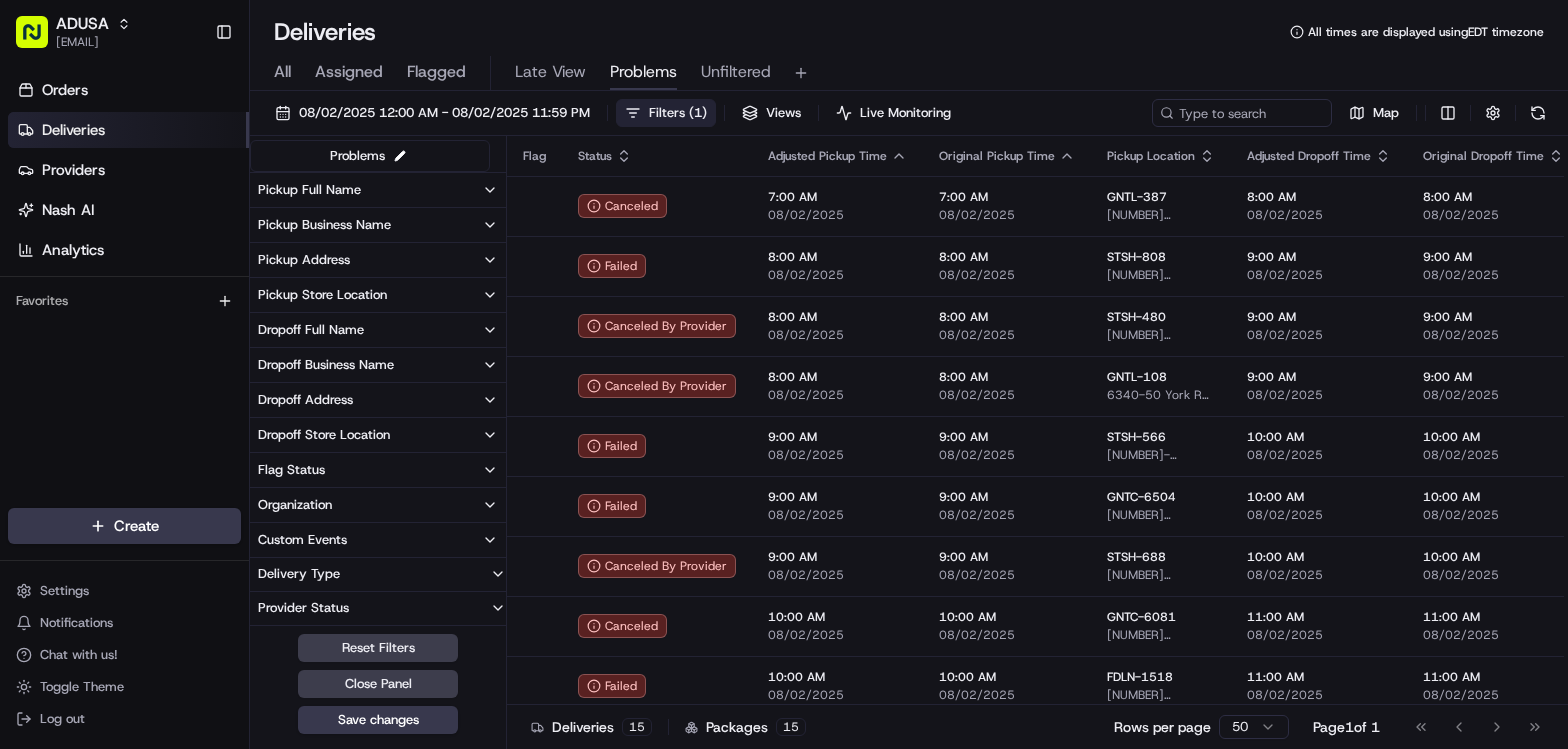 click on "Custom Events" at bounding box center (378, 540) 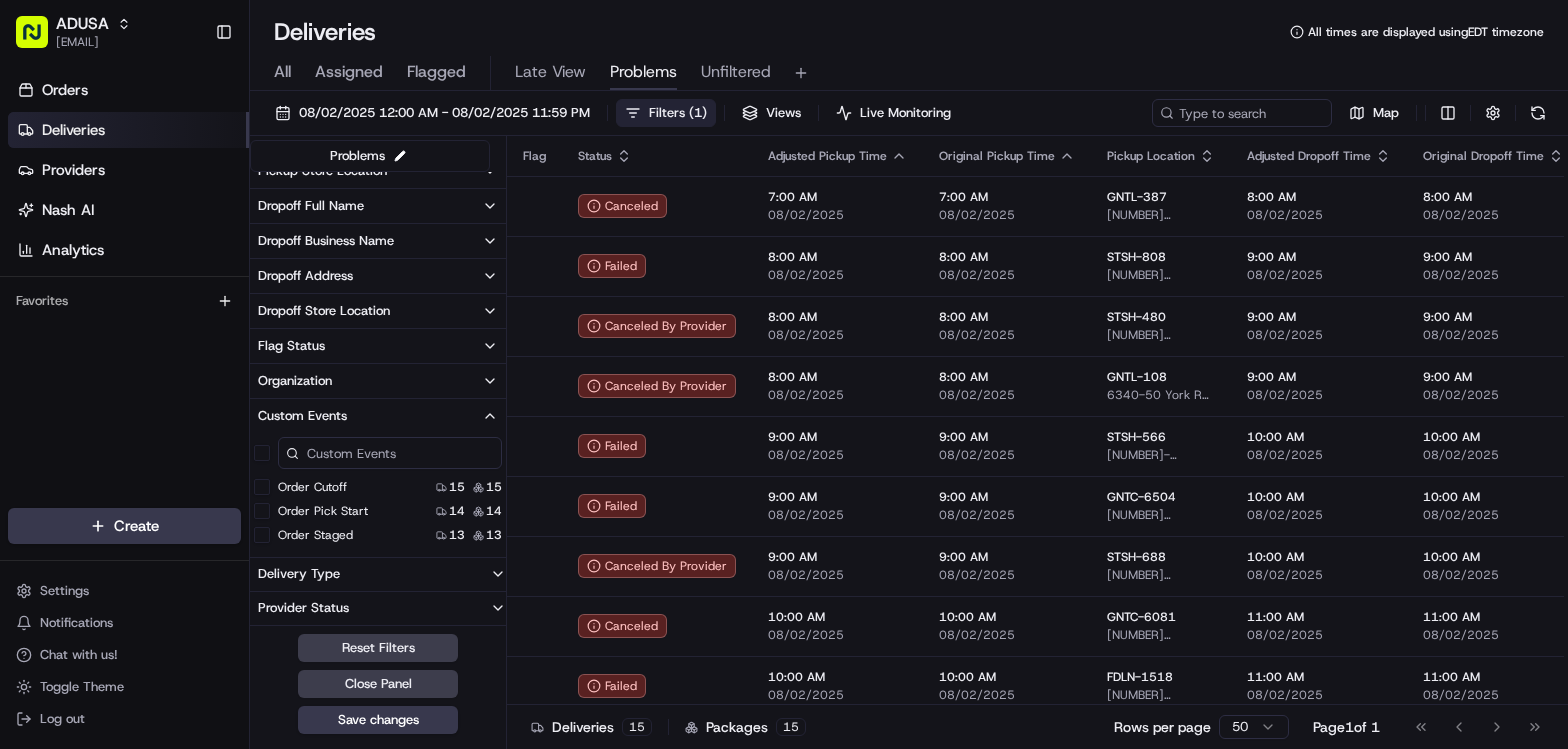 click on "Custom Events" at bounding box center [378, 416] 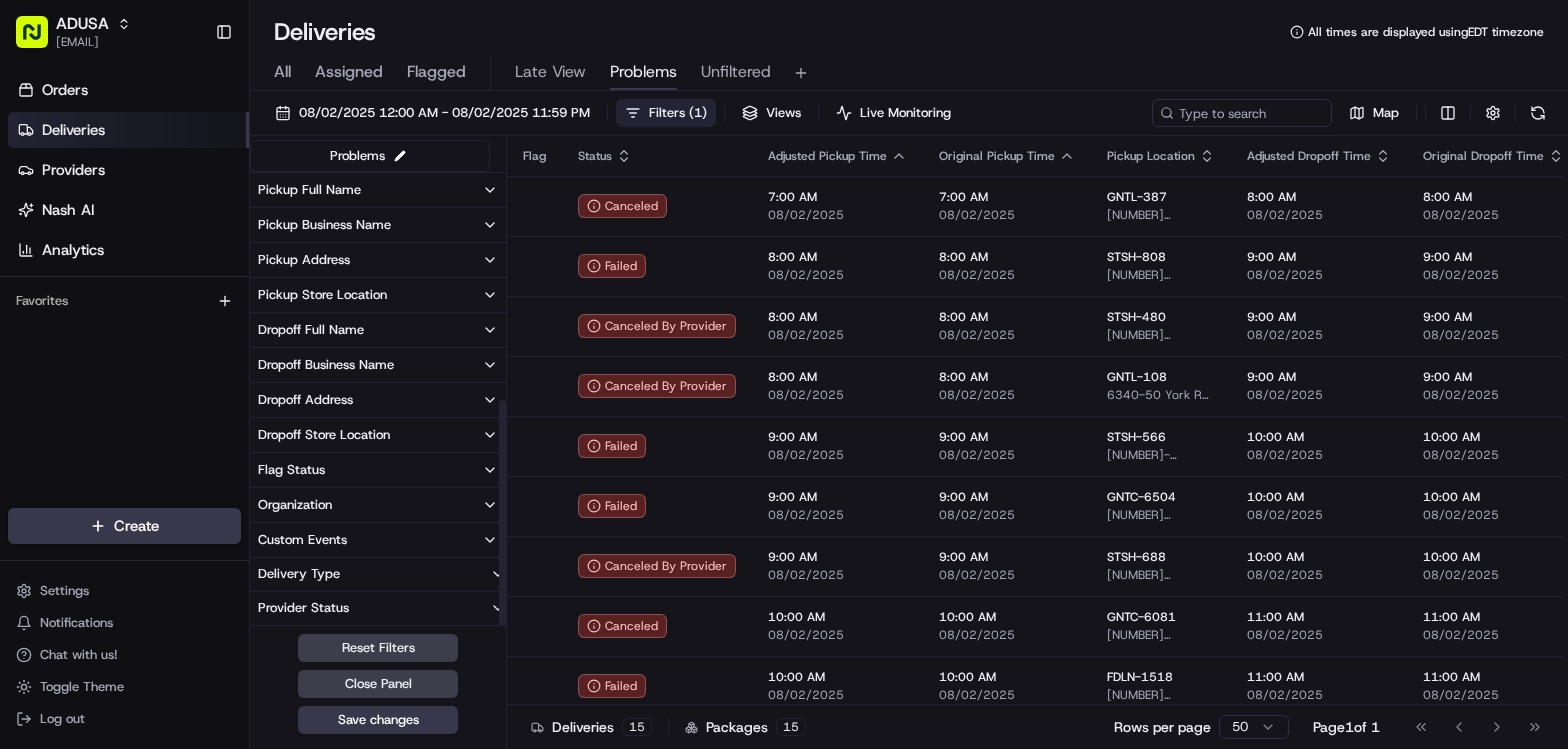 scroll, scrollTop: 456, scrollLeft: 0, axis: vertical 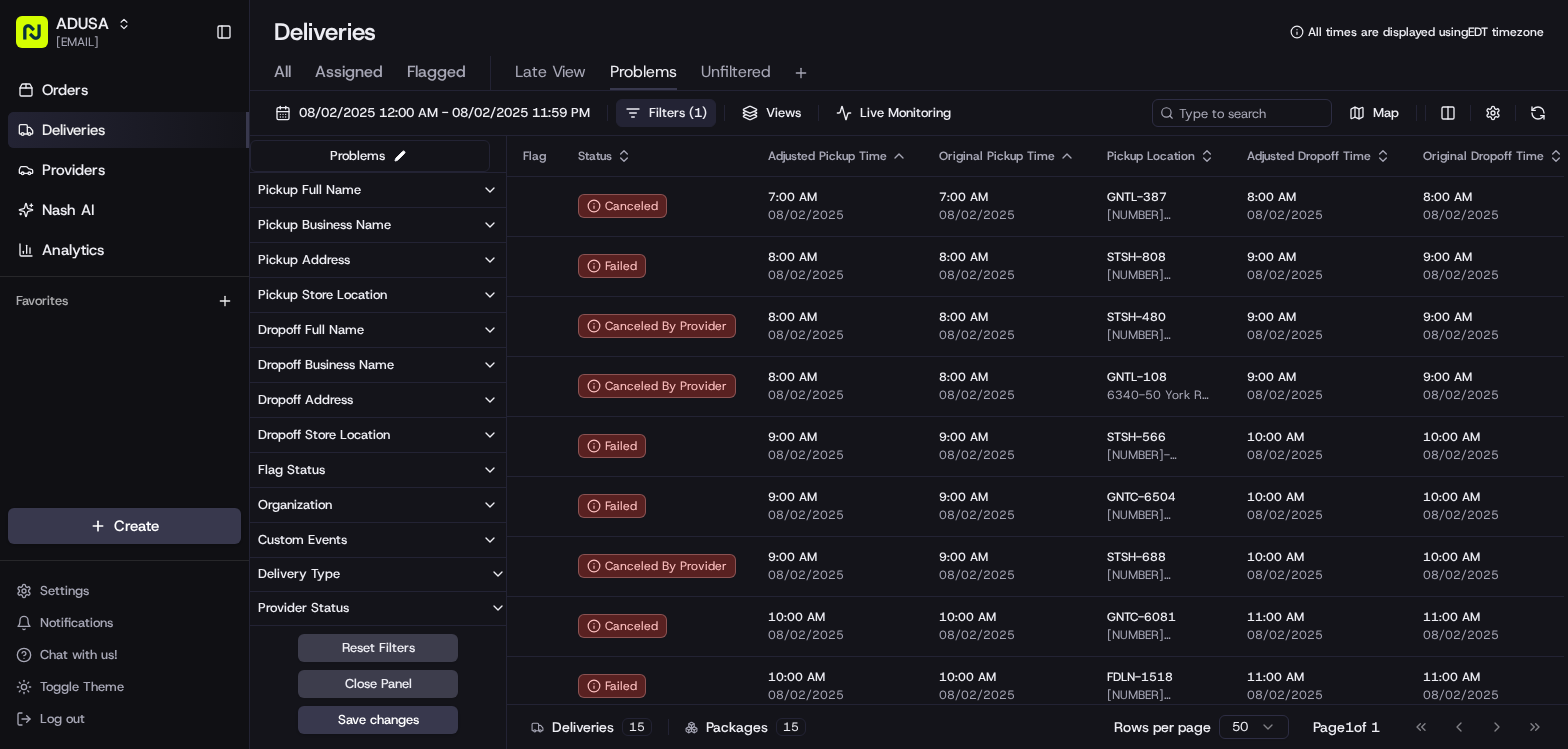 click on "Provider Status" at bounding box center [378, 608] 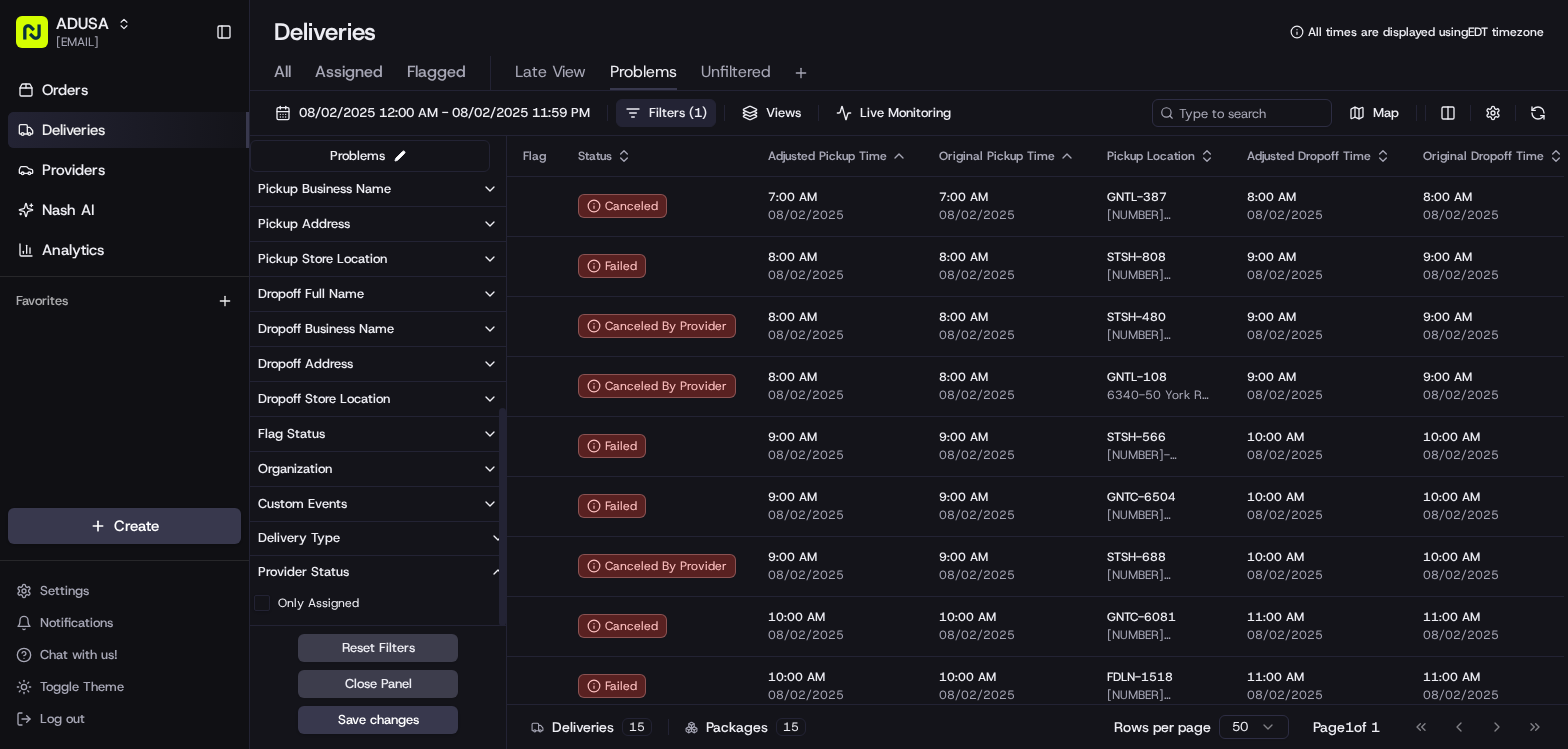click on "Provider Status" at bounding box center [378, 572] 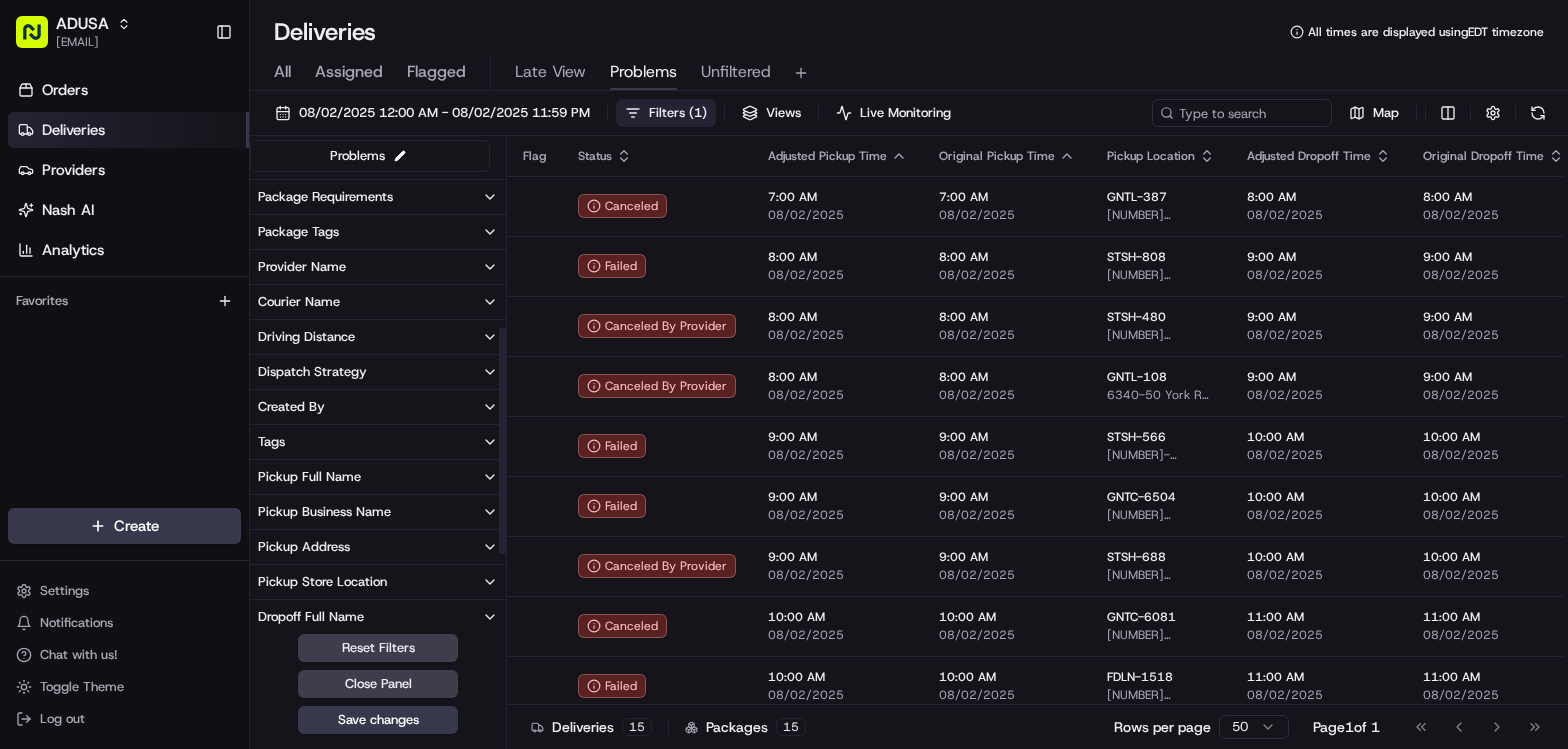 scroll, scrollTop: 0, scrollLeft: 0, axis: both 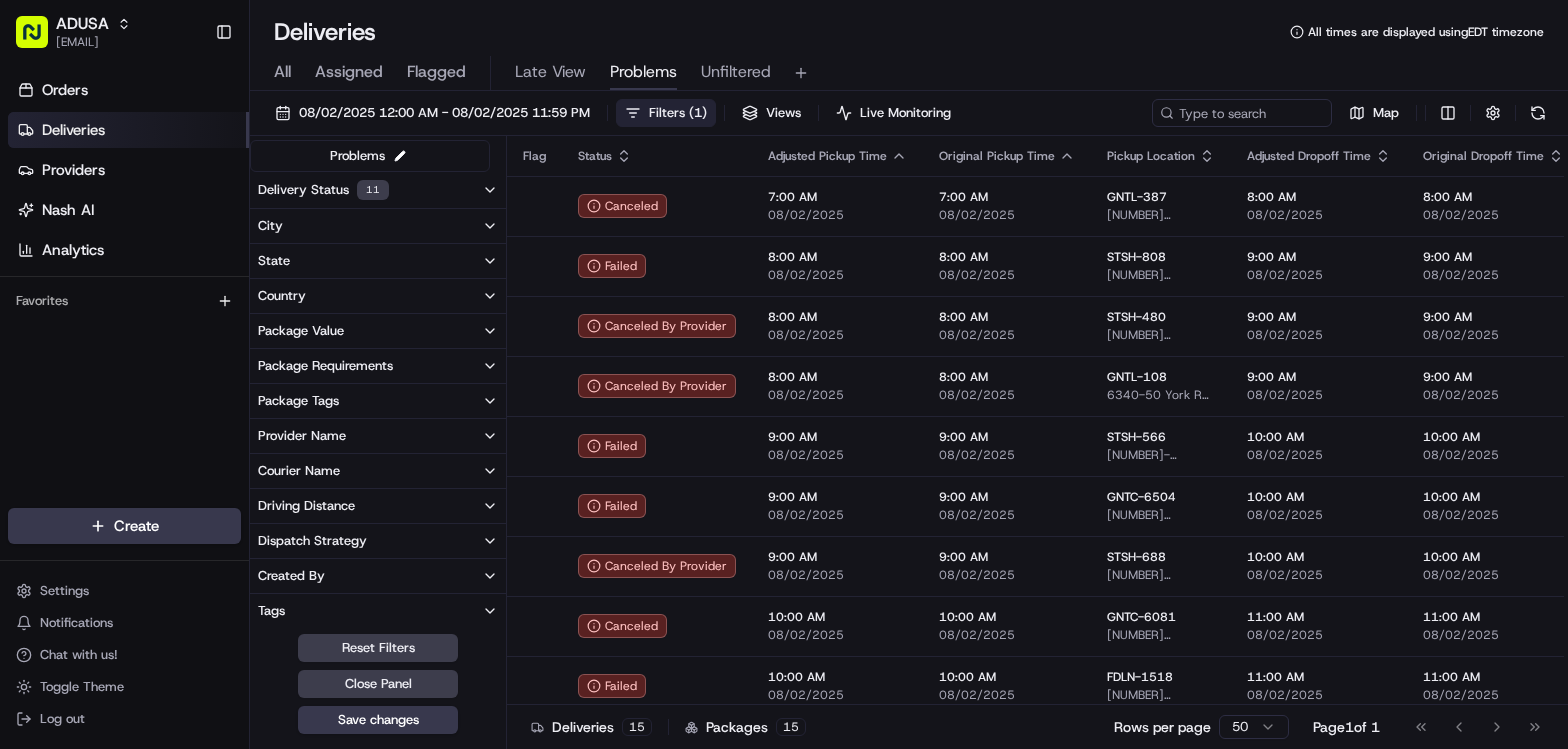 click on "[DELIVERY_STATUS] [NUMBER]" at bounding box center (378, 190) 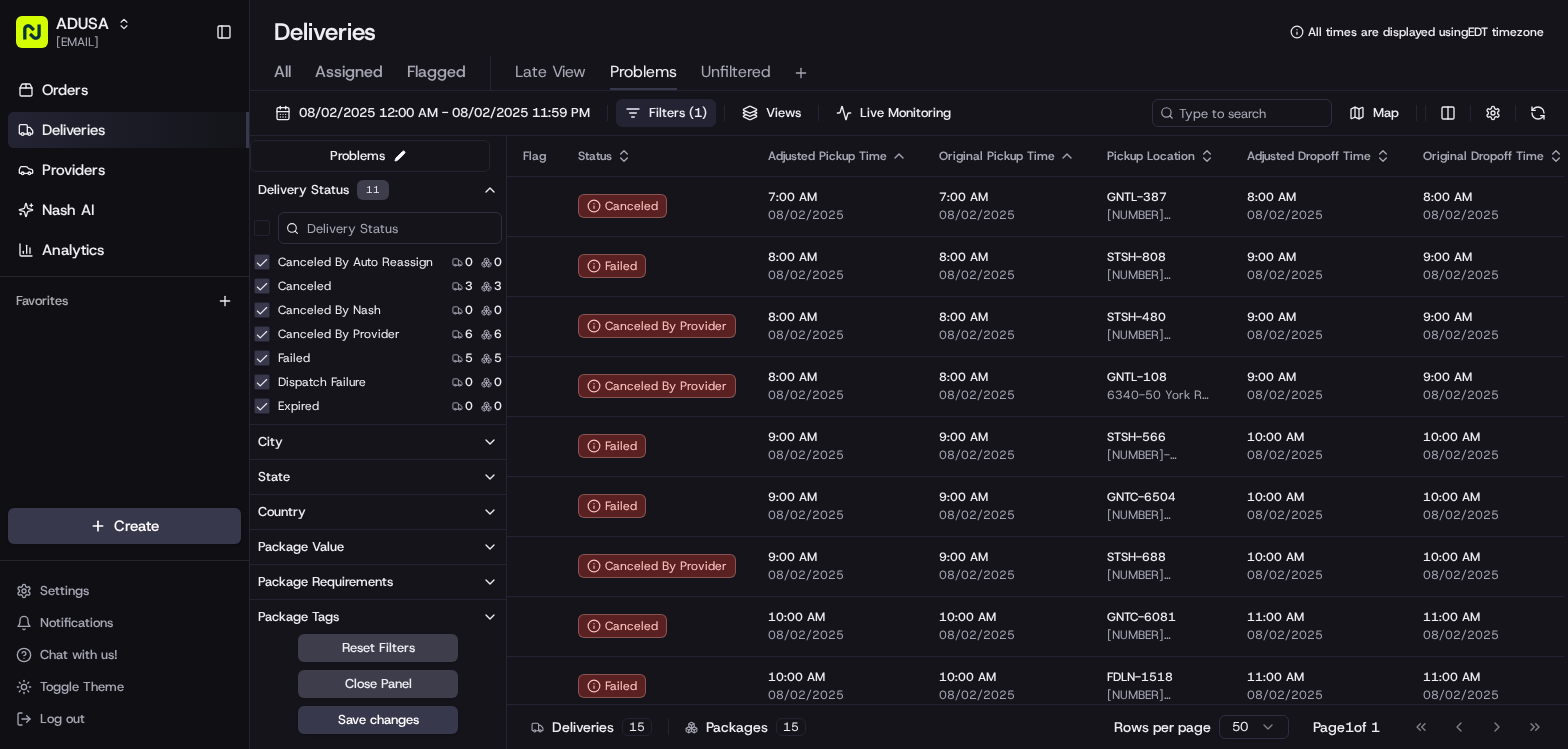 click on "[DELIVERY_STATUS] [NUMBER]" at bounding box center (378, 190) 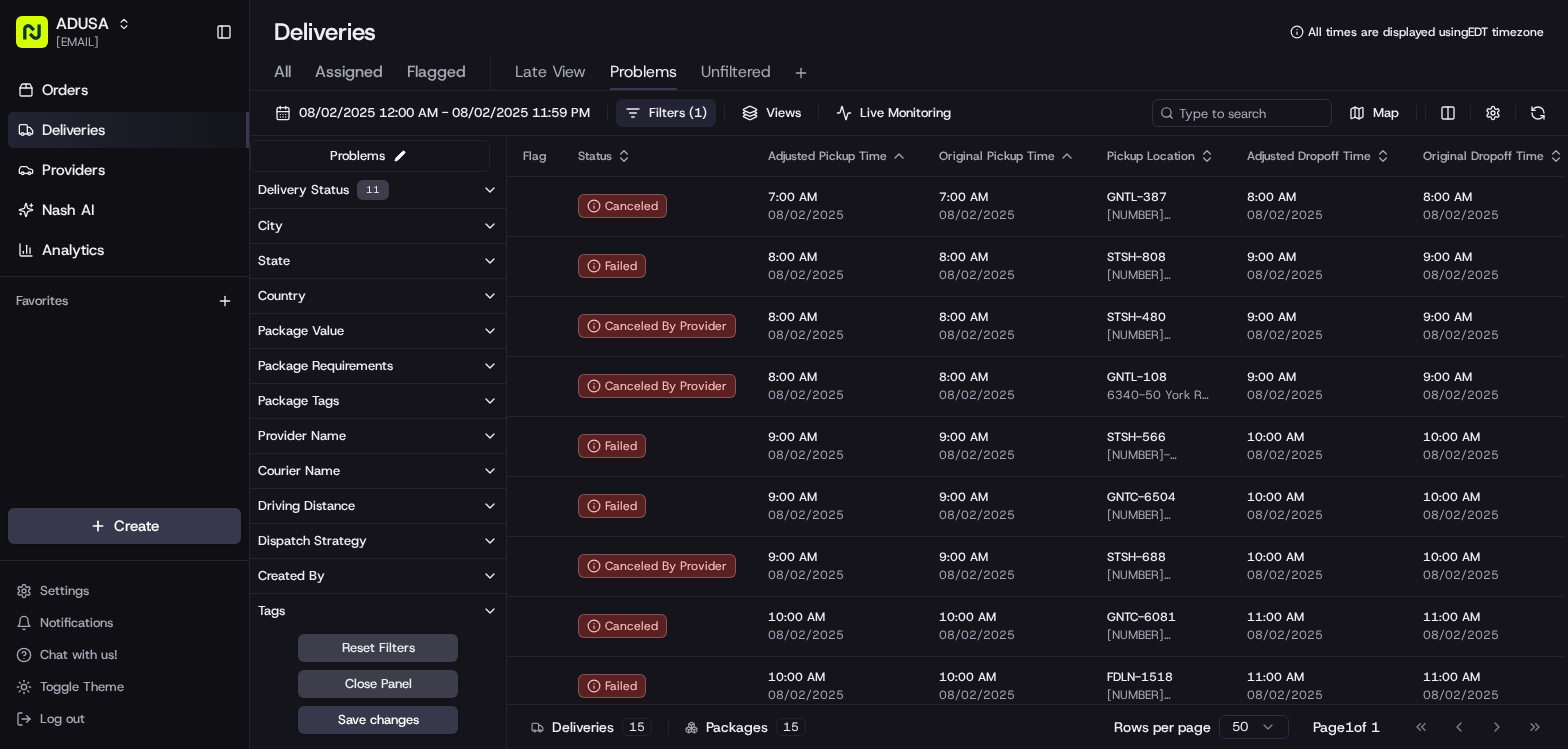 click on "City" at bounding box center [378, 226] 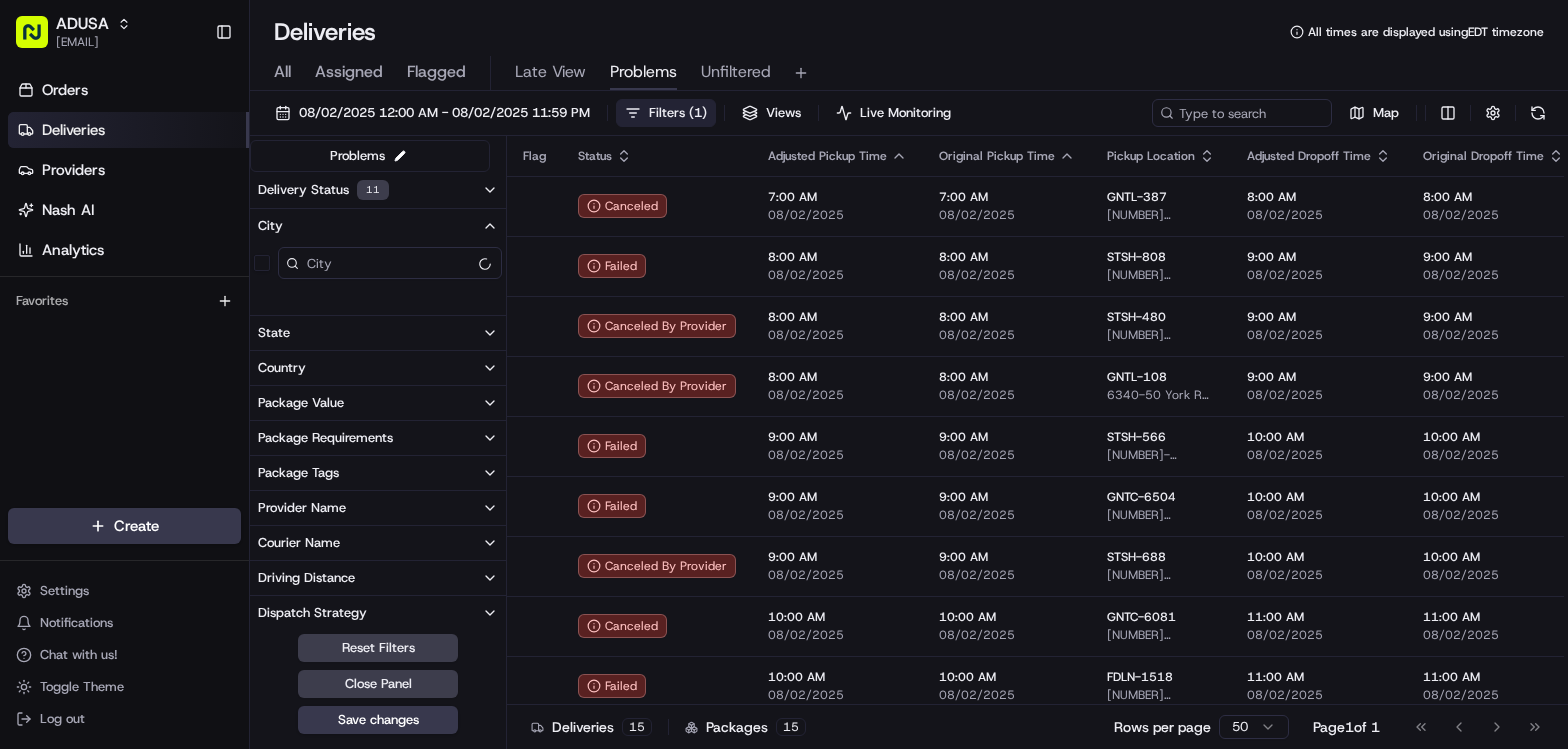 click on "City" at bounding box center [378, 226] 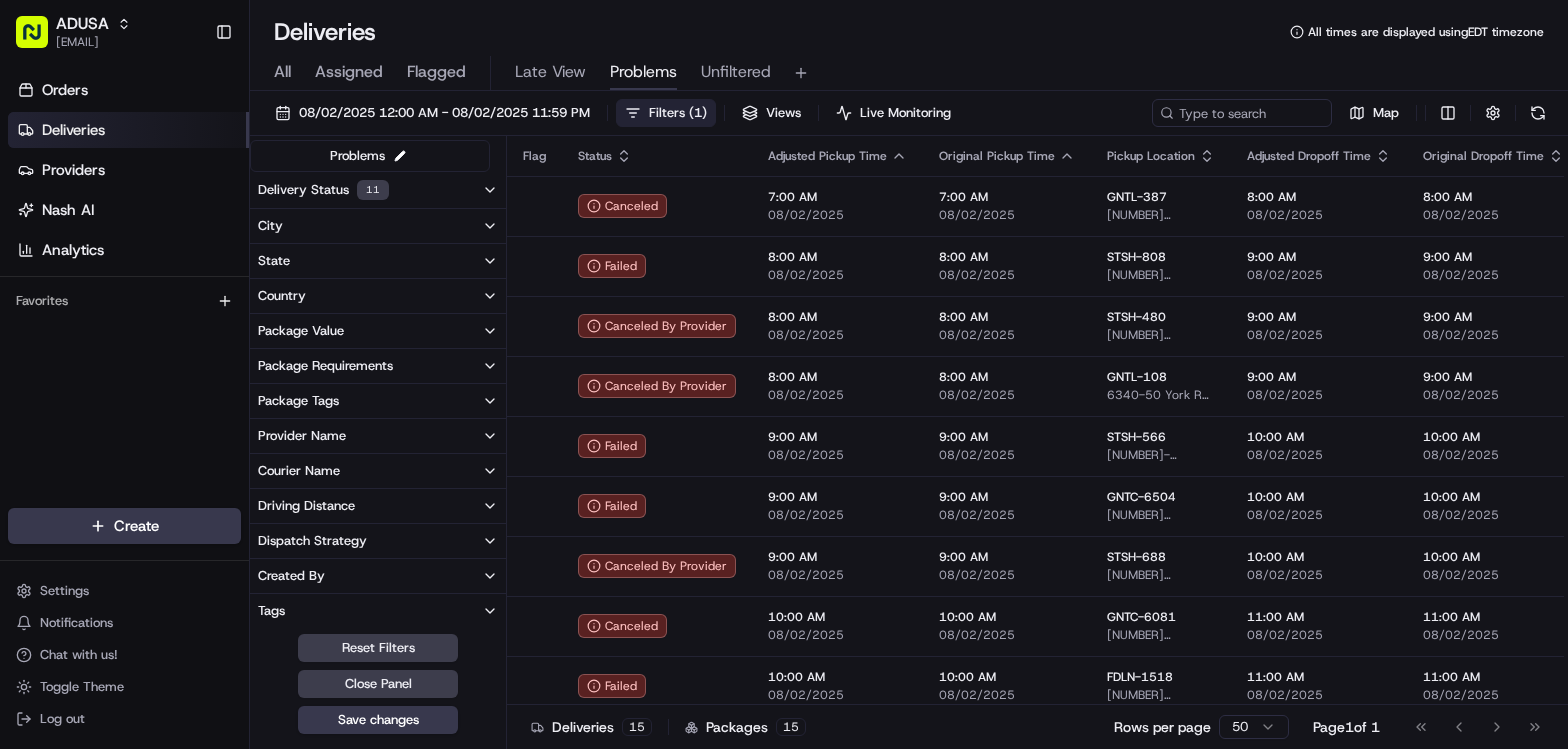 click on "Country" at bounding box center [378, 296] 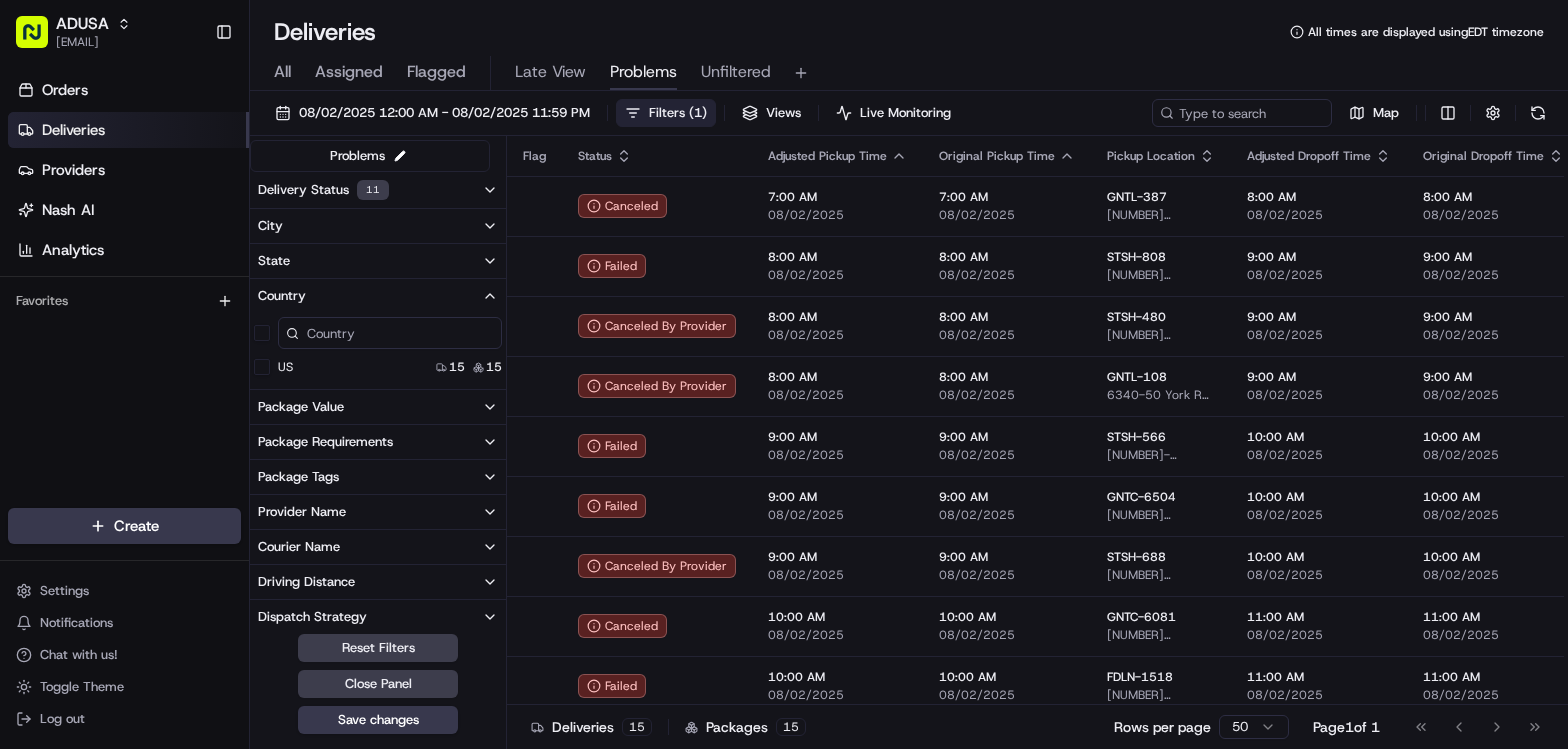 click on "Country" at bounding box center (378, 296) 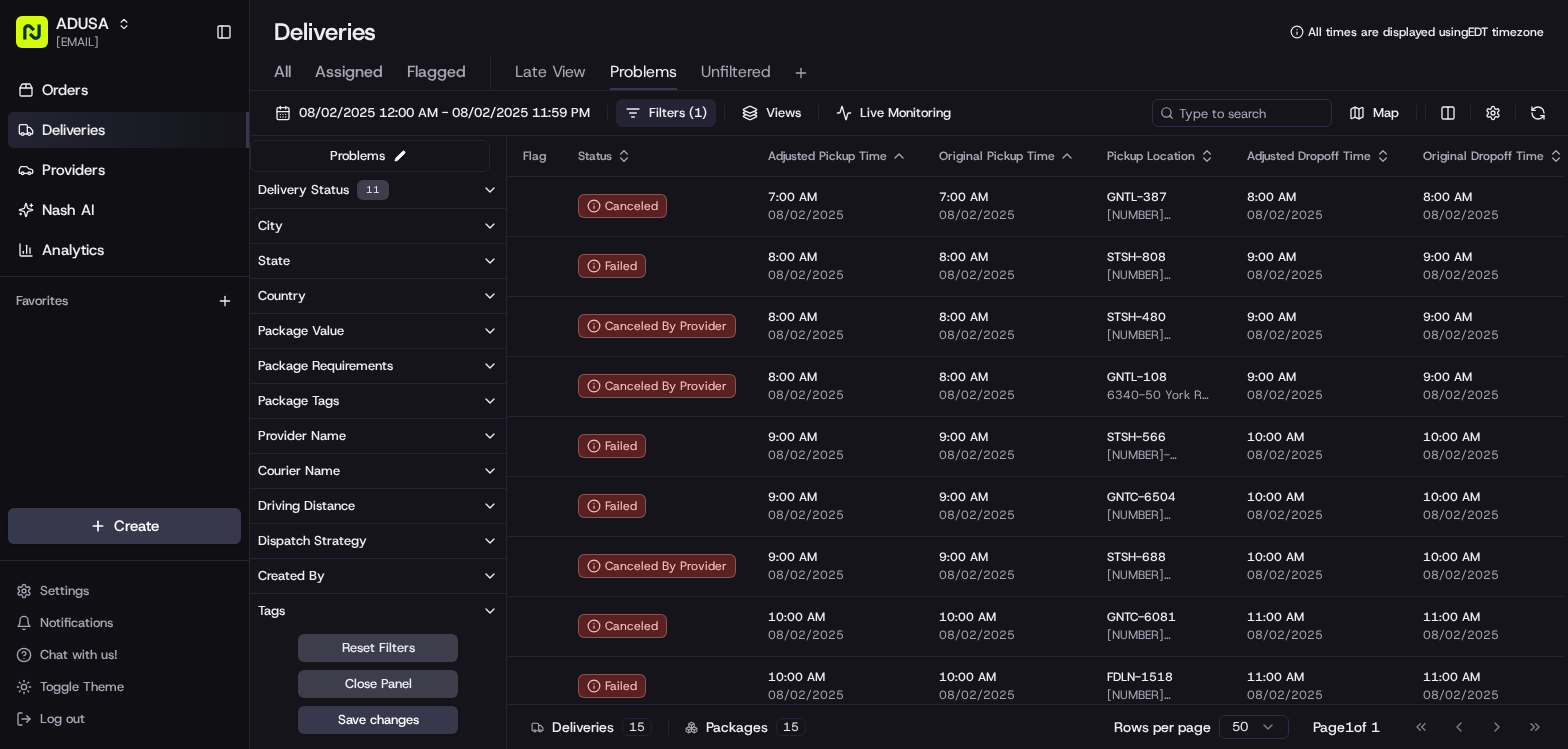 click on "Package Value" at bounding box center [378, 331] 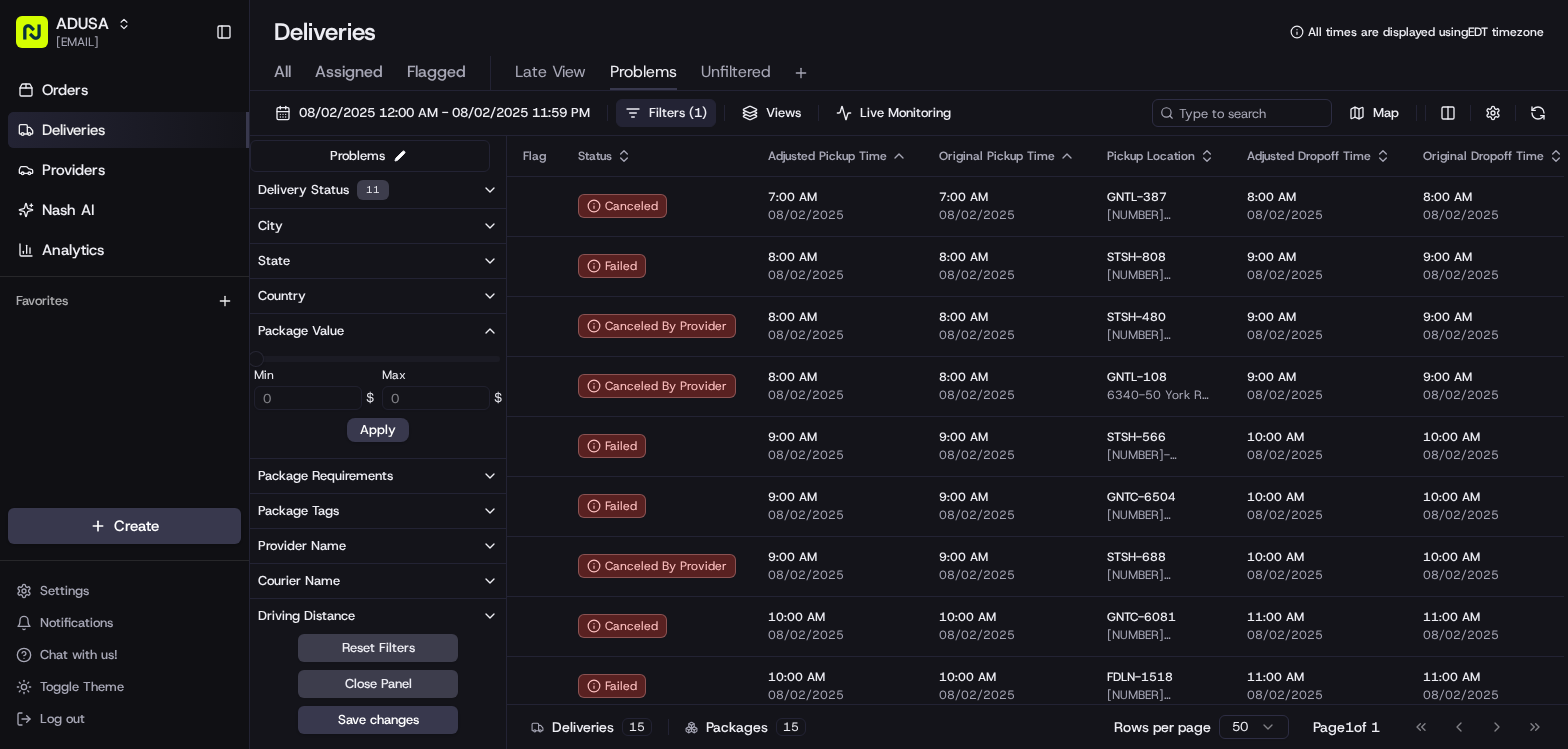 type on "340.21" 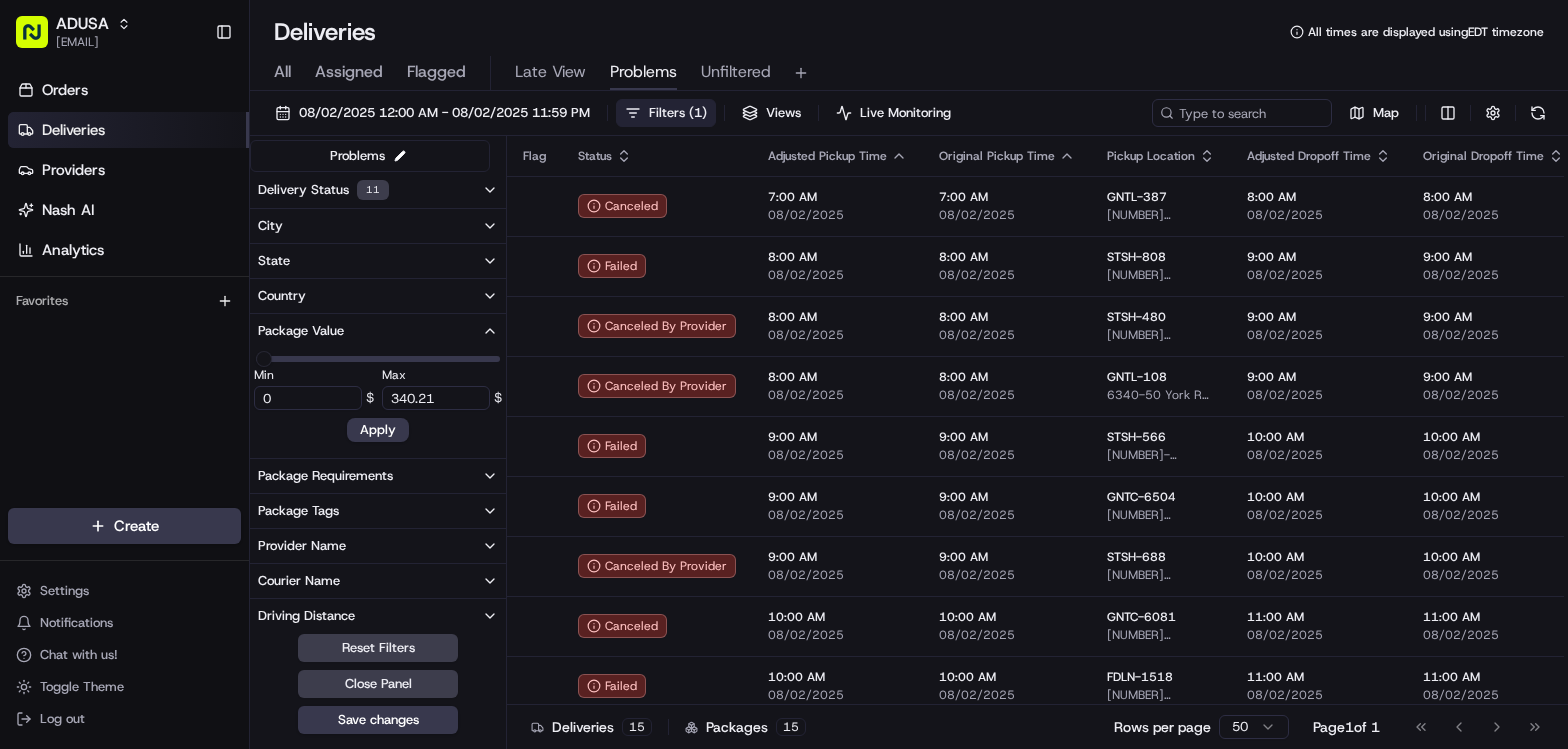 click on "Package Value" at bounding box center [378, 331] 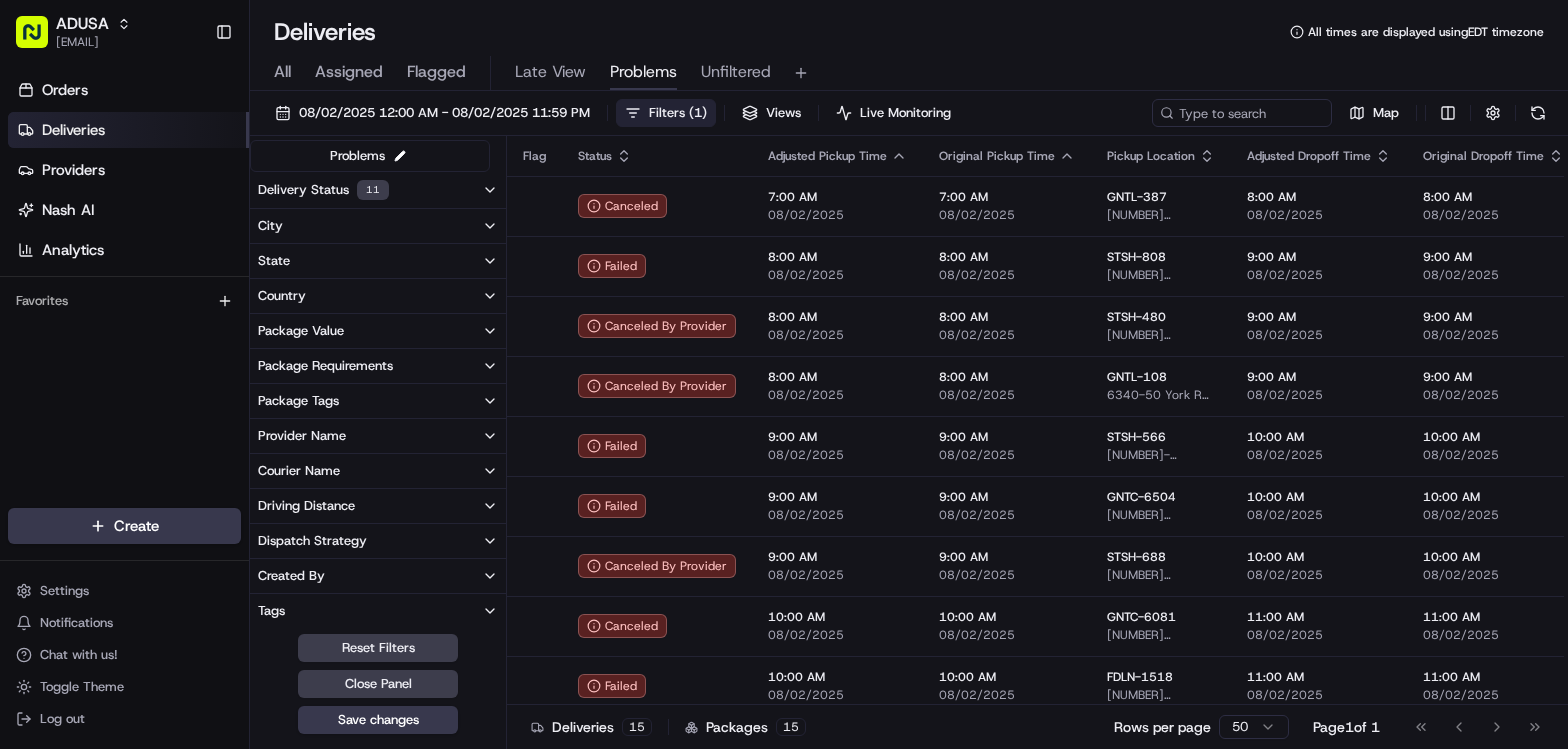 click on "Dispatch Strategy" at bounding box center [312, 541] 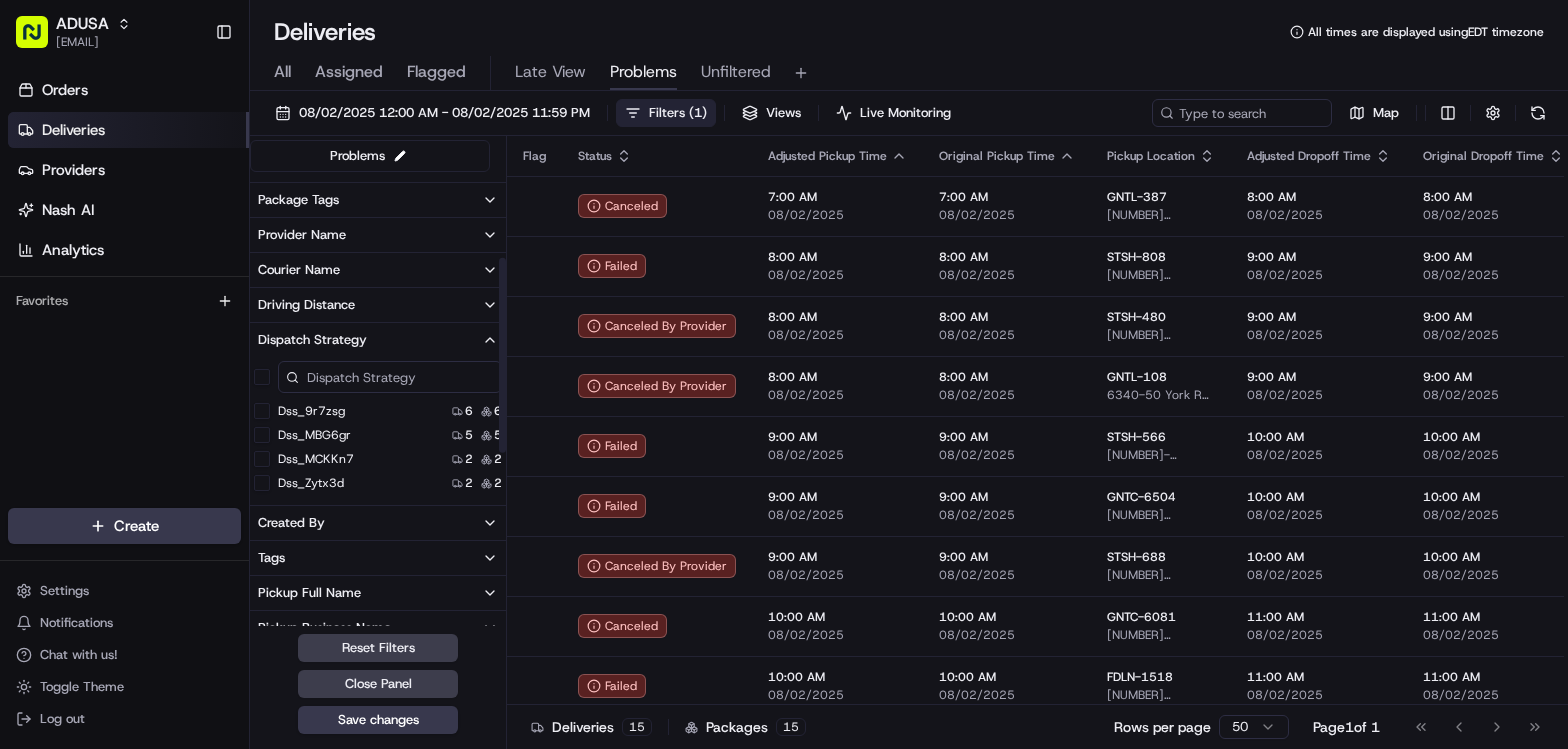 scroll, scrollTop: 200, scrollLeft: 0, axis: vertical 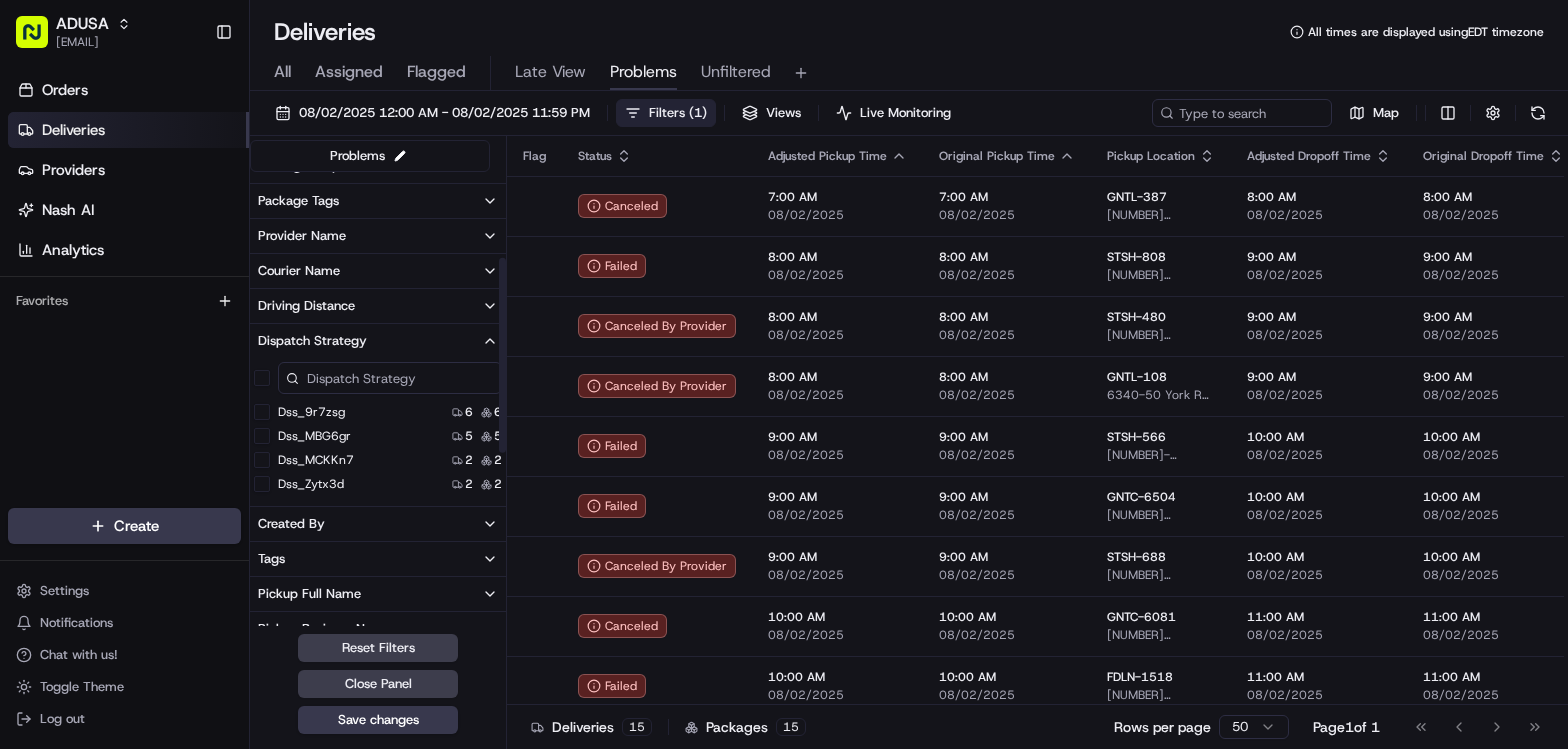 click on "Dispatch Strategy" at bounding box center [378, 341] 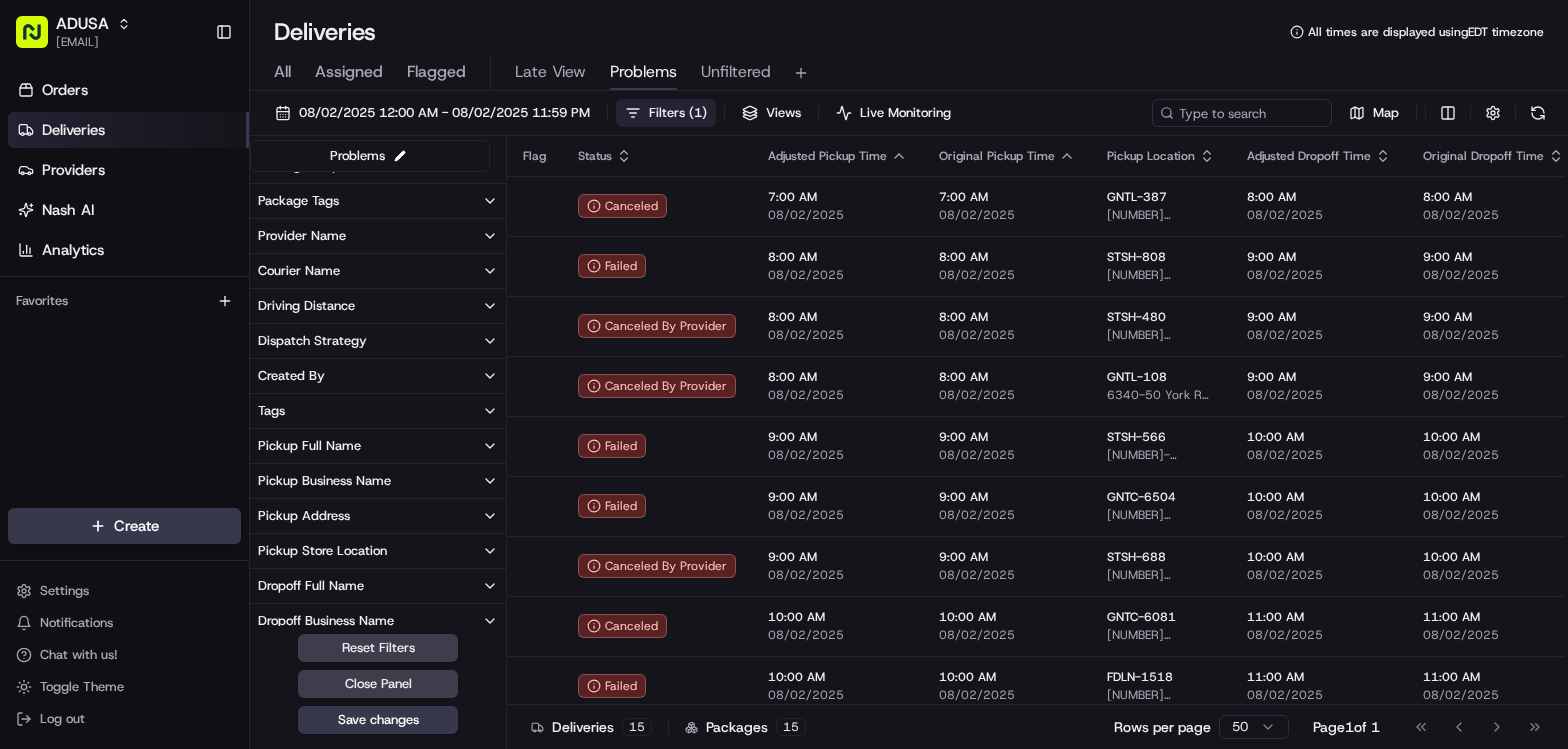 click on "Driving Distance" at bounding box center [378, 306] 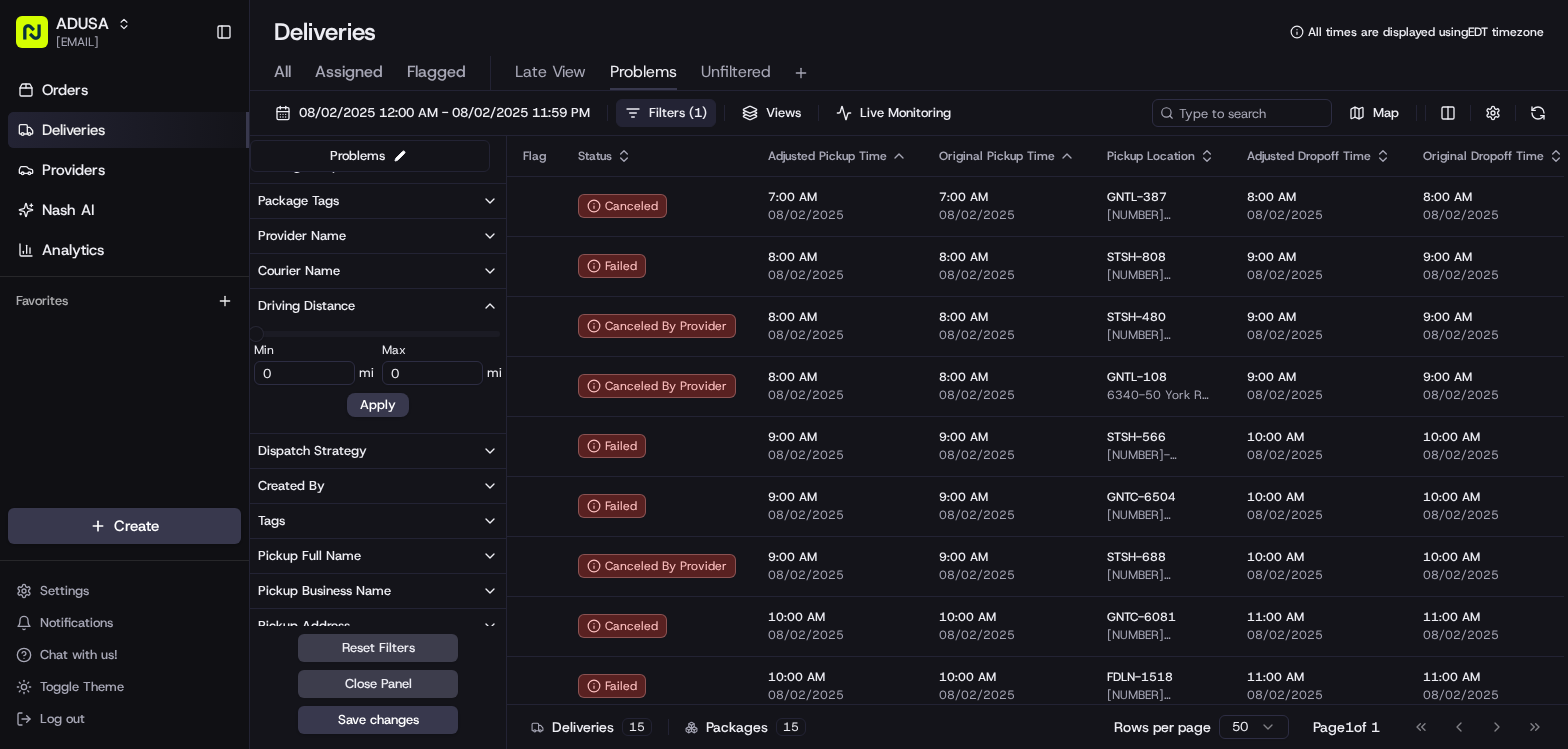 click on "Driving Distance" at bounding box center [378, 306] 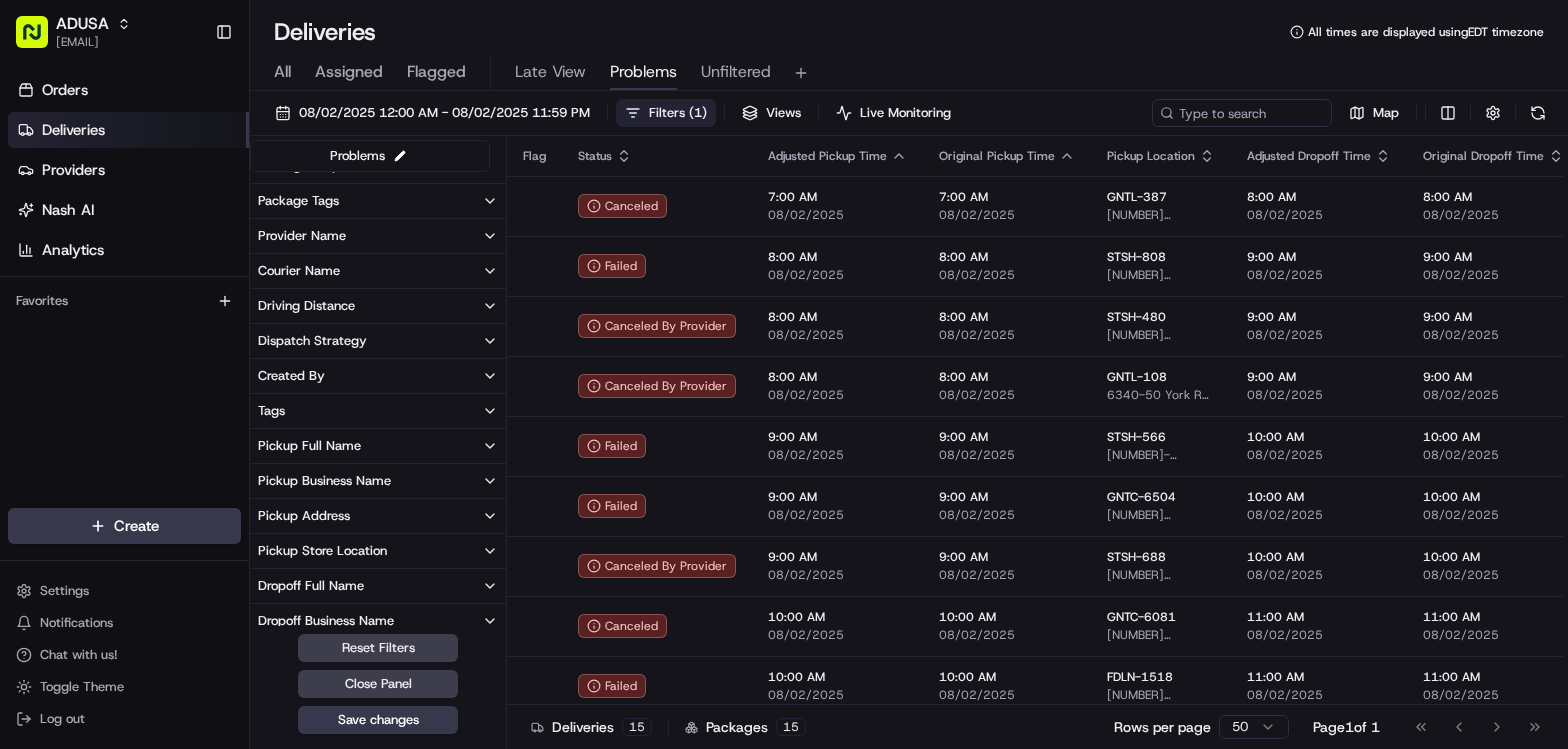 click on "Courier Name" at bounding box center [378, 271] 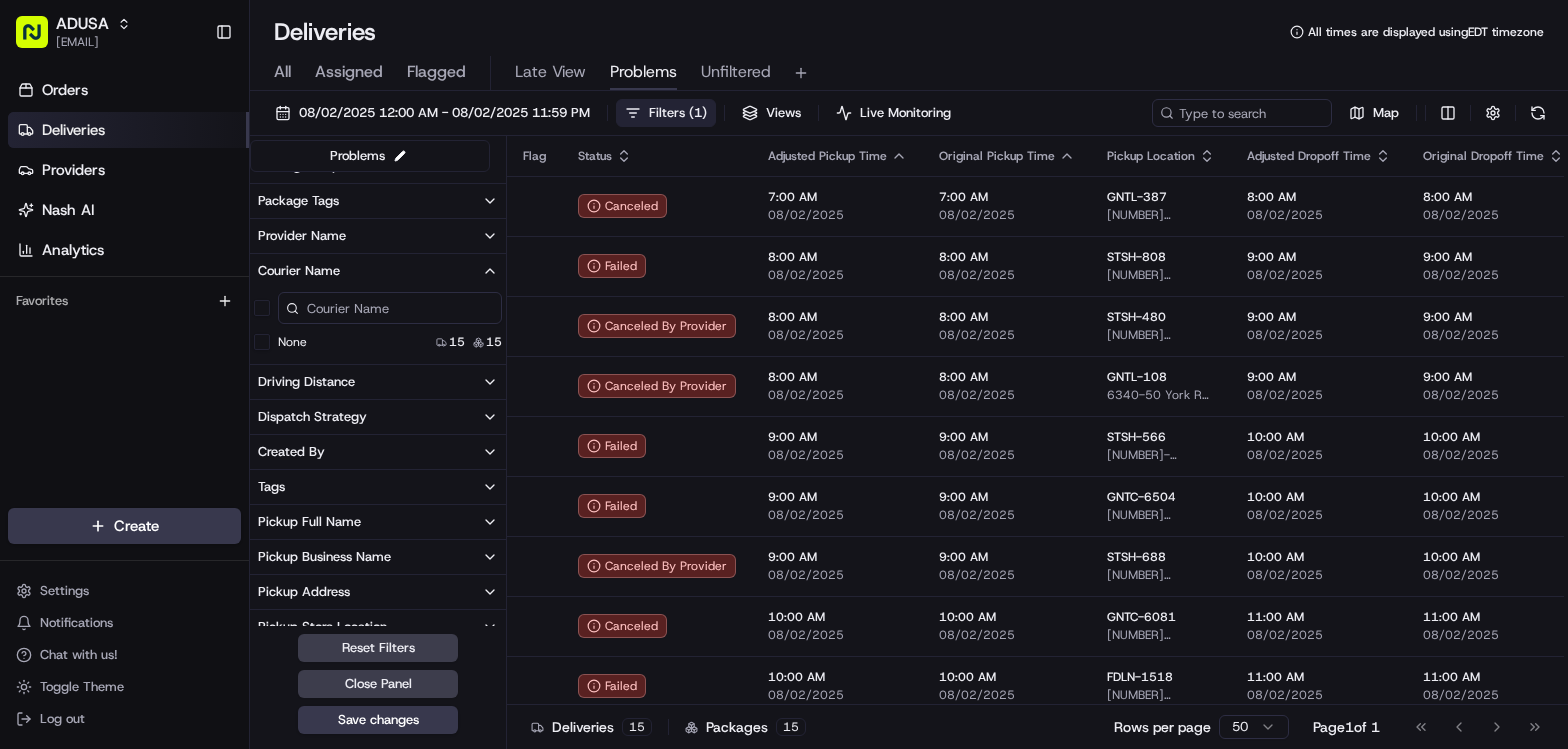click on "Courier Name" at bounding box center (378, 271) 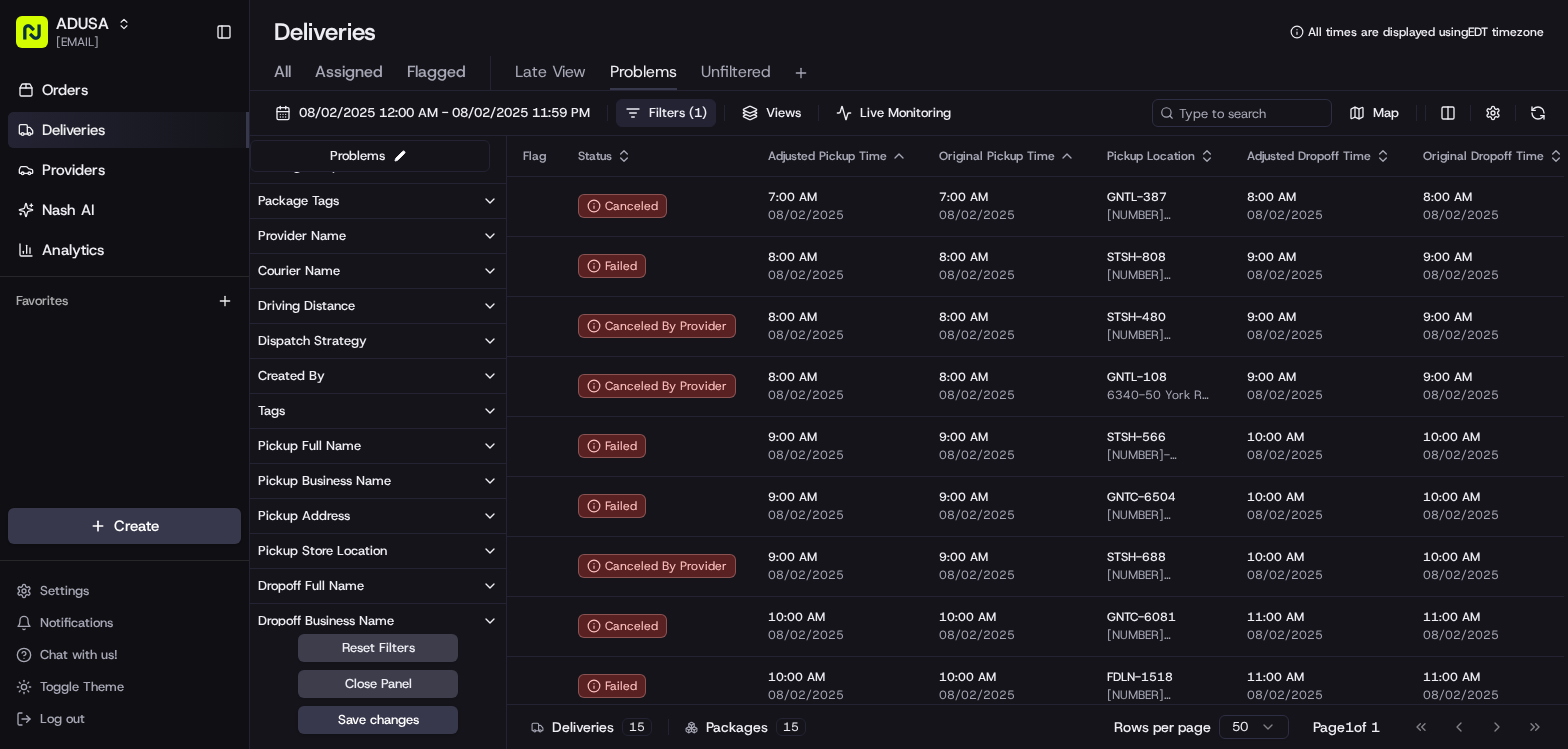 click on "Provider Name" at bounding box center (378, 236) 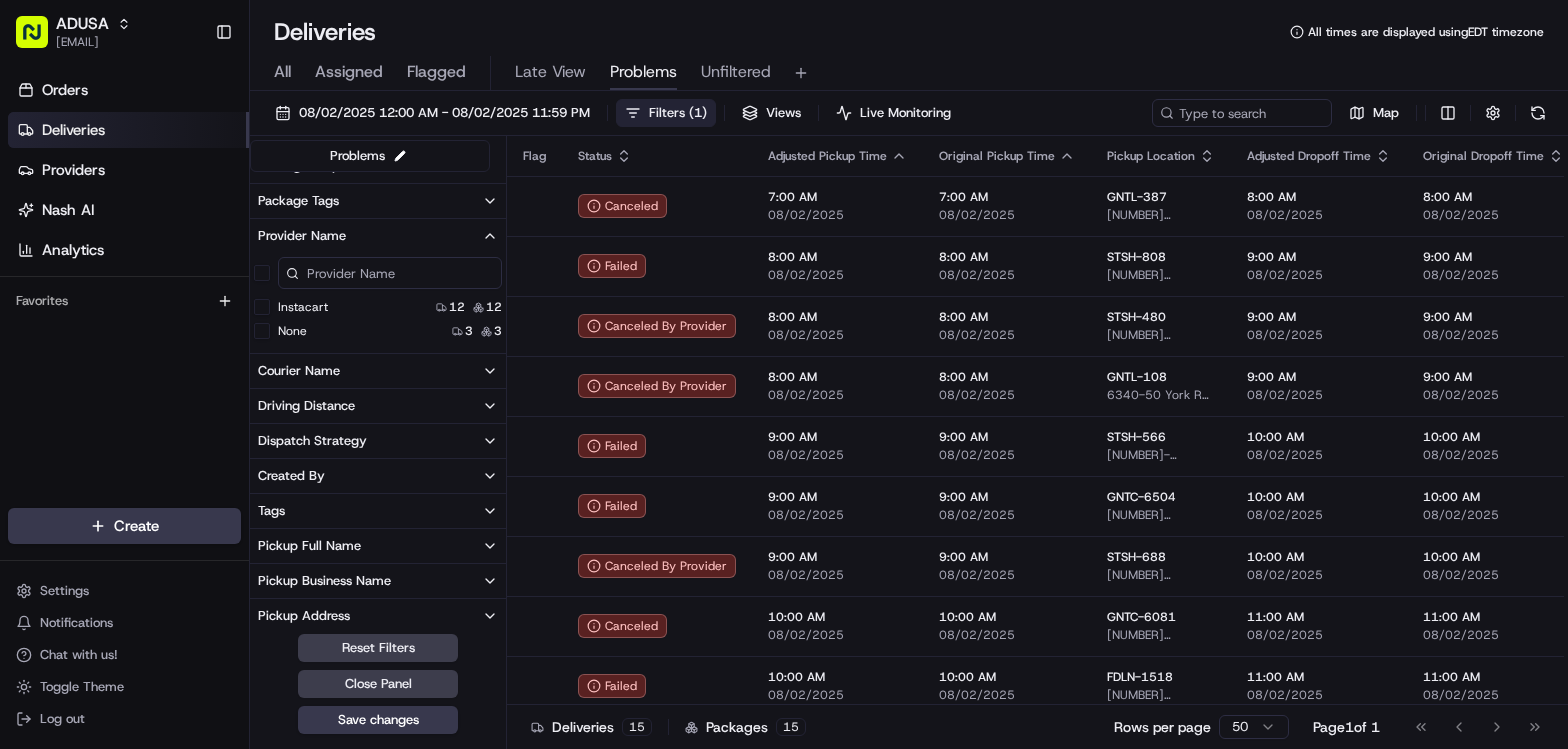 click on "Provider Name" at bounding box center [378, 236] 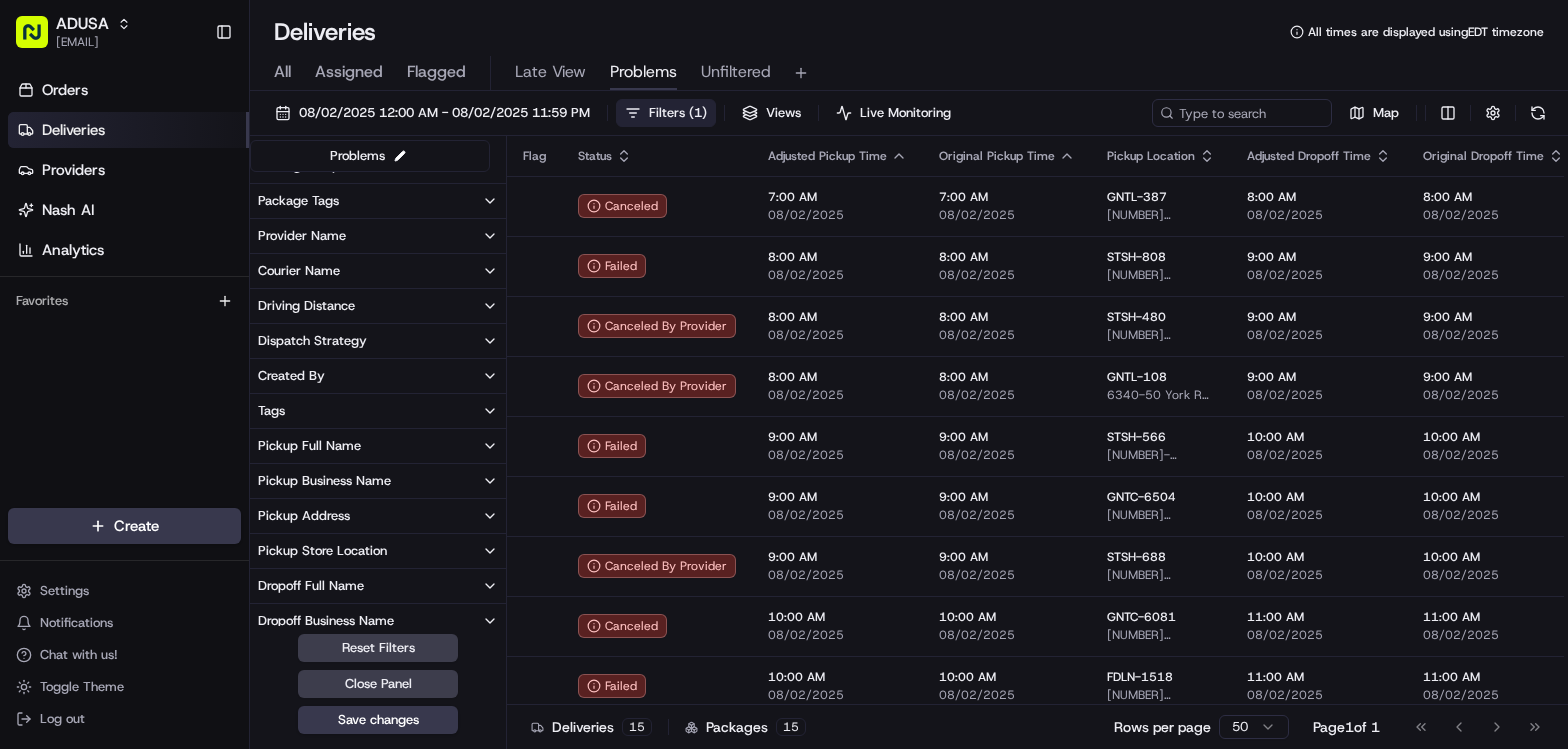 click on "Tags" at bounding box center [378, 411] 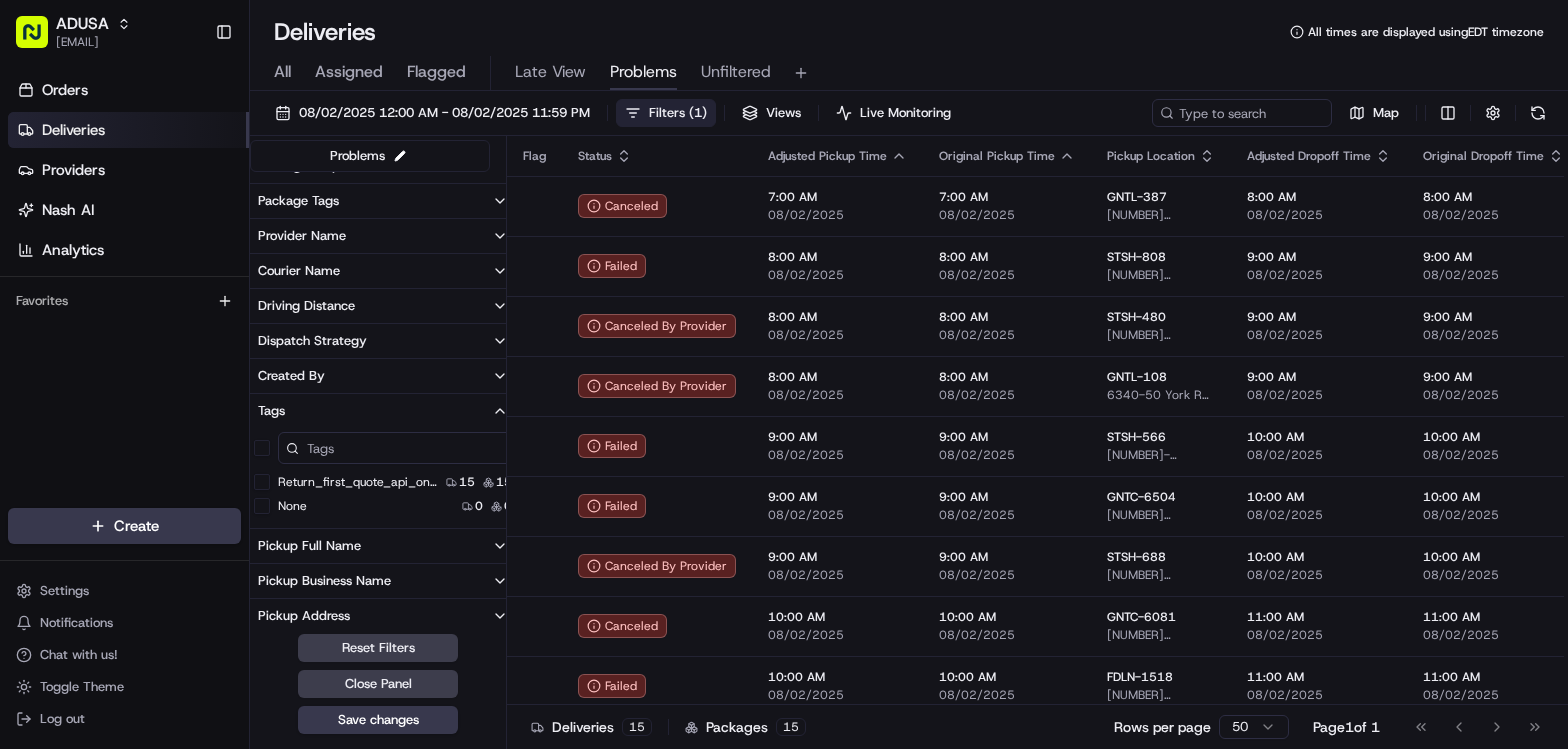 click on "Tags" at bounding box center (383, 411) 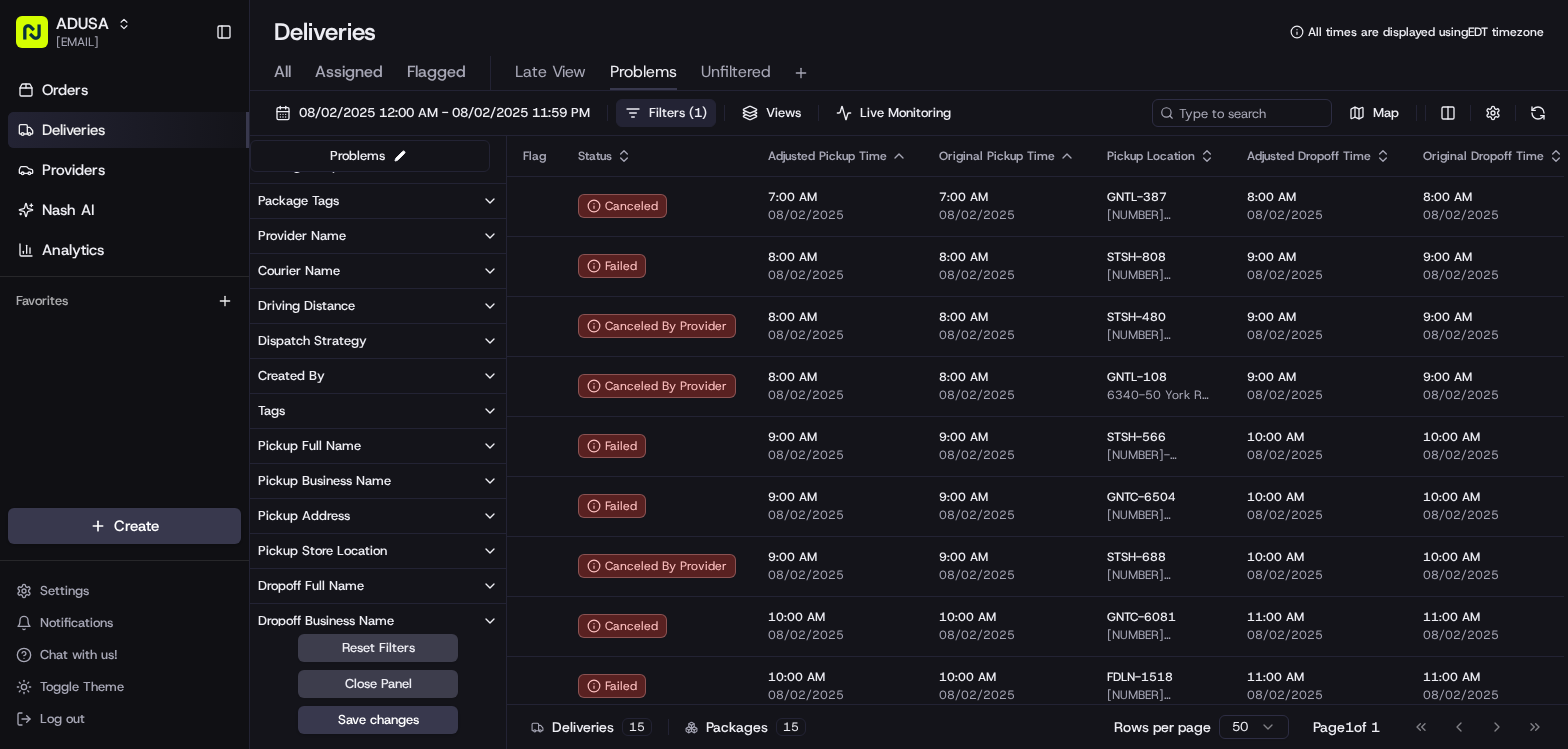 click on "Pickup Full Name" at bounding box center (378, 446) 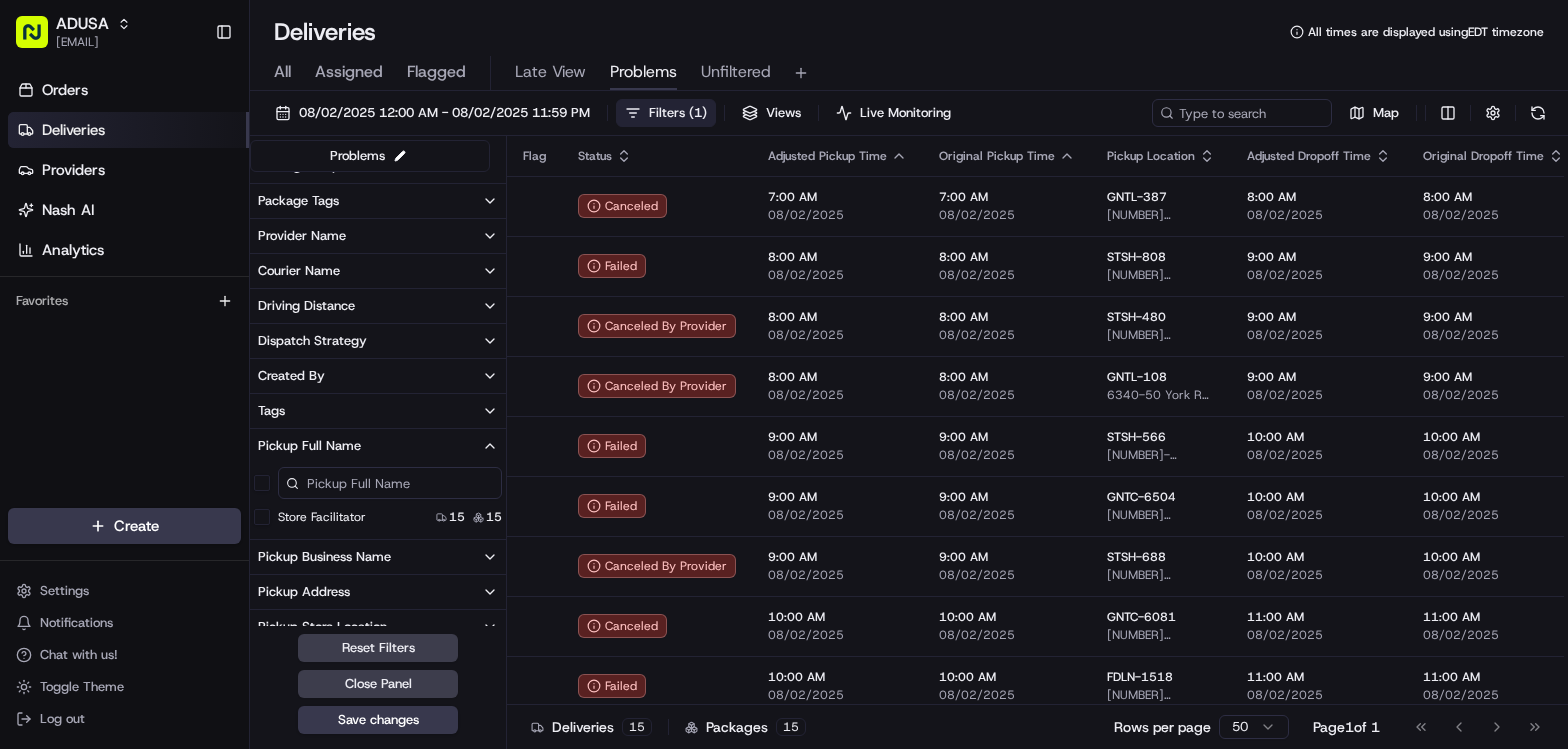 click on "Pickup Full Name" at bounding box center (378, 446) 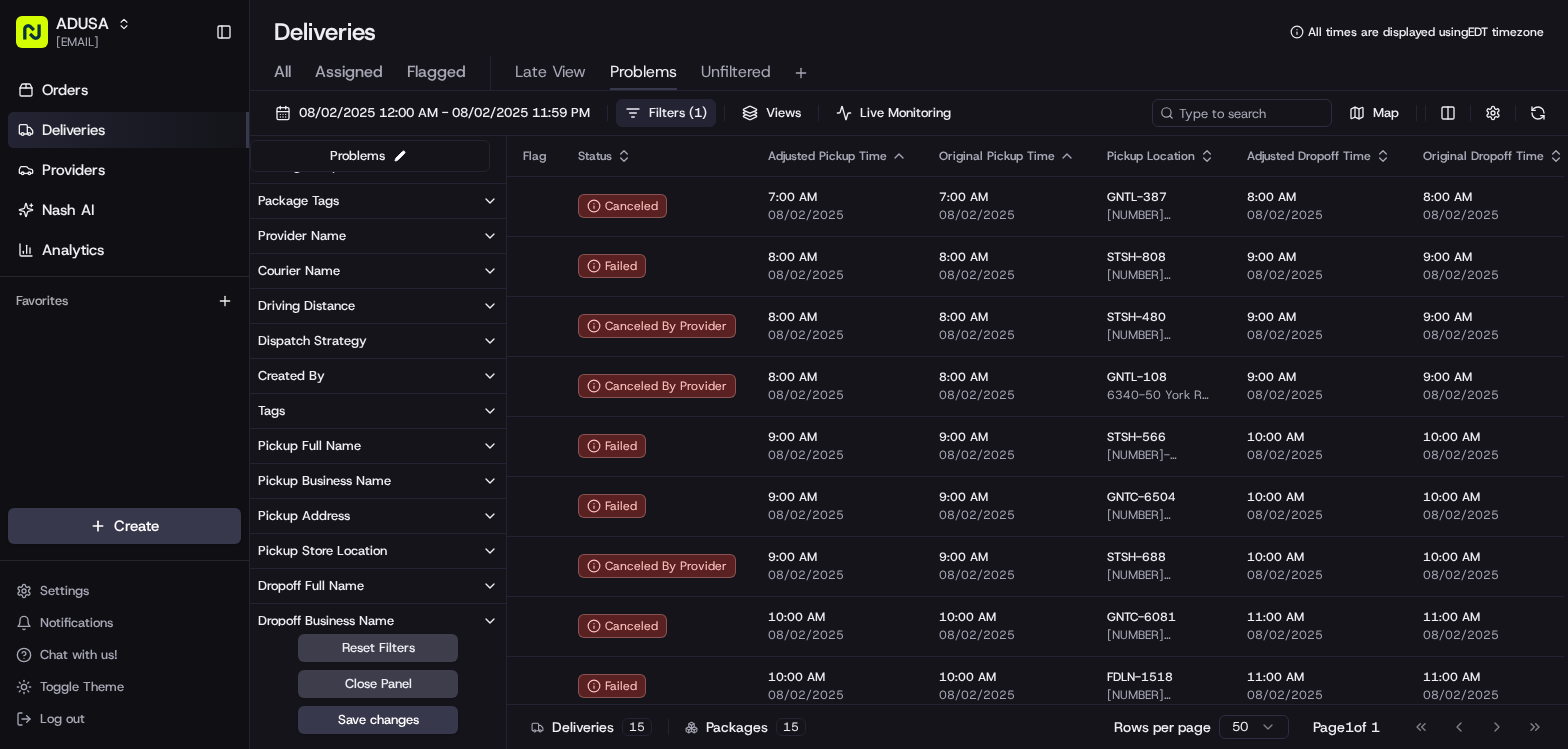 click on "Pickup Business Name" at bounding box center [324, 481] 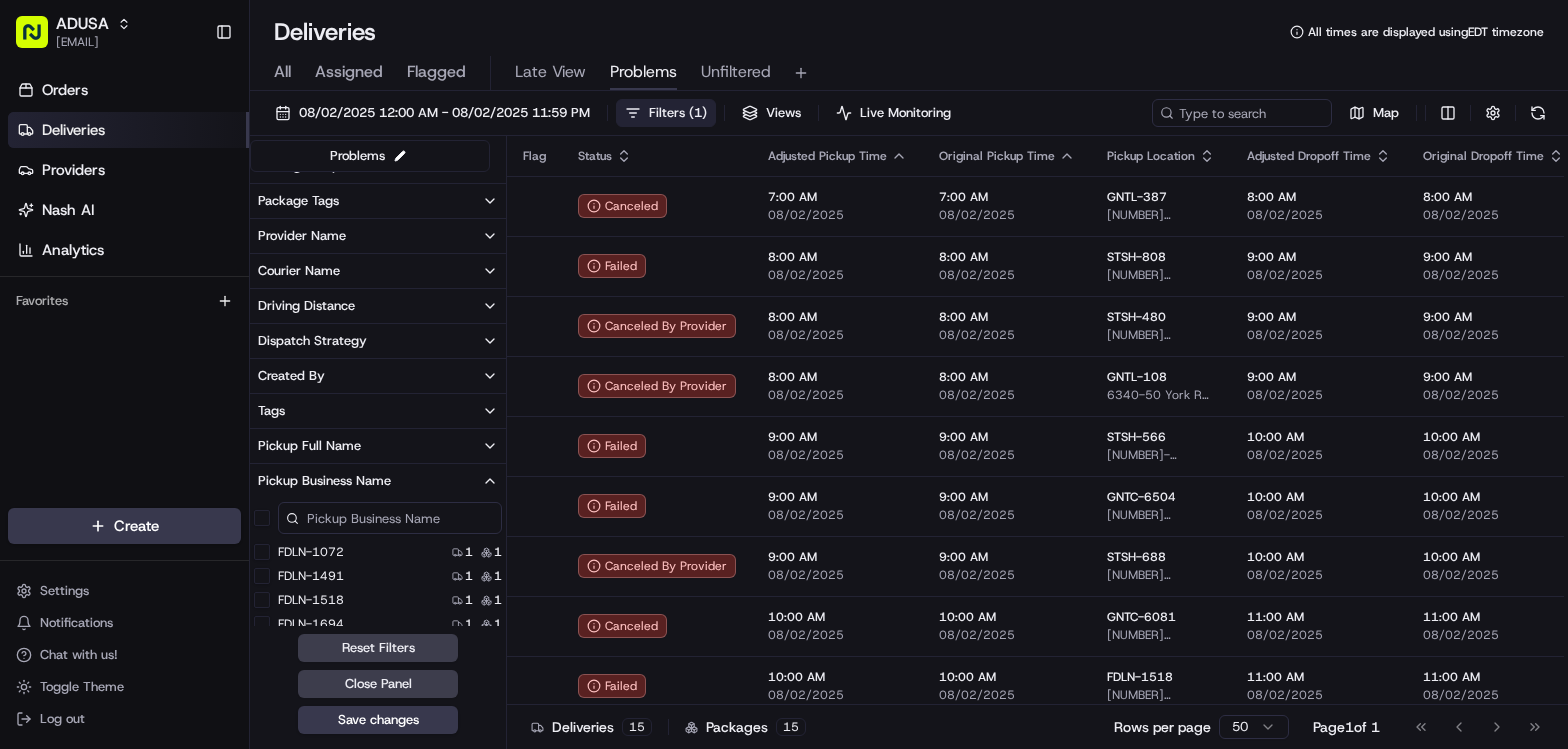 click on "Pickup Business Name" at bounding box center [324, 481] 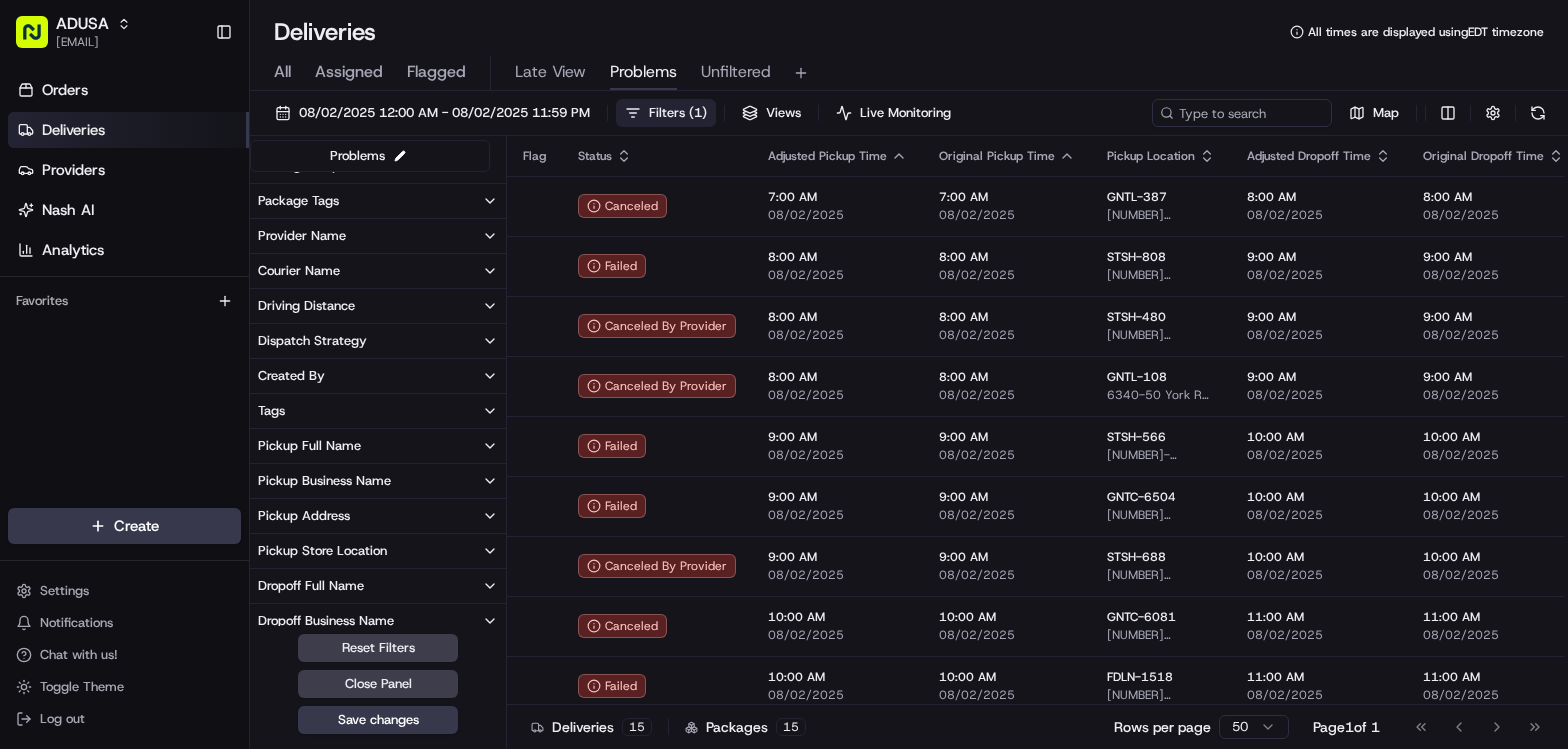 click on "Pickup Address" at bounding box center (378, 516) 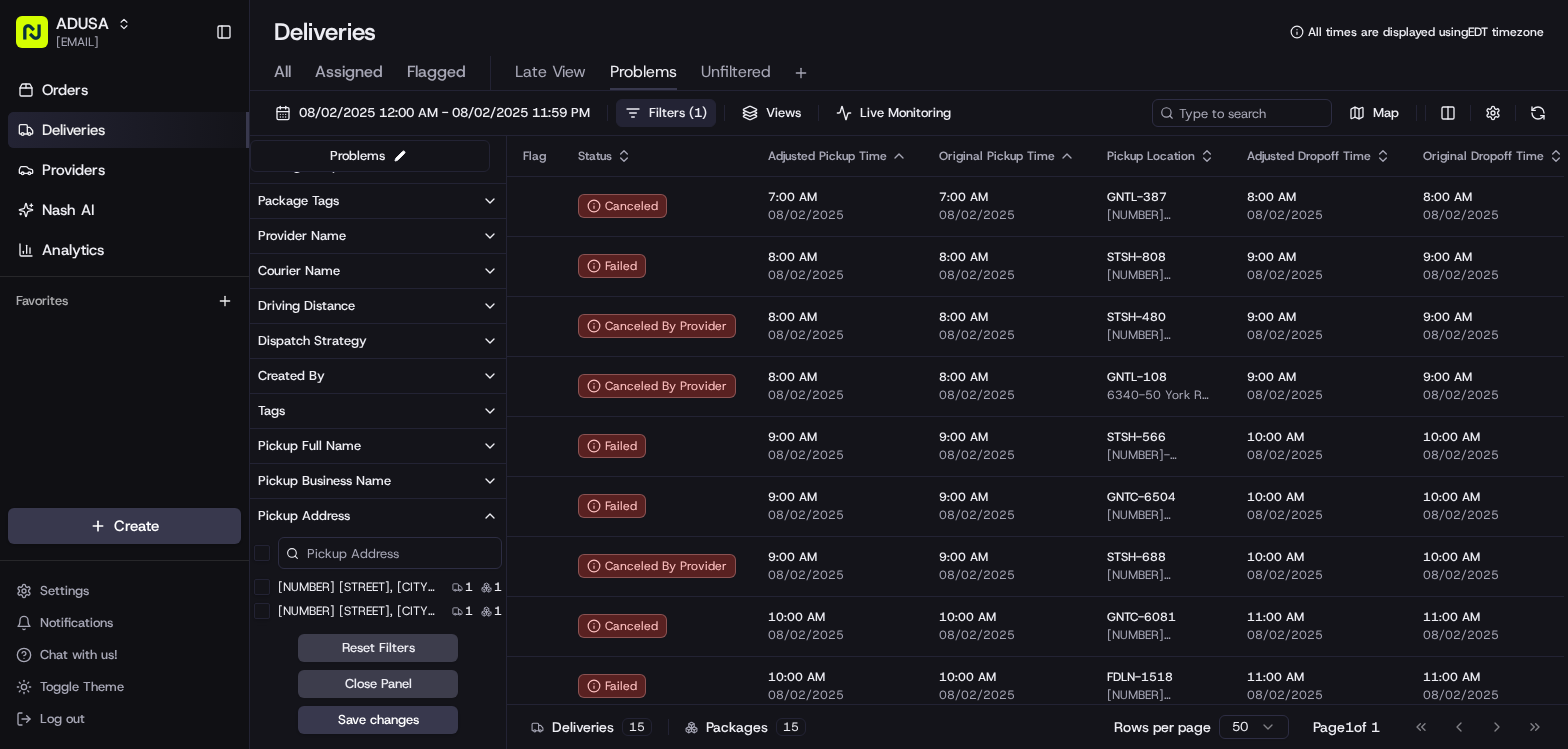 click on "Pickup Address" at bounding box center [378, 516] 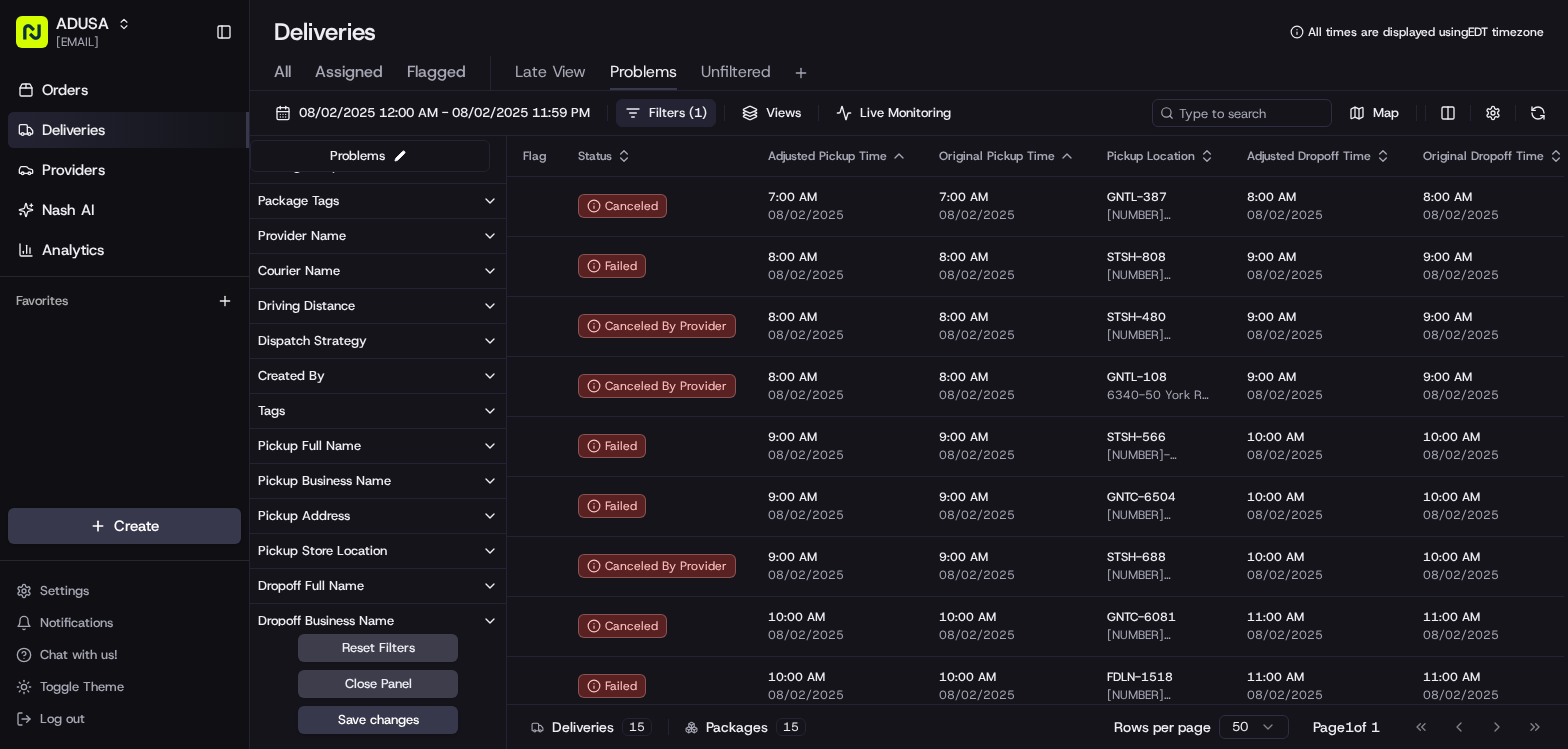 click on "Pickup Store Location" at bounding box center (322, 551) 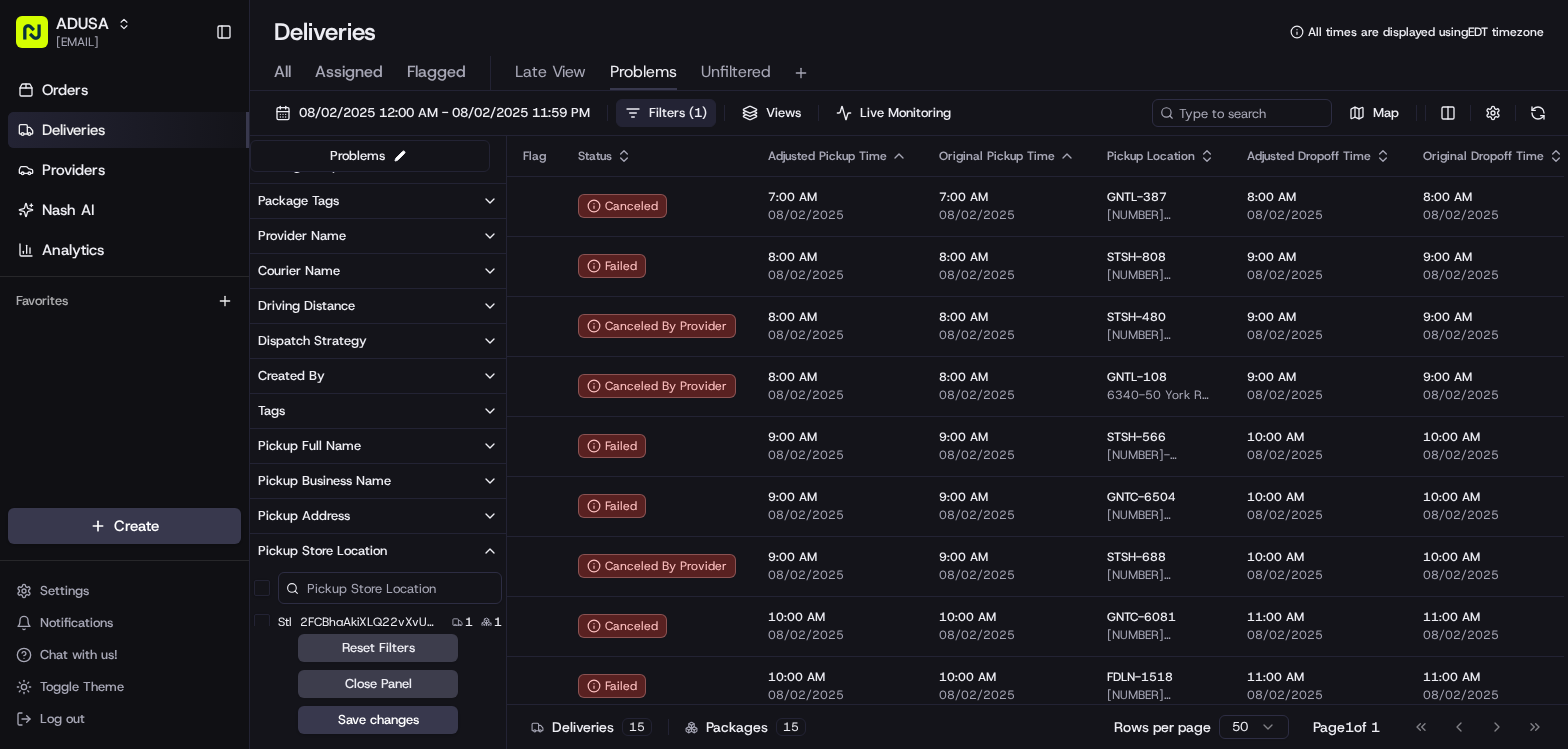 click on "Pickup Store Location" at bounding box center (322, 551) 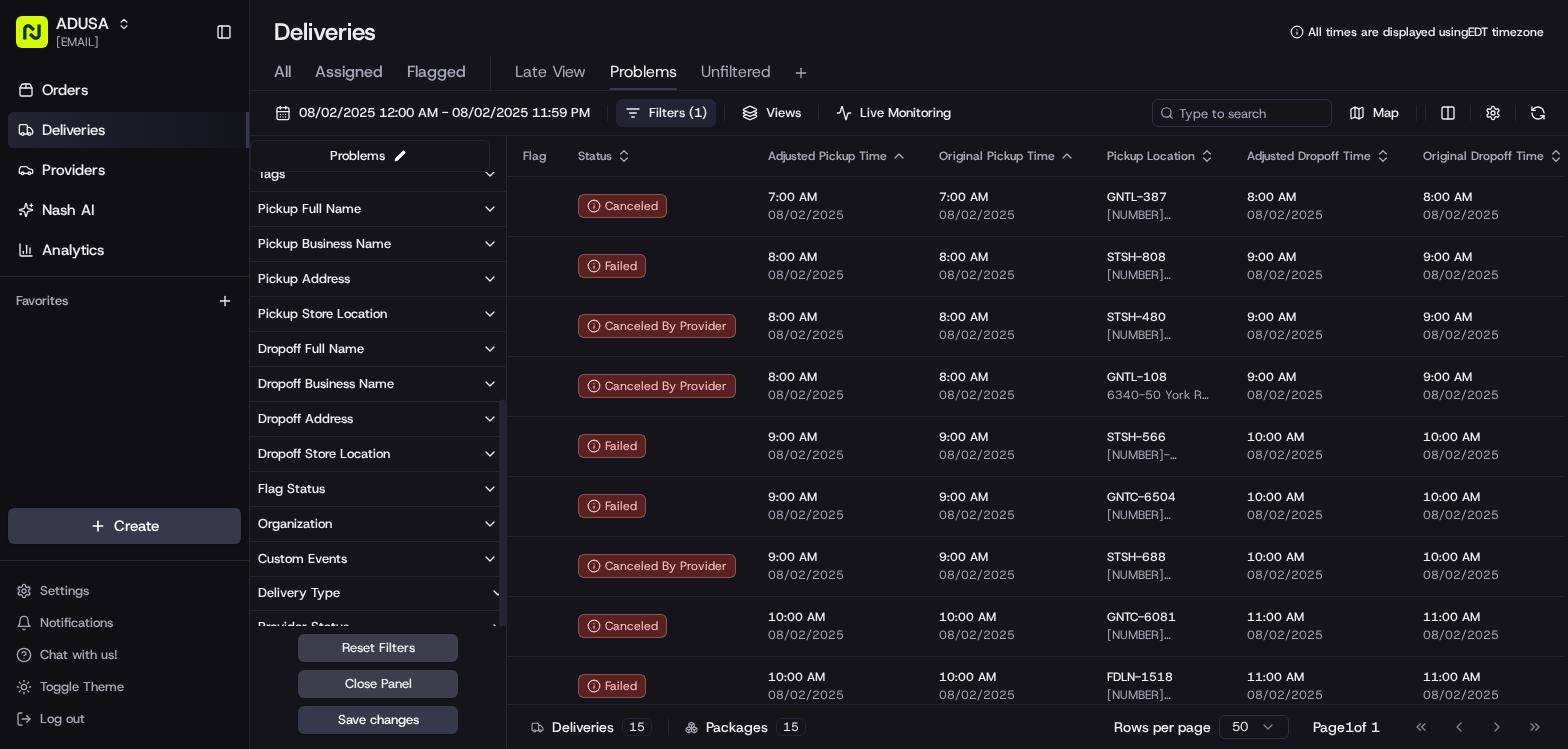 scroll, scrollTop: 456, scrollLeft: 0, axis: vertical 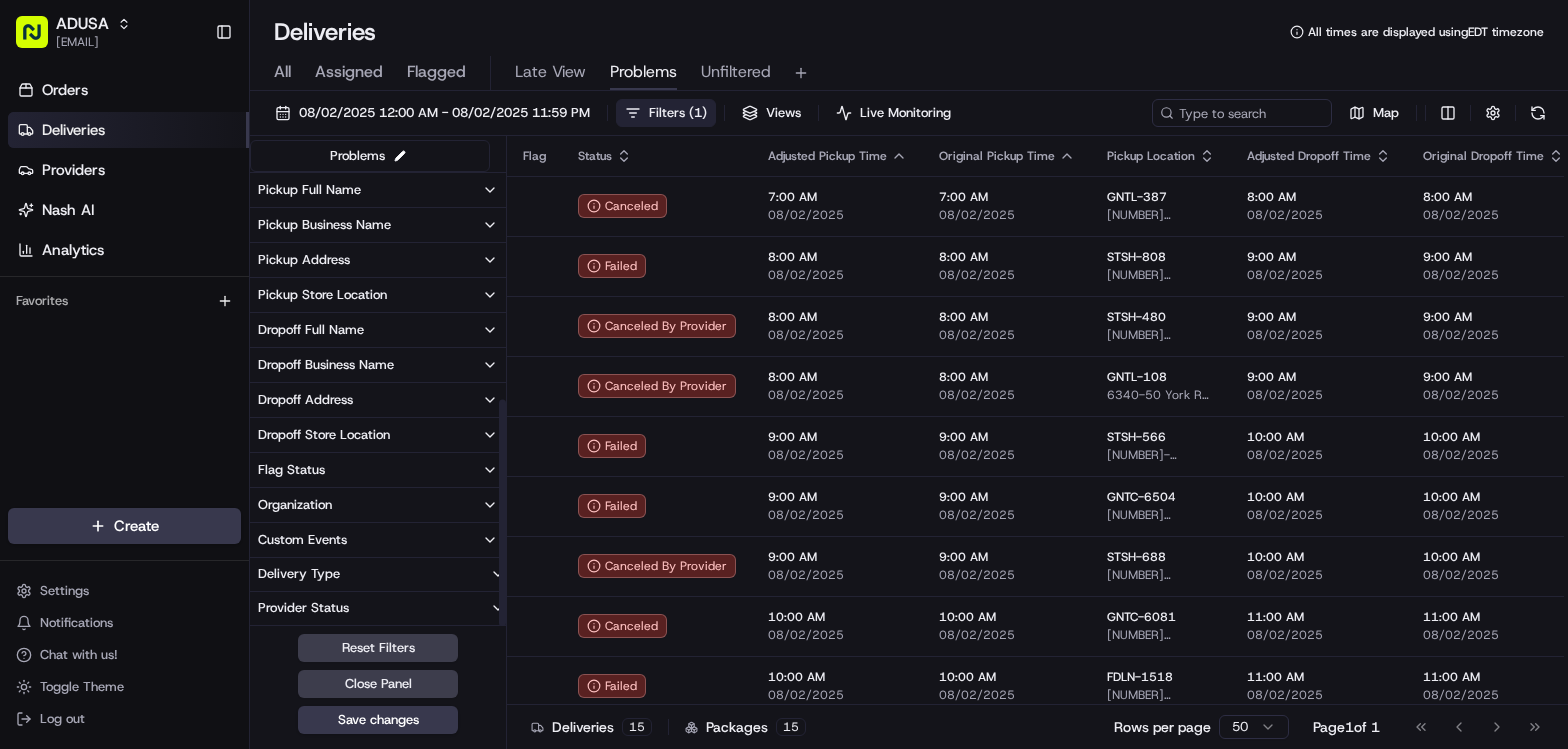 click on "Dropoff Full Name" at bounding box center [378, 330] 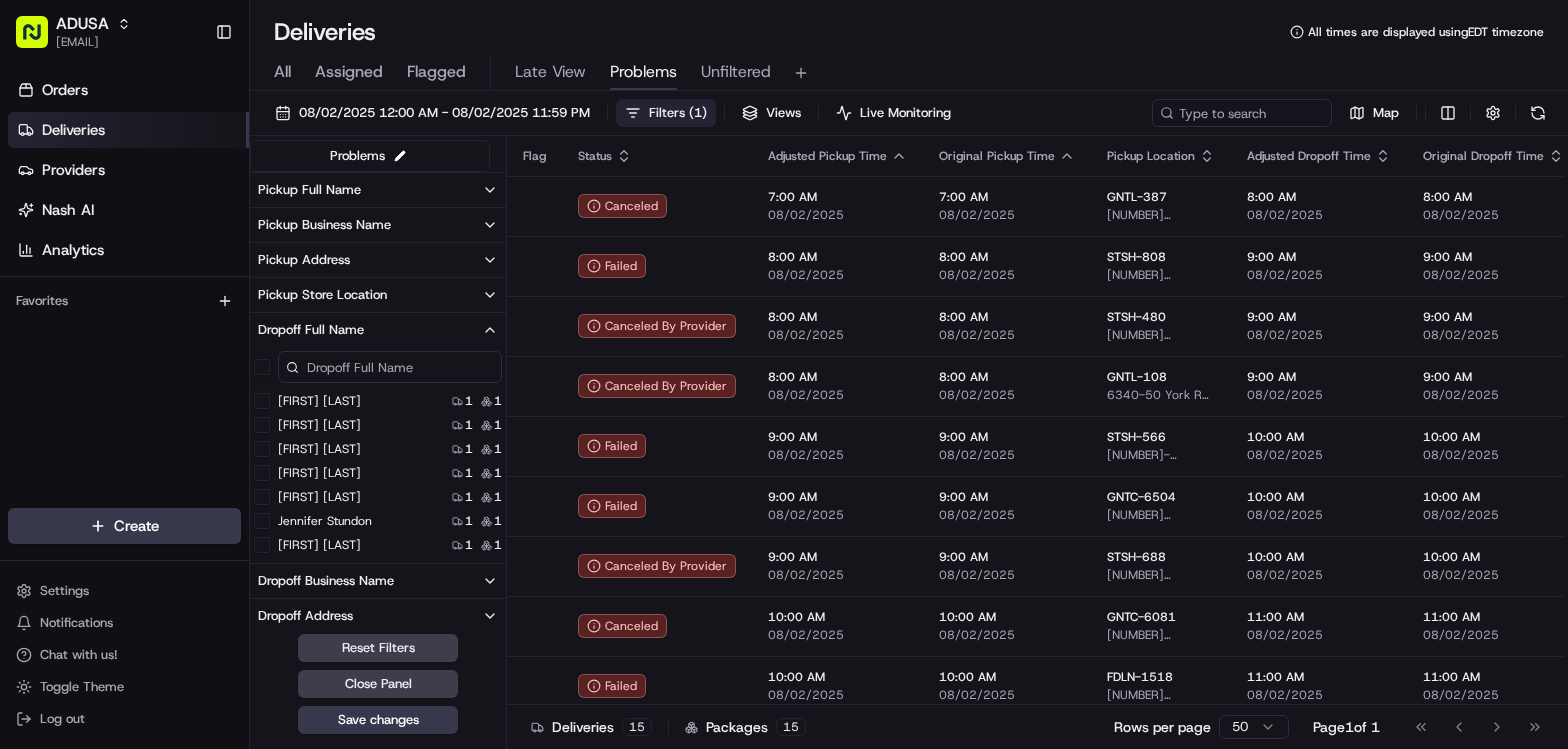 click on "Dropoff Full Name" at bounding box center (378, 330) 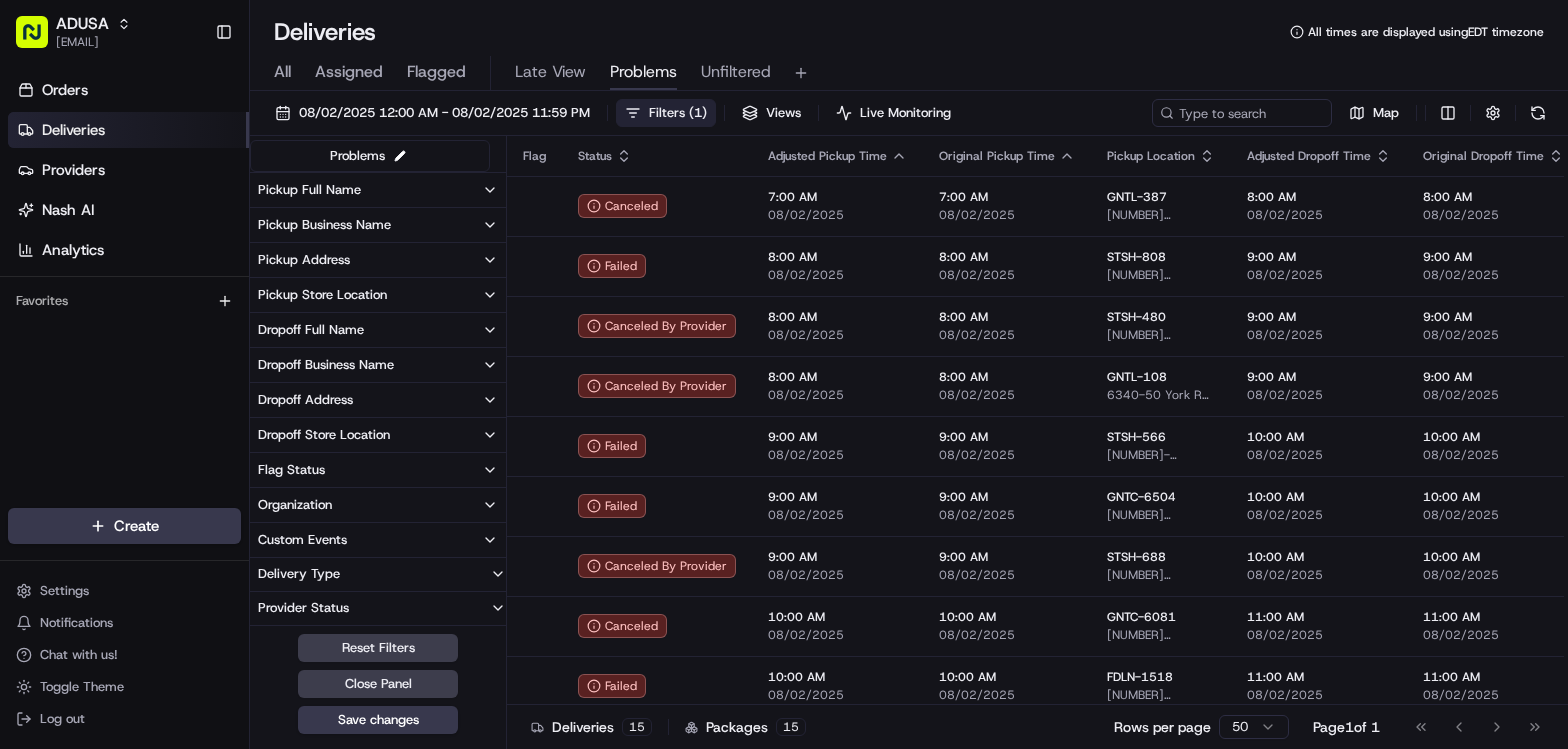 click on "Dropoff Address" at bounding box center [378, 400] 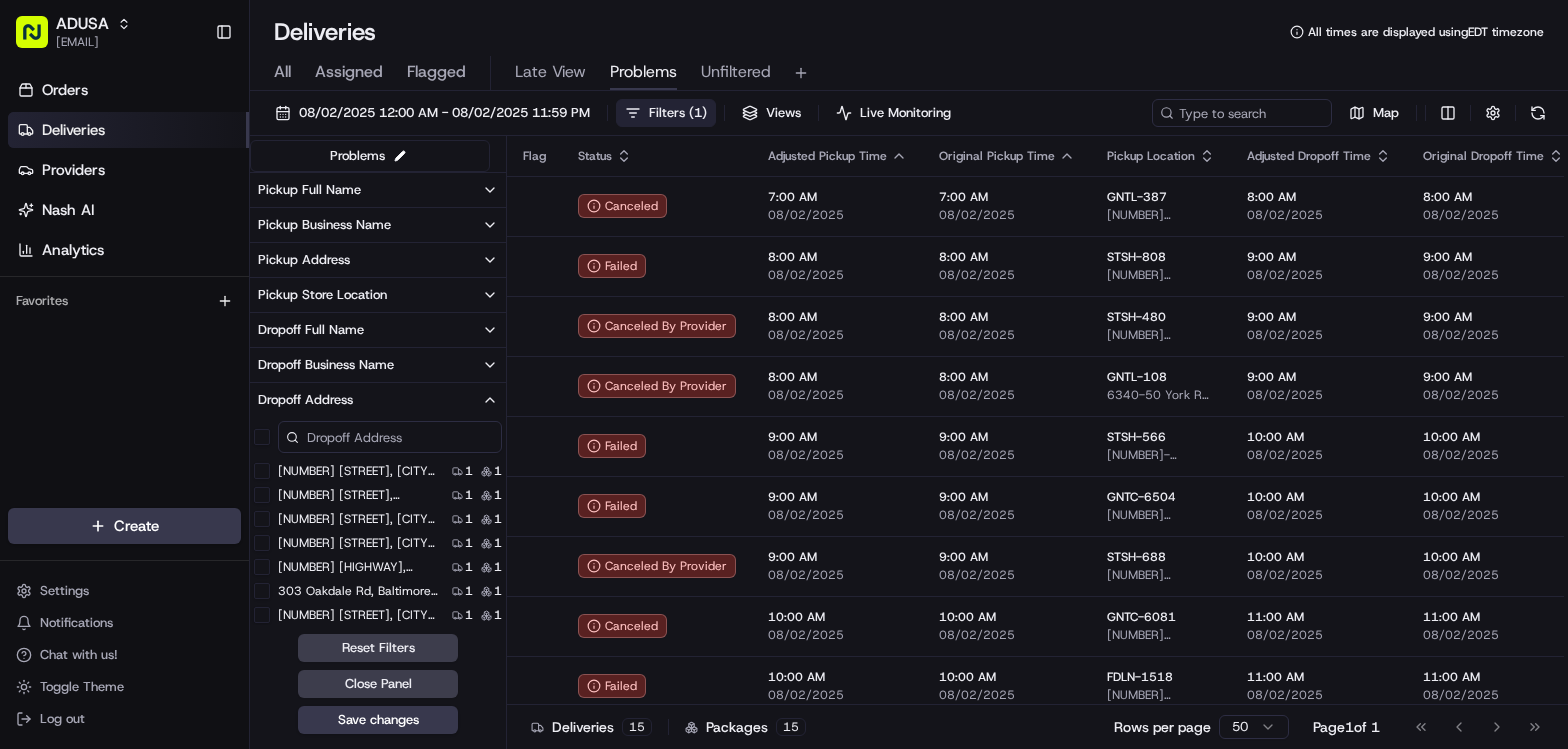 click on "Dropoff Address" at bounding box center [378, 400] 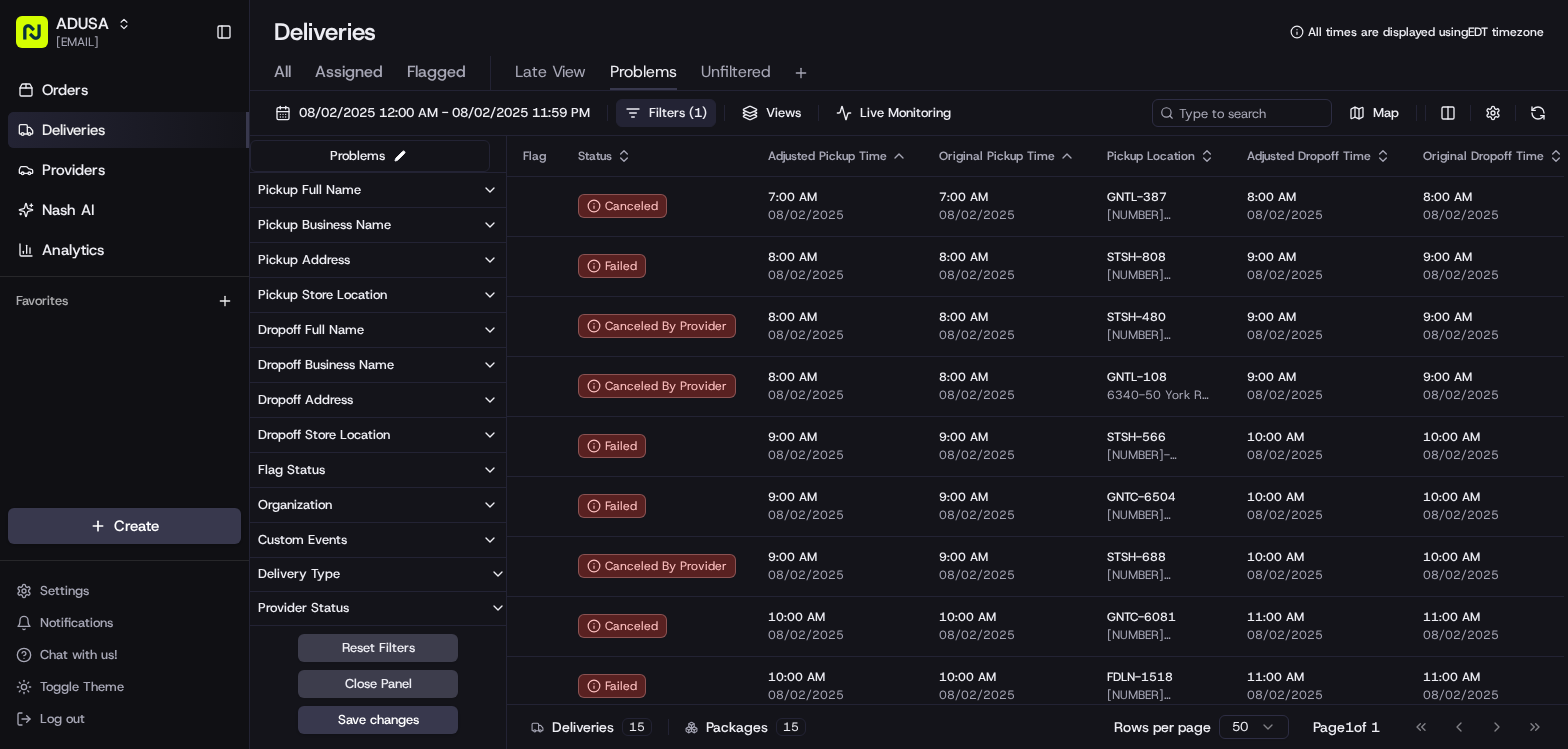 click on "Dropoff Store Location" at bounding box center [324, 435] 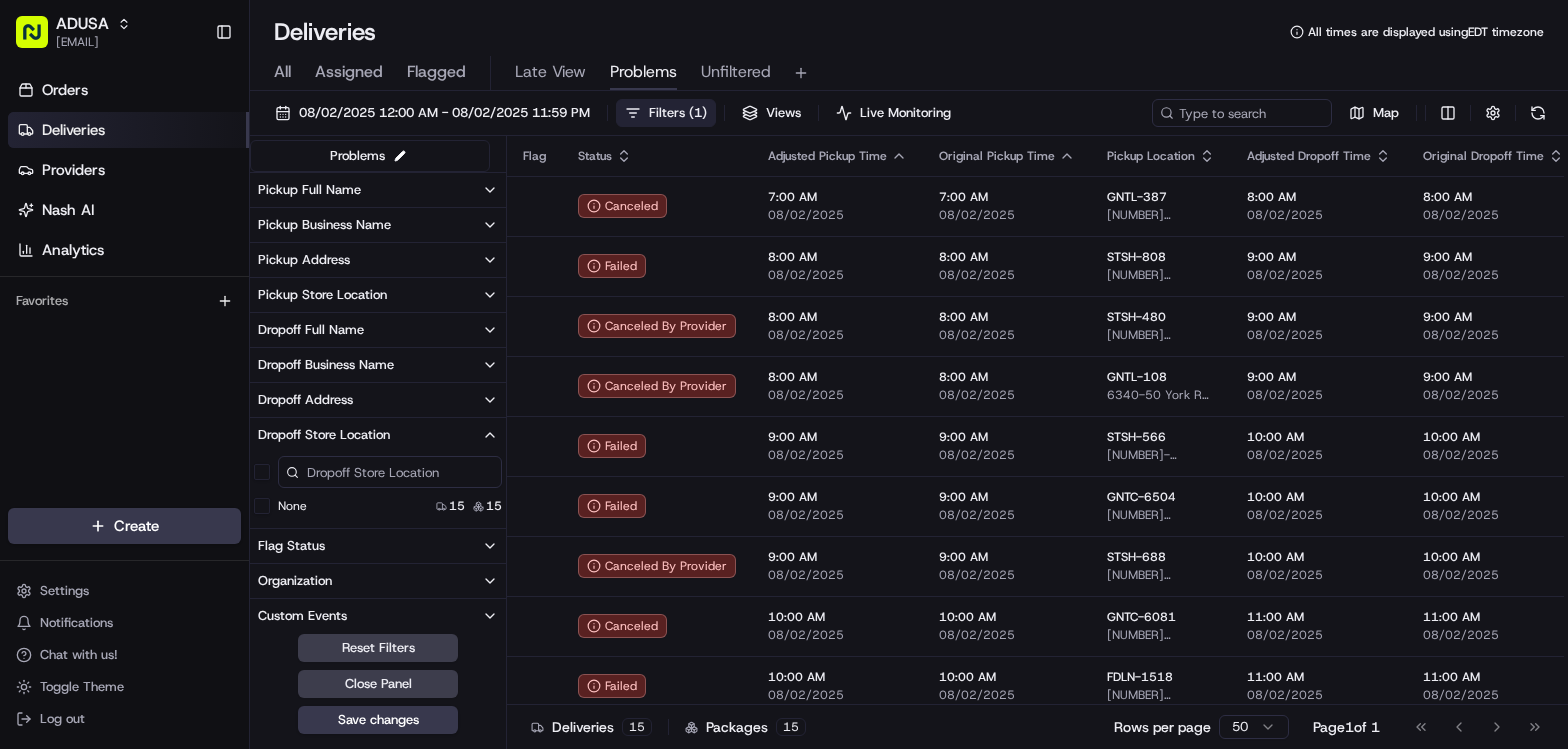 click on "Dropoff Store Location" at bounding box center (324, 435) 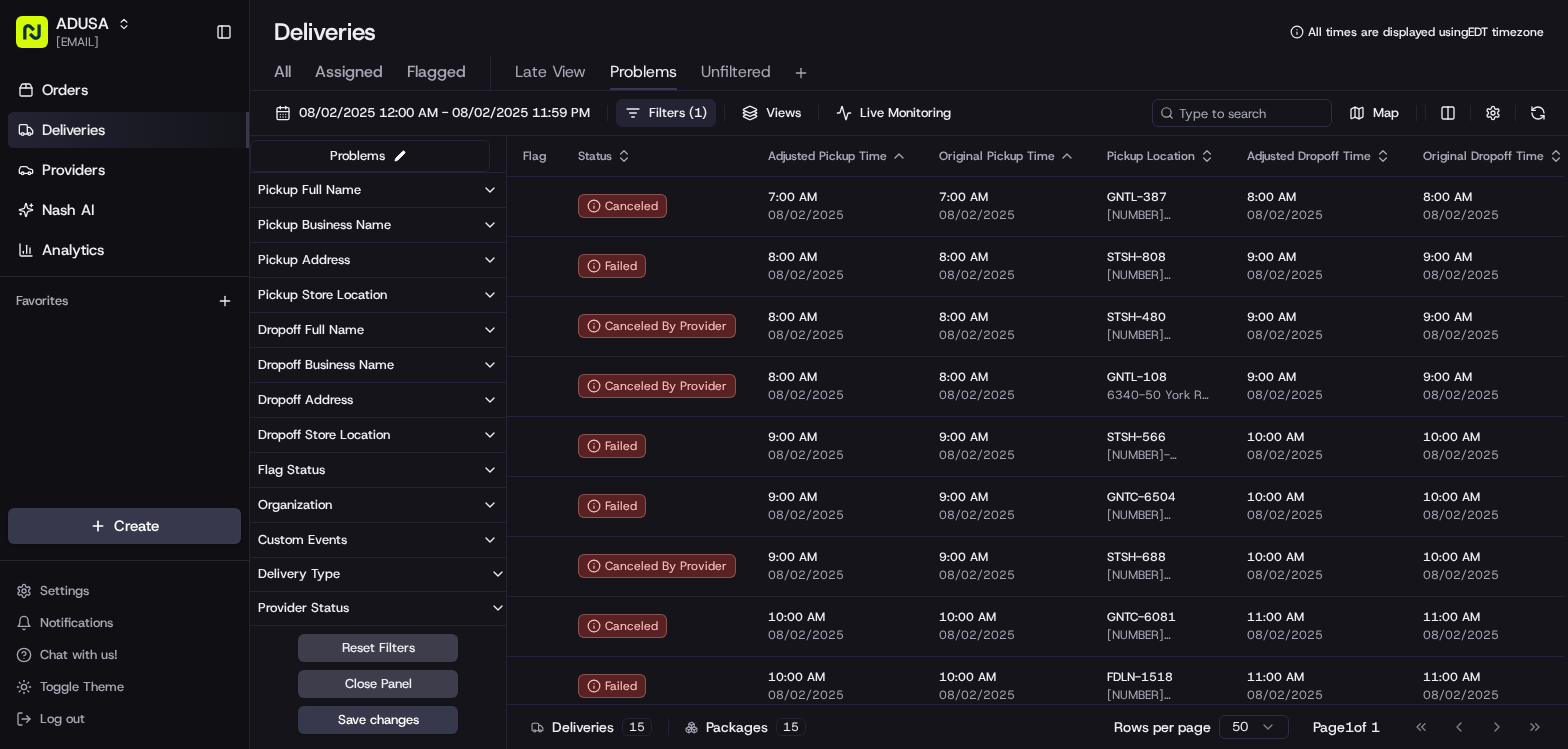 click on "Organization" at bounding box center [378, 505] 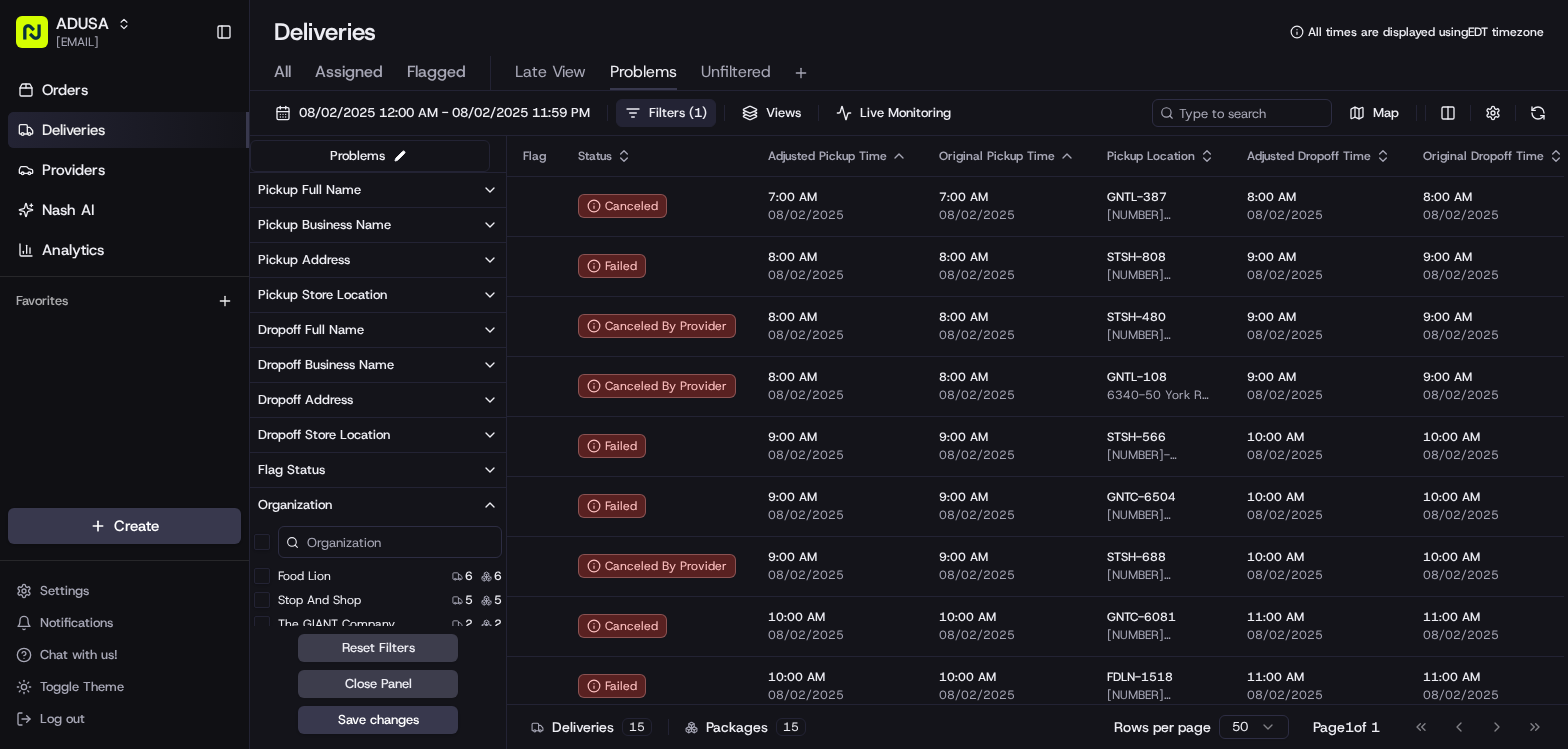 click on "Organization" at bounding box center (378, 505) 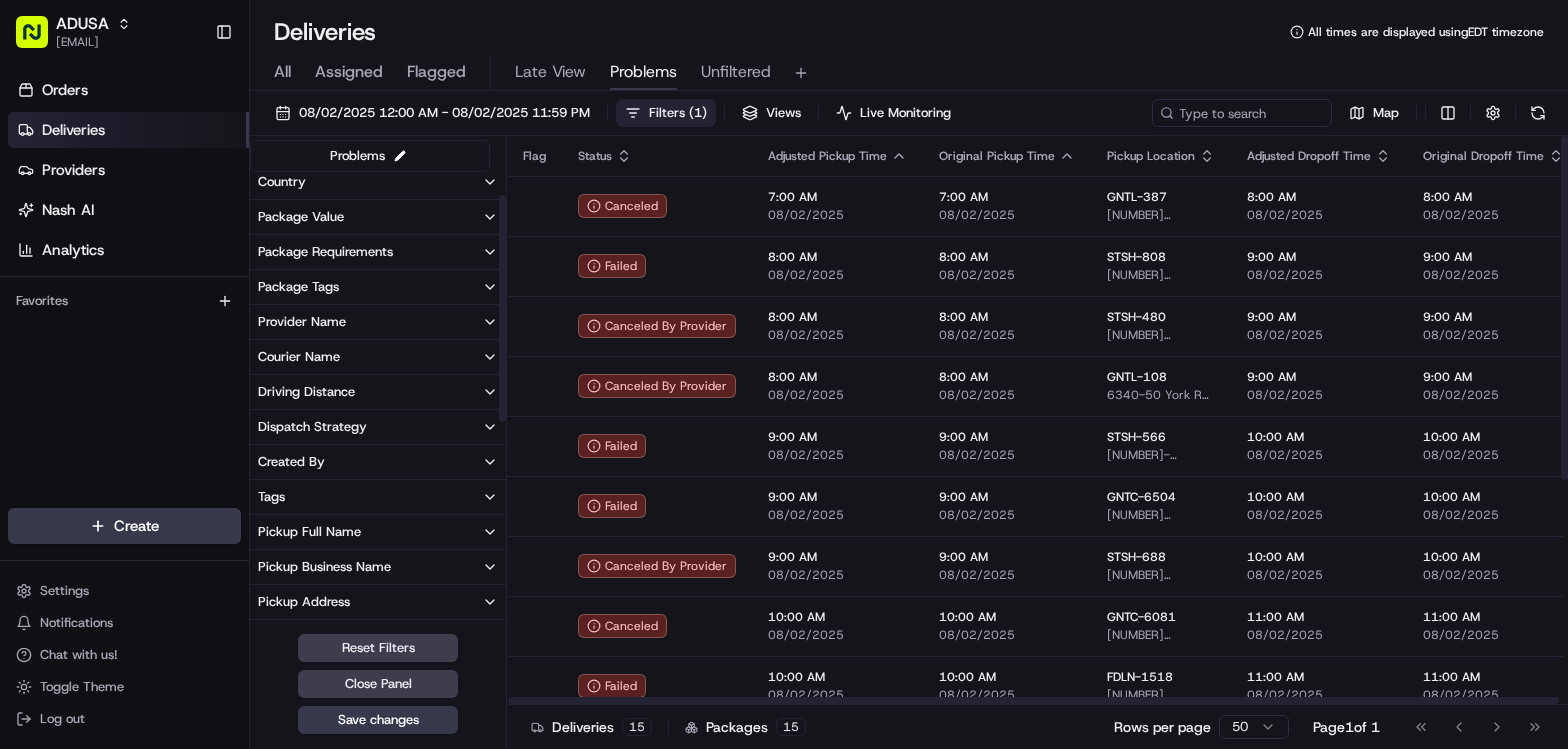 scroll, scrollTop: 0, scrollLeft: 0, axis: both 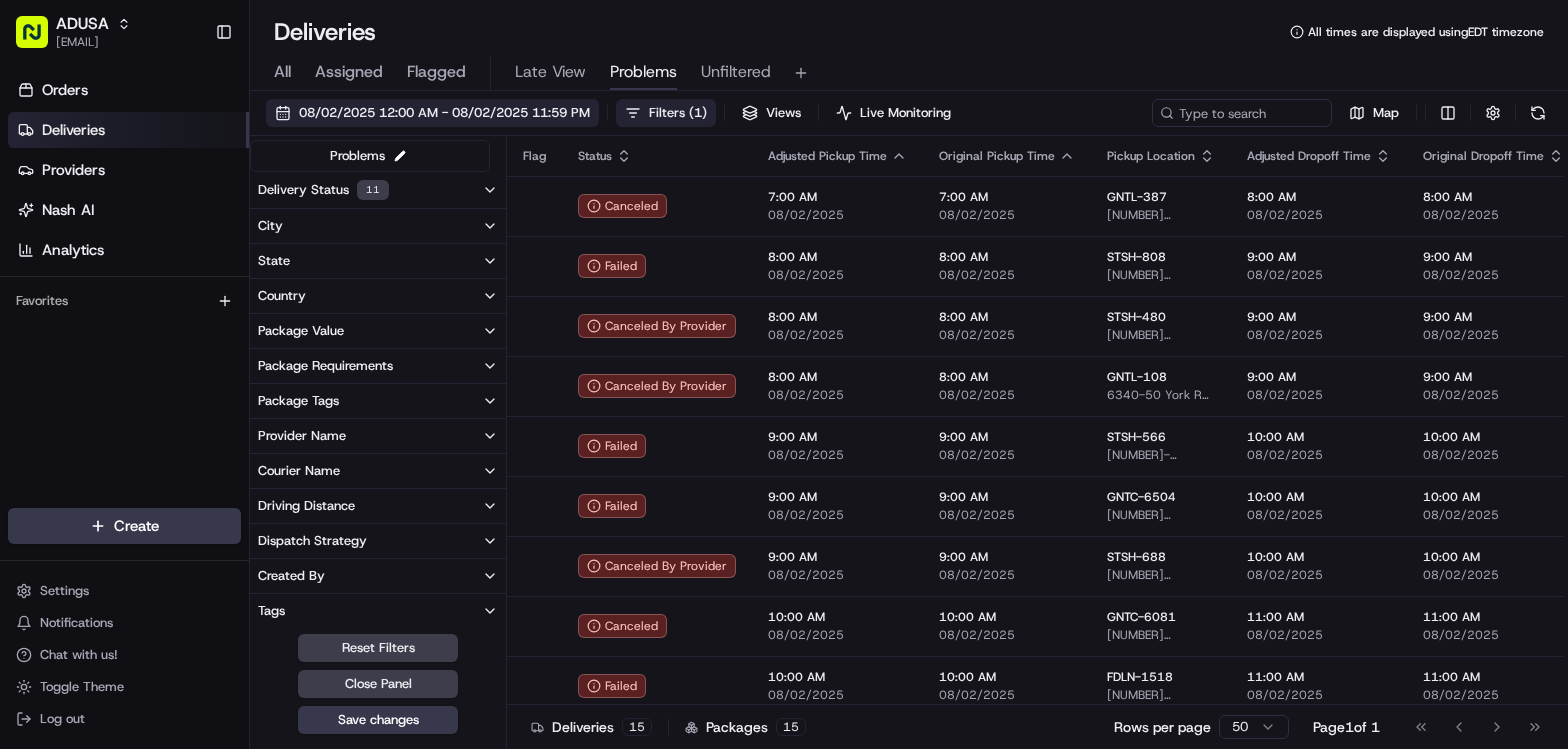 click on "08/02/2025 12:00 AM - 08/02/2025 11:59 PM" at bounding box center [444, 113] 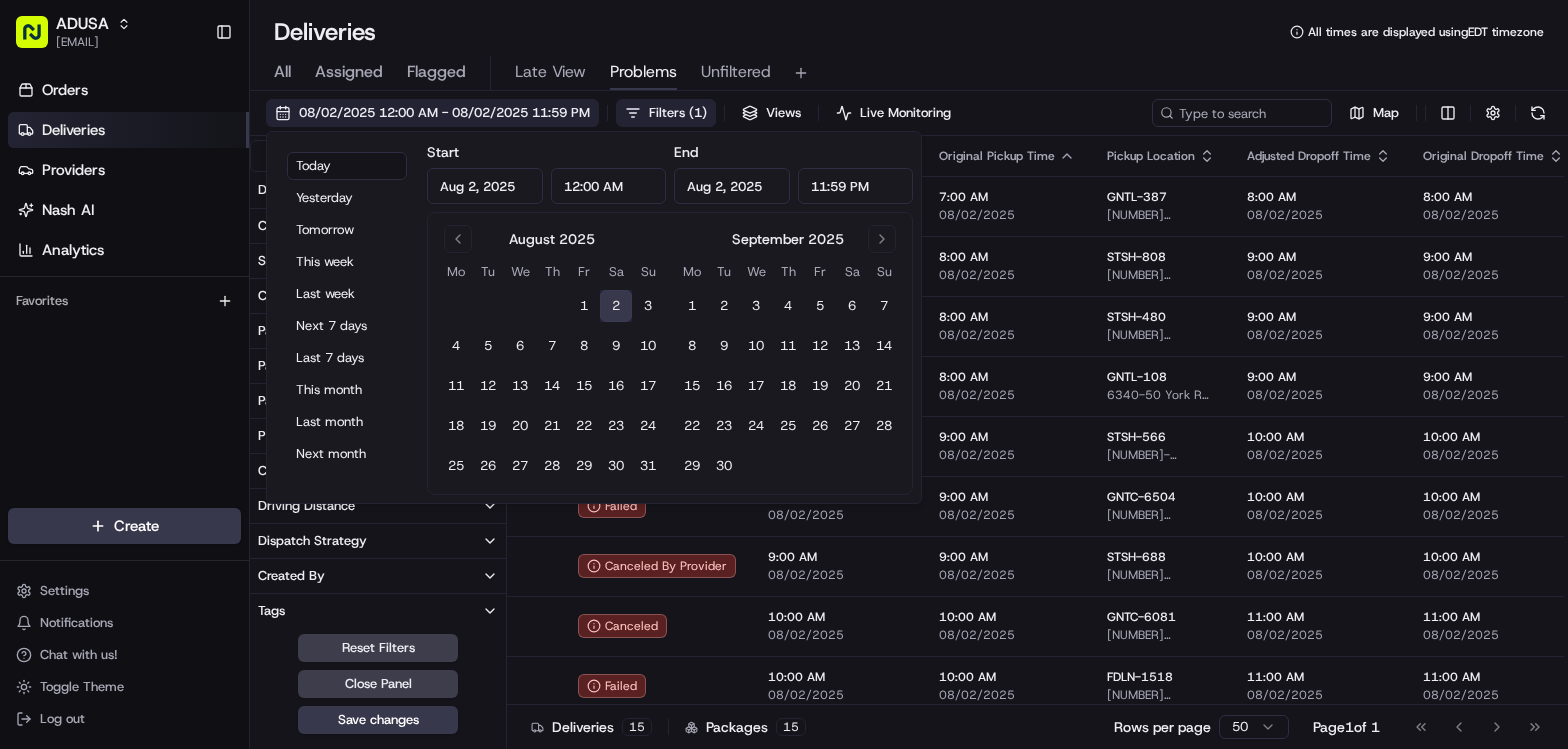 click on "08/02/2025 12:00 AM - 08/02/2025 11:59 PM" at bounding box center [444, 113] 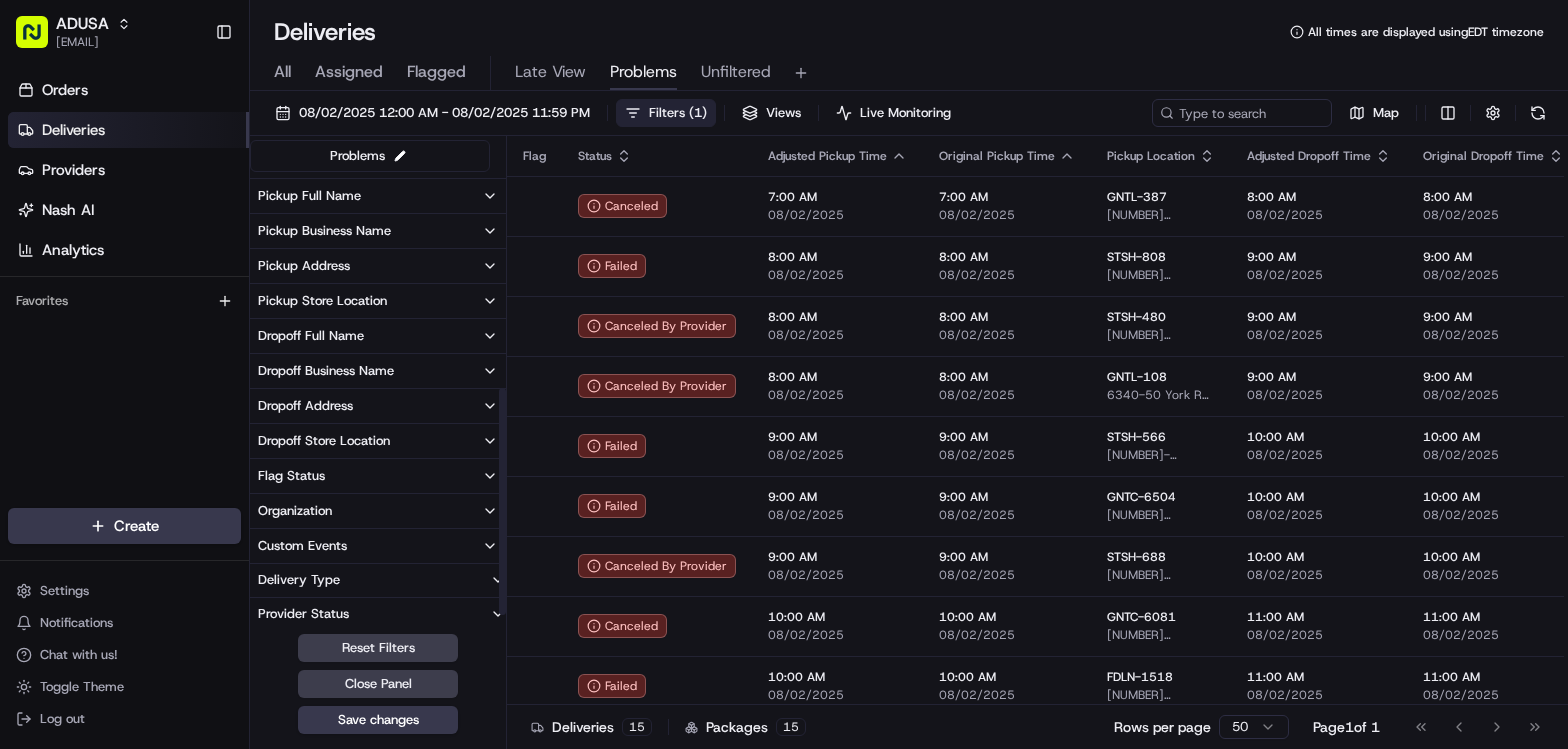 scroll, scrollTop: 456, scrollLeft: 0, axis: vertical 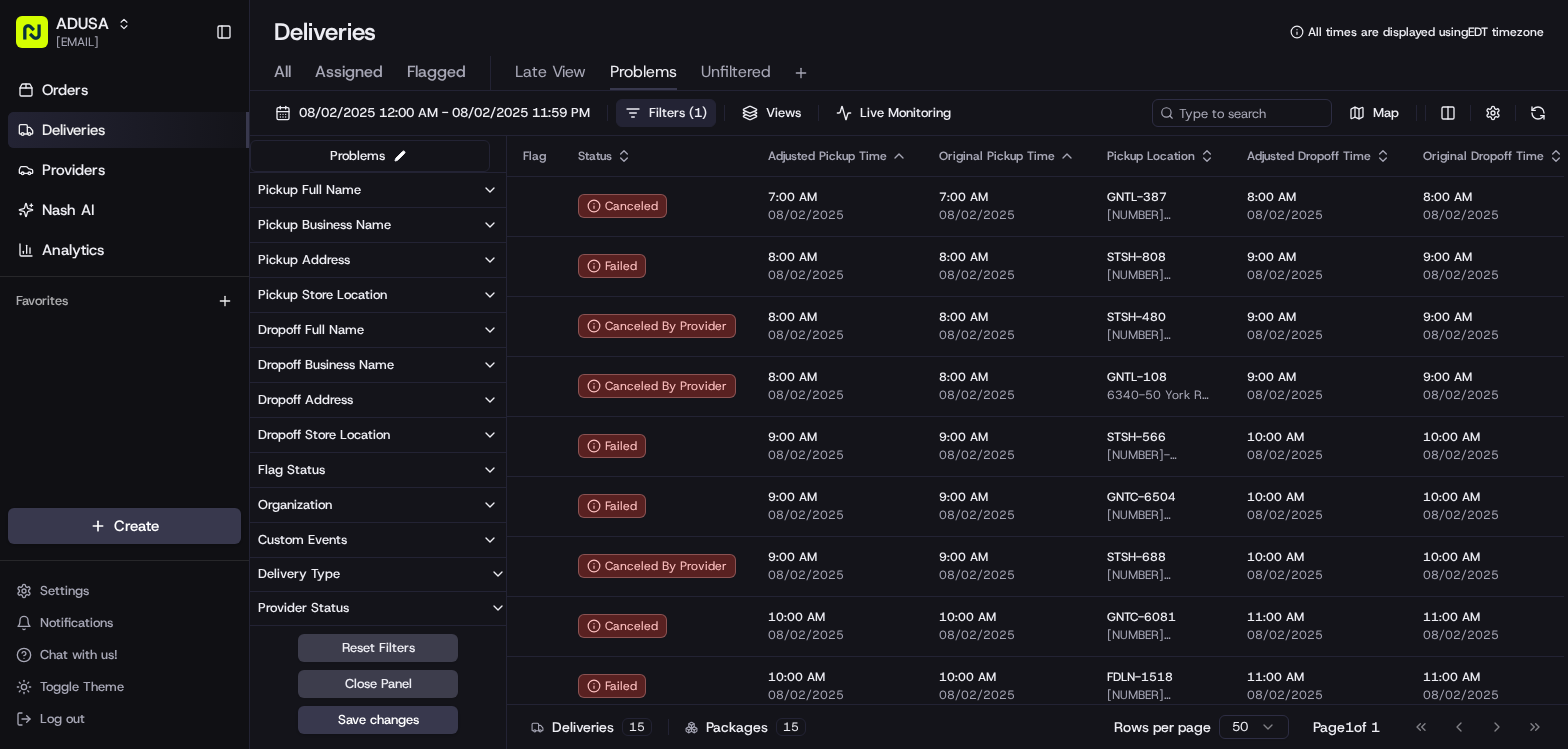 click on "Provider Status" at bounding box center (378, 608) 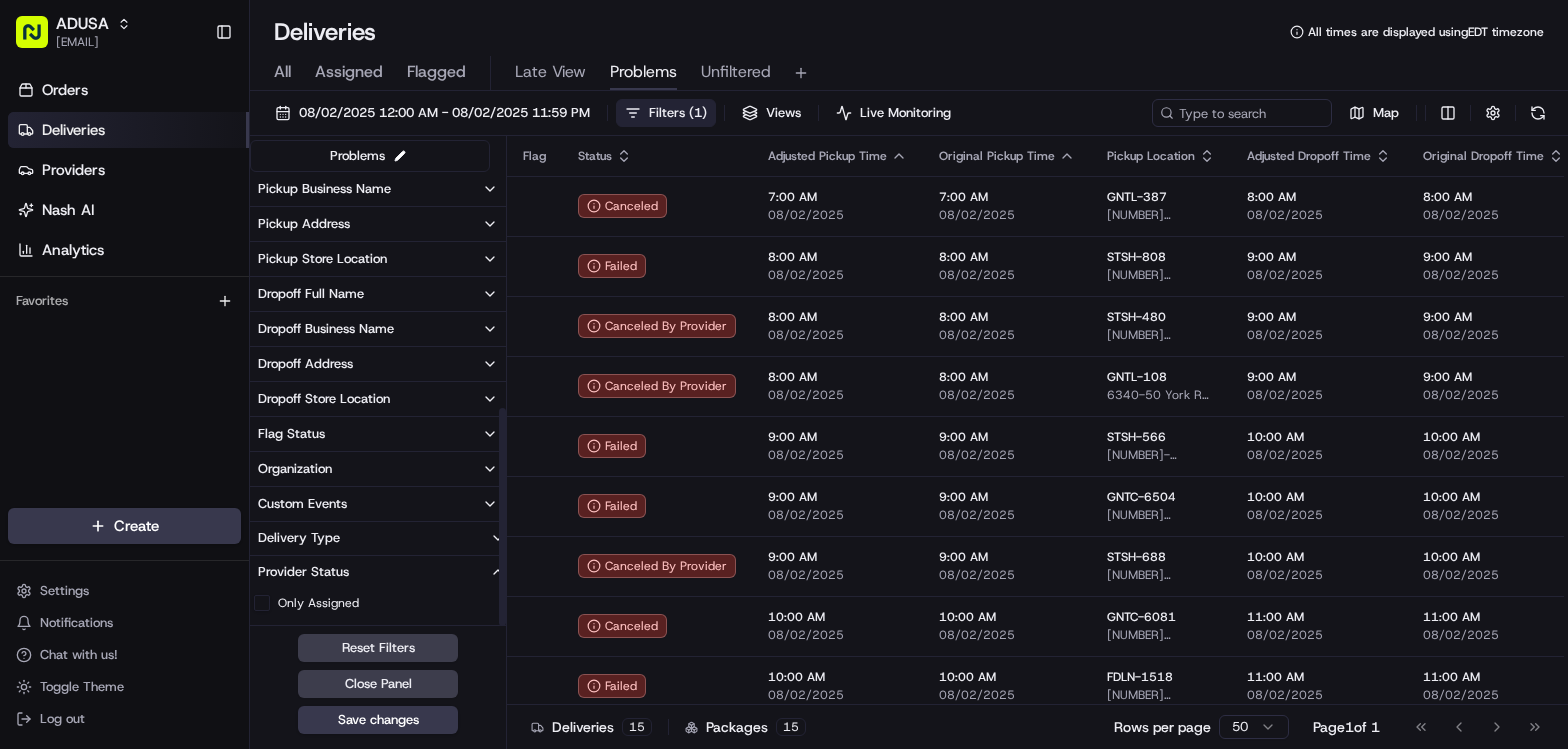 click on "Provider Status" at bounding box center (378, 572) 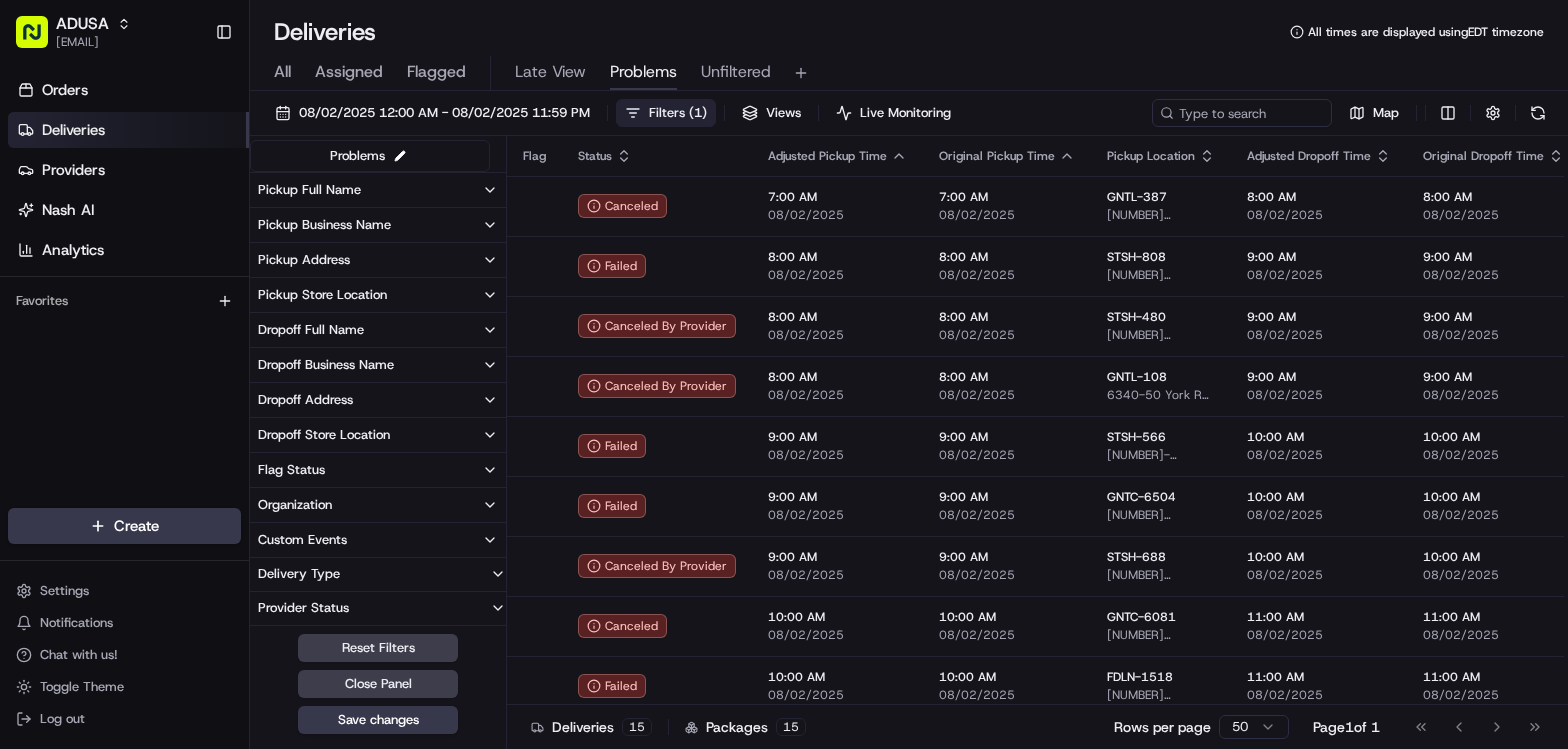 click on "Delivery Type" at bounding box center (378, 574) 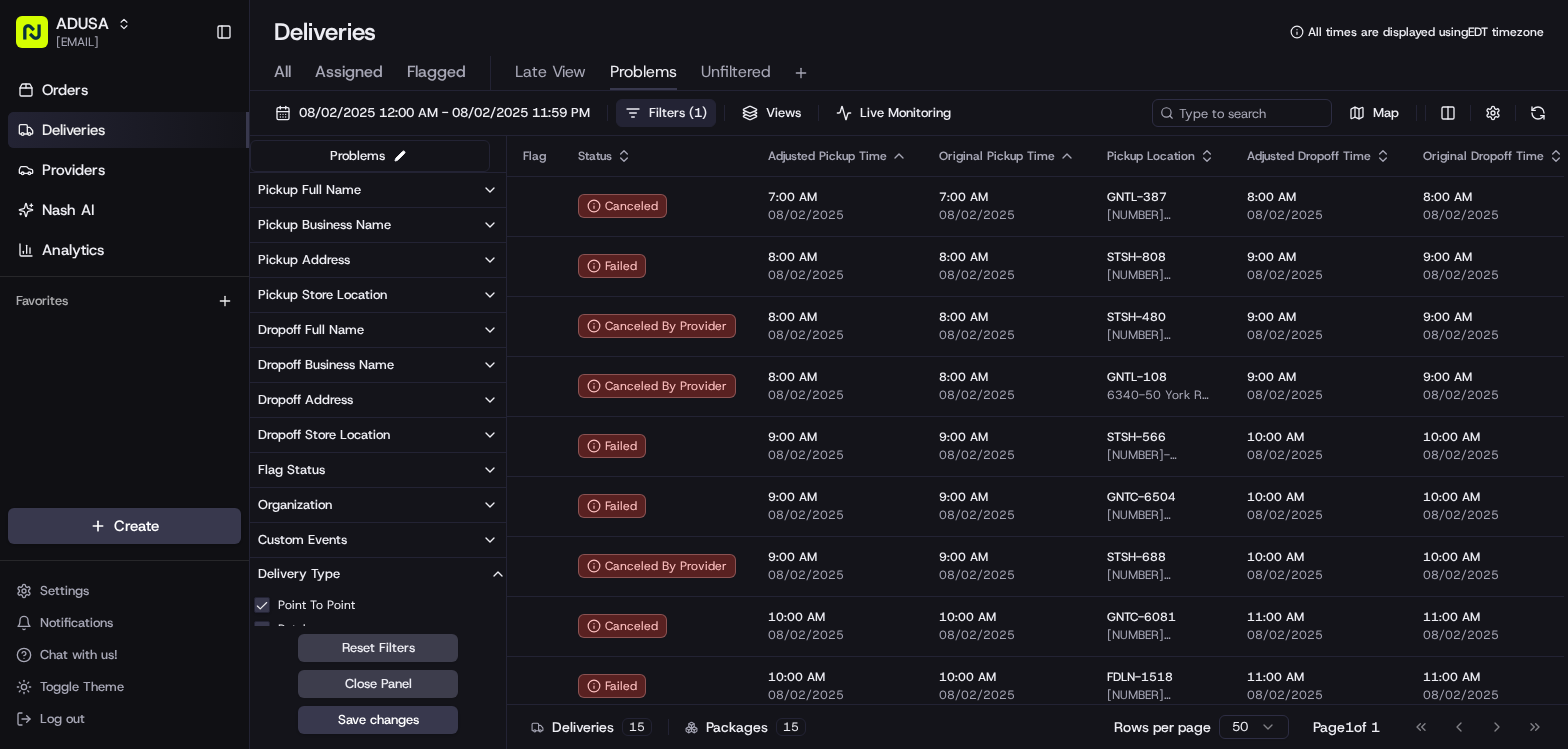 scroll, scrollTop: 516, scrollLeft: 0, axis: vertical 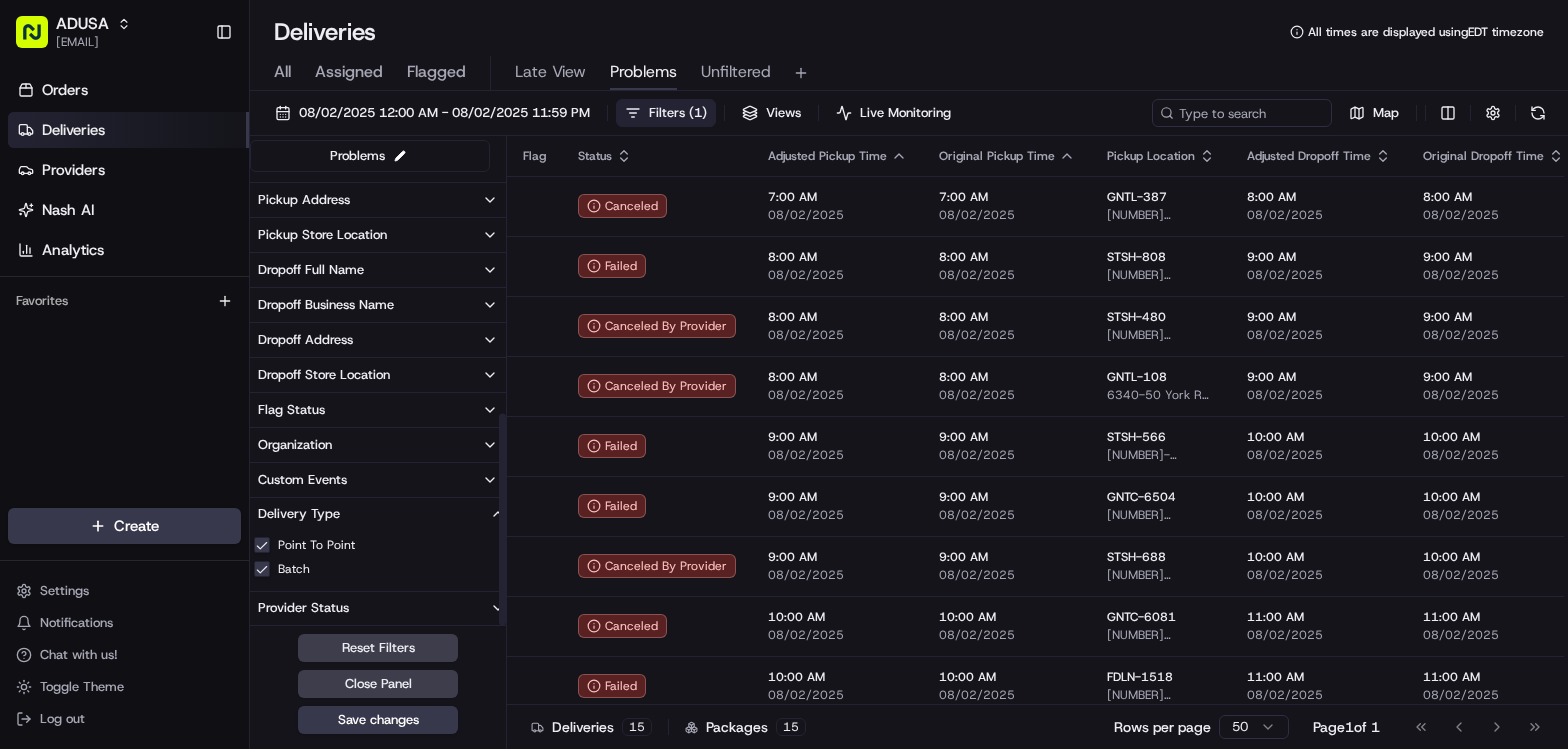 click on "Delivery Type" at bounding box center (378, 514) 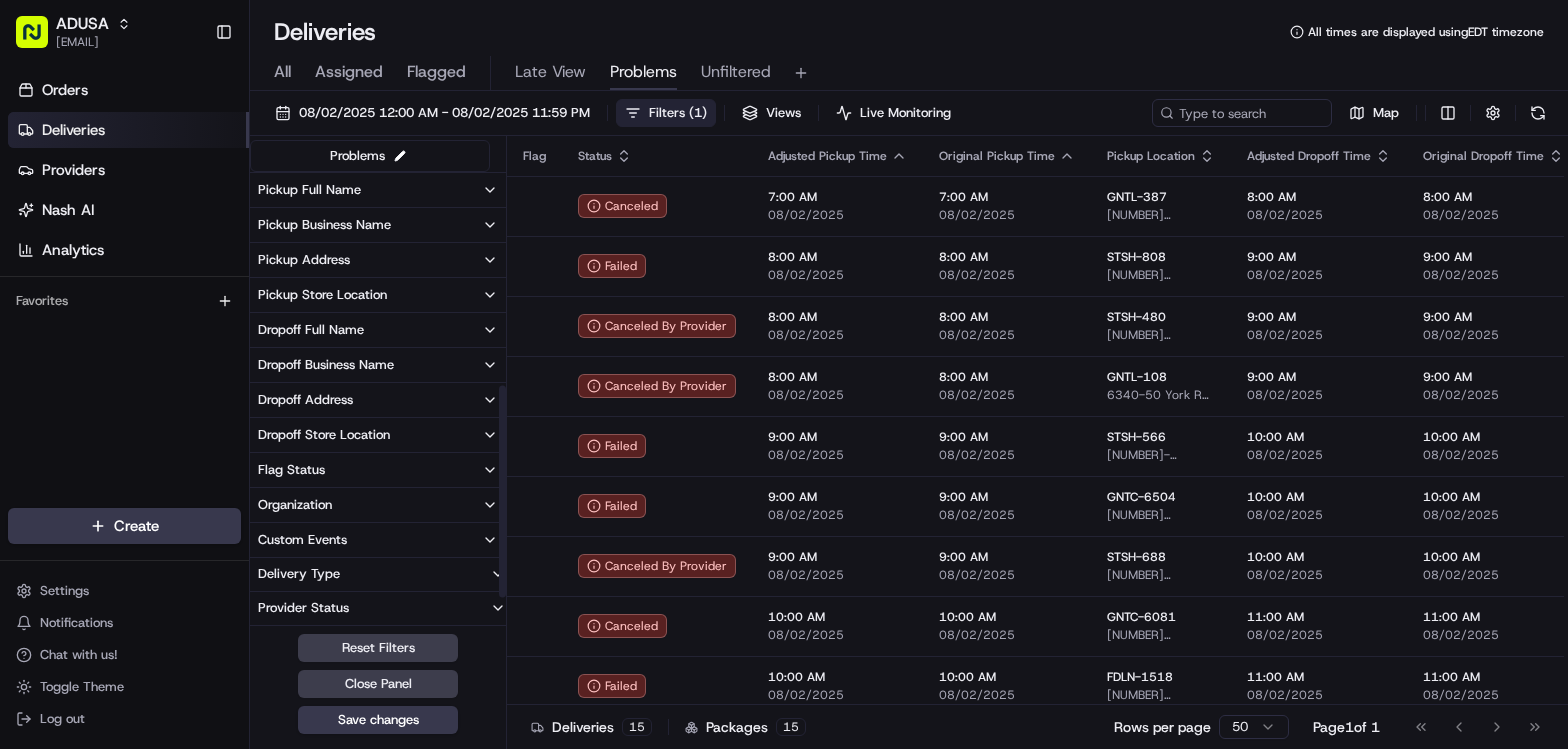 scroll, scrollTop: 456, scrollLeft: 0, axis: vertical 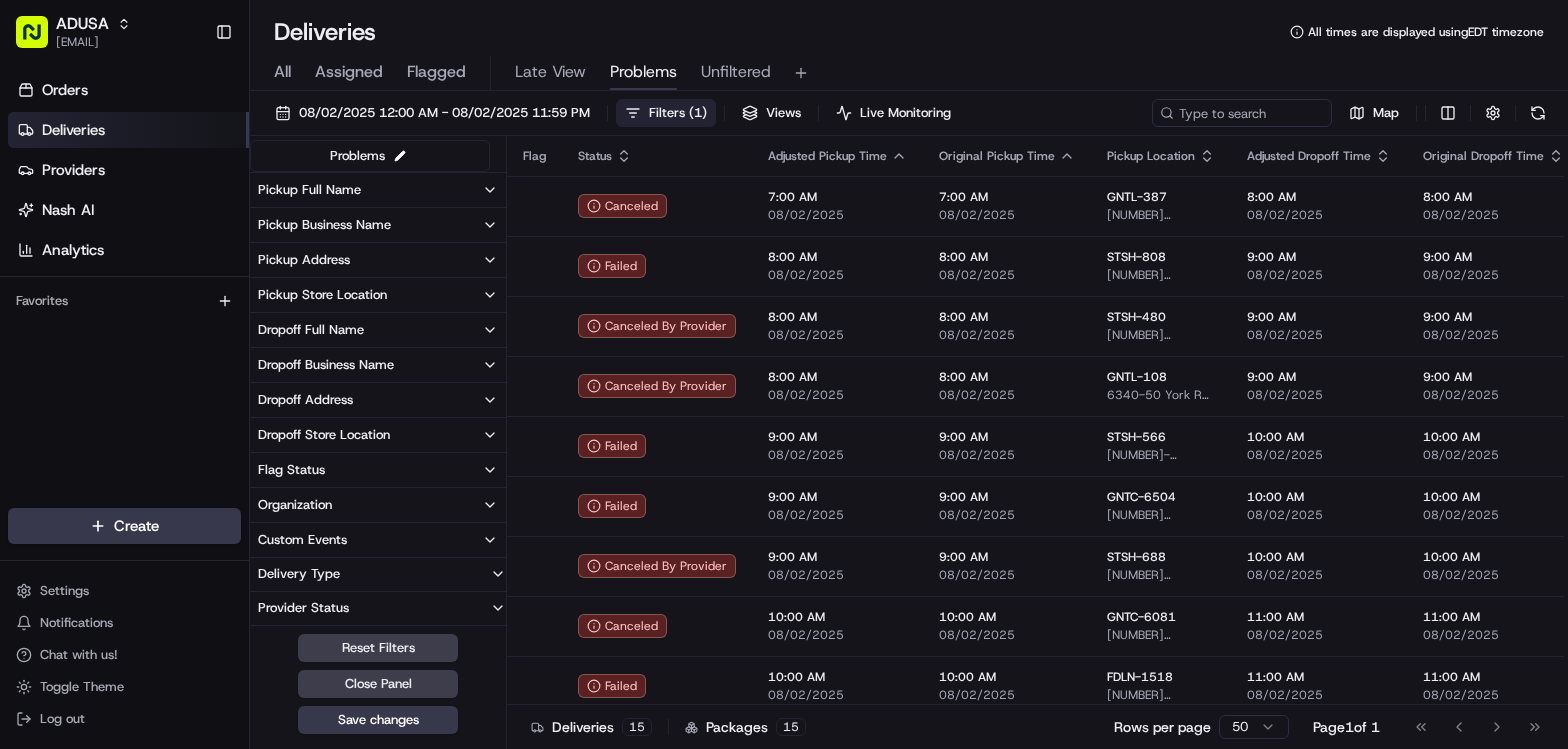 click on "Custom Events" at bounding box center (378, 540) 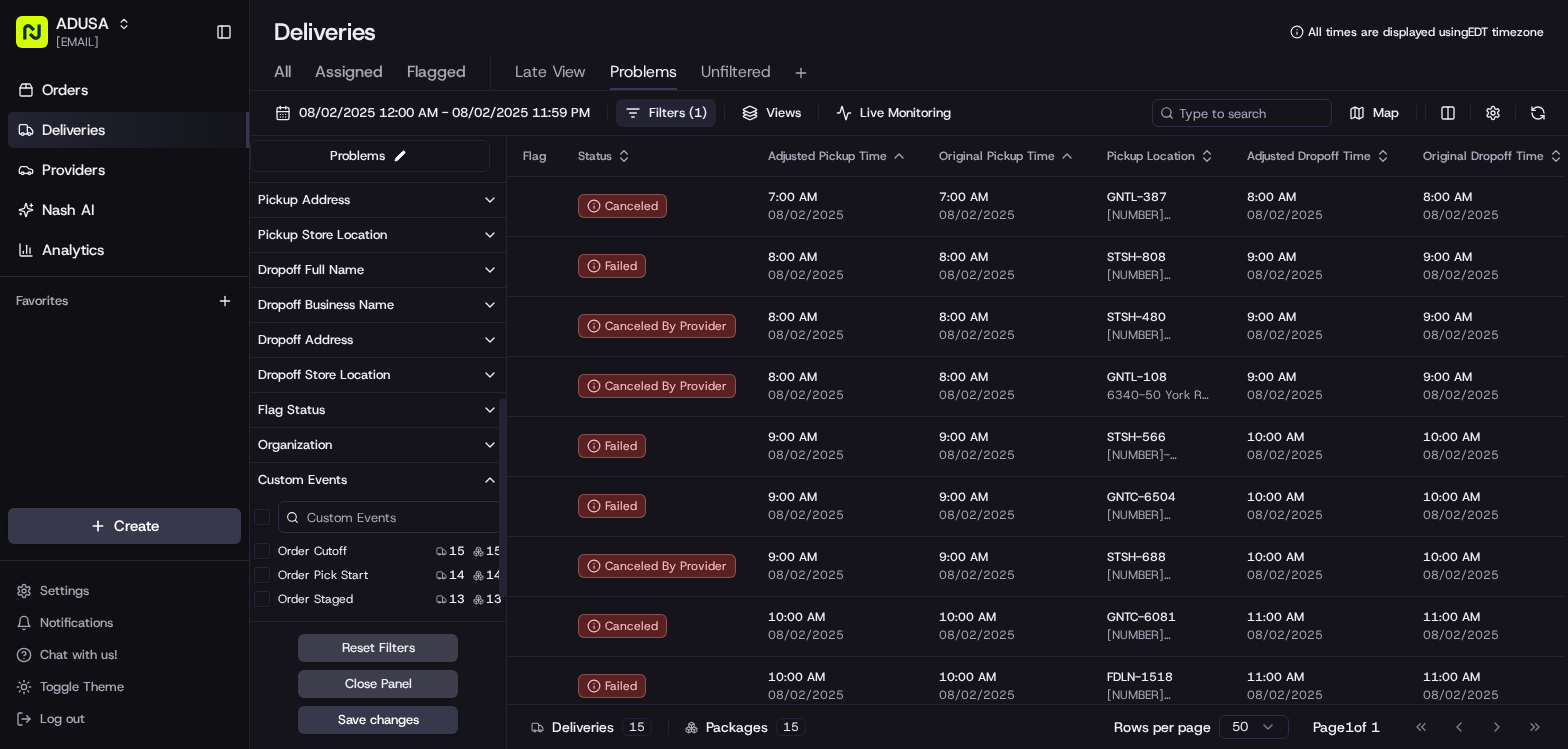 scroll, scrollTop: 580, scrollLeft: 0, axis: vertical 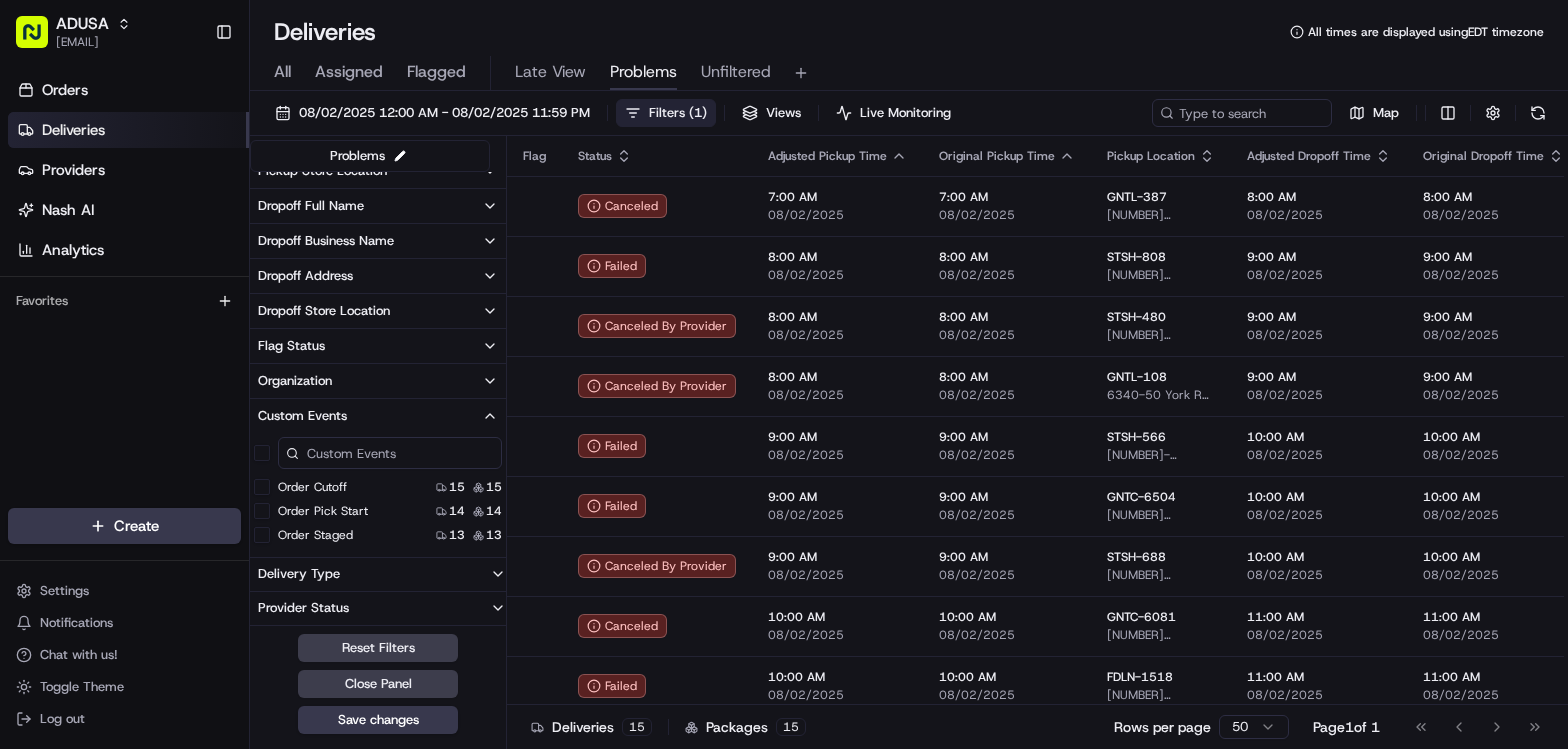 click on "Custom Events" at bounding box center (378, 416) 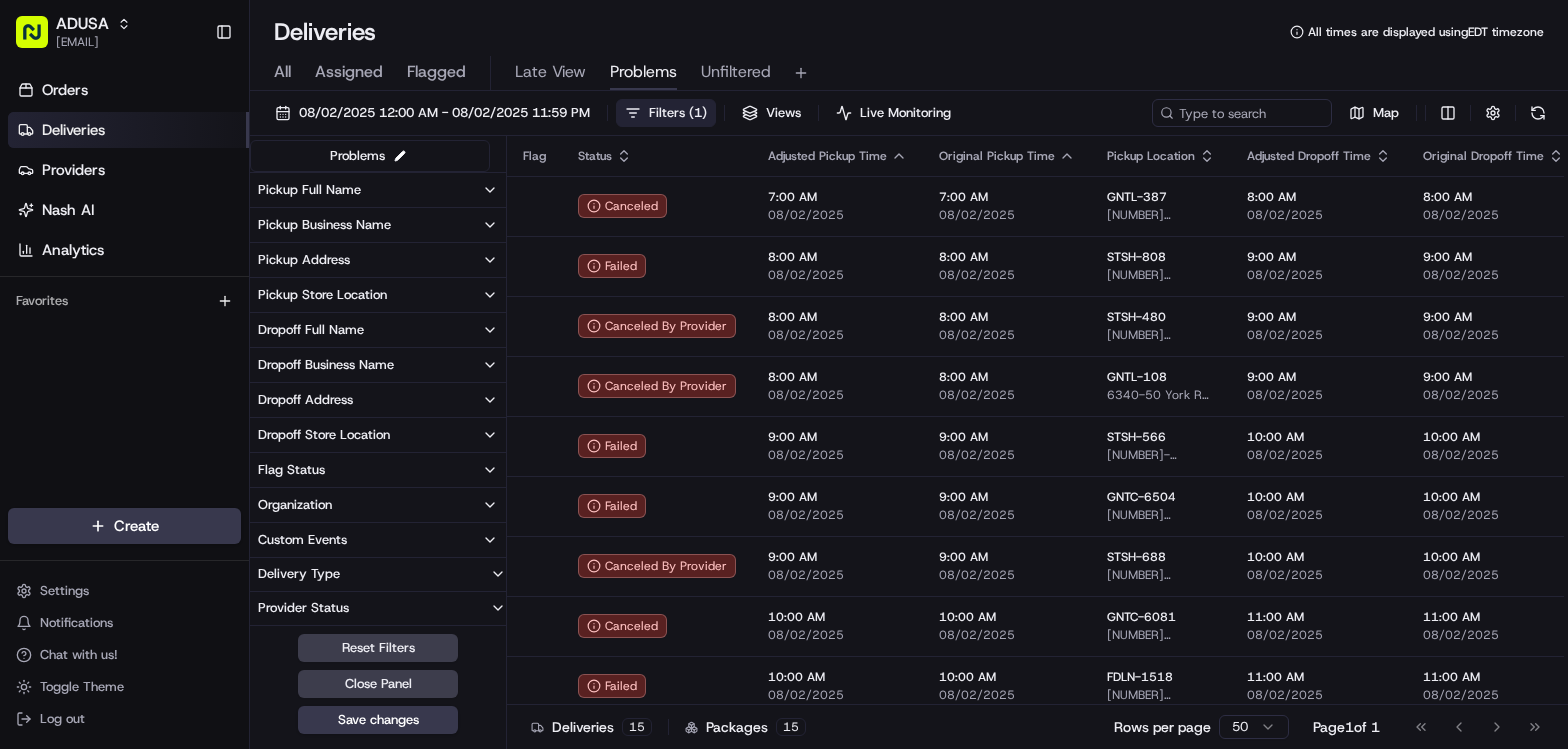 click on "Organization" at bounding box center (378, 505) 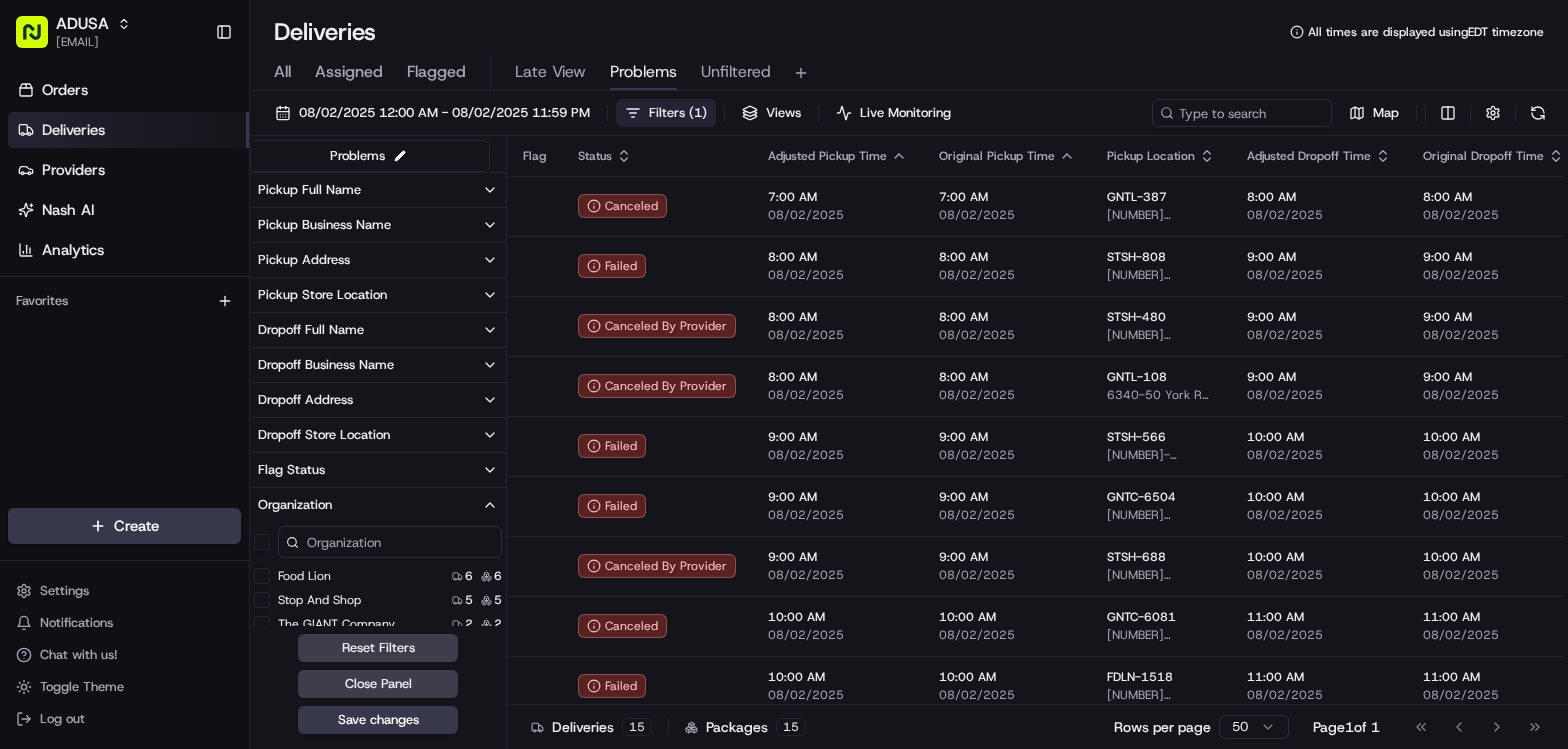 click on "Organization" at bounding box center [378, 505] 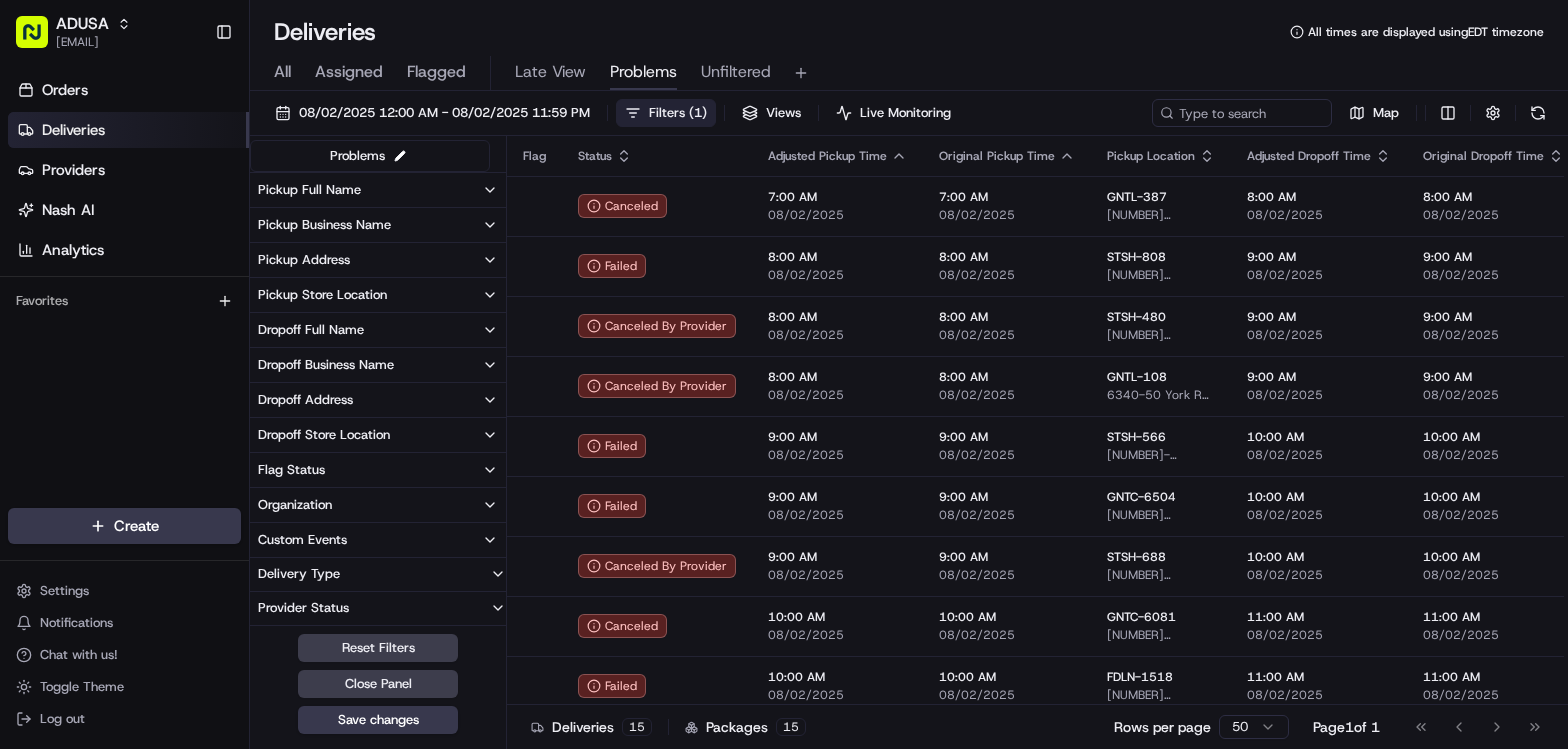 click on "Flag Status" at bounding box center [378, 470] 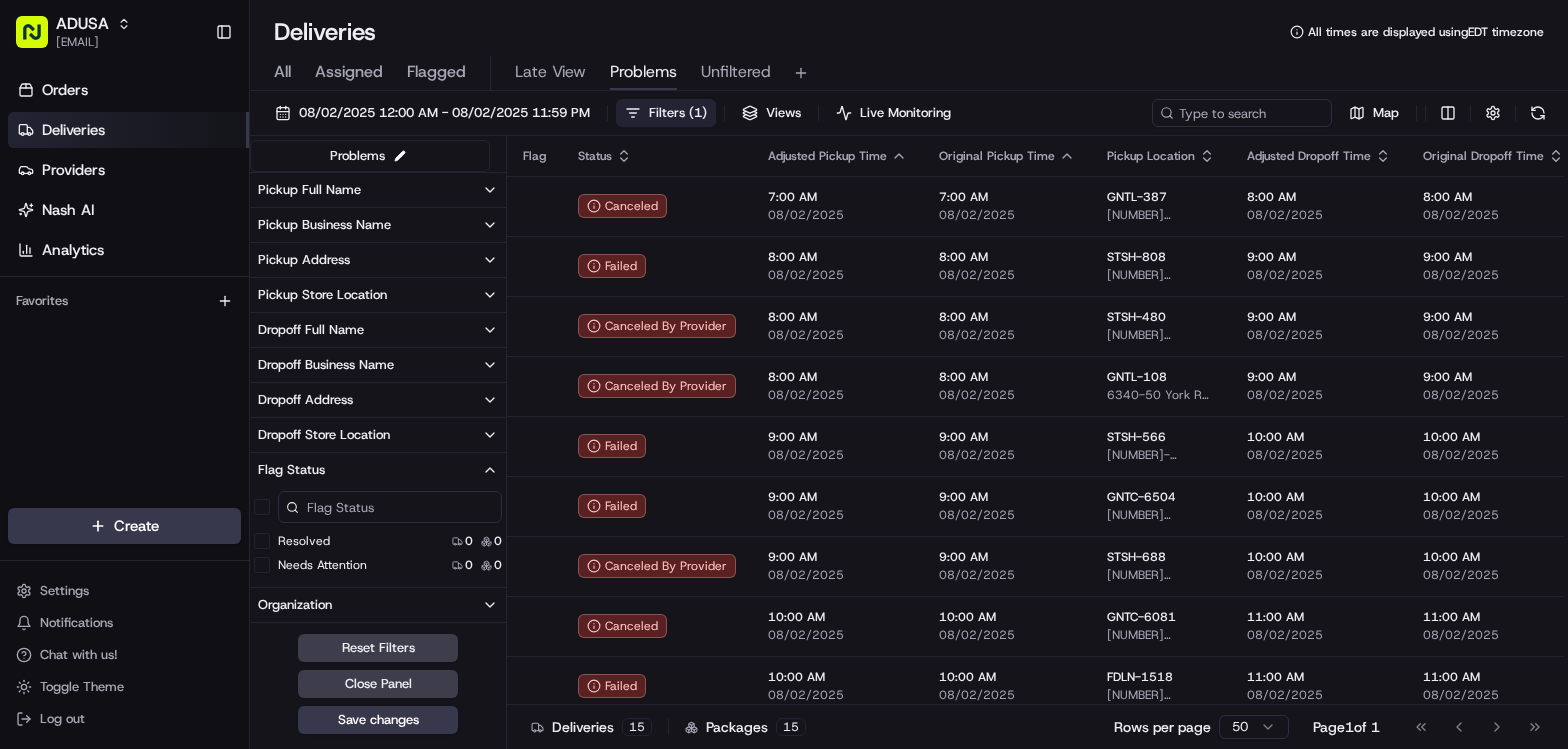 click on "Flag Status" at bounding box center [378, 470] 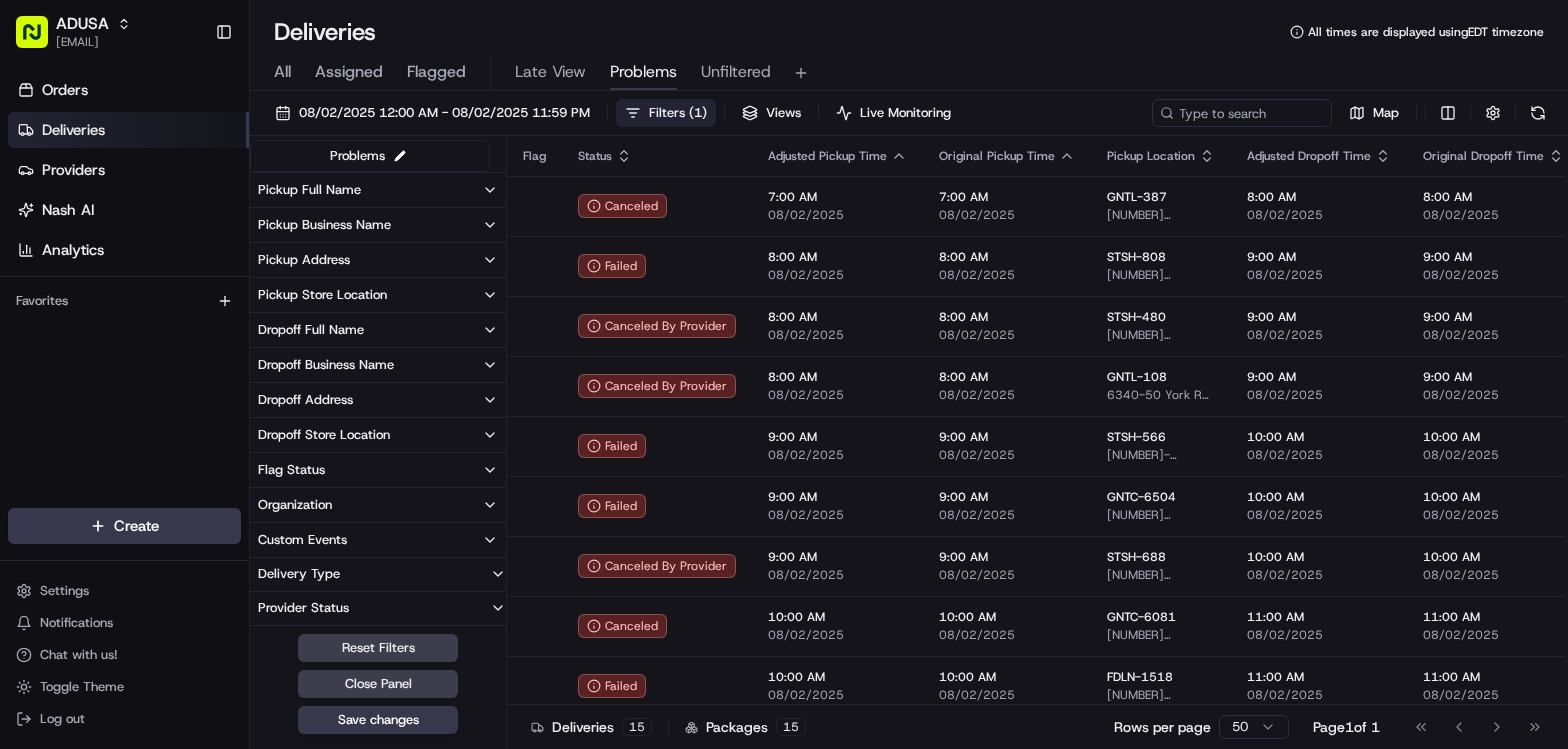 click on "Dropoff Store Location" at bounding box center (324, 435) 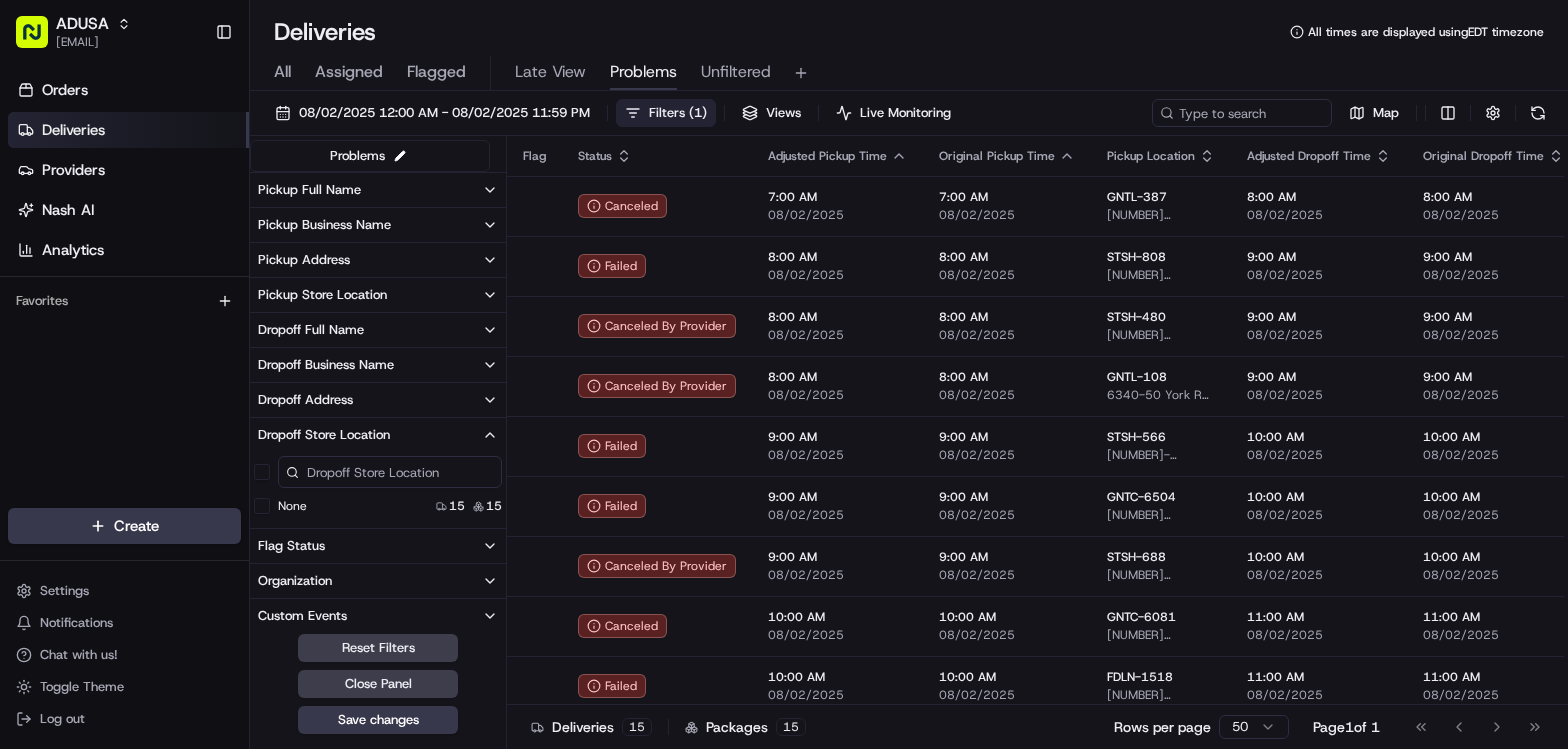 click on "Dropoff Store Location" at bounding box center (324, 435) 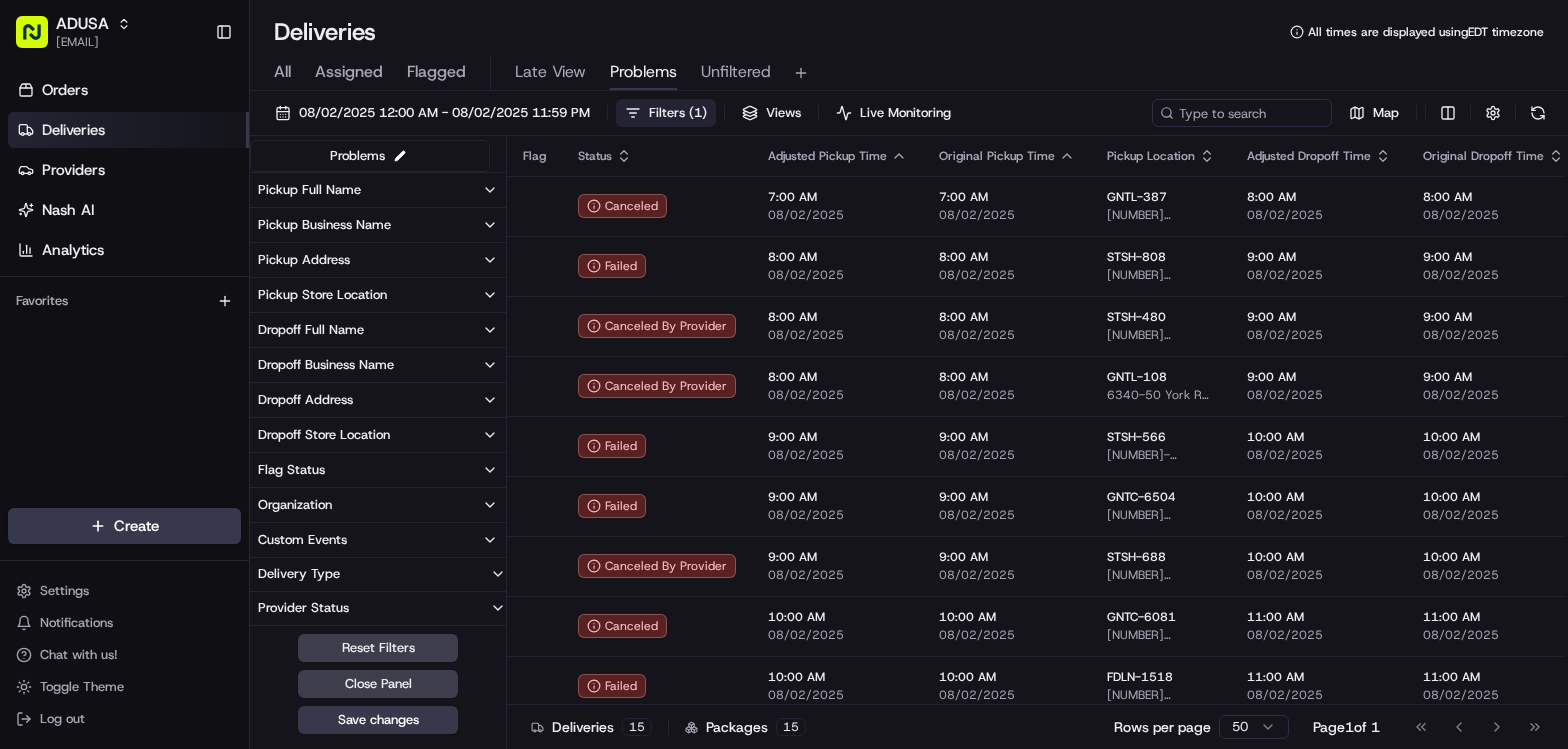 click on "Dropoff Address" at bounding box center (378, 400) 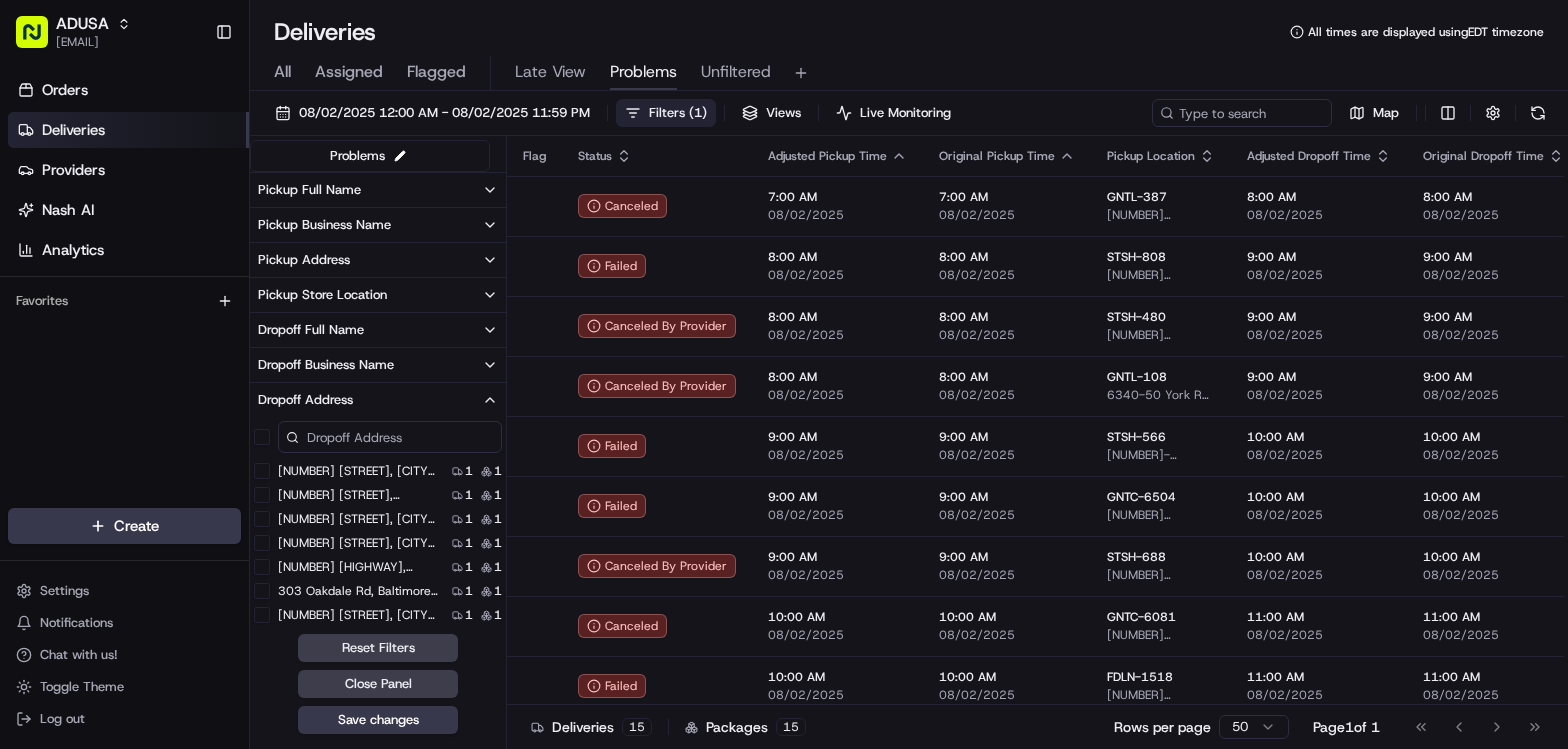 click on "Dropoff Address" at bounding box center [378, 400] 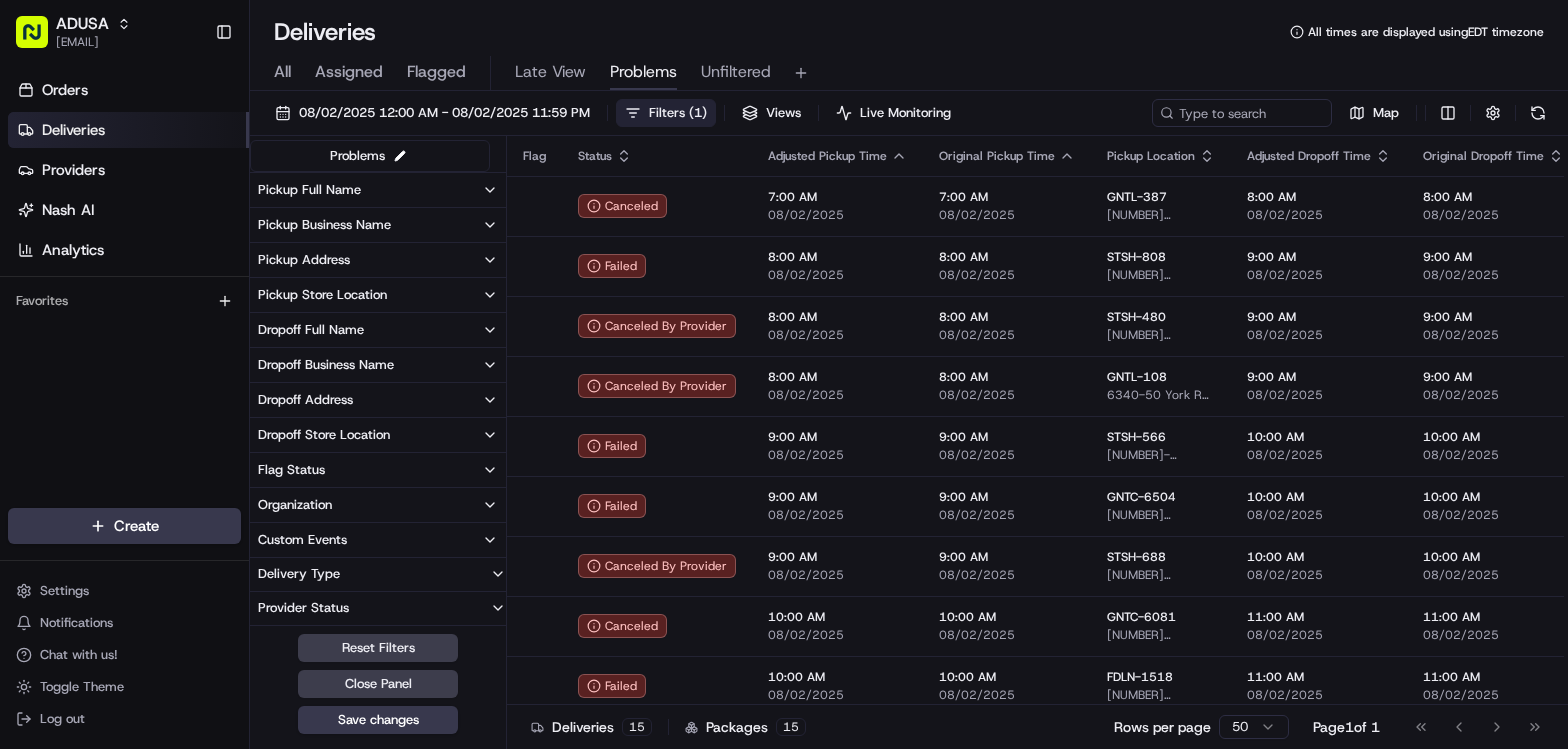 click on "Dropoff Full Name" at bounding box center (378, 330) 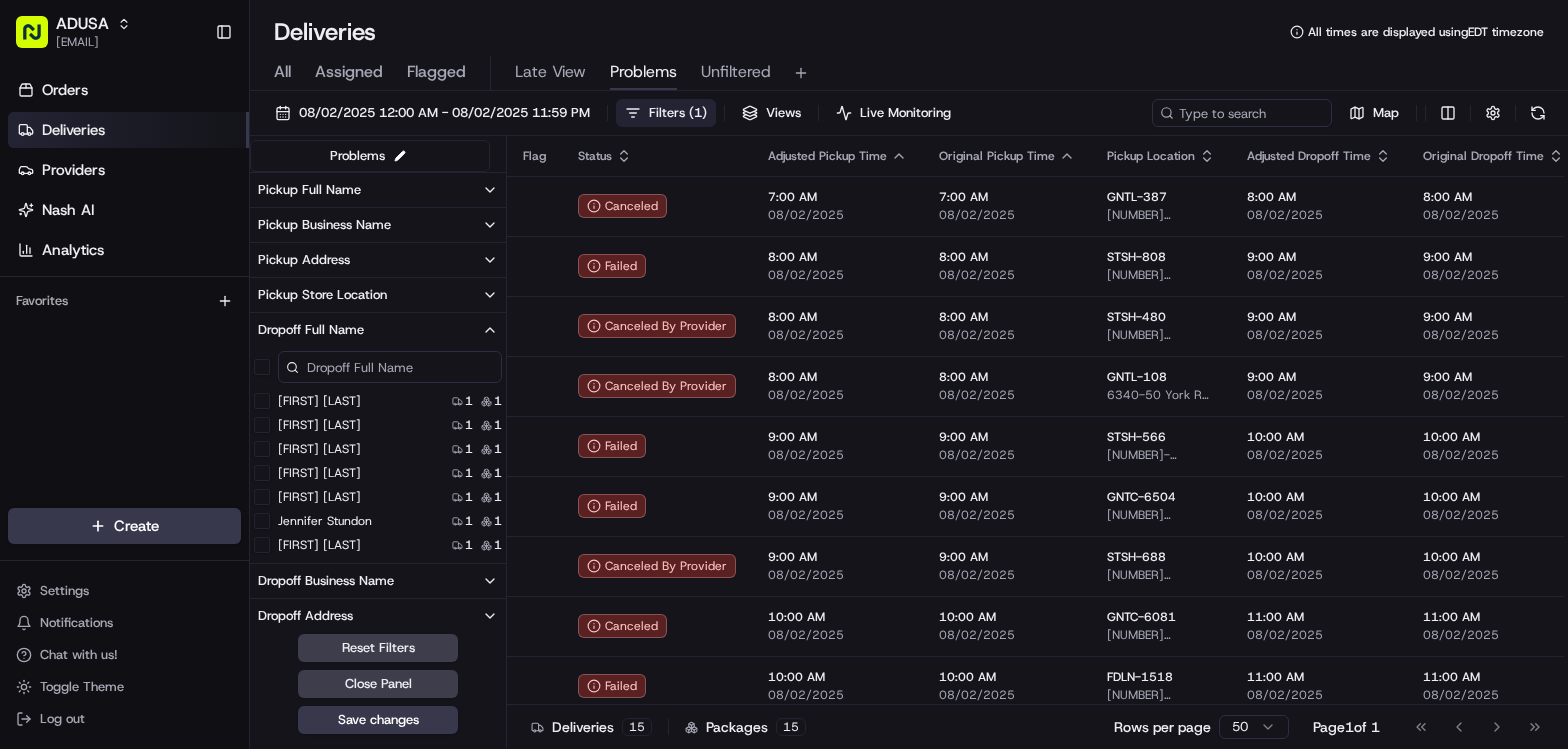 click on "Dropoff Full Name" at bounding box center (378, 330) 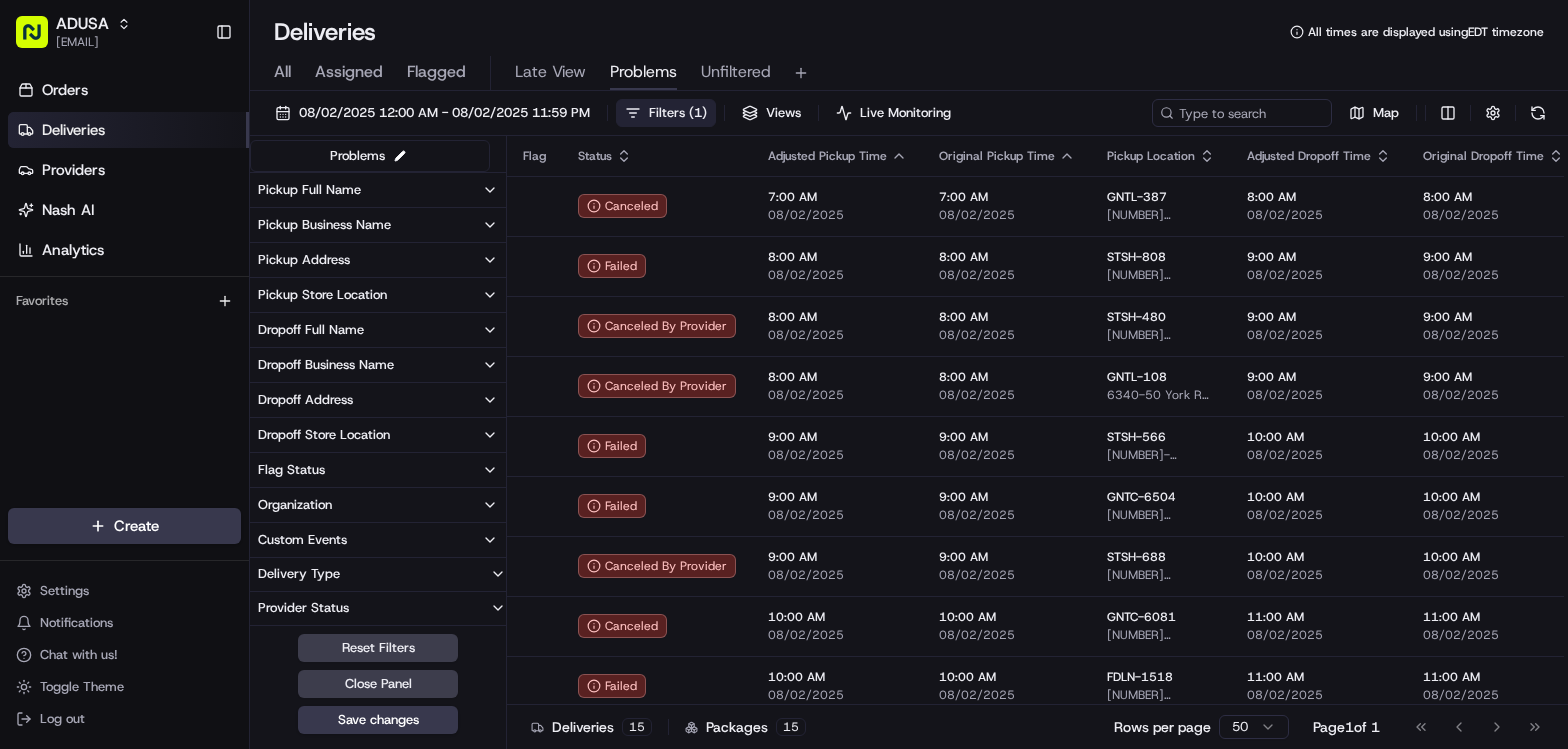 click on "Pickup Store Location" at bounding box center [322, 295] 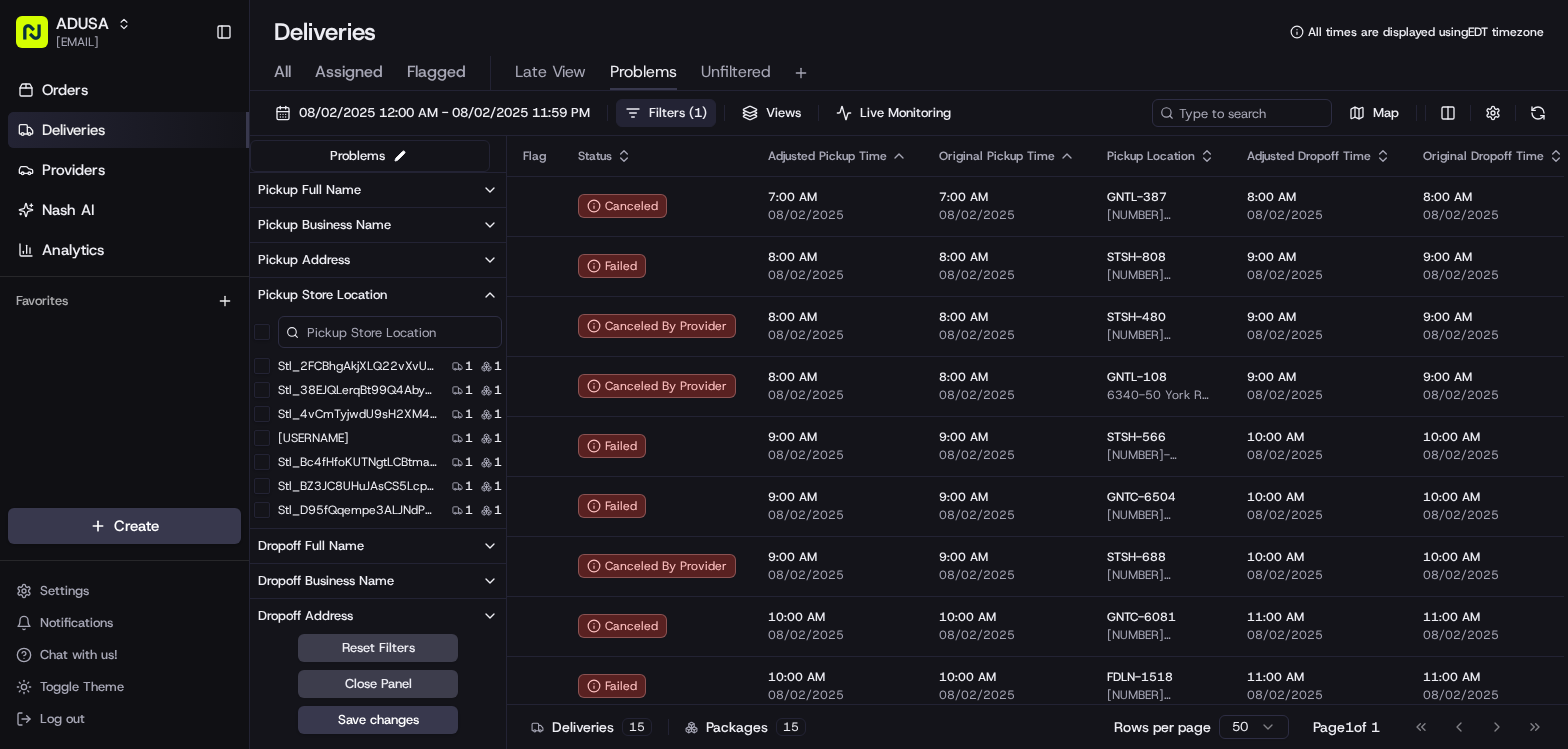 click on "Pickup Store Location" at bounding box center (322, 295) 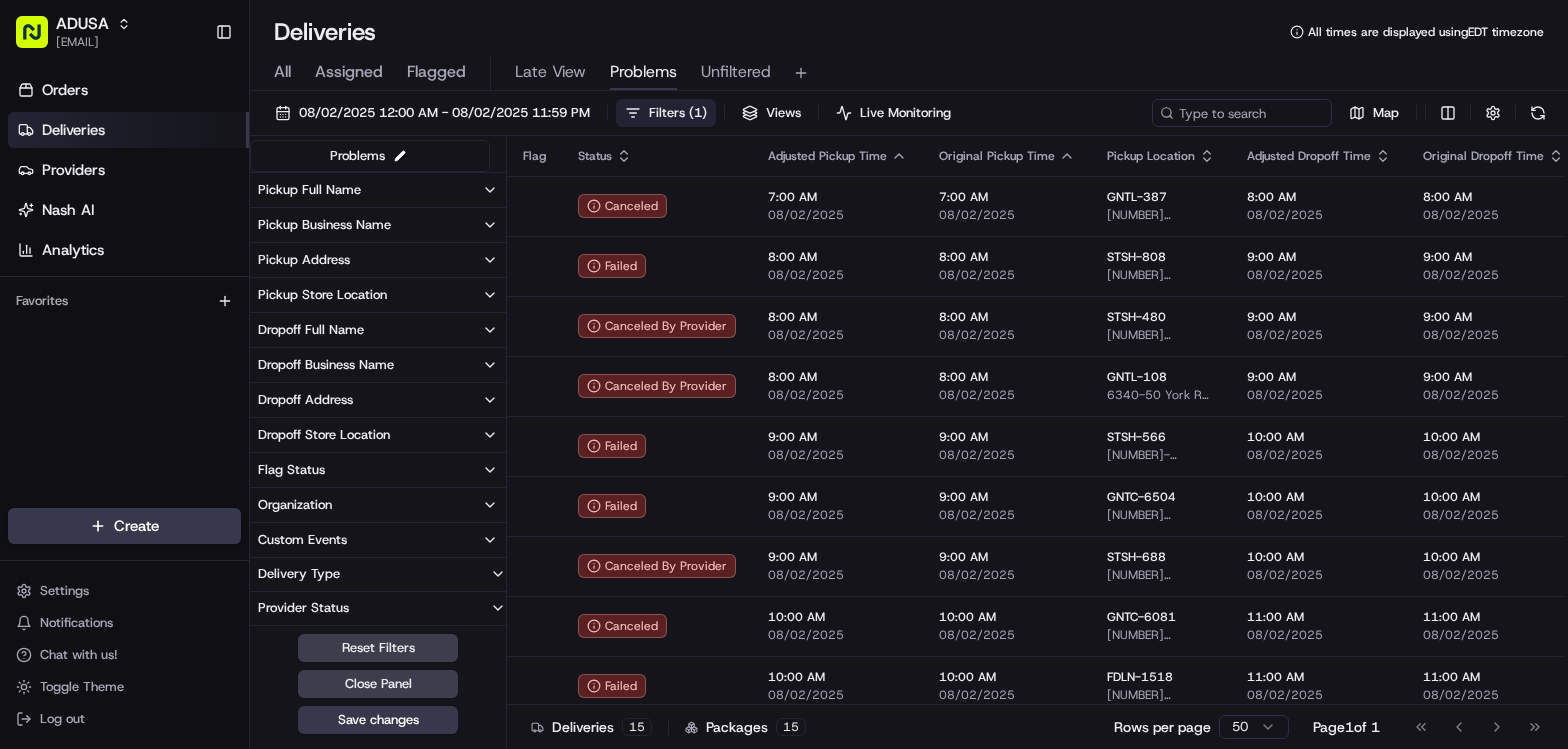 click on "Pickup Address" at bounding box center (378, 260) 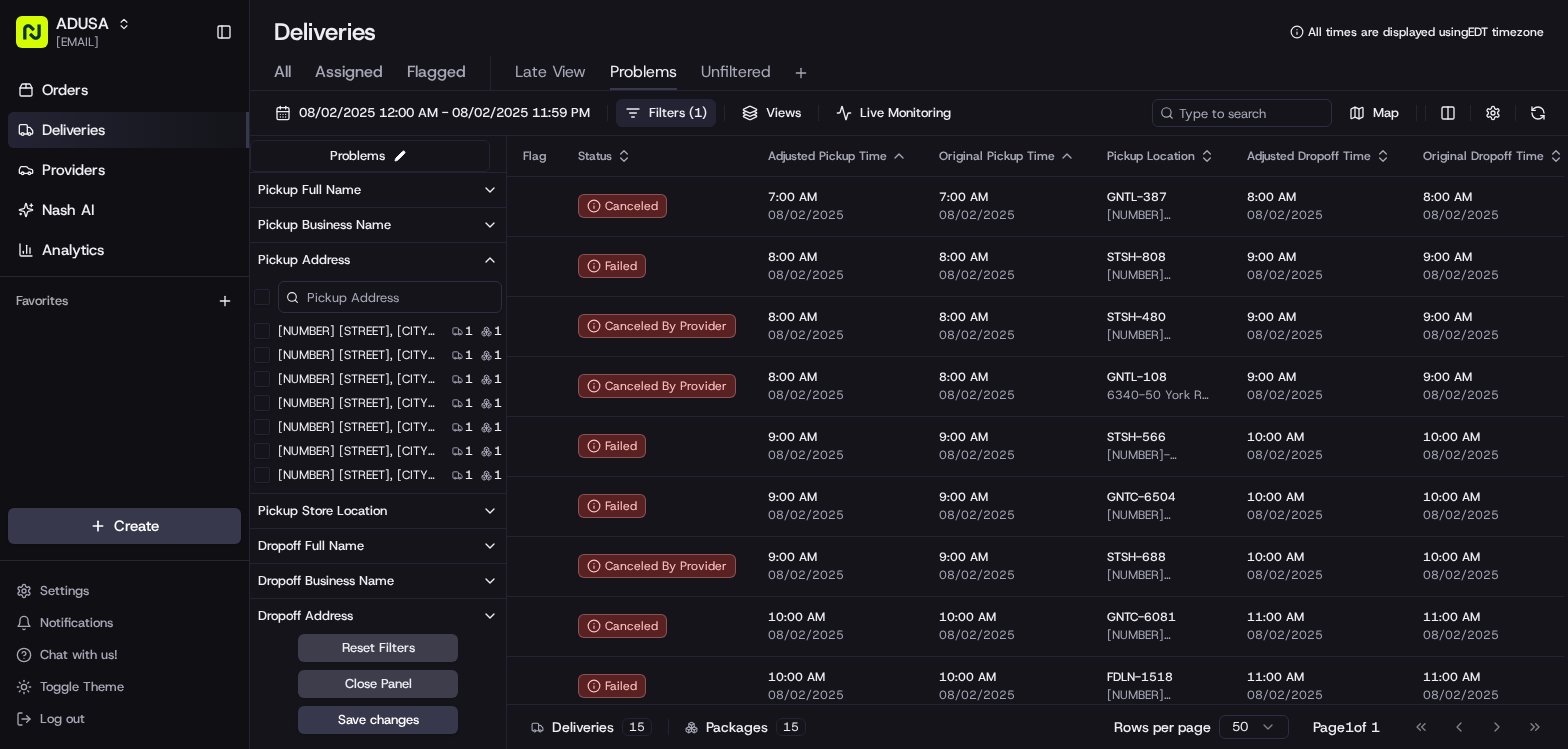 click on "Pickup Address" at bounding box center (378, 260) 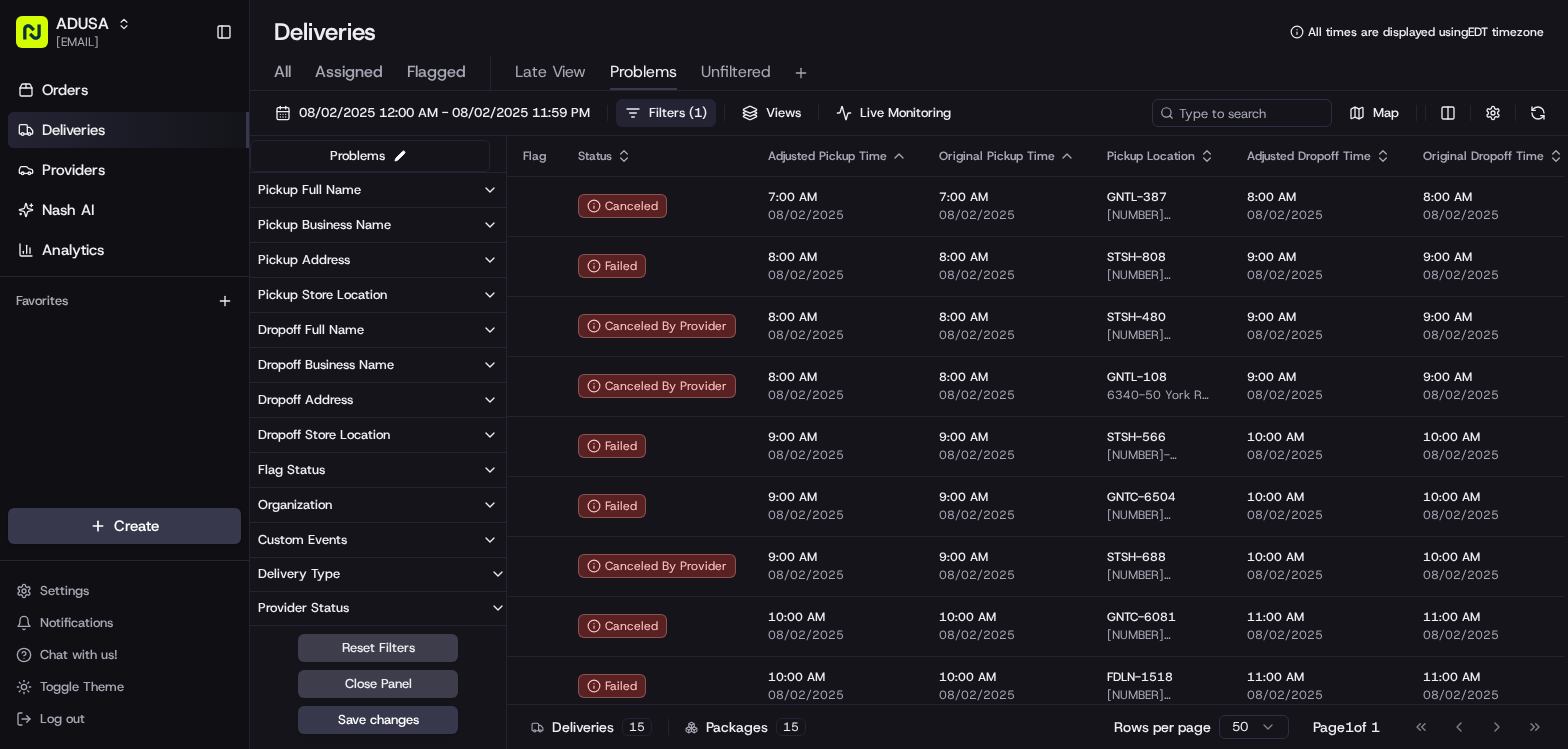 click on "Pickup Business Name" at bounding box center (324, 225) 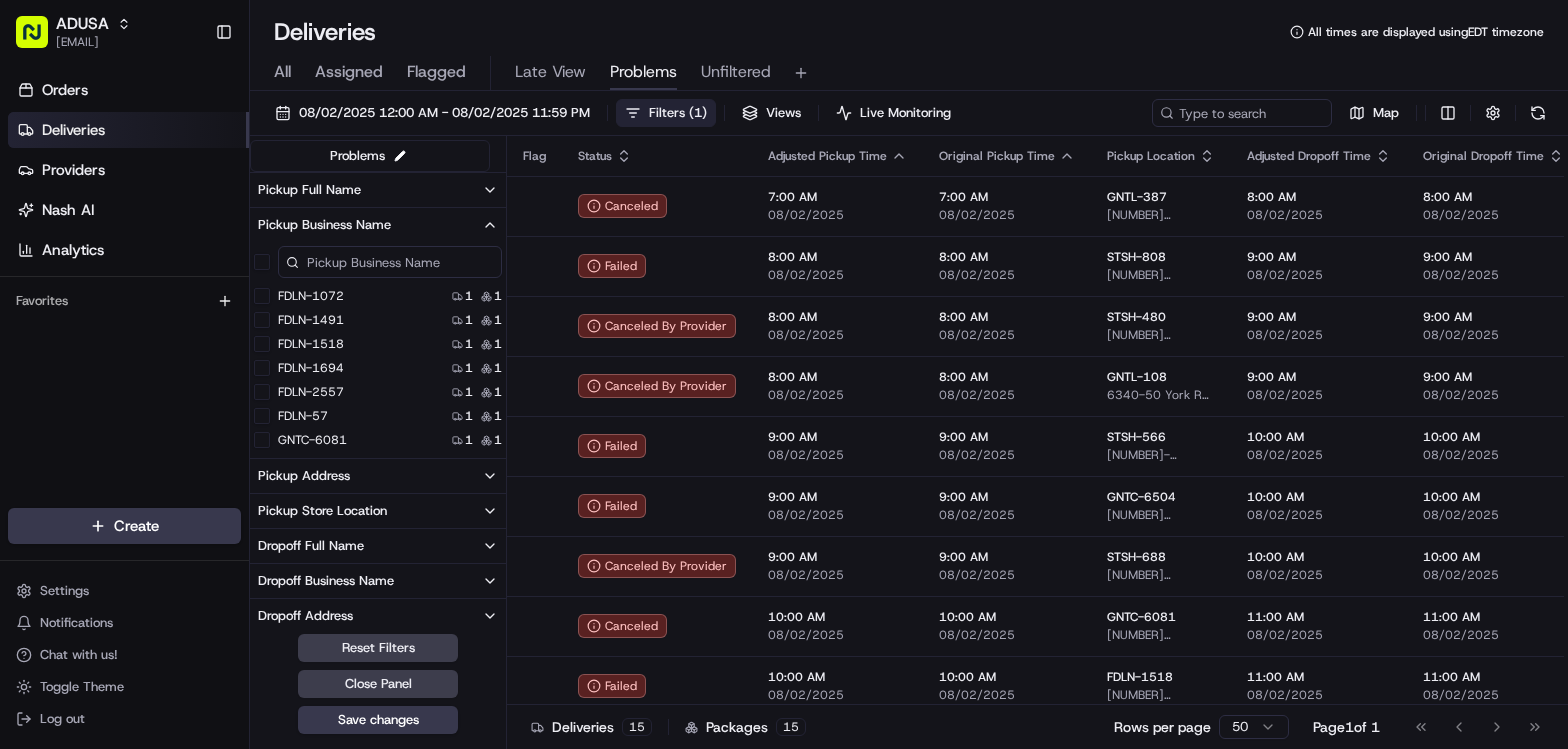 click on "Pickup Business Name" at bounding box center (324, 225) 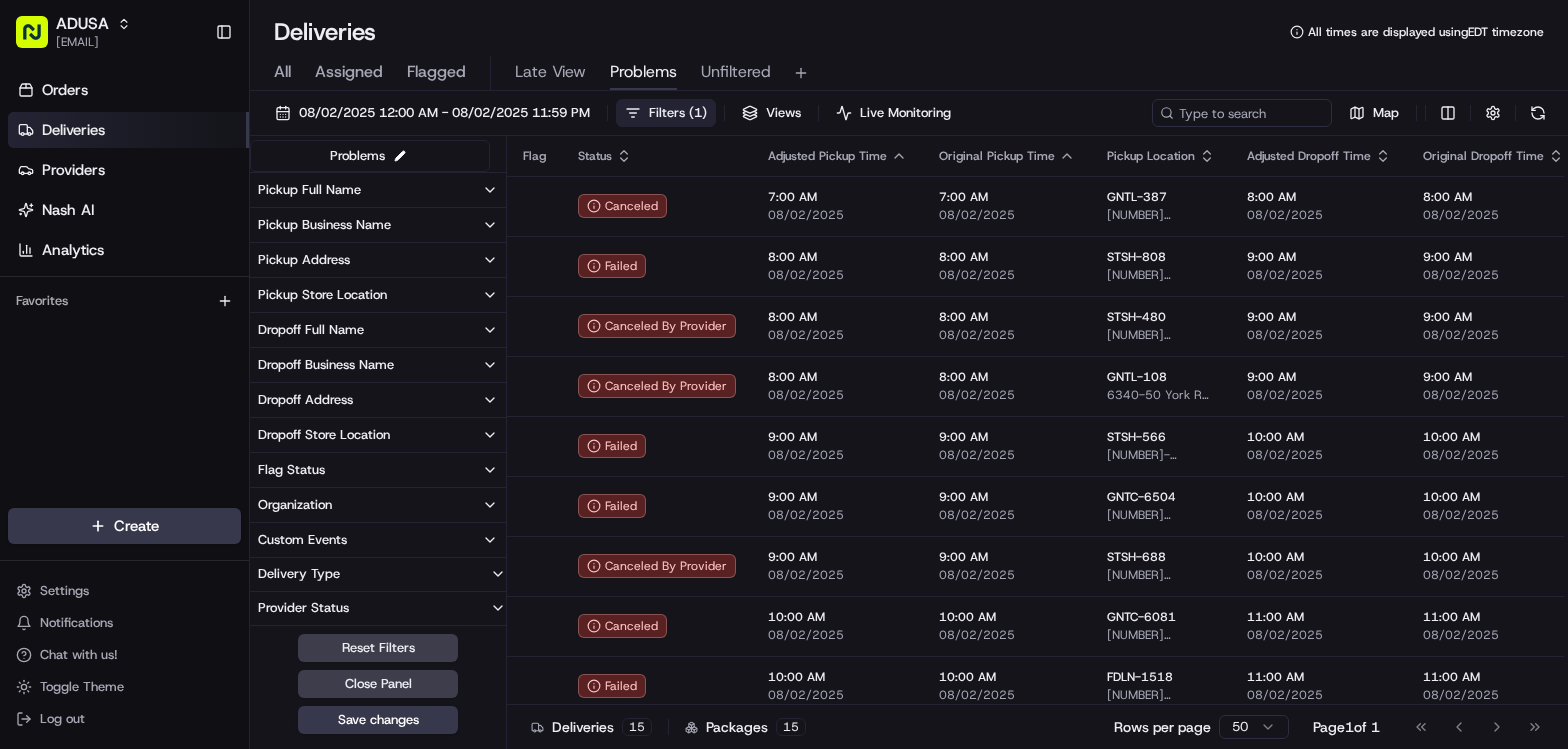 click on "Pickup Full Name" at bounding box center (309, 190) 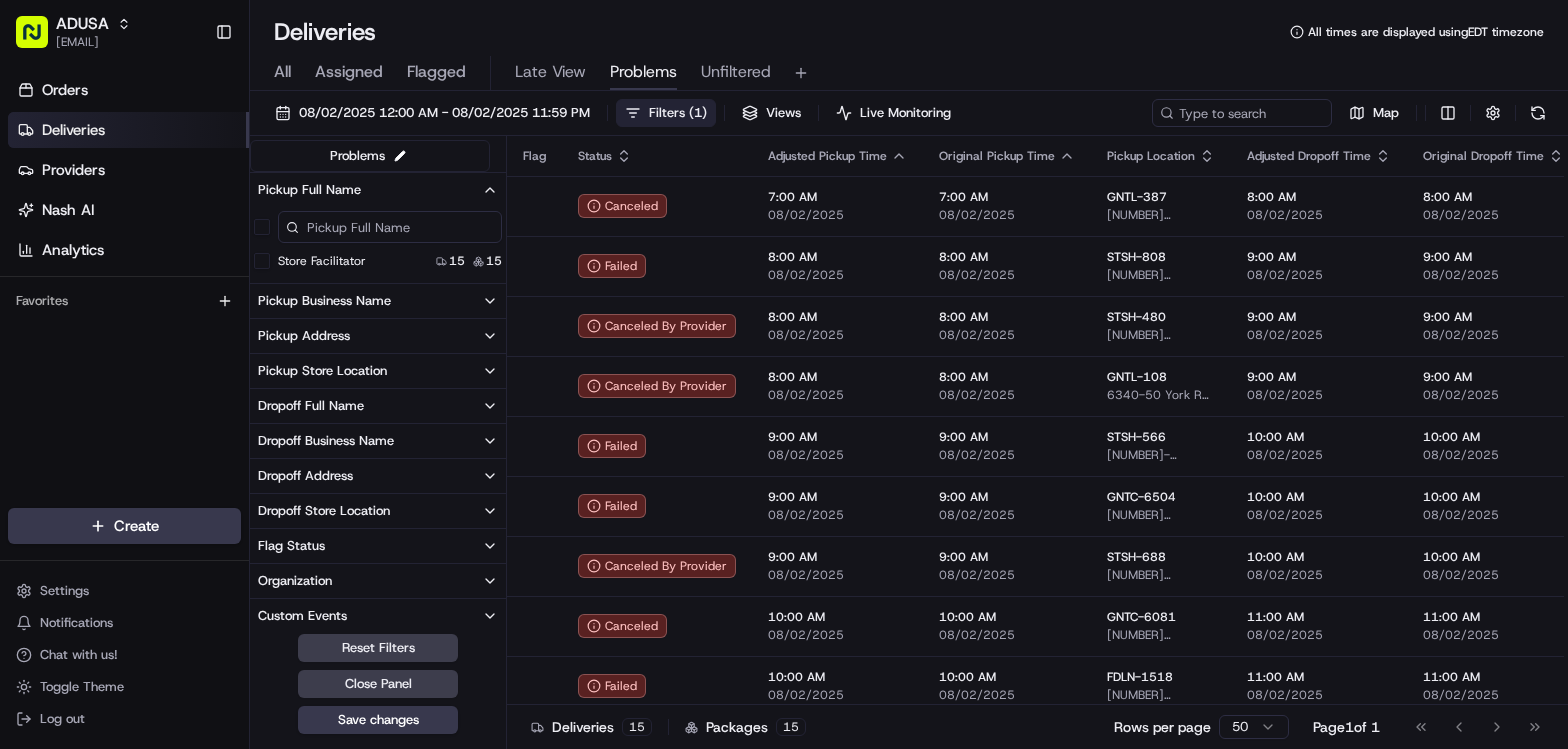 click on "Pickup Full Name" at bounding box center [309, 190] 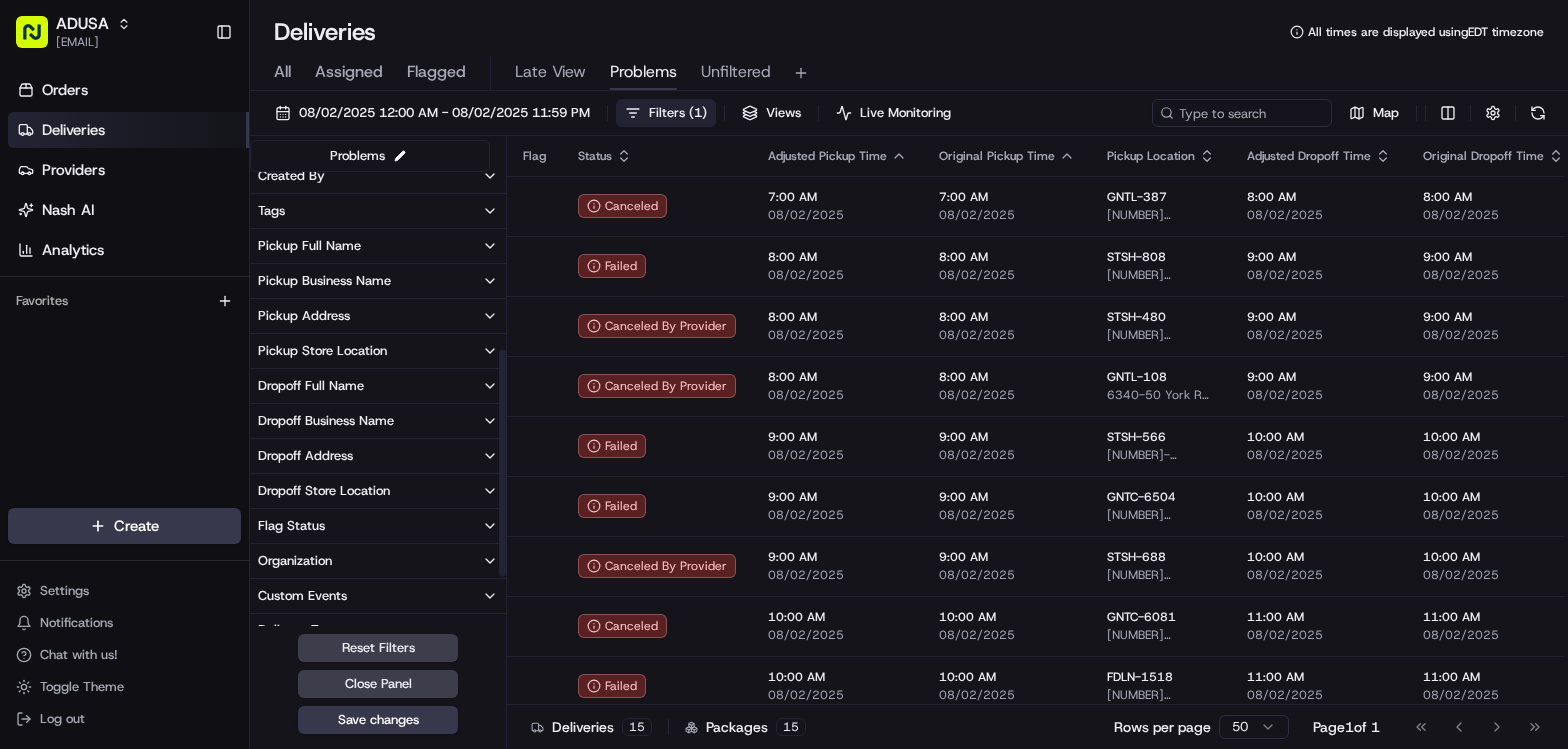 scroll, scrollTop: 356, scrollLeft: 0, axis: vertical 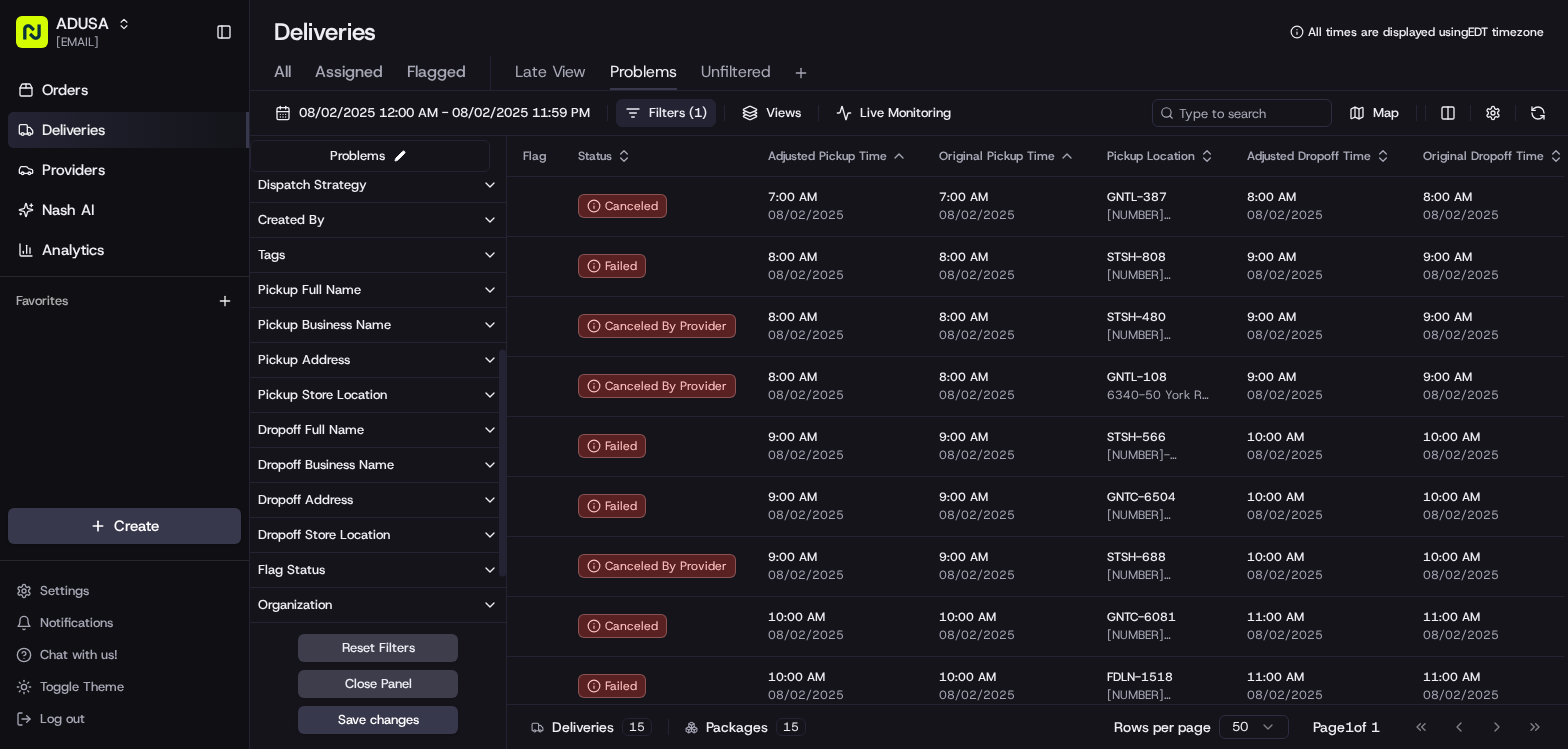 click on "Tags" at bounding box center [378, 255] 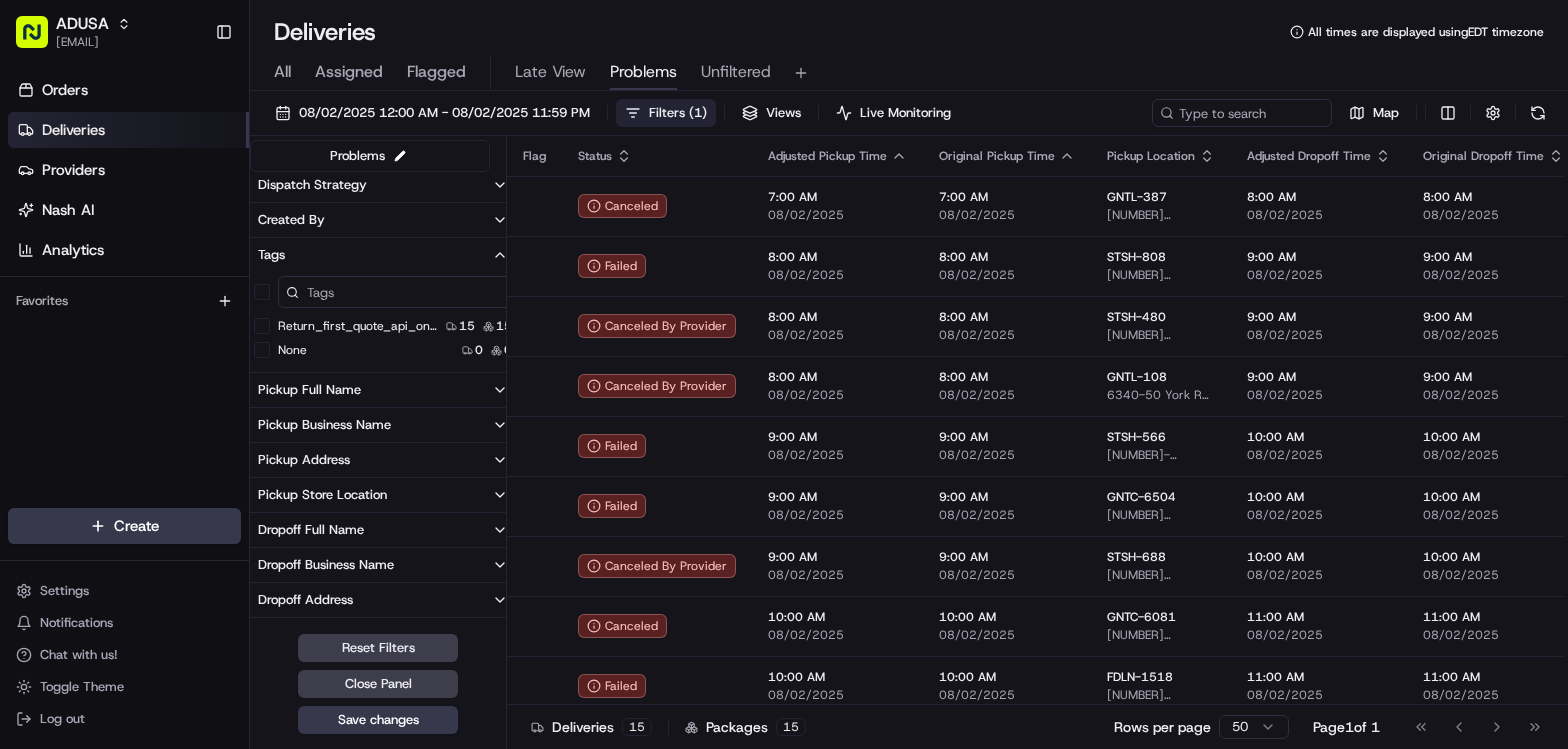 click on "Tags" at bounding box center [383, 255] 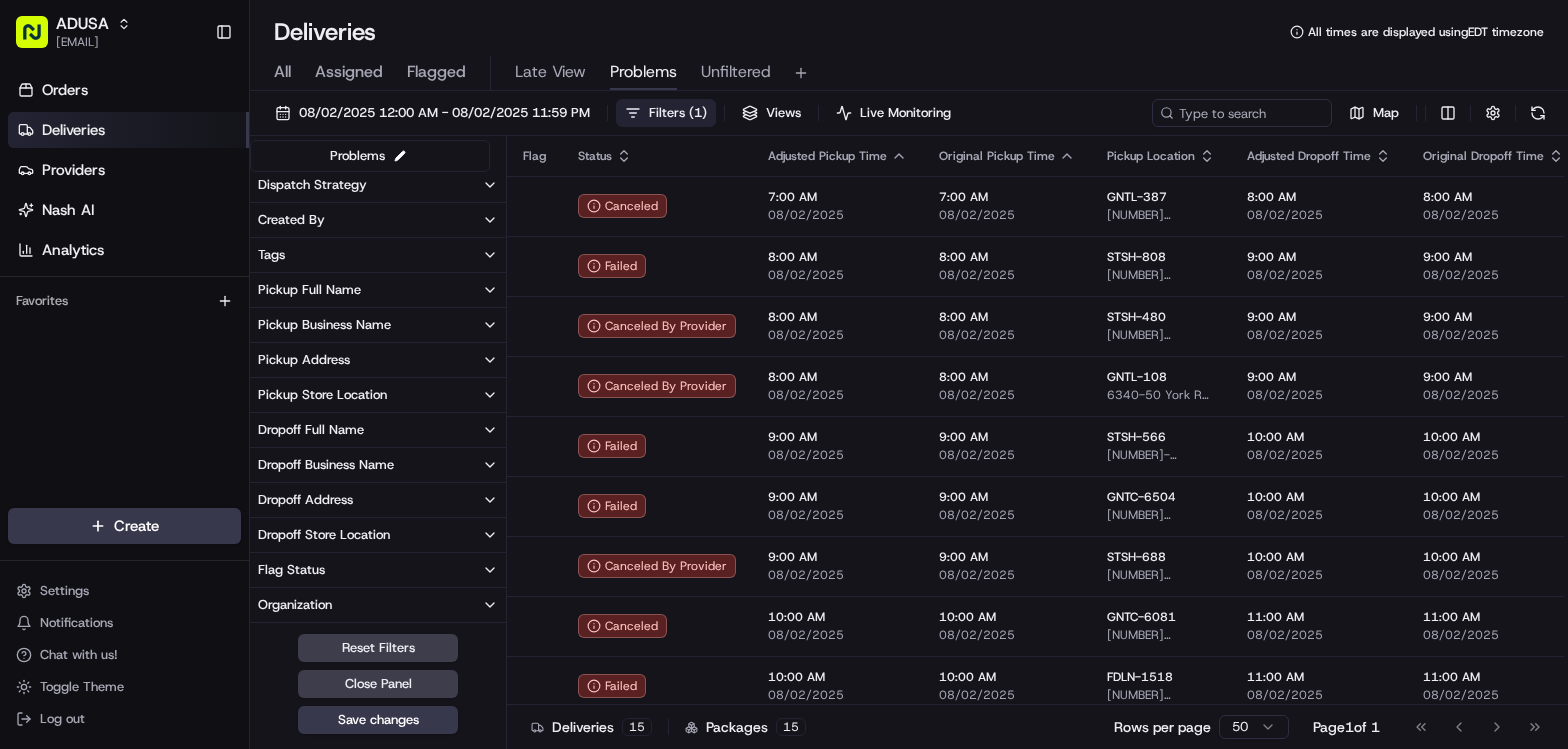 click on "Created By" at bounding box center [378, 220] 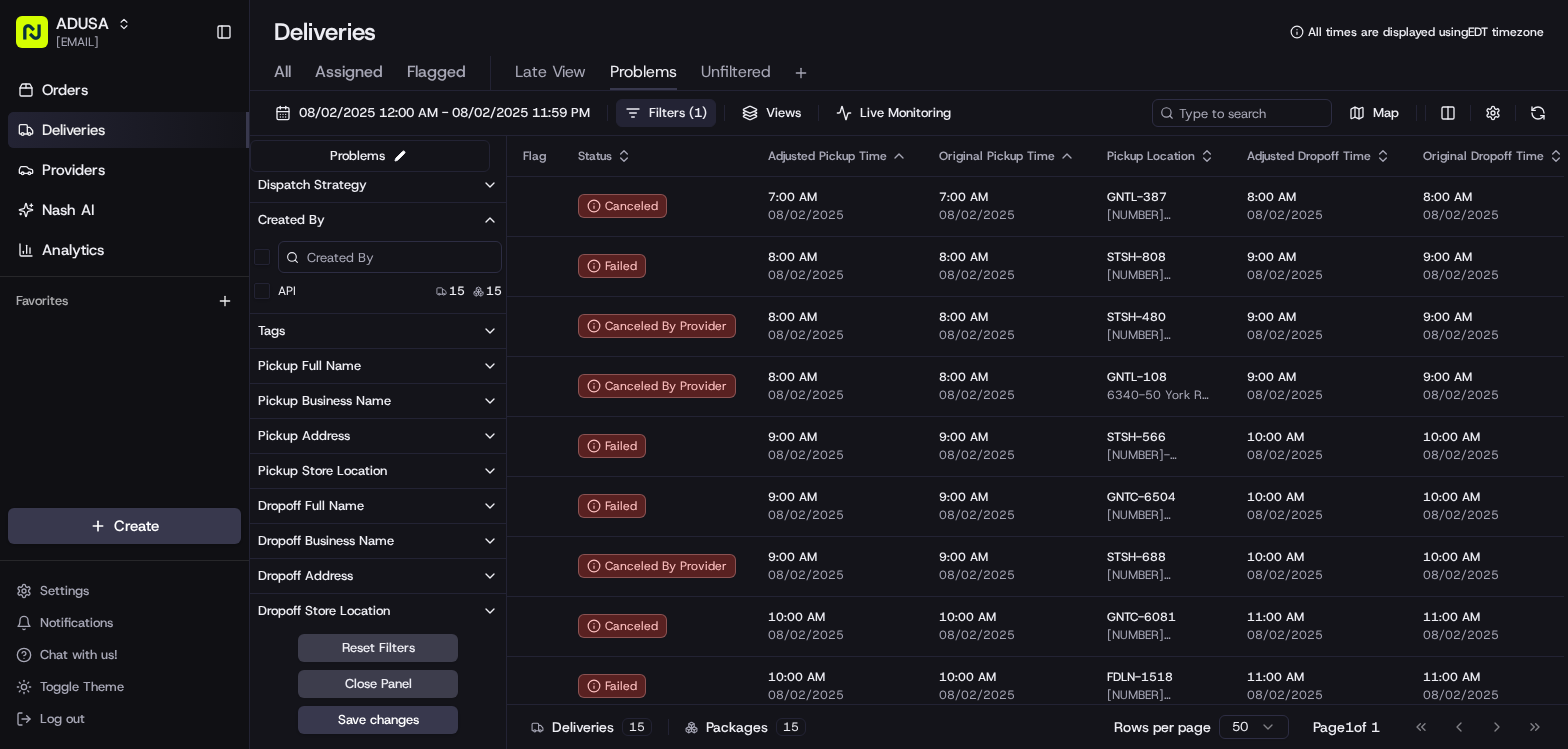 click on "Created By" at bounding box center (378, 220) 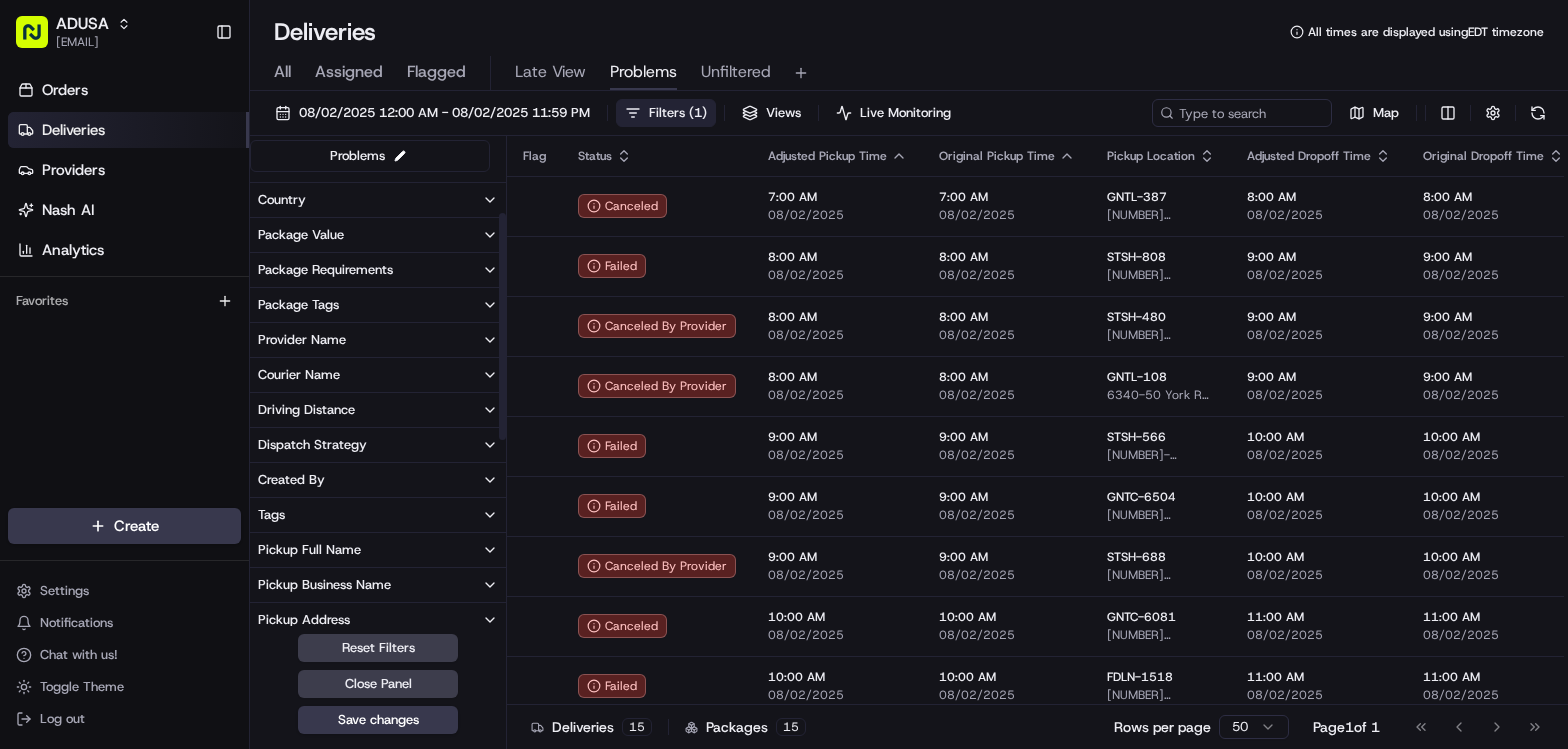 scroll, scrollTop: 56, scrollLeft: 0, axis: vertical 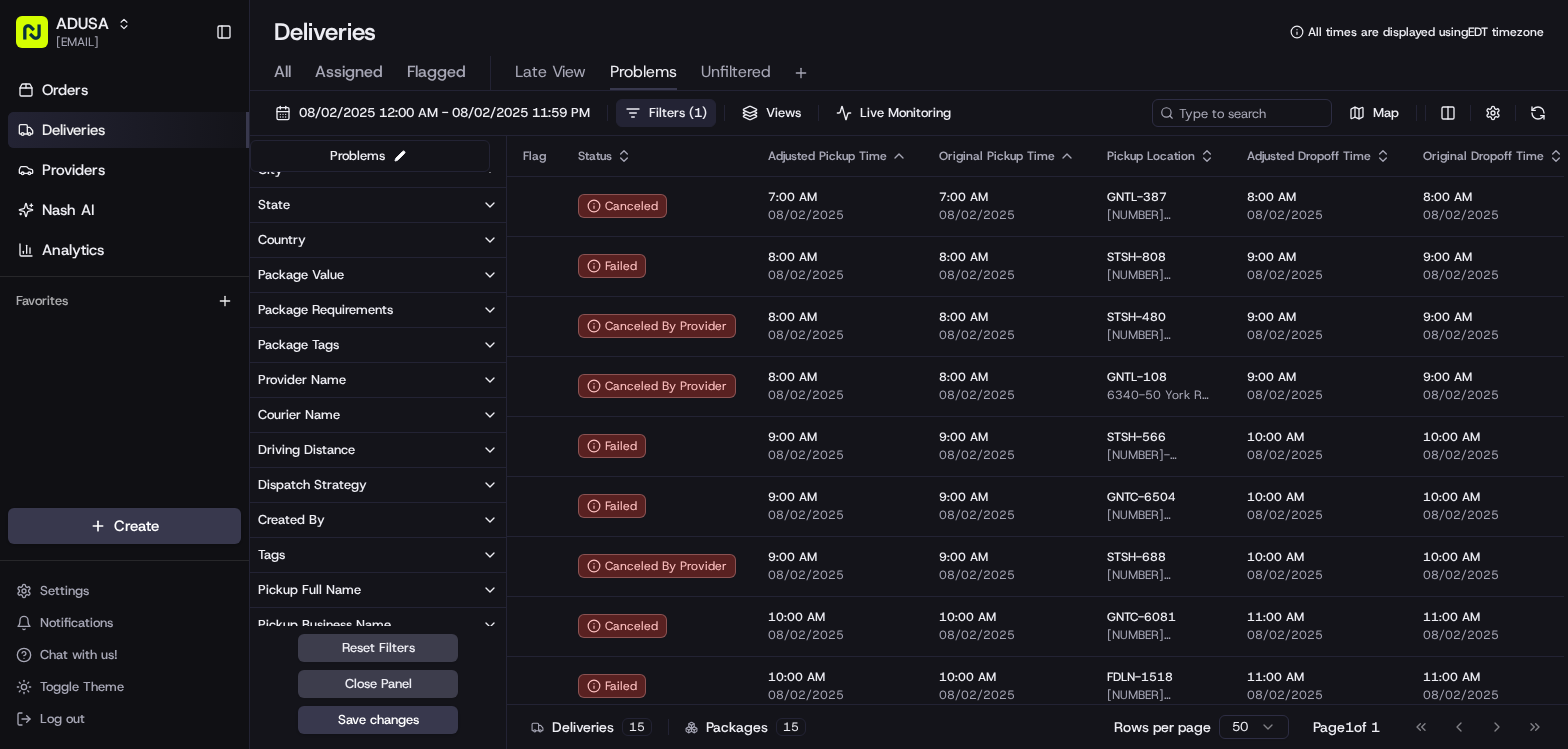 click on "Dispatch Strategy" at bounding box center (312, 485) 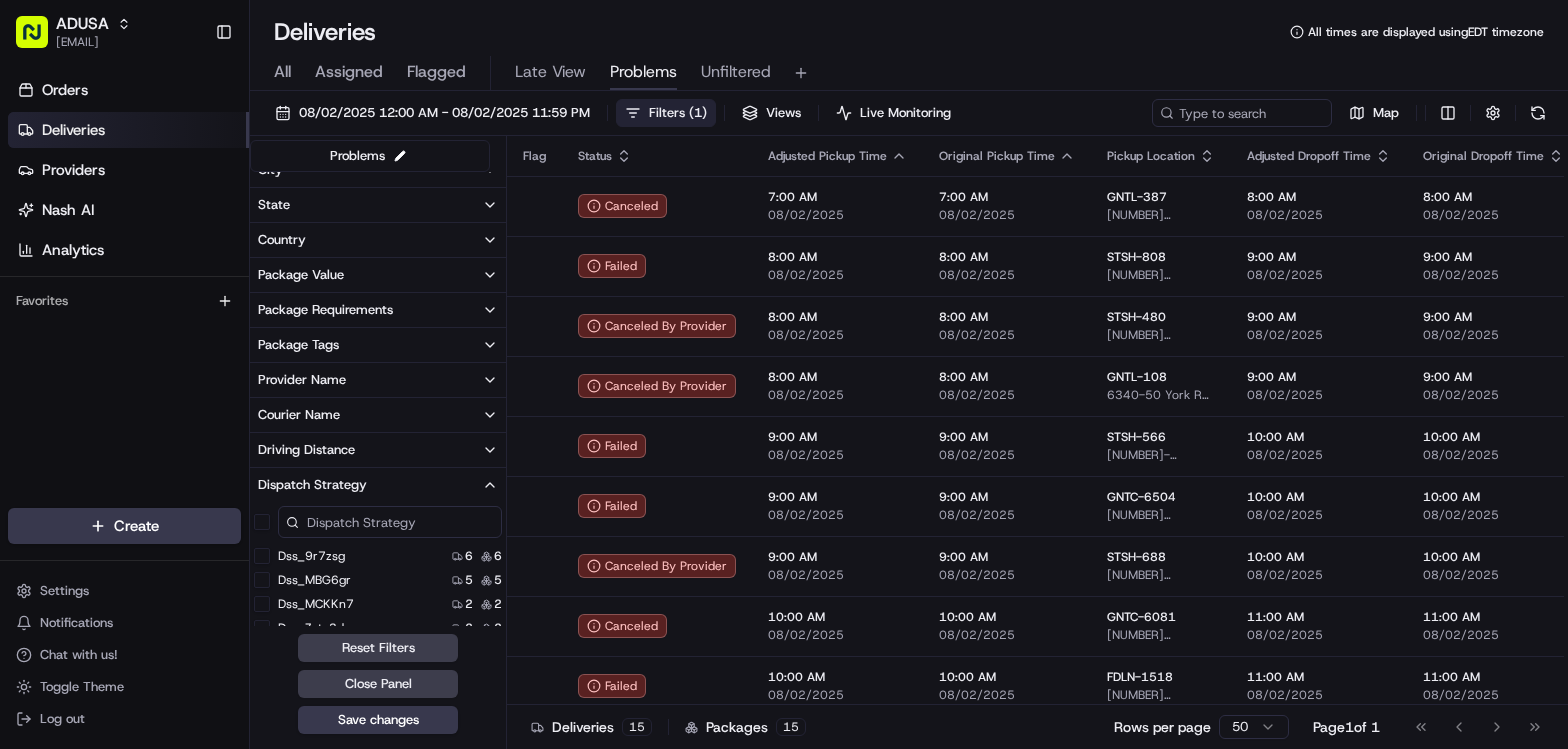 click on "Dispatch Strategy" at bounding box center [312, 485] 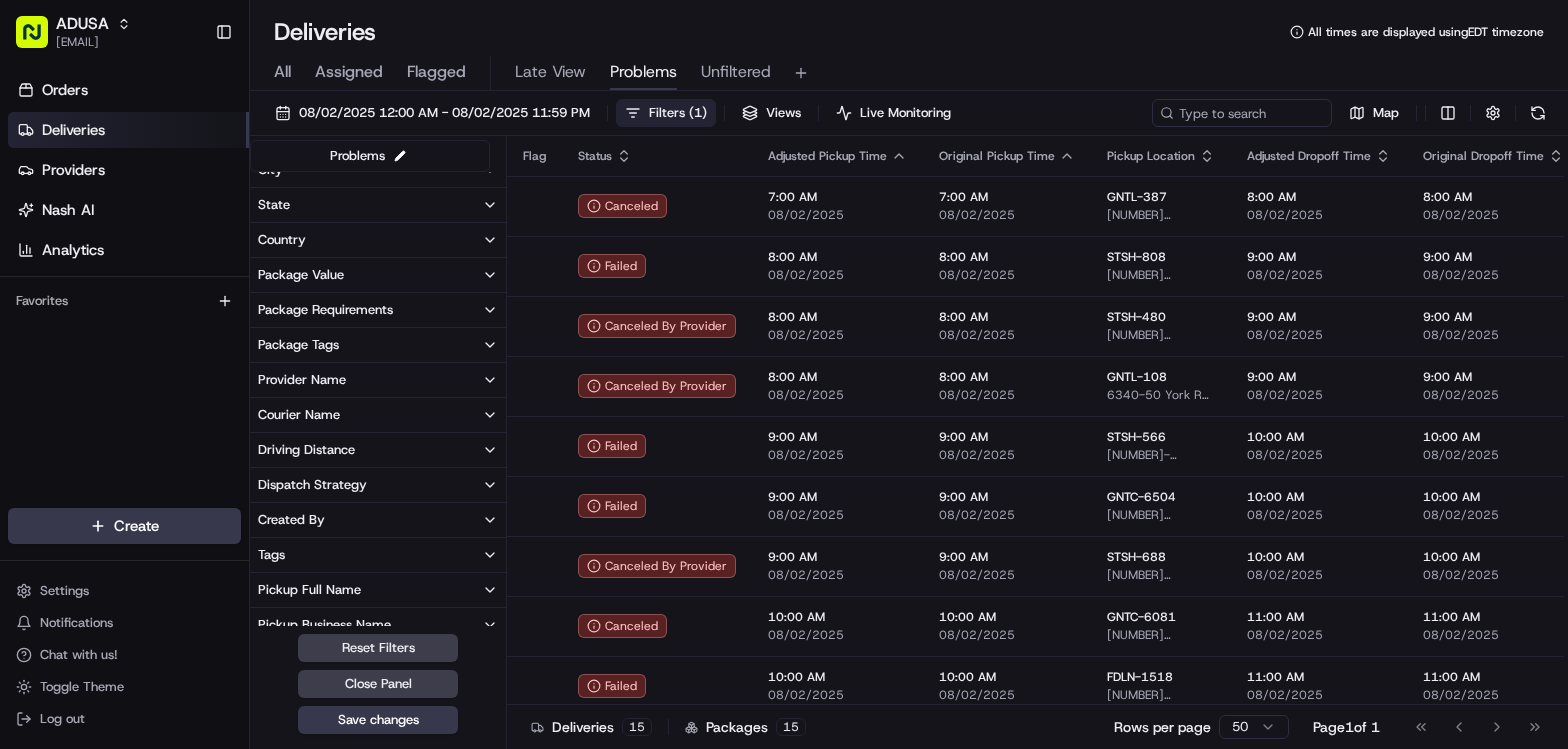 click on "Driving Distance" at bounding box center [306, 450] 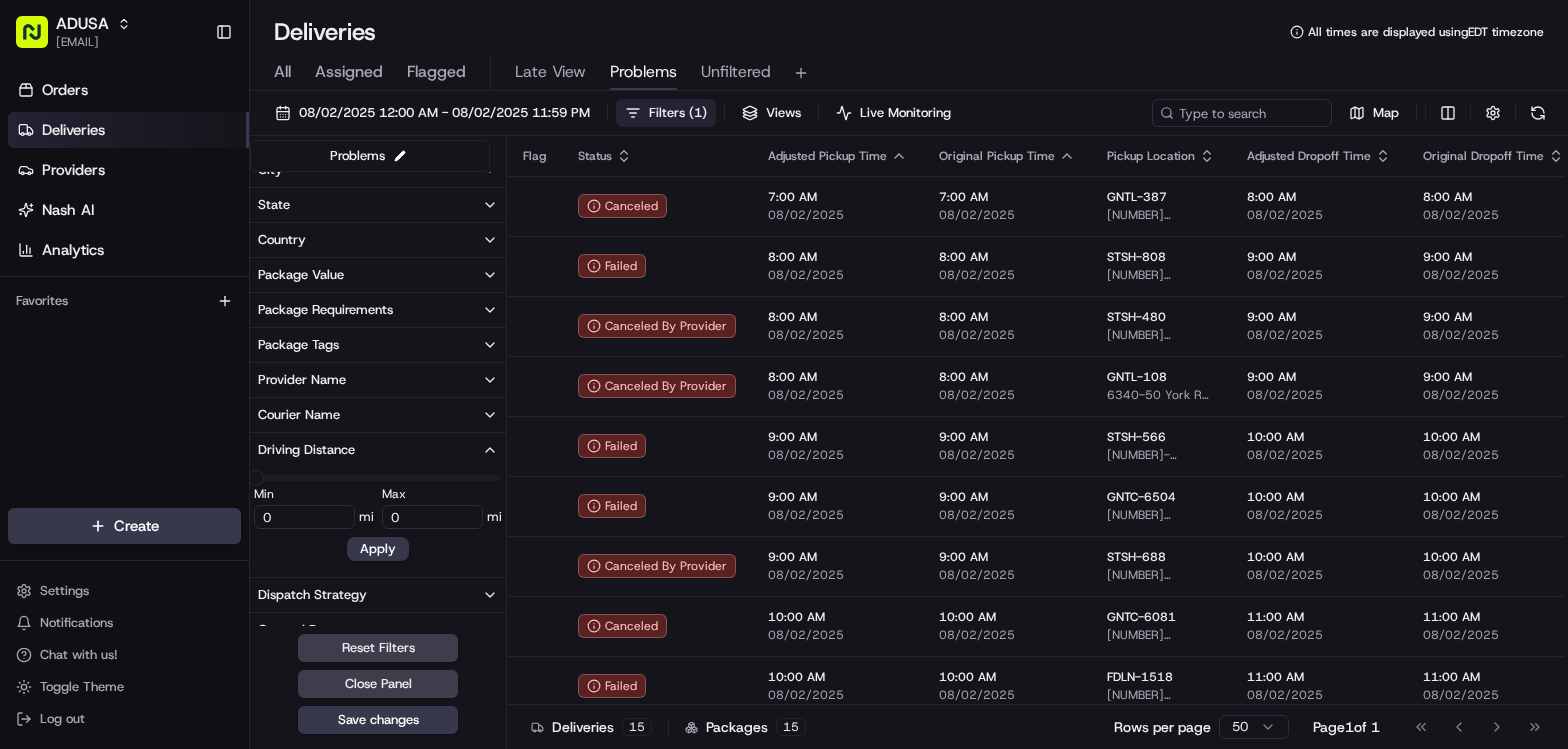 click on "Driving Distance" at bounding box center (306, 450) 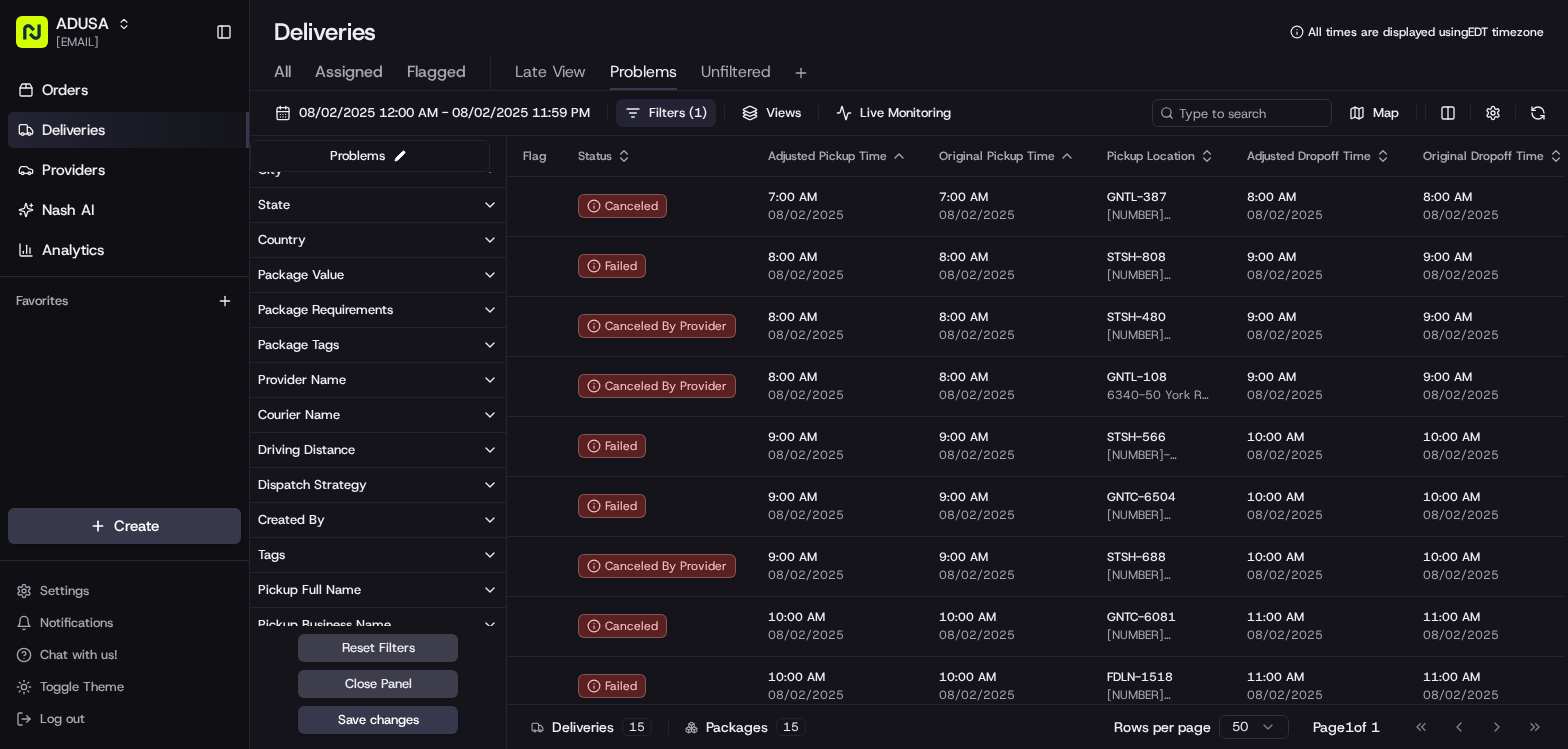 click on "Courier Name" at bounding box center (378, 415) 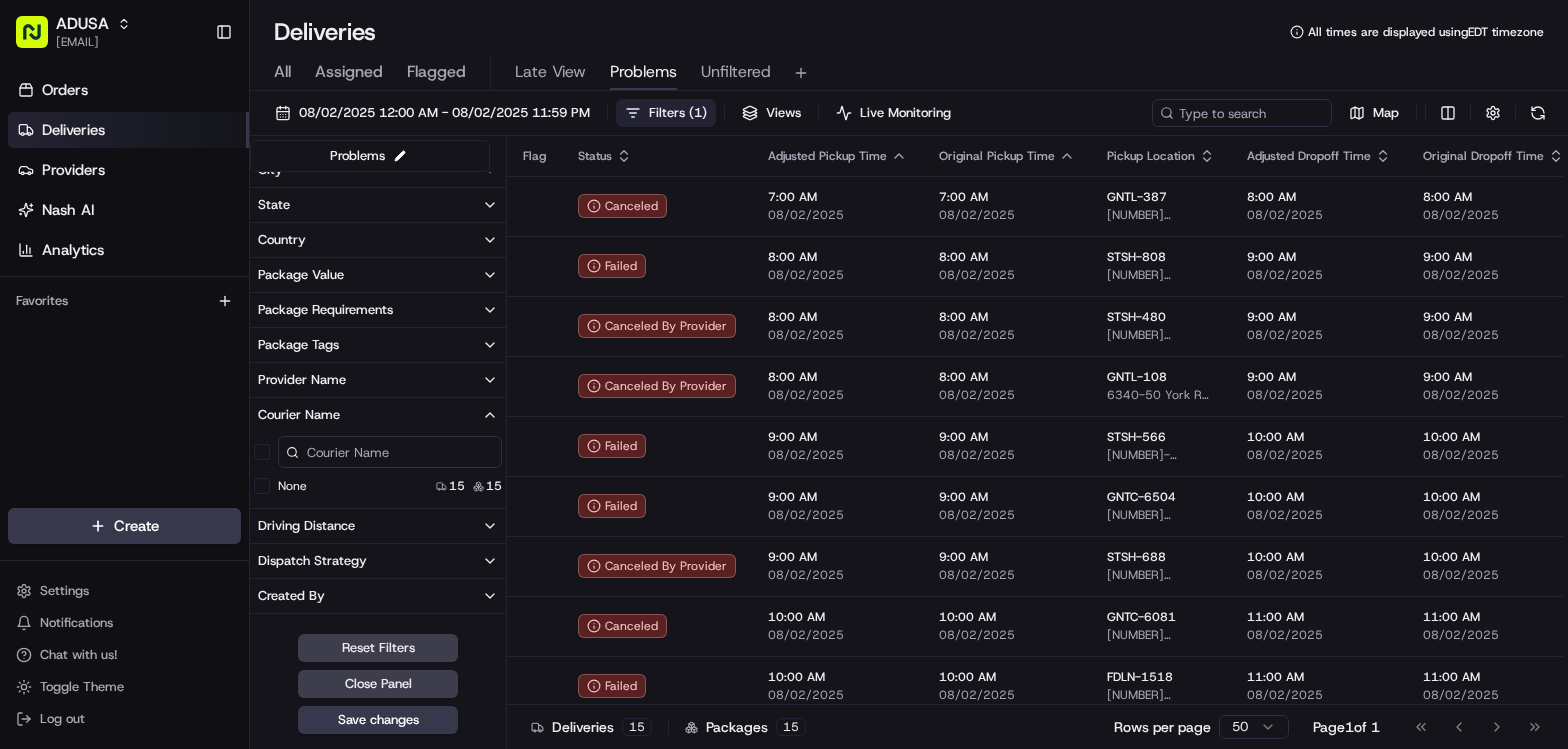 click on "Courier Name" at bounding box center (378, 415) 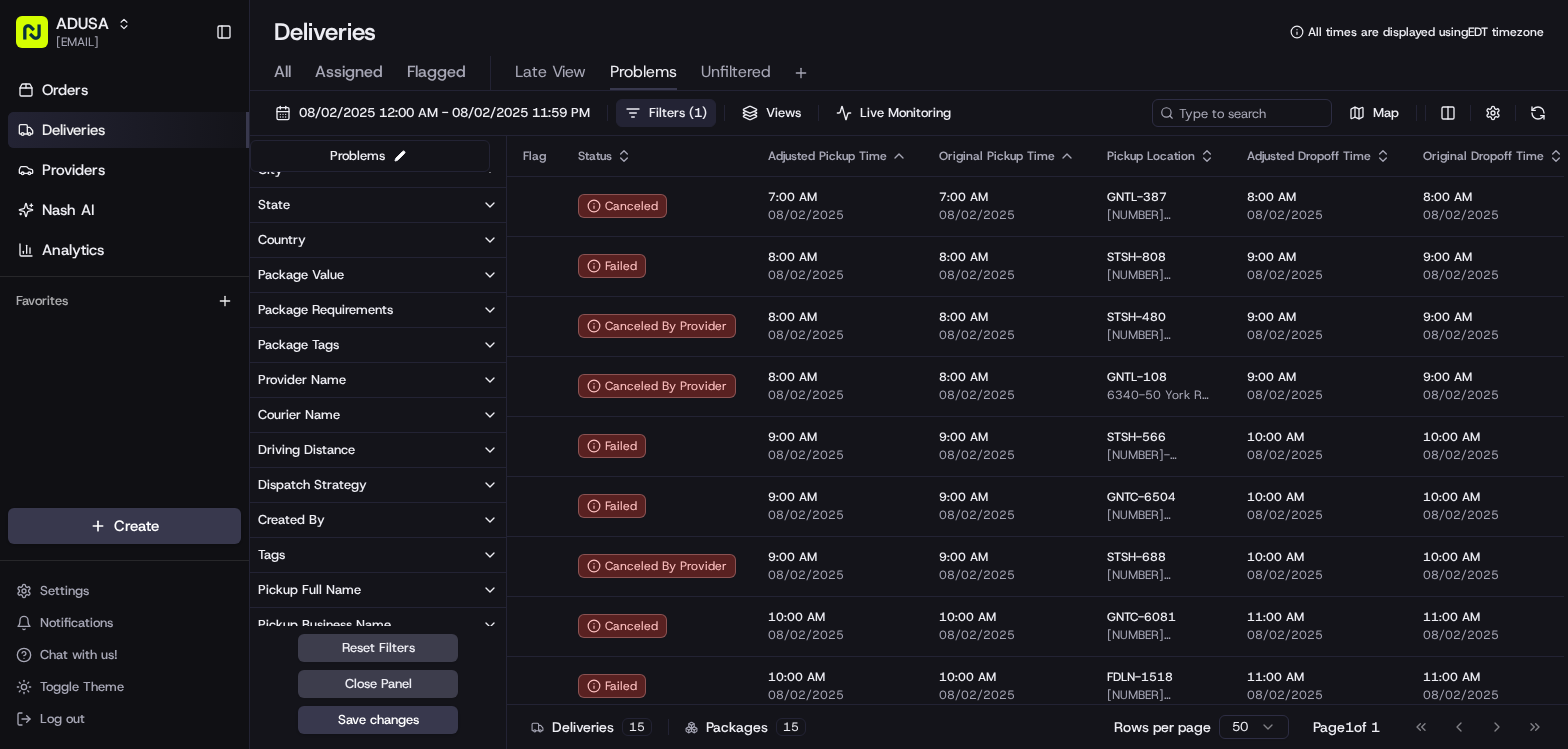 click on "Provider Name" at bounding box center (302, 380) 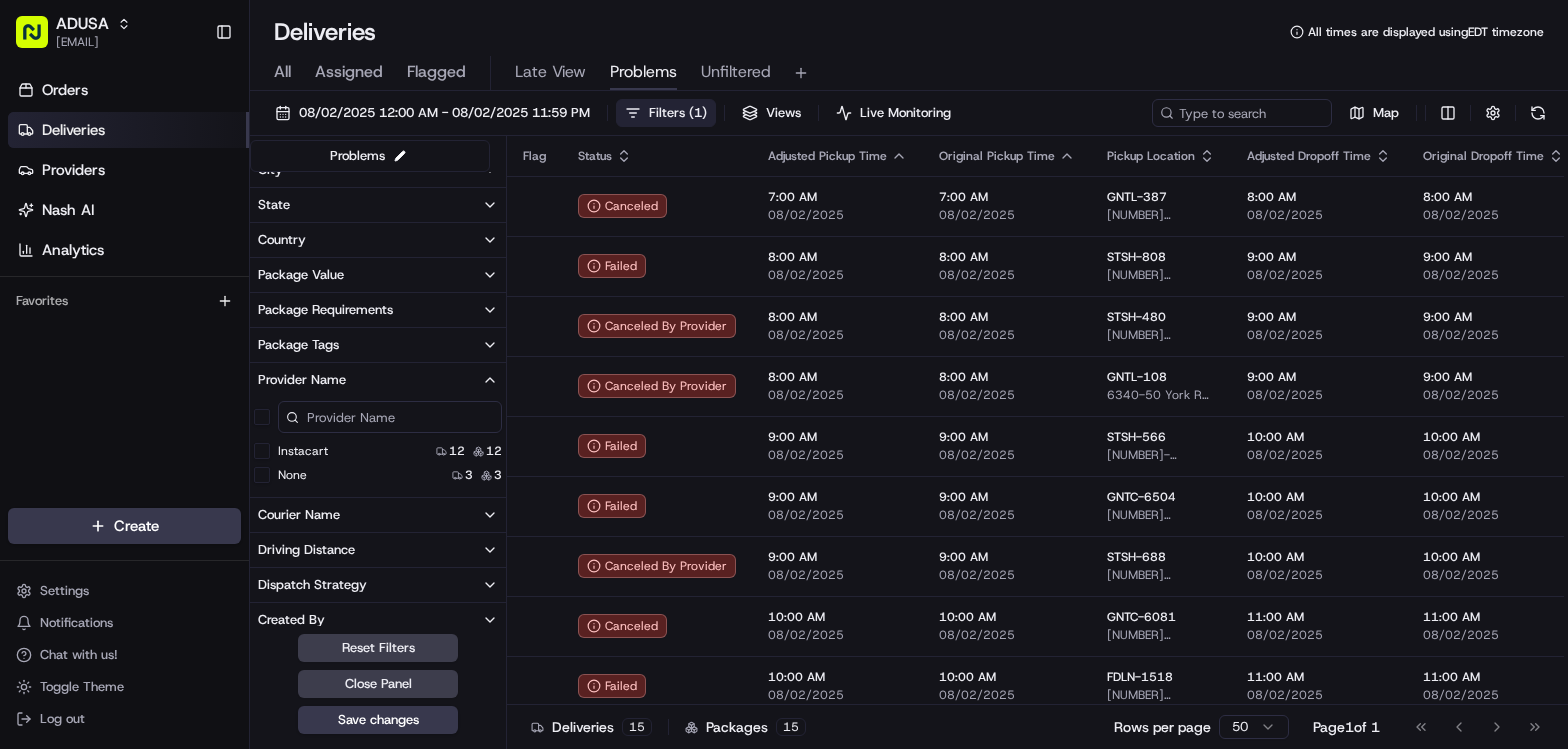 click on "Provider Name" at bounding box center [302, 380] 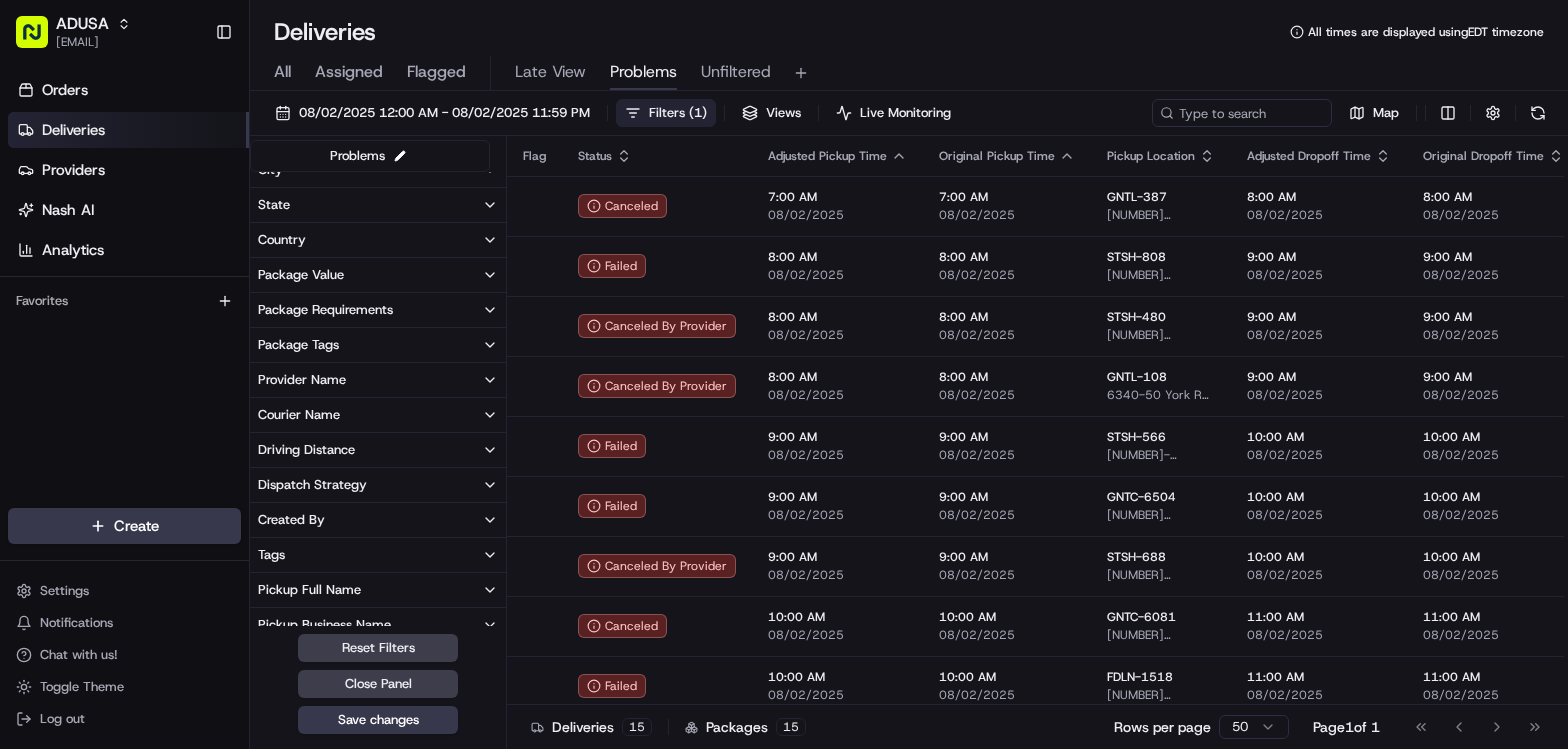 click on "Package Tags" at bounding box center [298, 345] 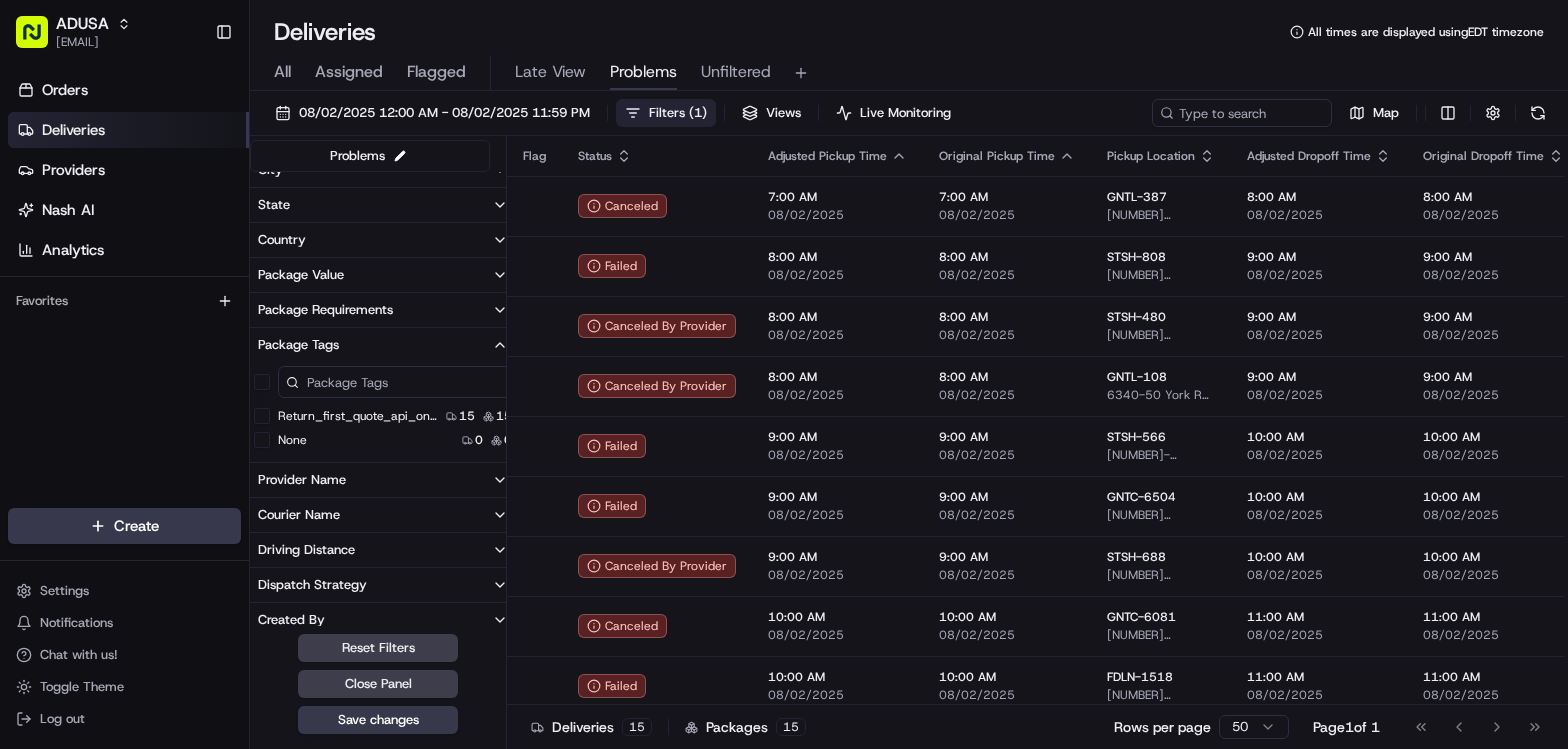 click on "Package Tags" at bounding box center (298, 345) 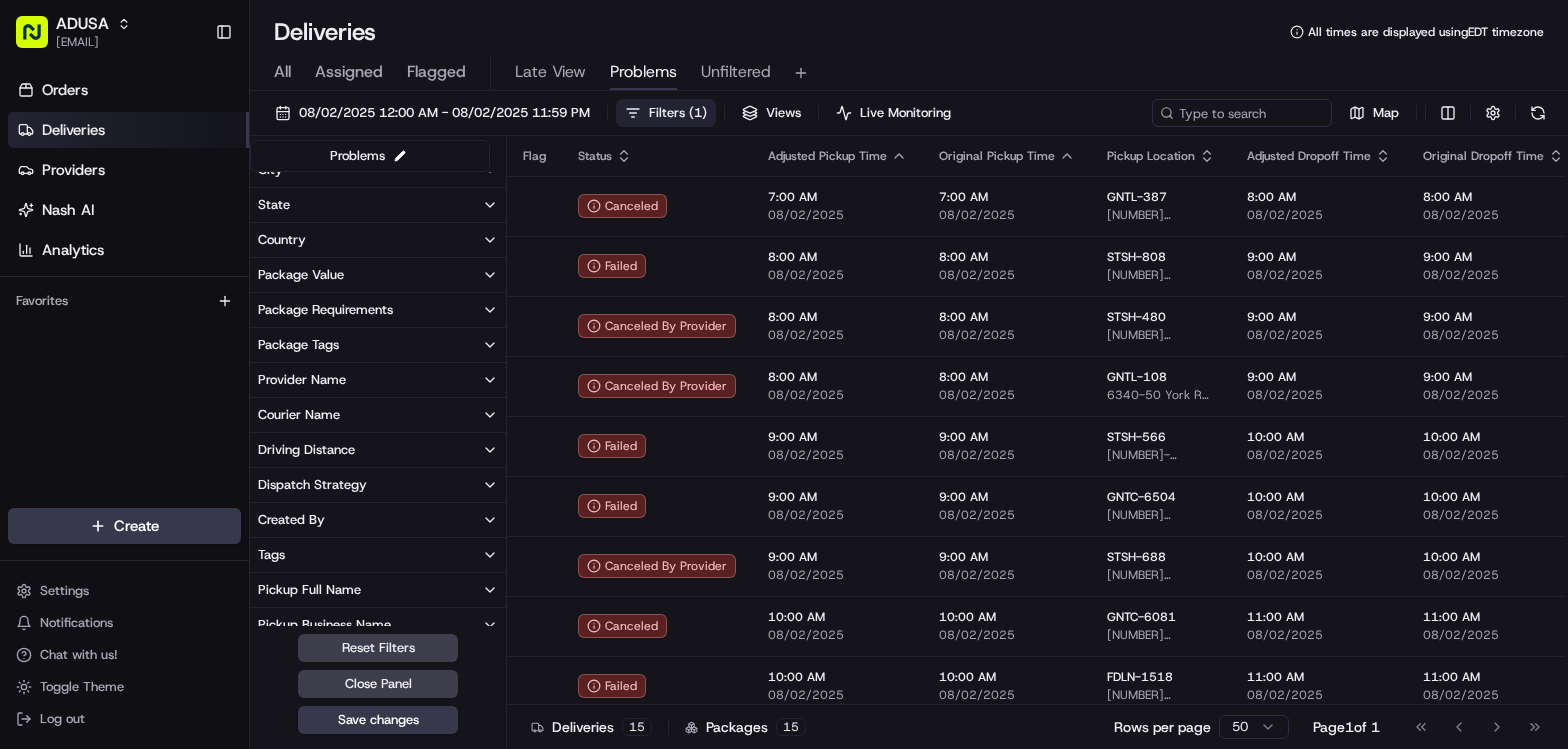 click on "Package Requirements" at bounding box center [325, 310] 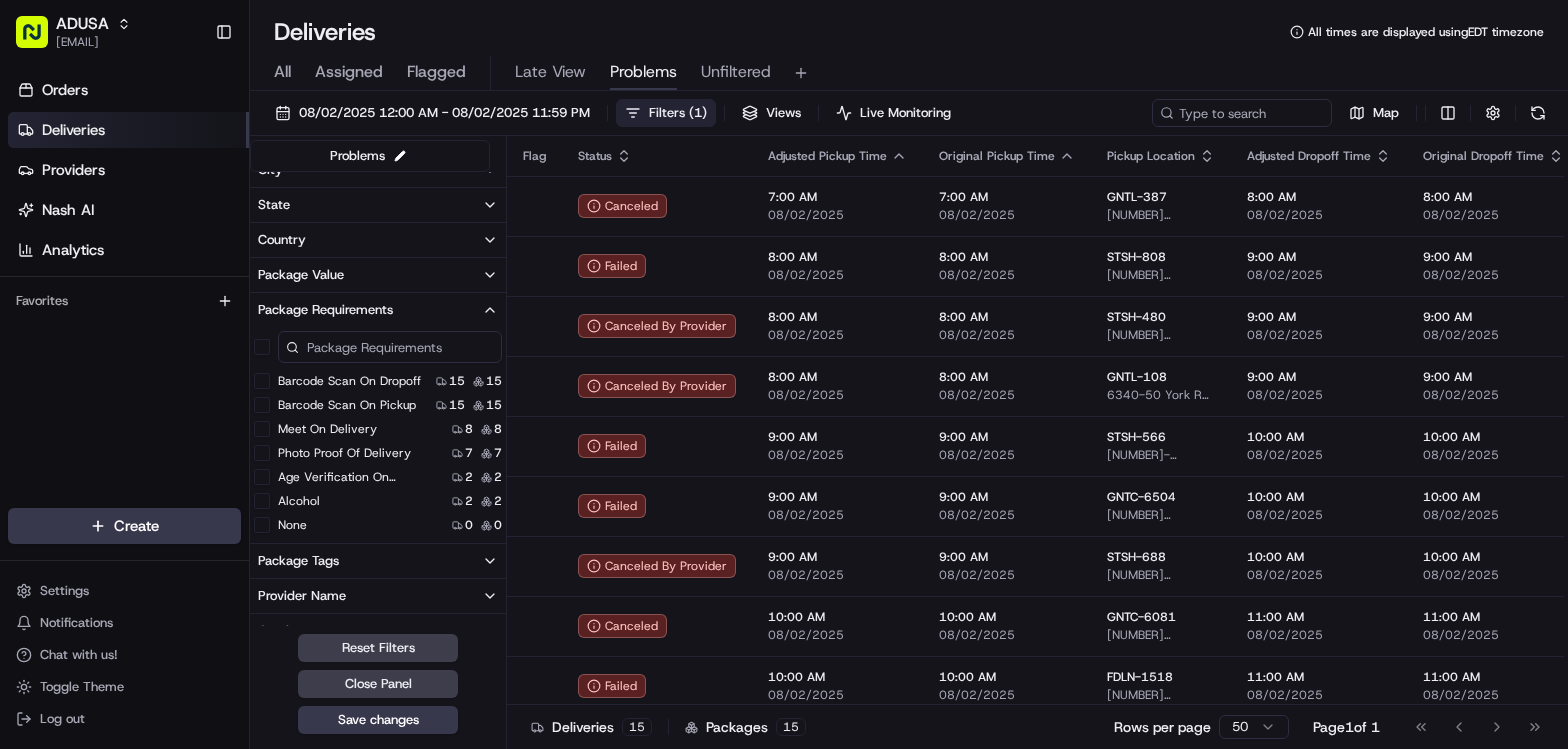 click on "Package Requirements" at bounding box center (325, 310) 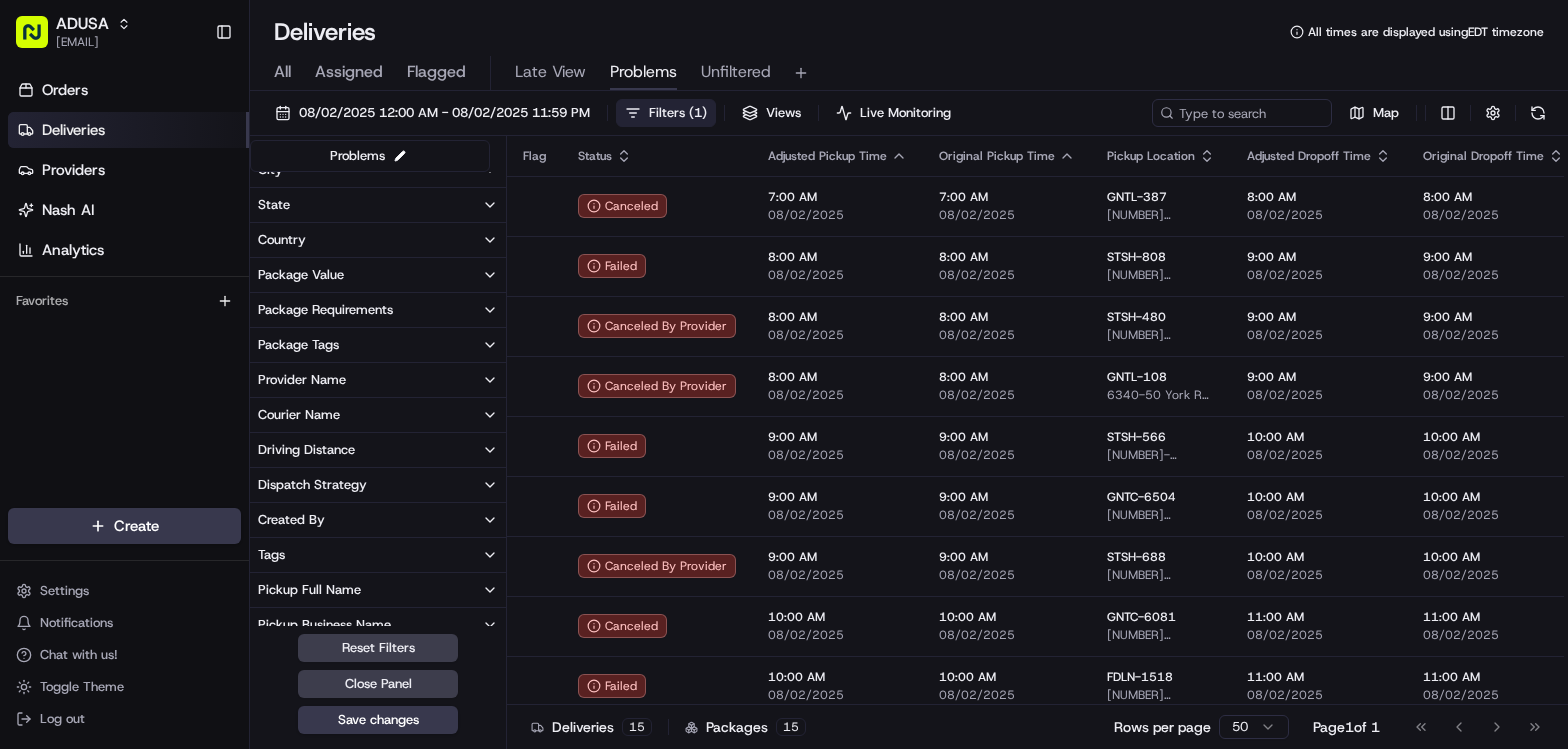 click on "Package Value" at bounding box center (301, 275) 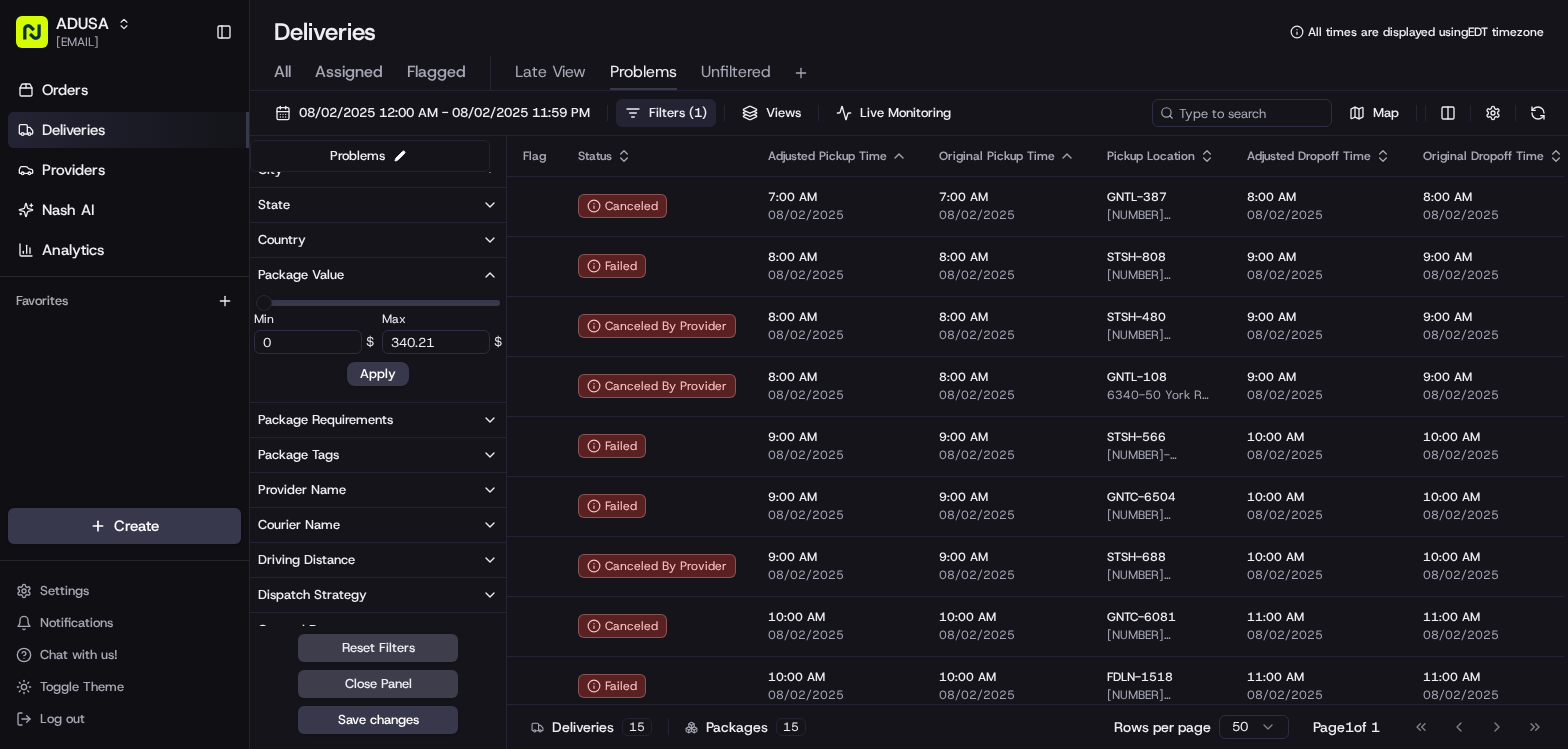click on "Package Value" at bounding box center [301, 275] 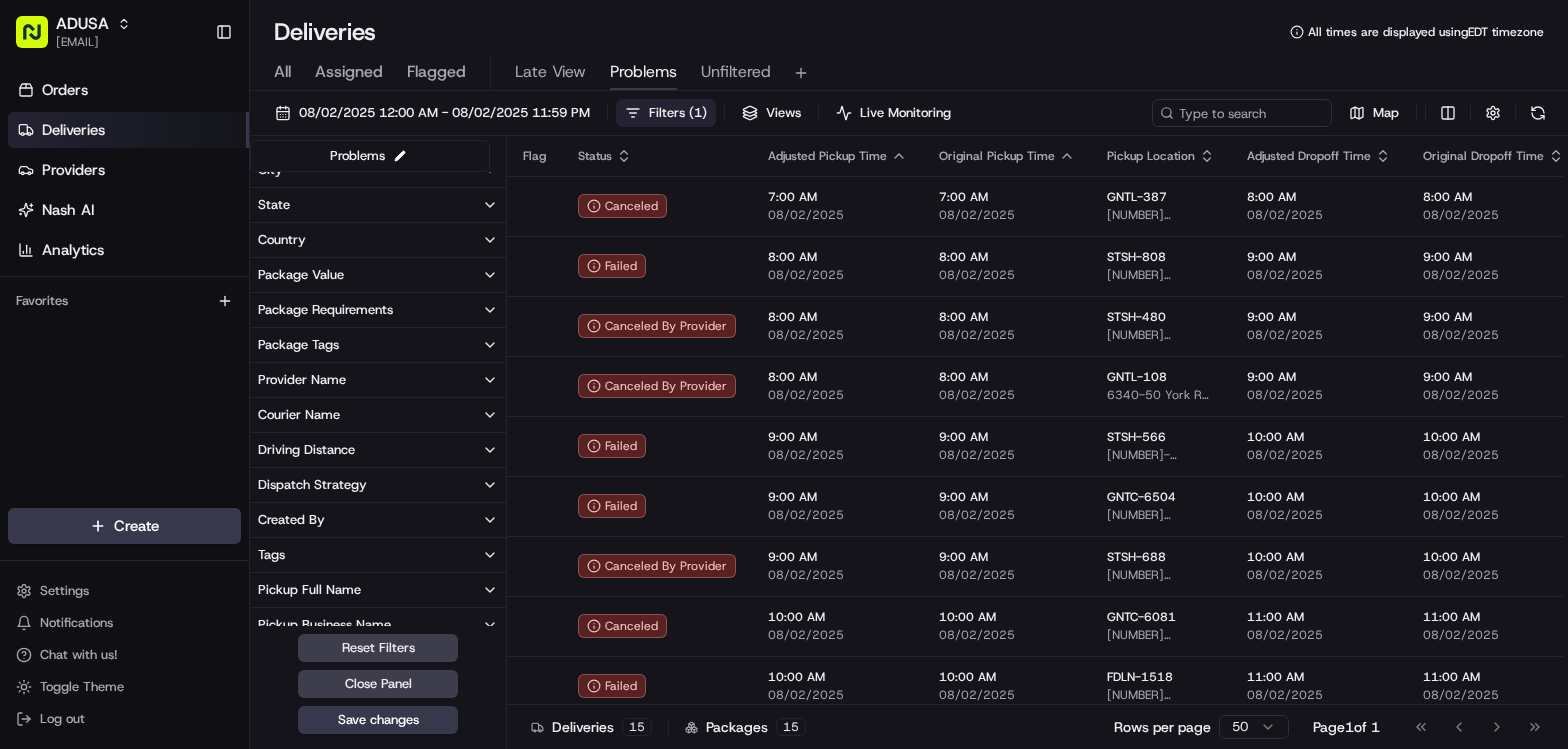 click on "Country" at bounding box center [378, 240] 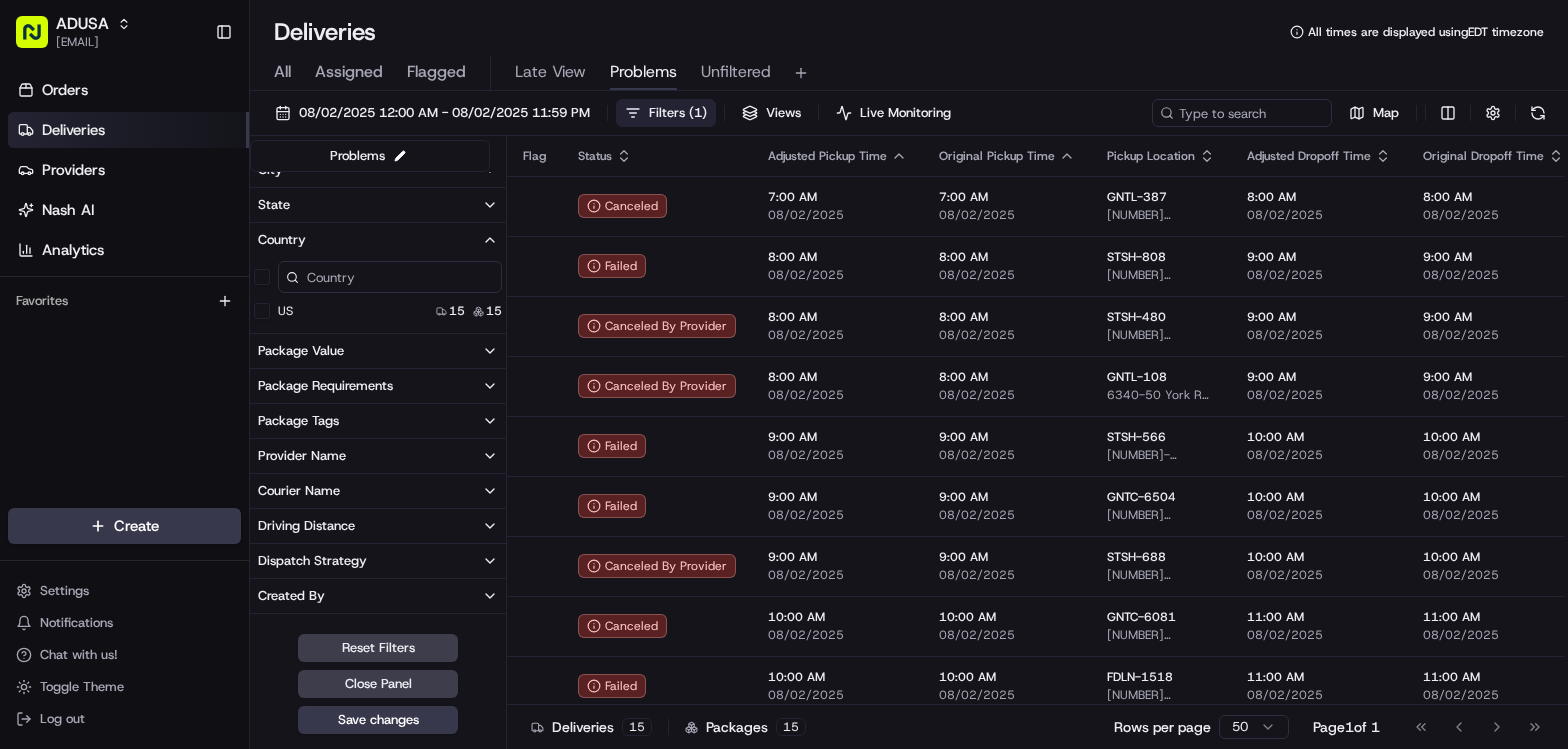 click on "Country" at bounding box center [378, 240] 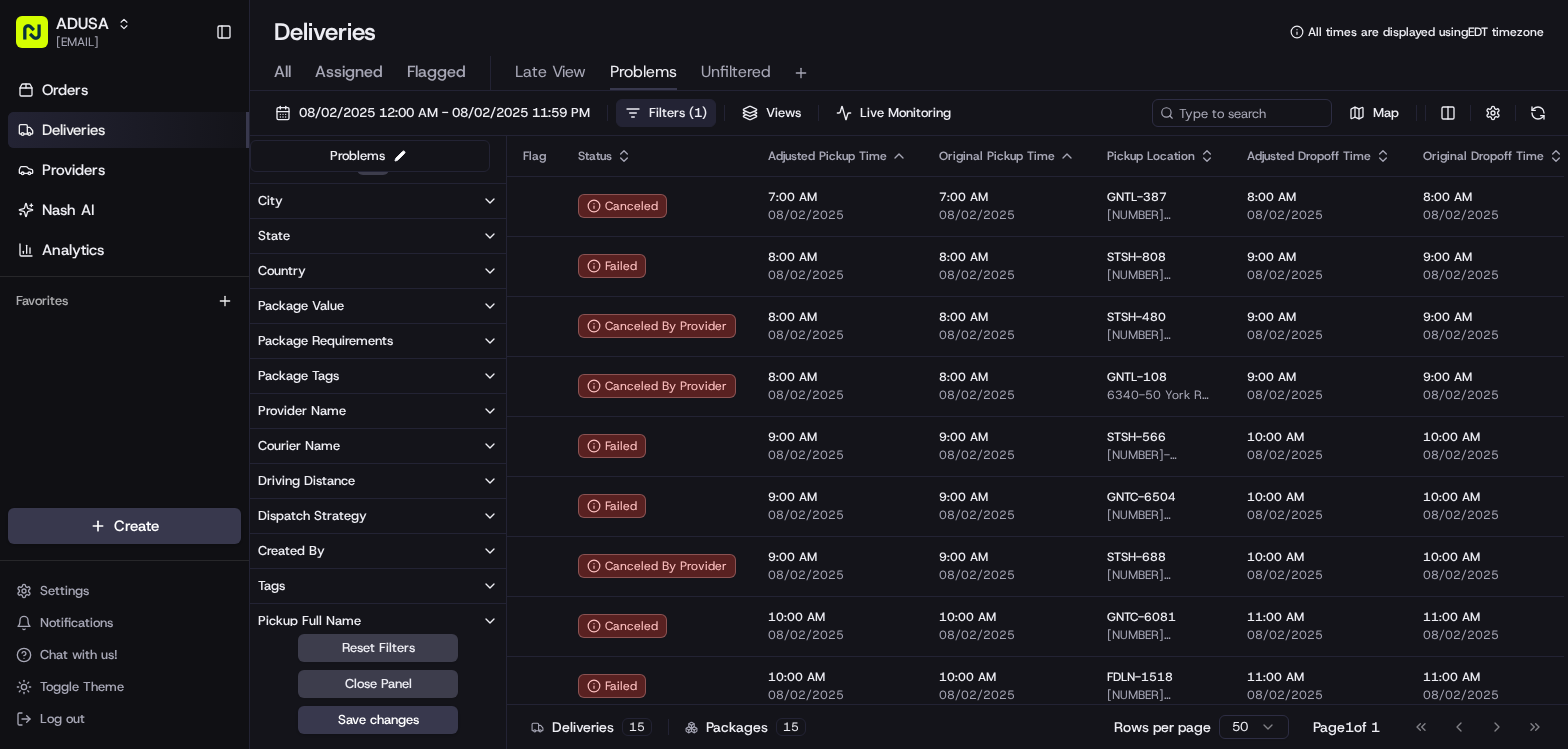 scroll, scrollTop: 0, scrollLeft: 0, axis: both 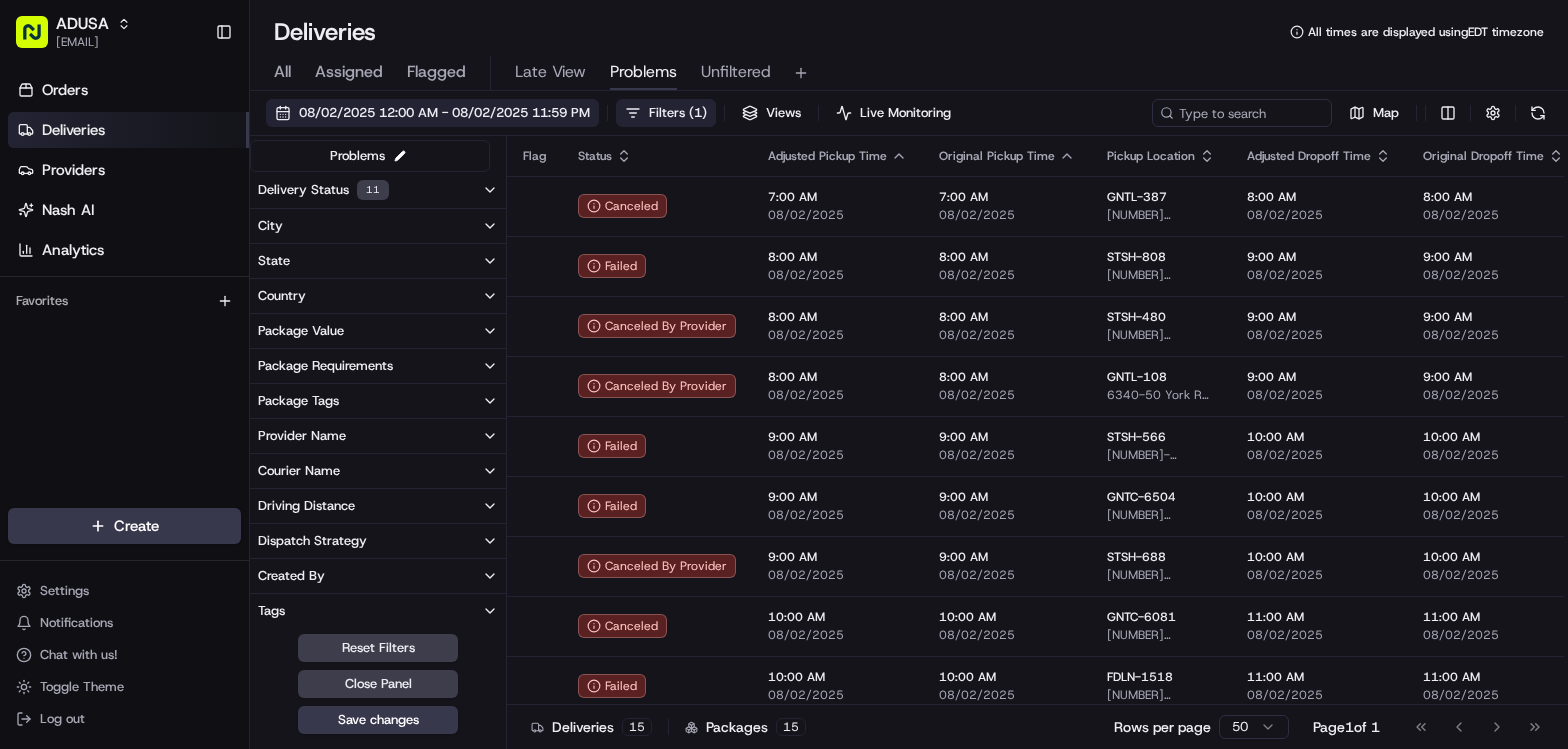 click on "08/02/2025 12:00 AM - 08/02/2025 11:59 PM" at bounding box center (444, 113) 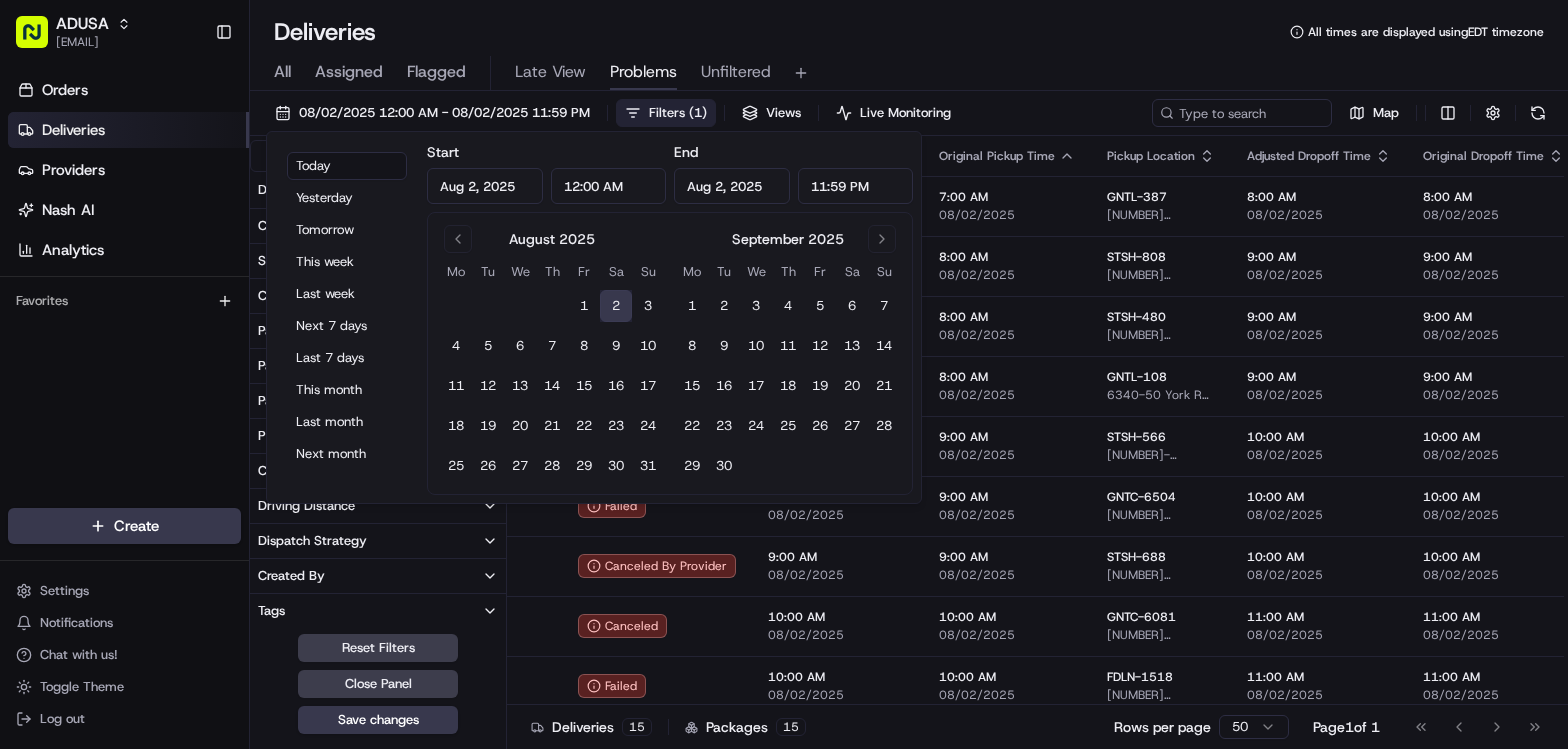 drag, startPoint x: 599, startPoint y: 192, endPoint x: 554, endPoint y: 192, distance: 45 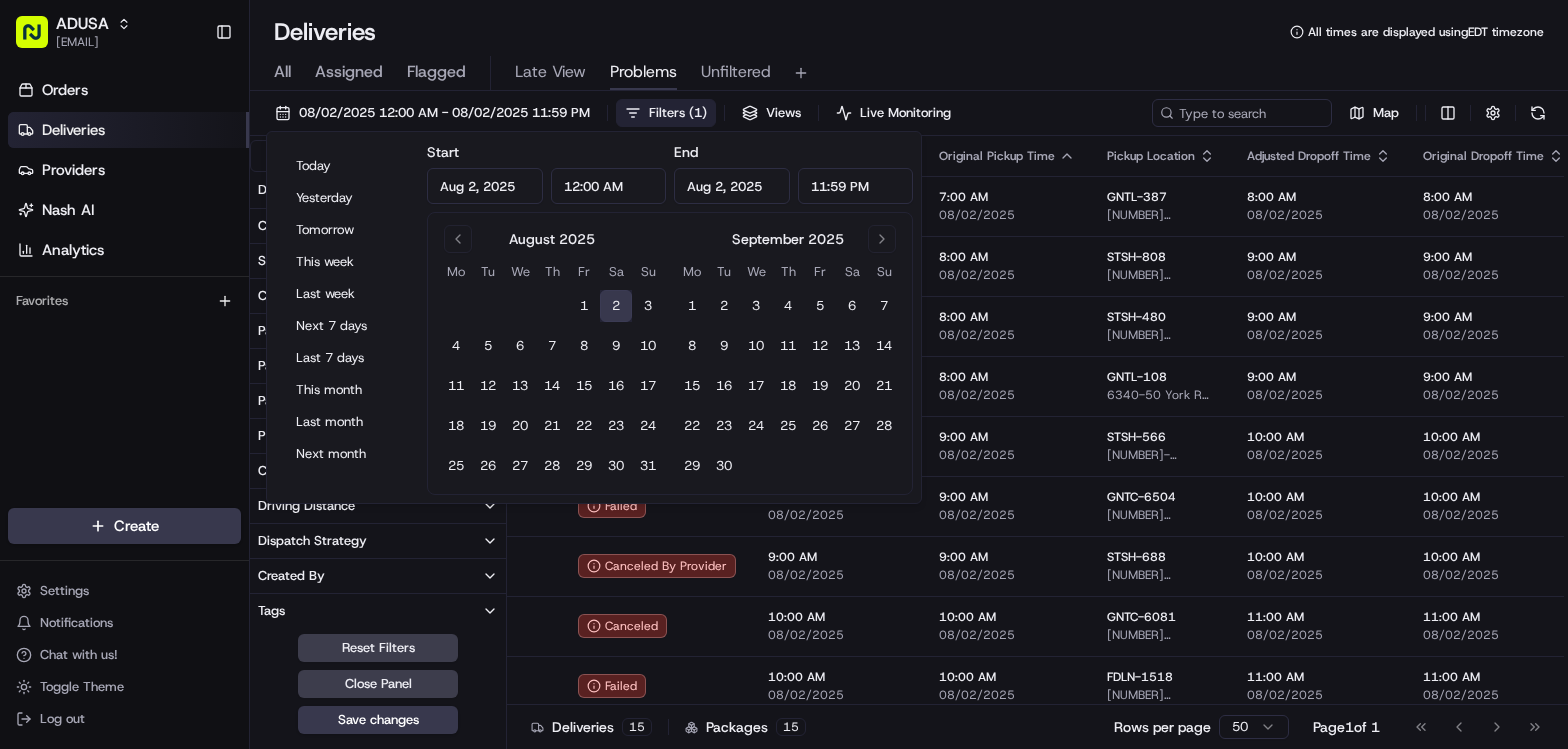 click on "[DATE] [TIME]" at bounding box center [546, 172] 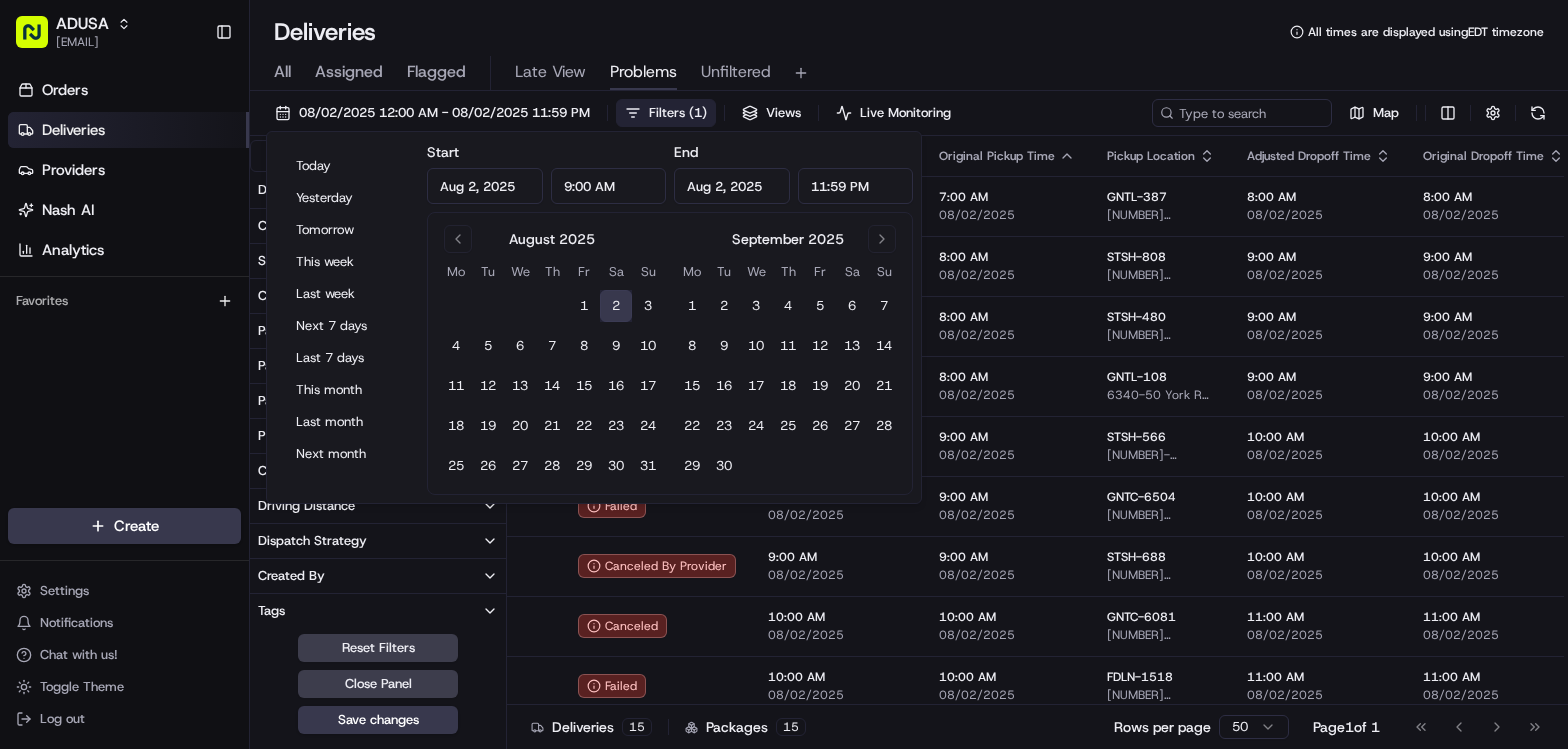 type on "9:00 AM" 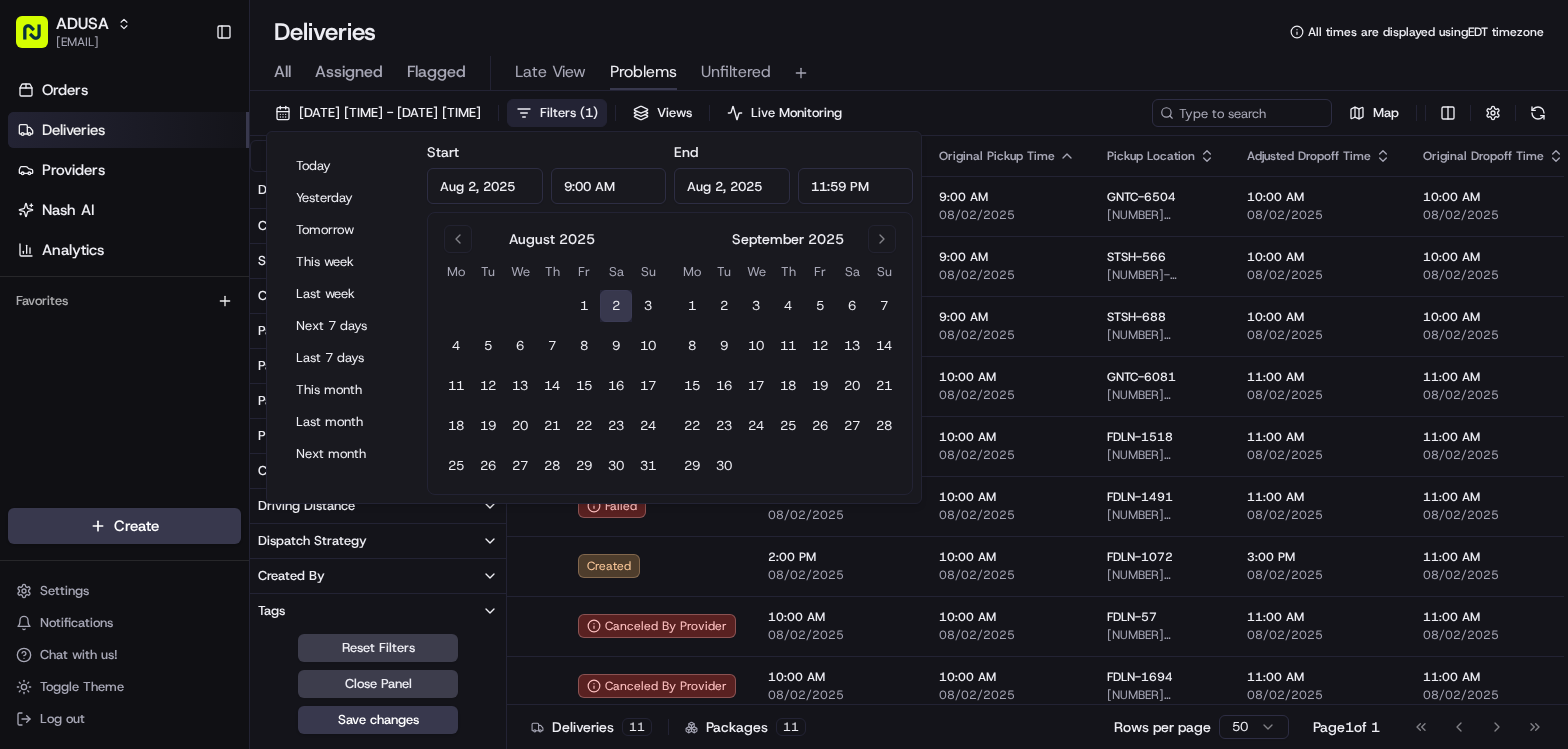 click on "Start [DATE] [TIME]" at bounding box center (546, 172) 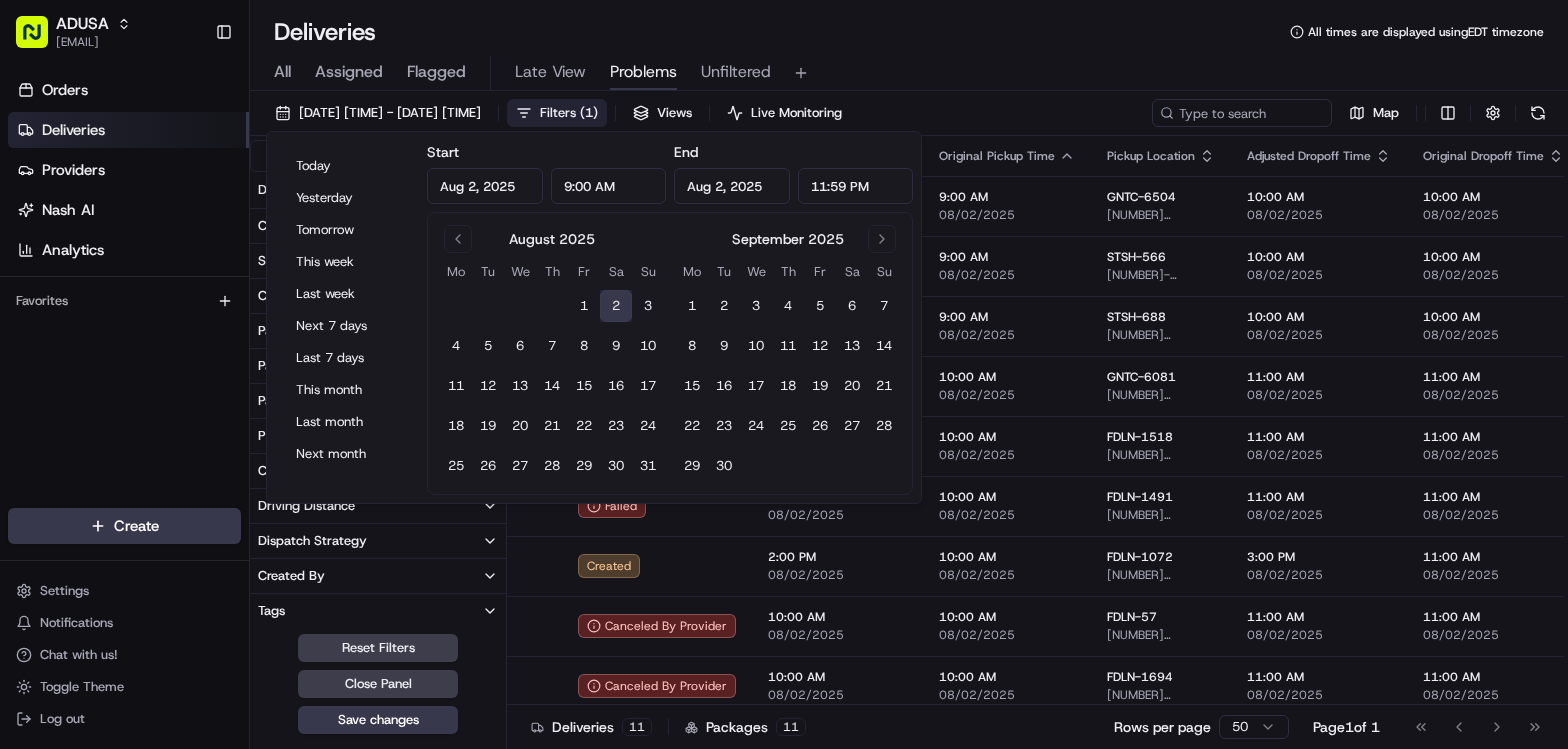 click on "All Assigned Flagged Late View Problems Unfiltered" at bounding box center [909, 73] 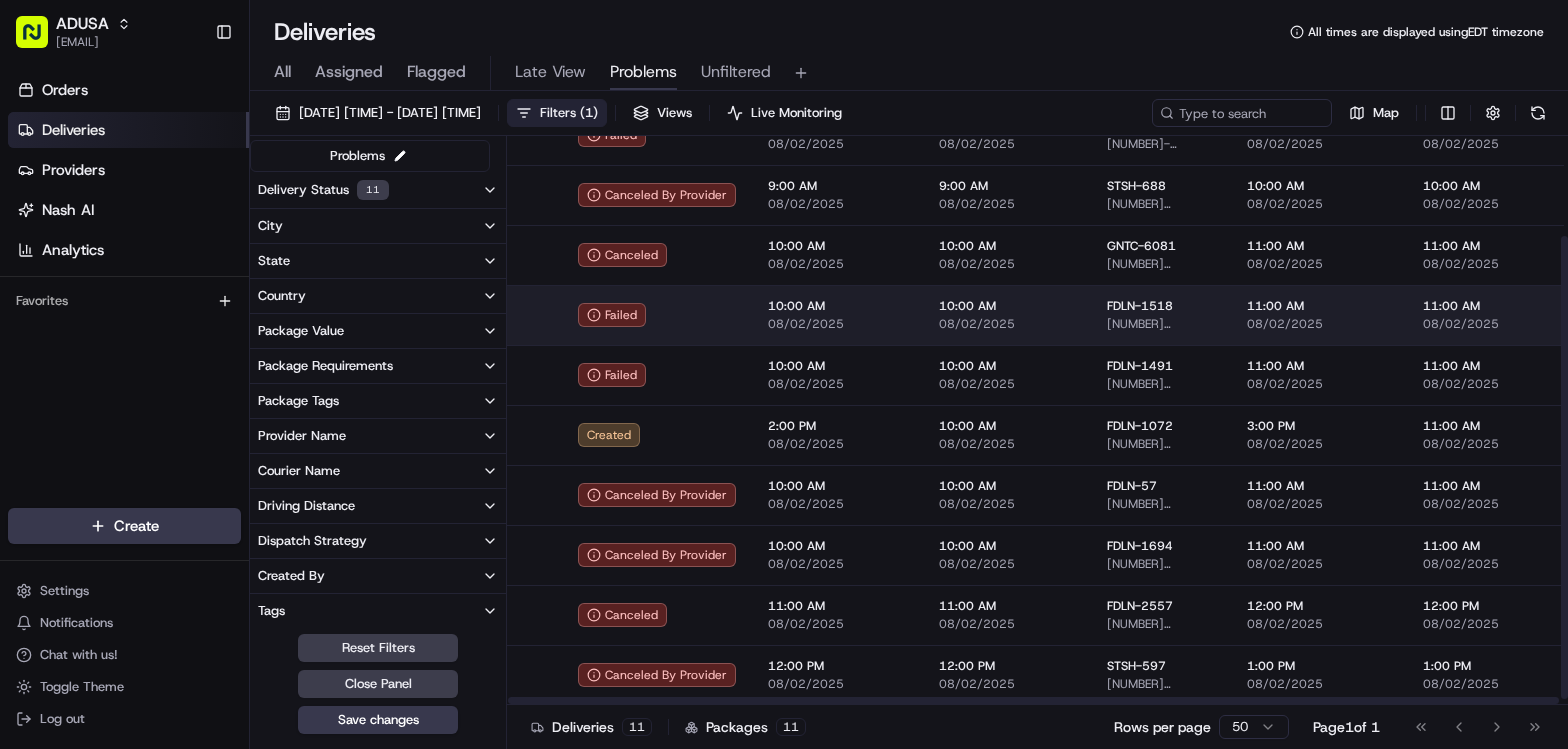 scroll, scrollTop: 0, scrollLeft: 0, axis: both 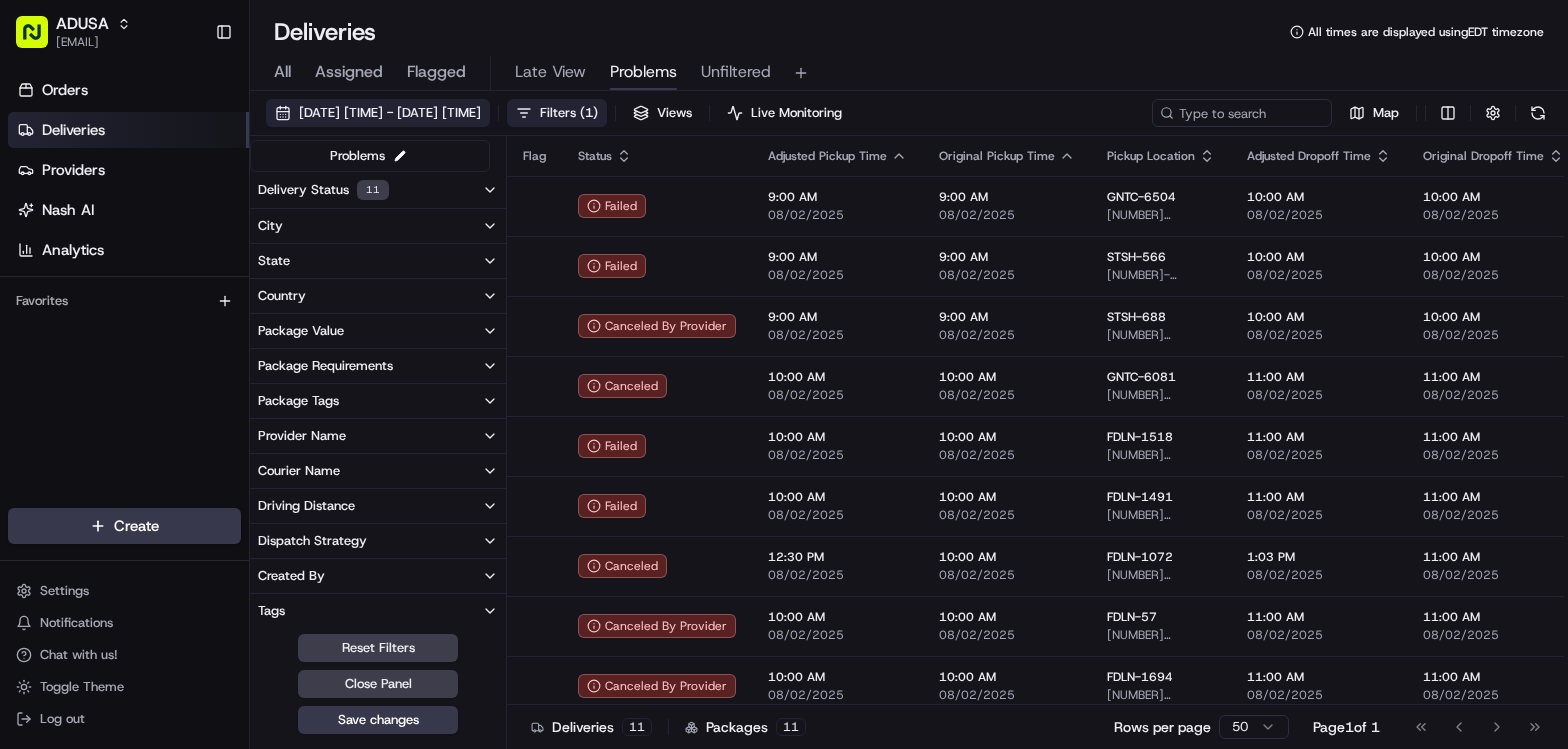 click on "[DATE] [TIME] - [DATE] [TIME]" at bounding box center [390, 113] 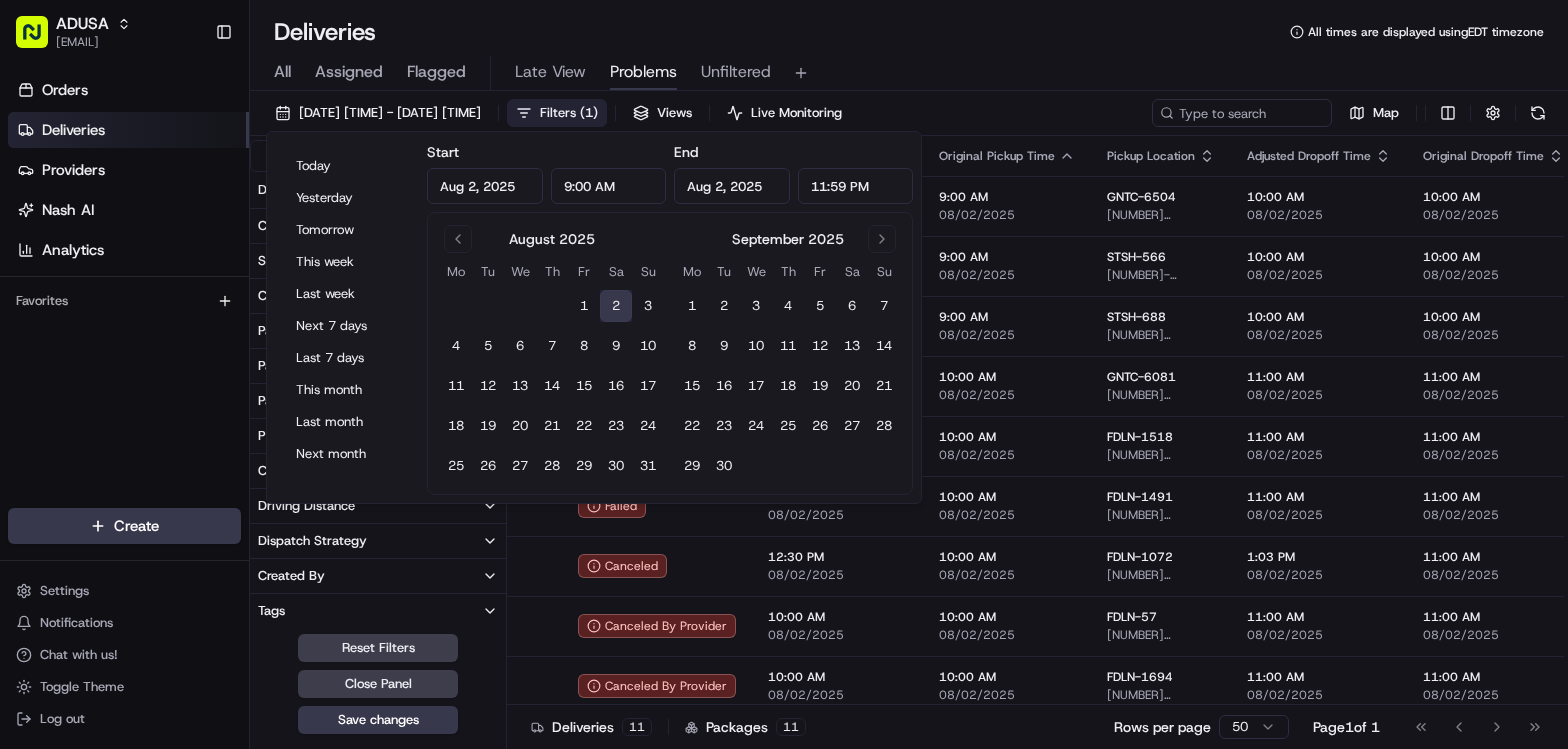 drag, startPoint x: 651, startPoint y: 187, endPoint x: 504, endPoint y: 197, distance: 147.33974 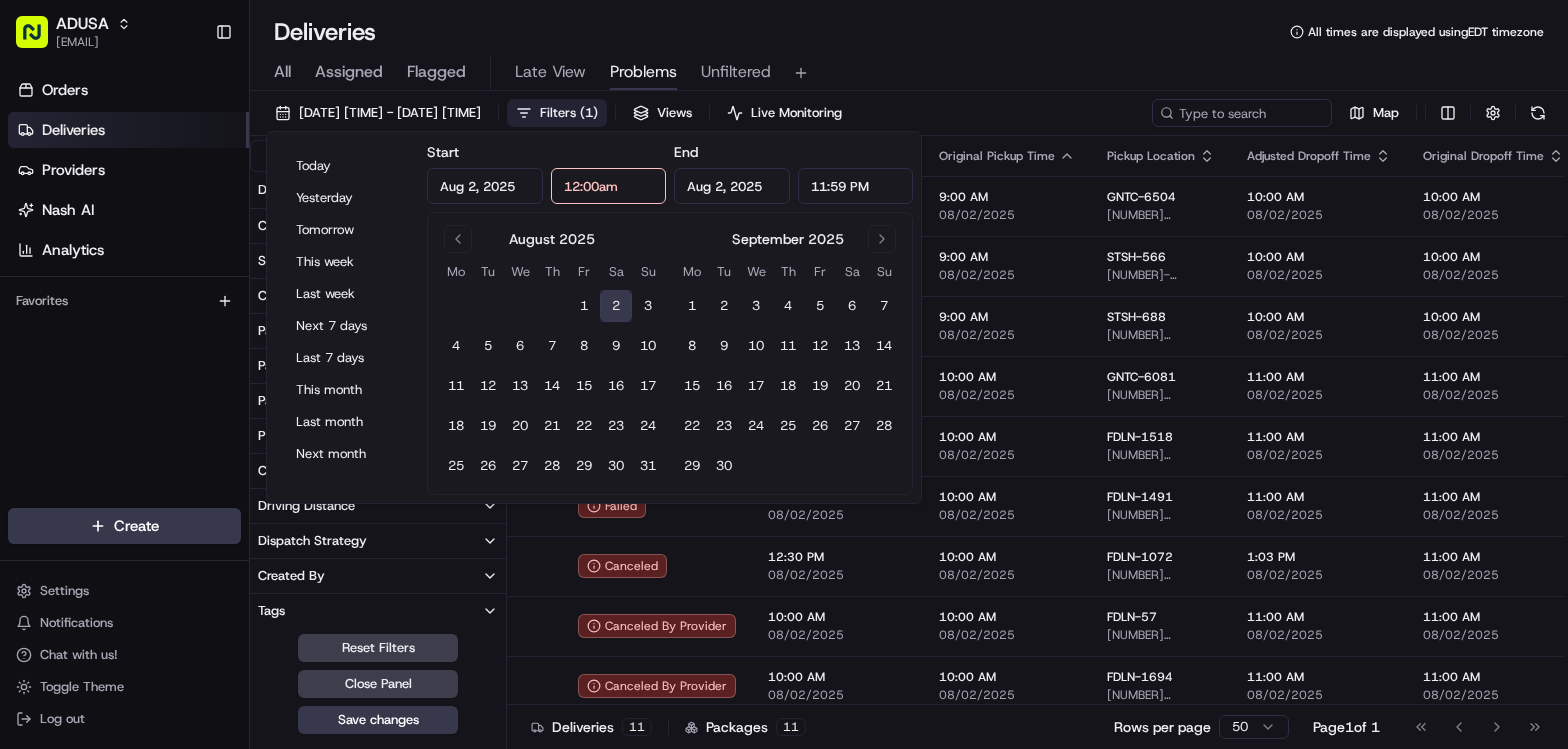 click on "12:00am" at bounding box center [609, 186] 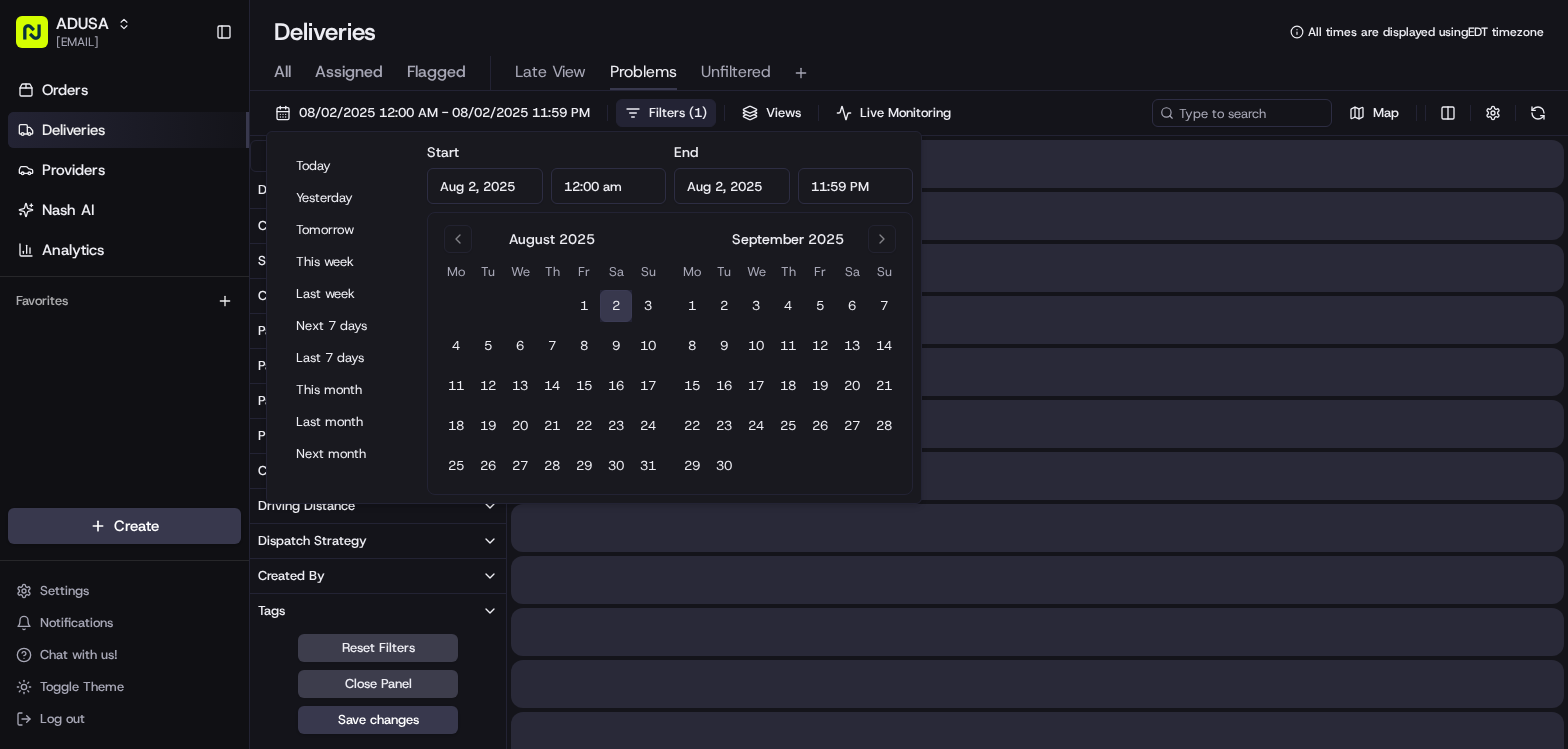 type on "12:00 AM" 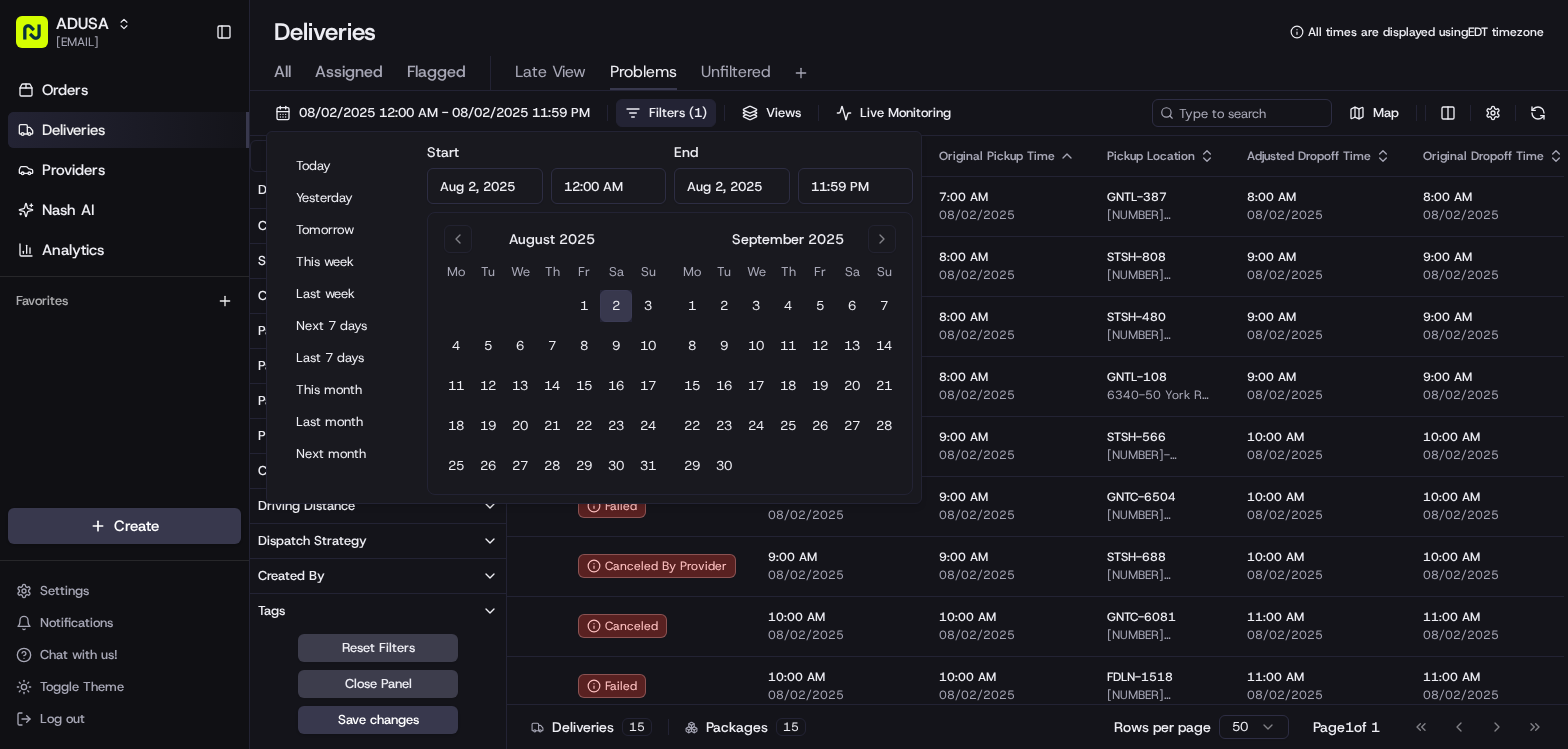 click on "All Assigned Flagged Late View Problems Unfiltered" at bounding box center (909, 73) 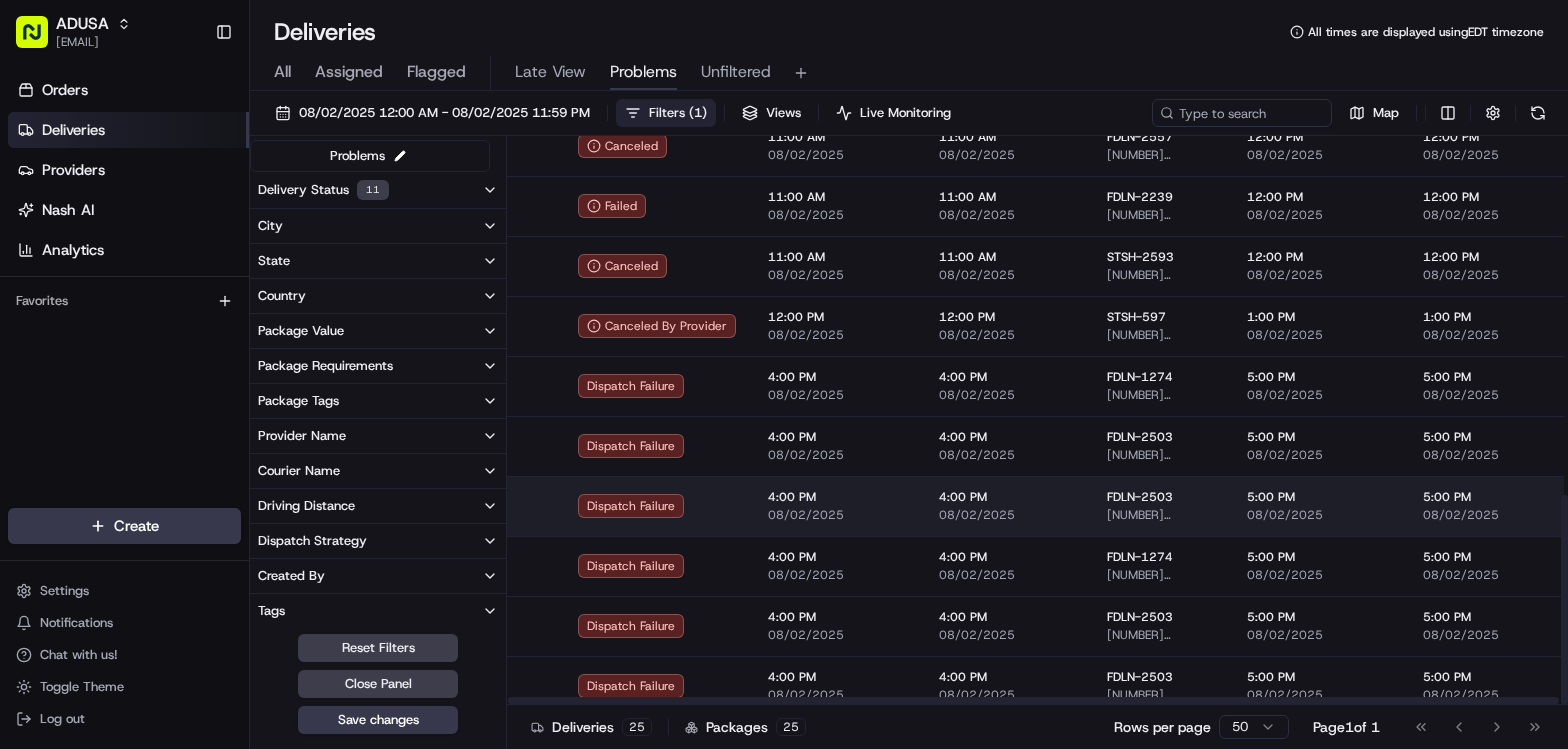 scroll, scrollTop: 971, scrollLeft: 0, axis: vertical 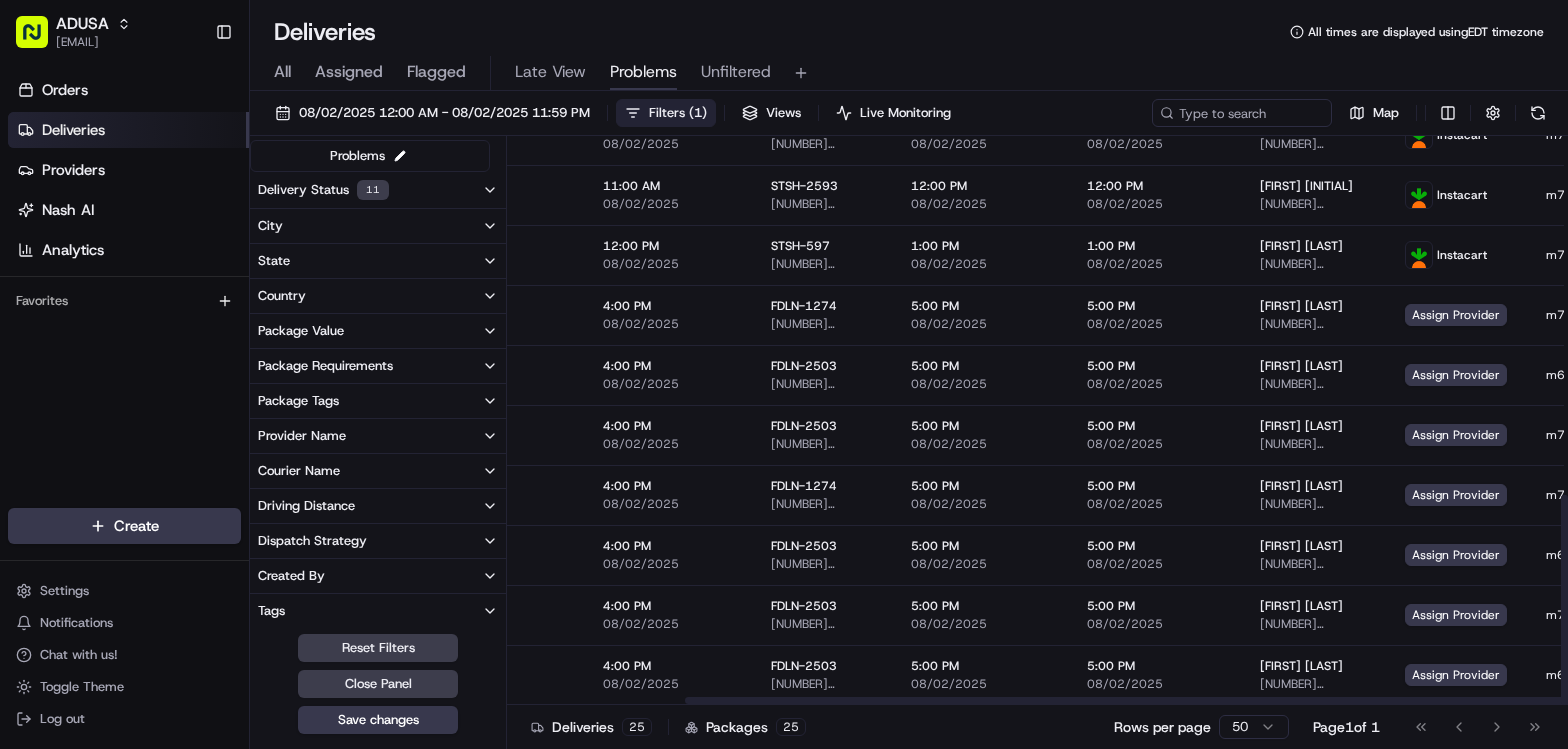 drag, startPoint x: 973, startPoint y: 702, endPoint x: 1201, endPoint y: 704, distance: 228.00877 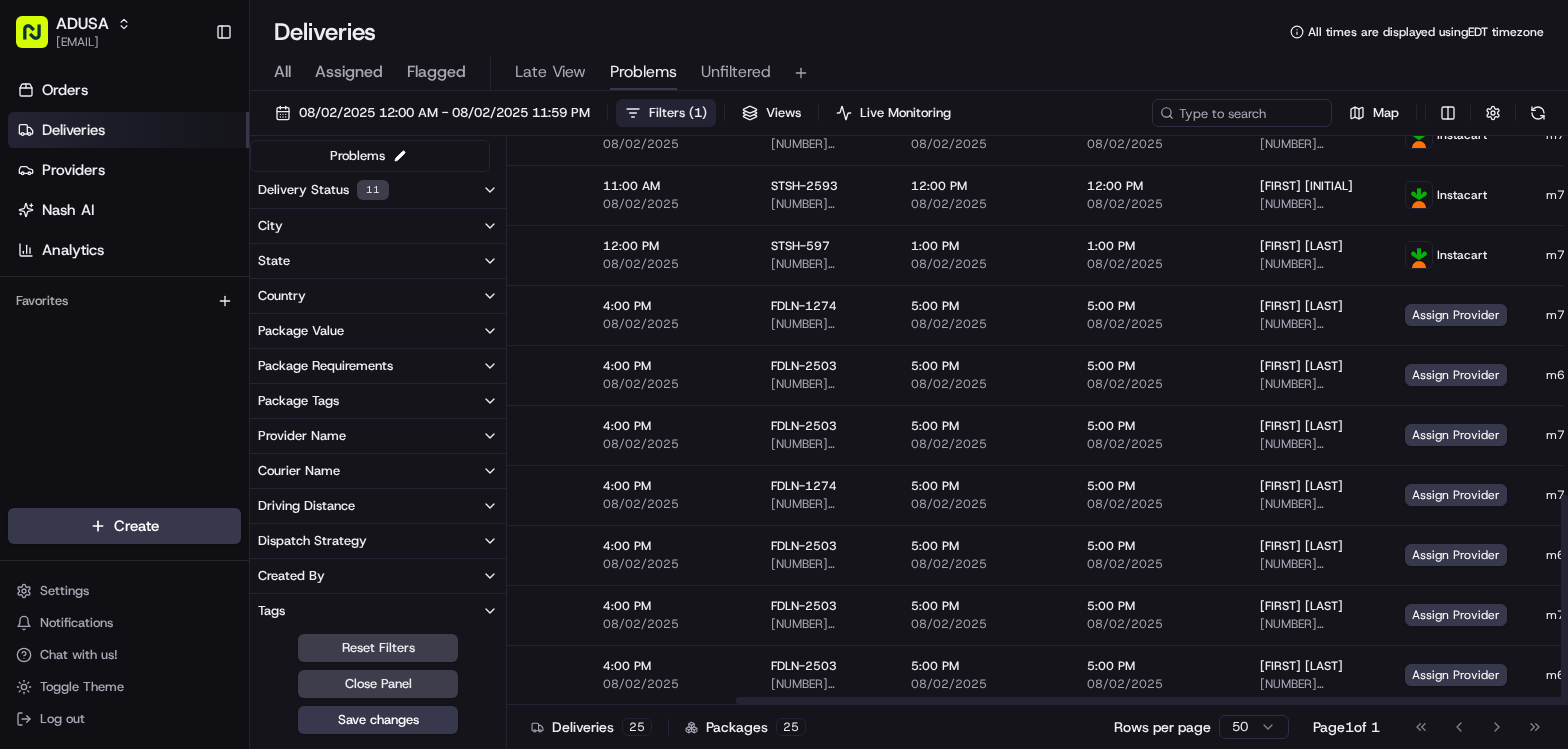 scroll, scrollTop: 971, scrollLeft: 337, axis: both 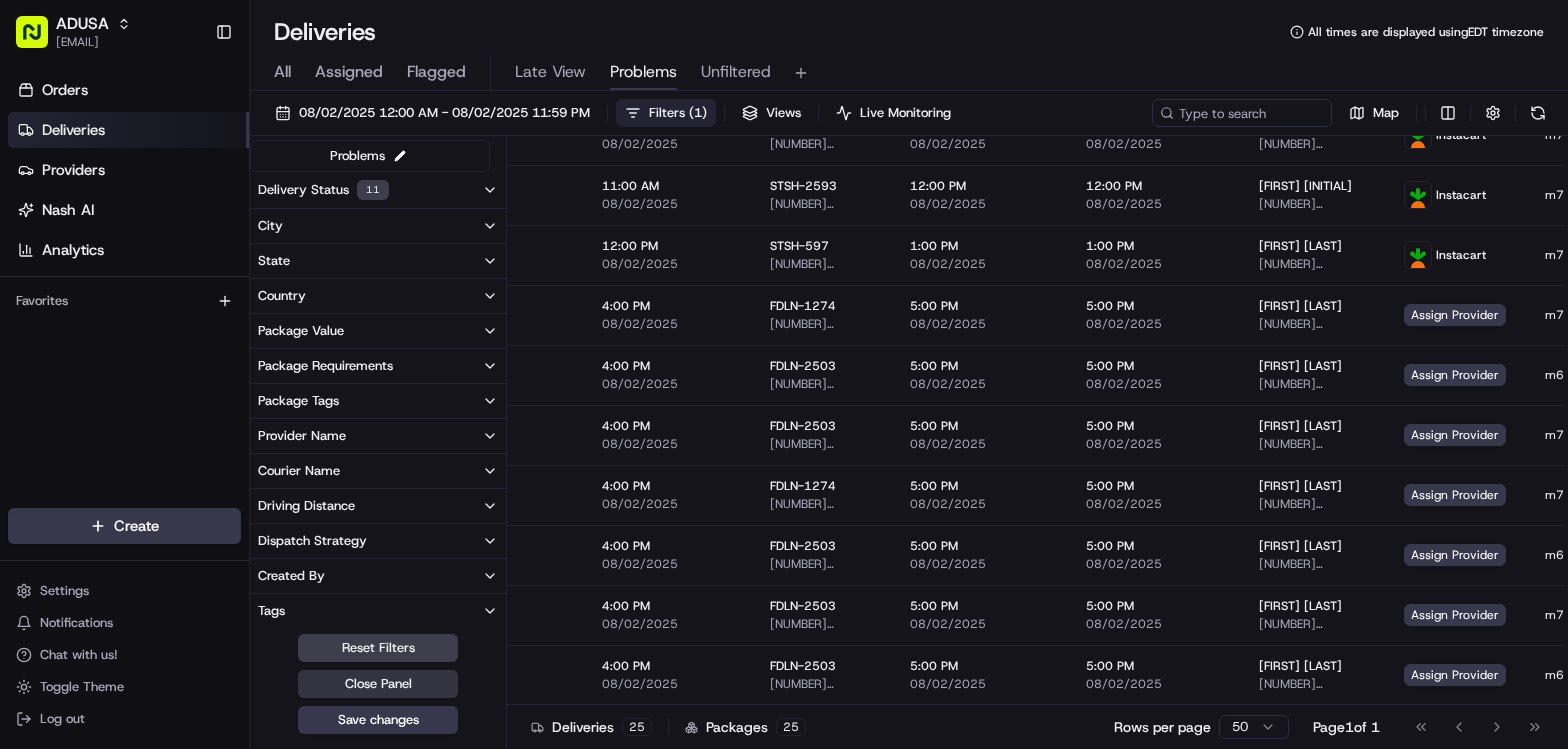 click on "Close Panel" at bounding box center [378, 684] 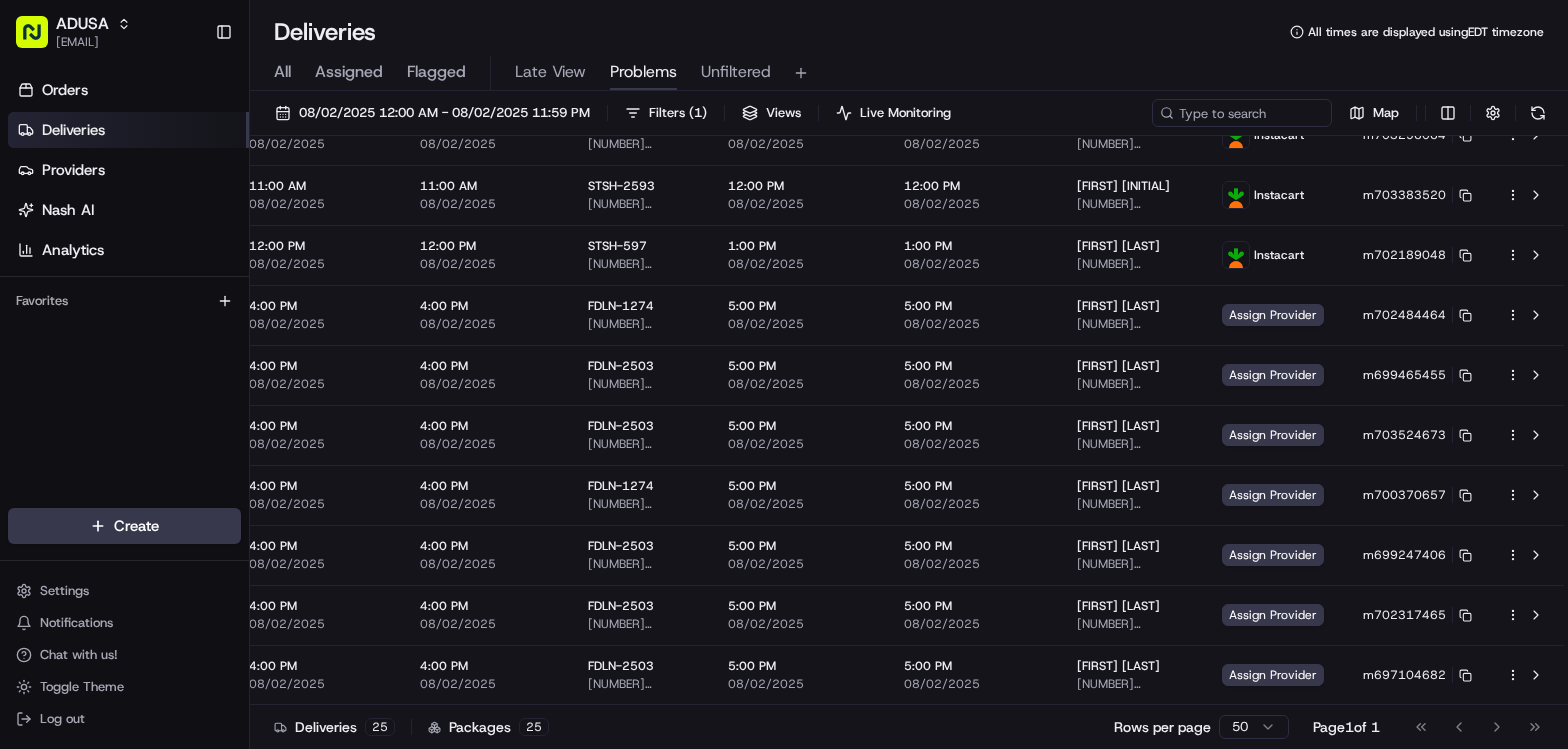 scroll, scrollTop: 971, scrollLeft: 242, axis: both 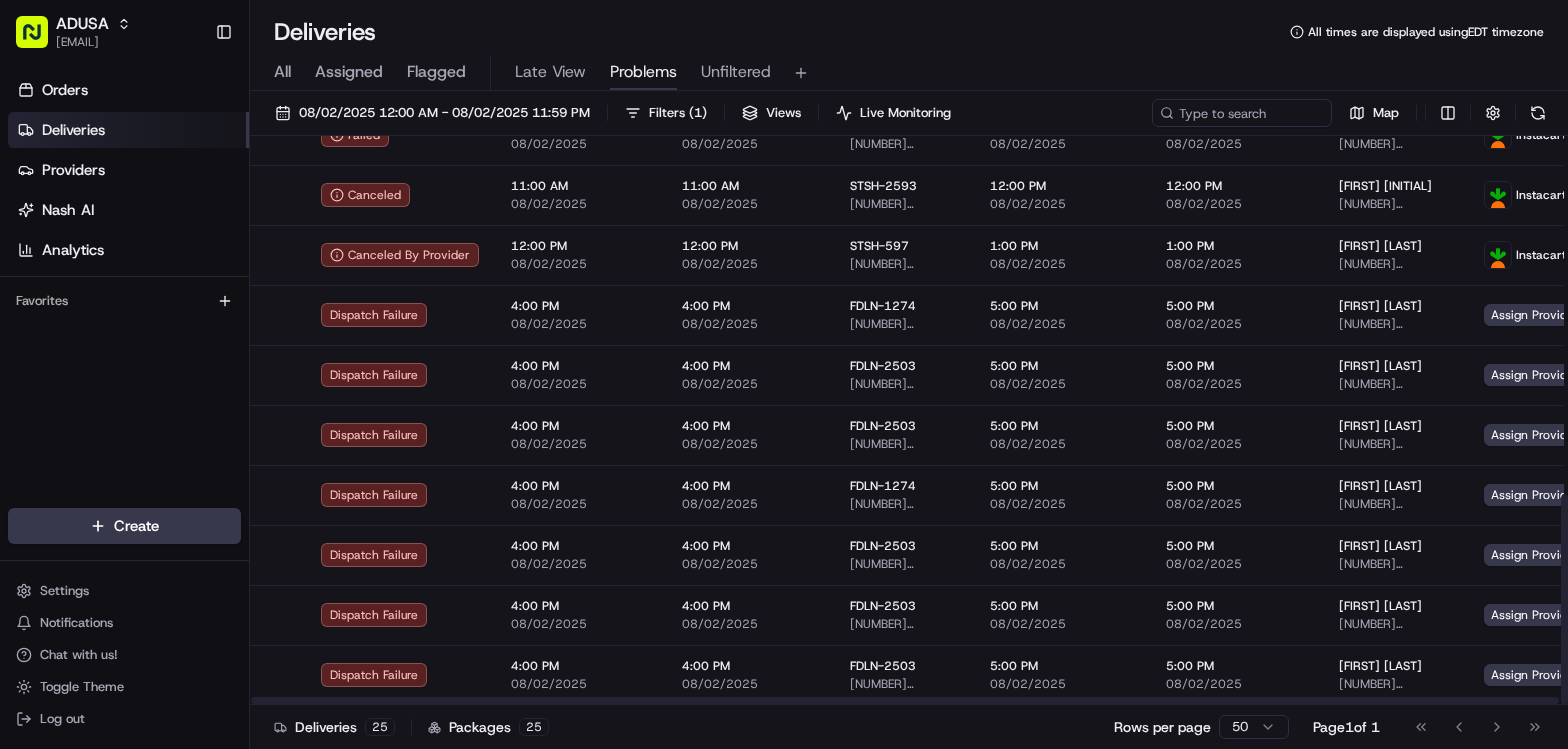 drag, startPoint x: 1094, startPoint y: 702, endPoint x: 360, endPoint y: 670, distance: 734.6972 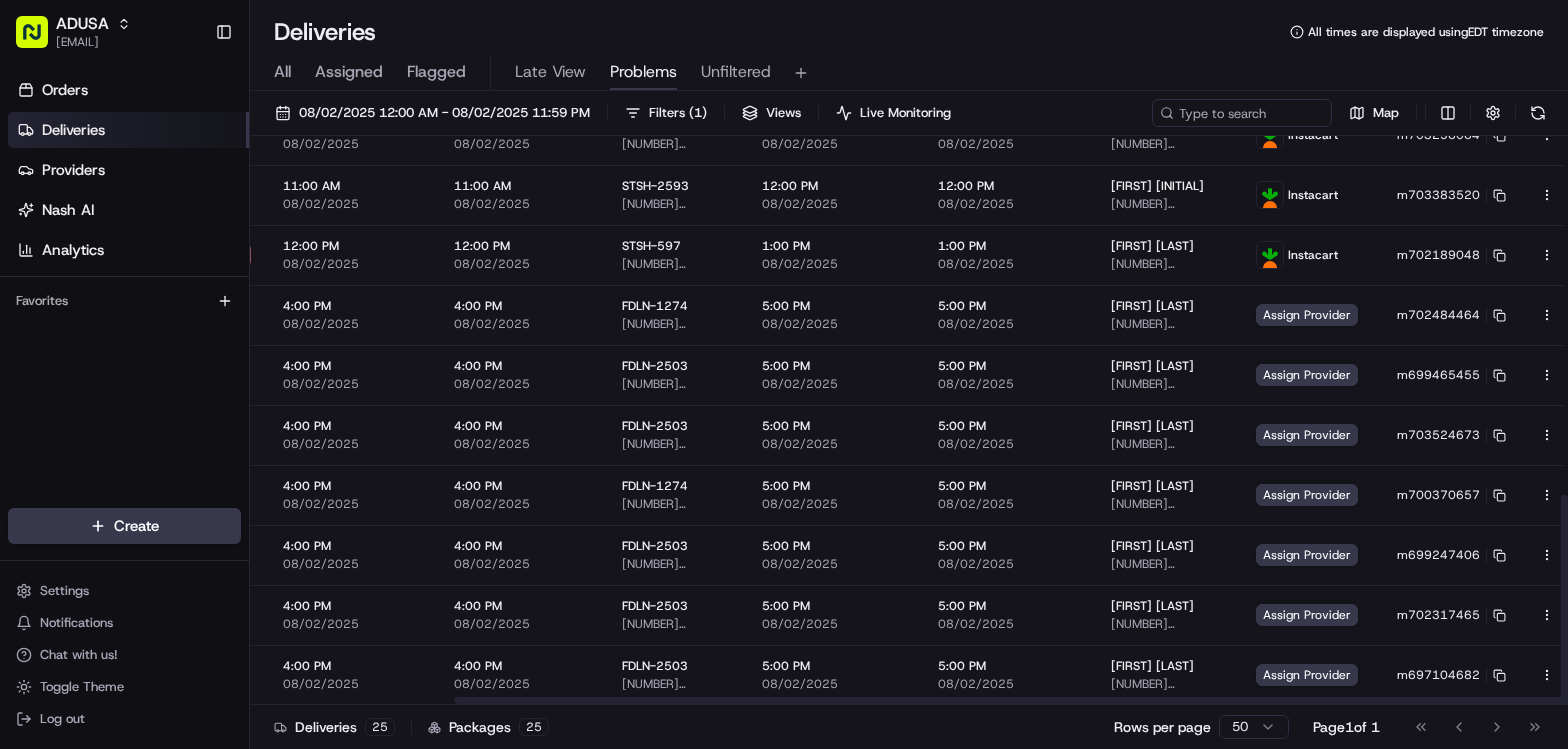 scroll, scrollTop: 971, scrollLeft: 242, axis: both 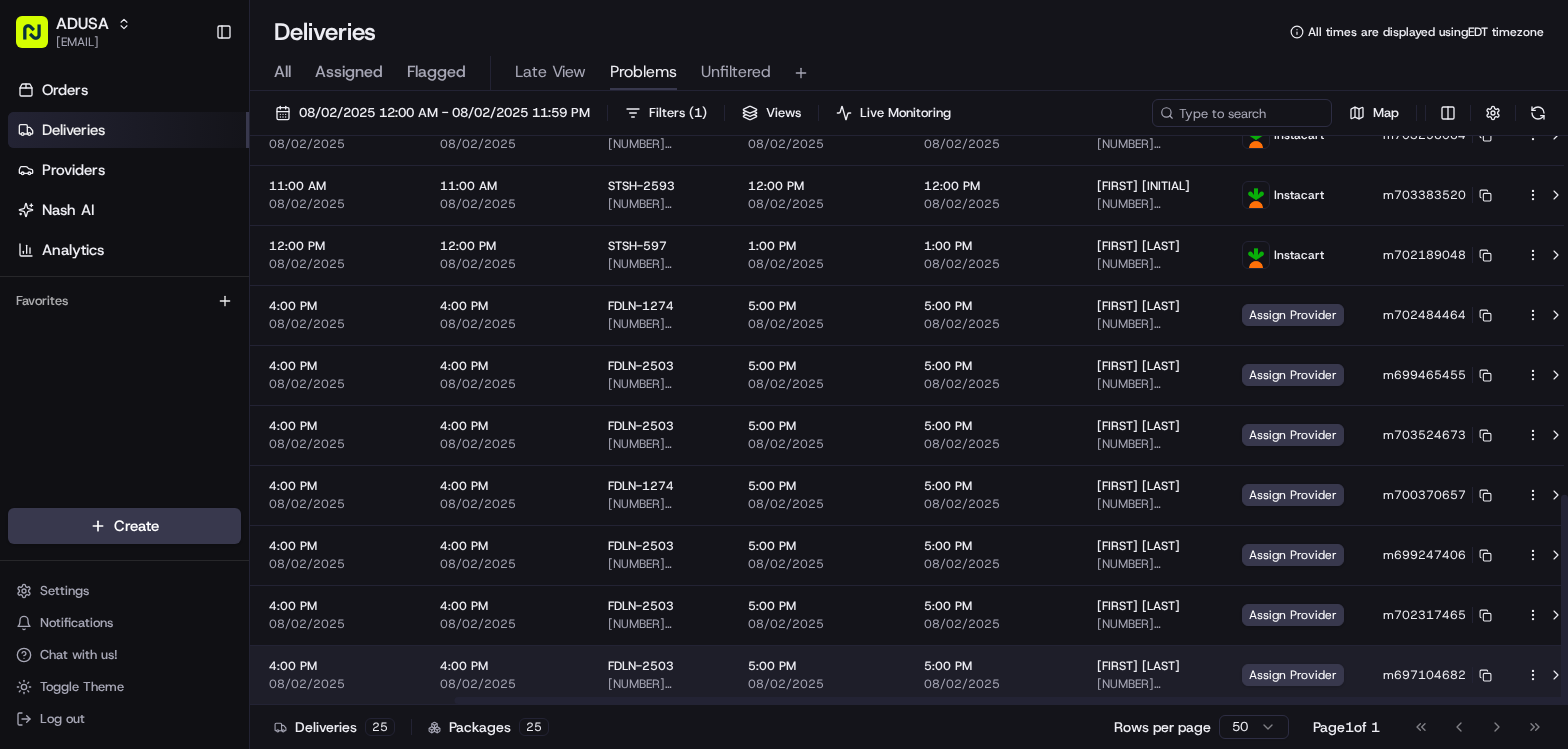 drag, startPoint x: 645, startPoint y: 699, endPoint x: 1026, endPoint y: 660, distance: 382.99088 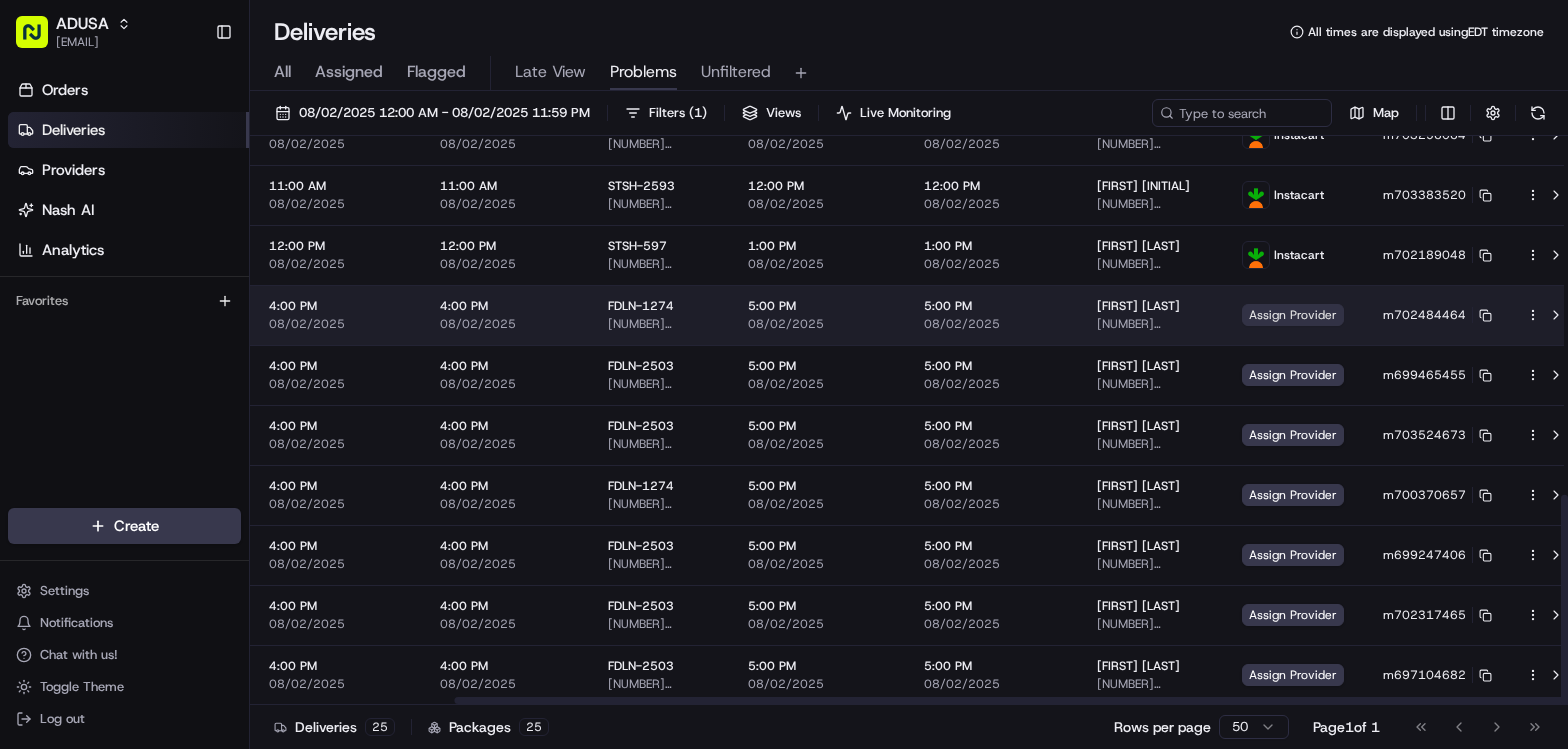 click on "Assign Provider" at bounding box center (1293, 315) 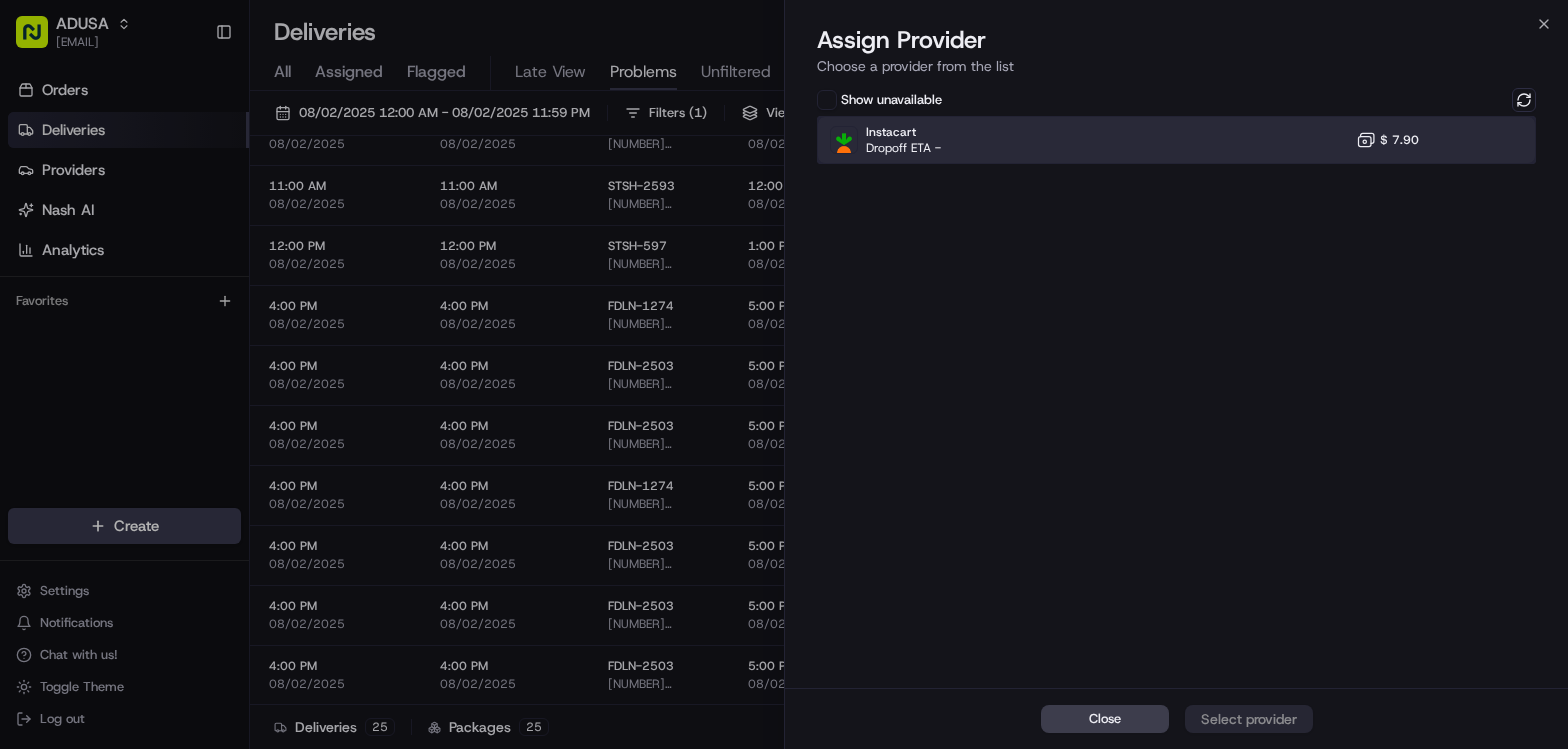 click on "Instacart Dropoff ETA   - $   7.90" at bounding box center [1176, 140] 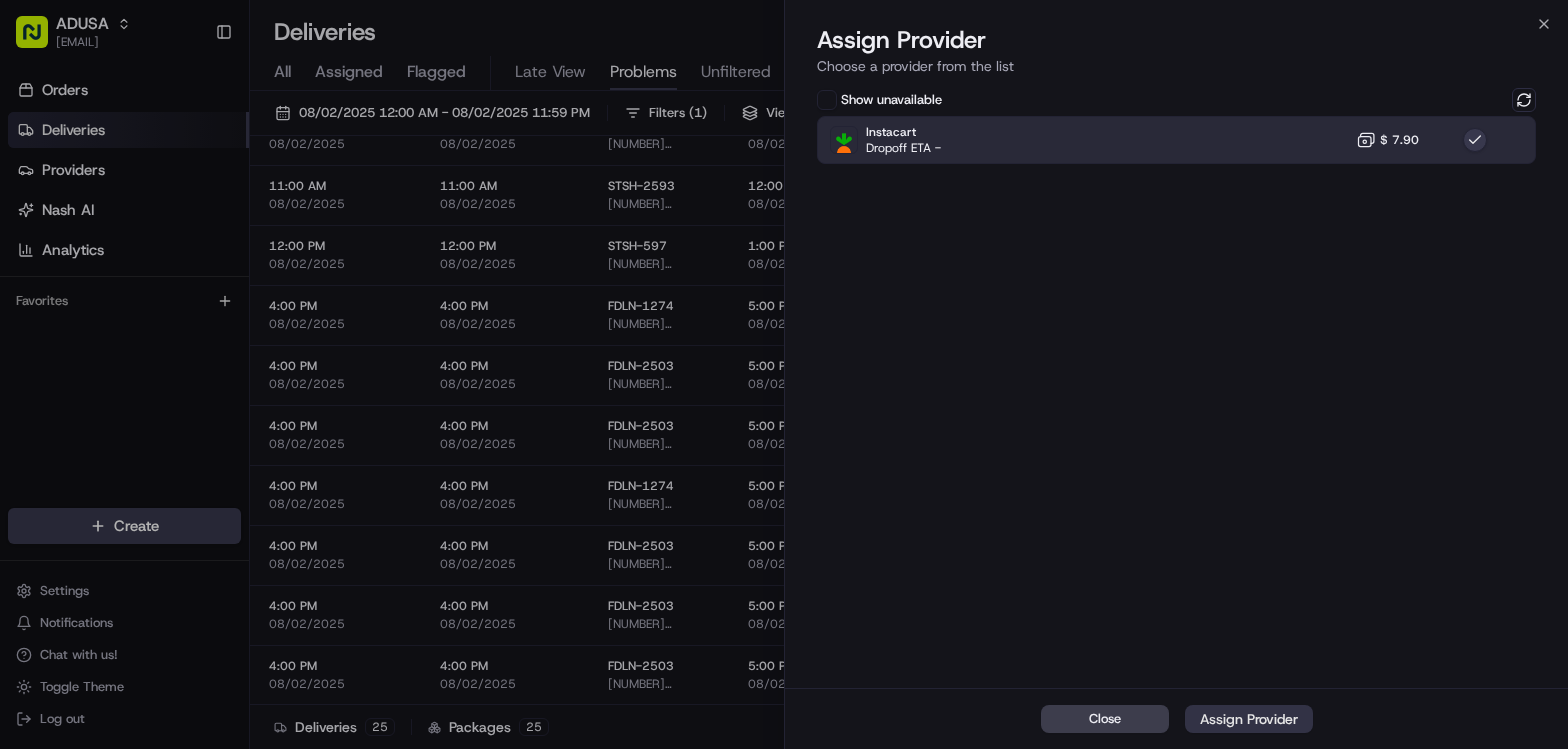 click on "Assign Provider" at bounding box center (1249, 719) 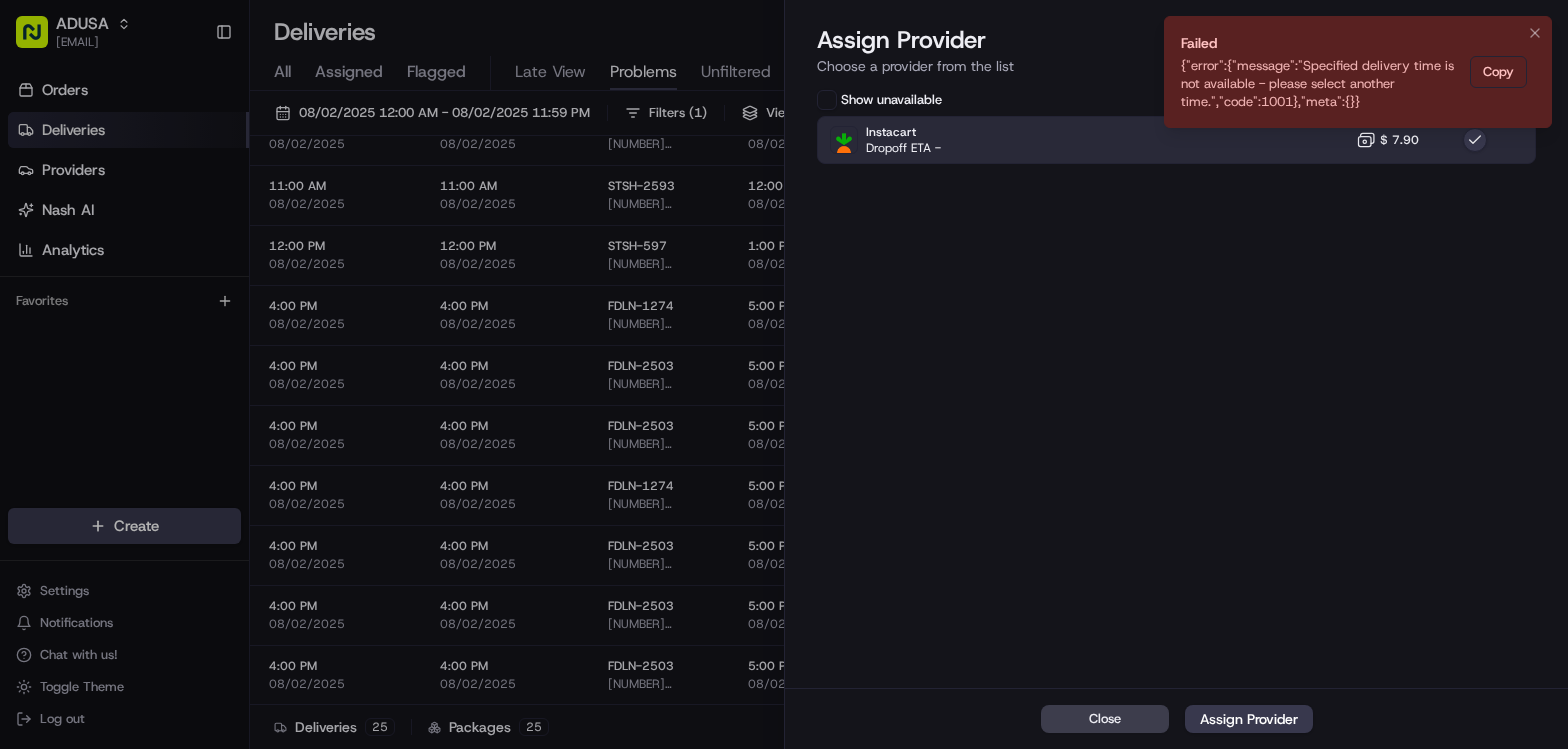 click on "Failed {"error":{"message":"Specified delivery time is not available - please select another time.","code":1001},"meta":{}} Copy" at bounding box center [1358, 72] 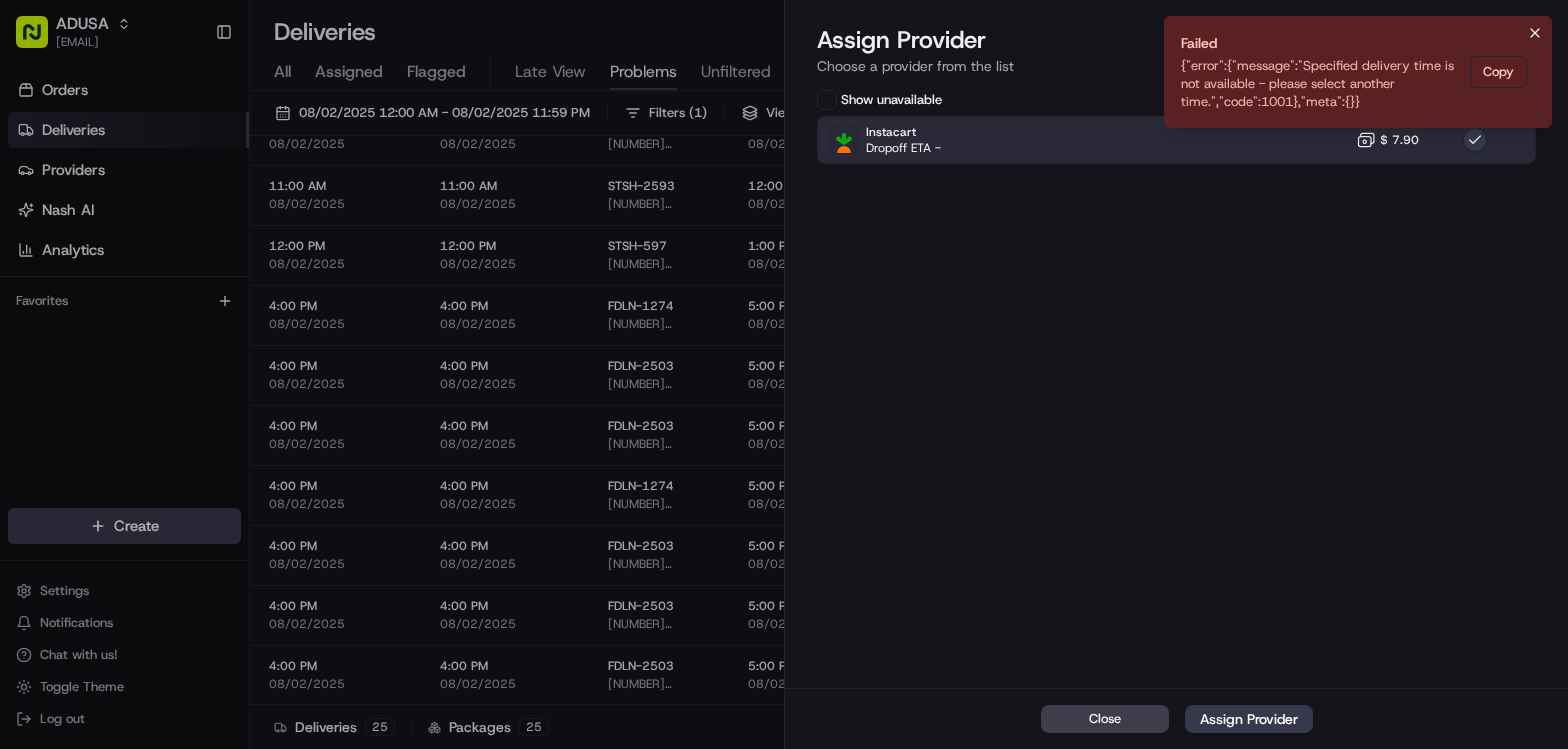 click 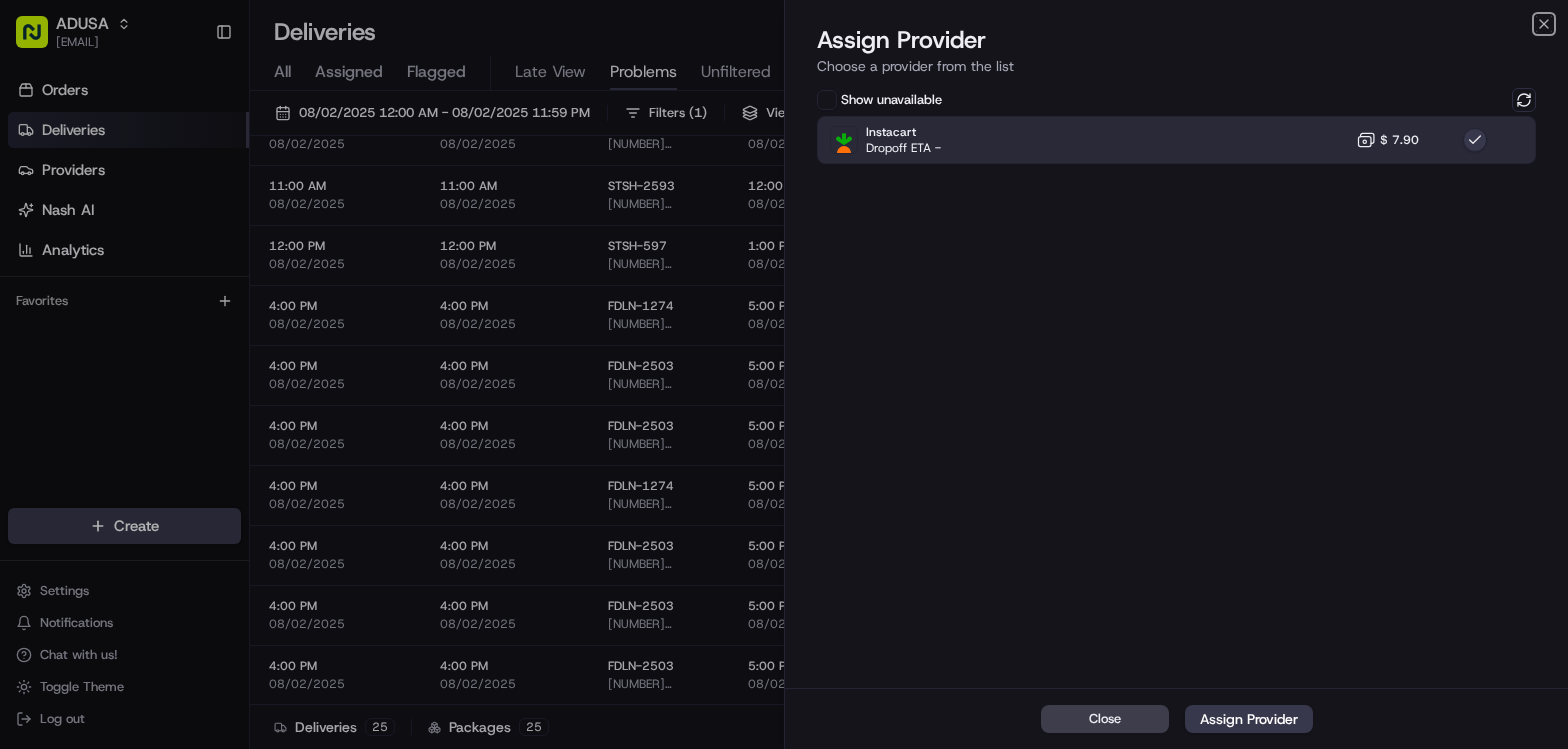 click 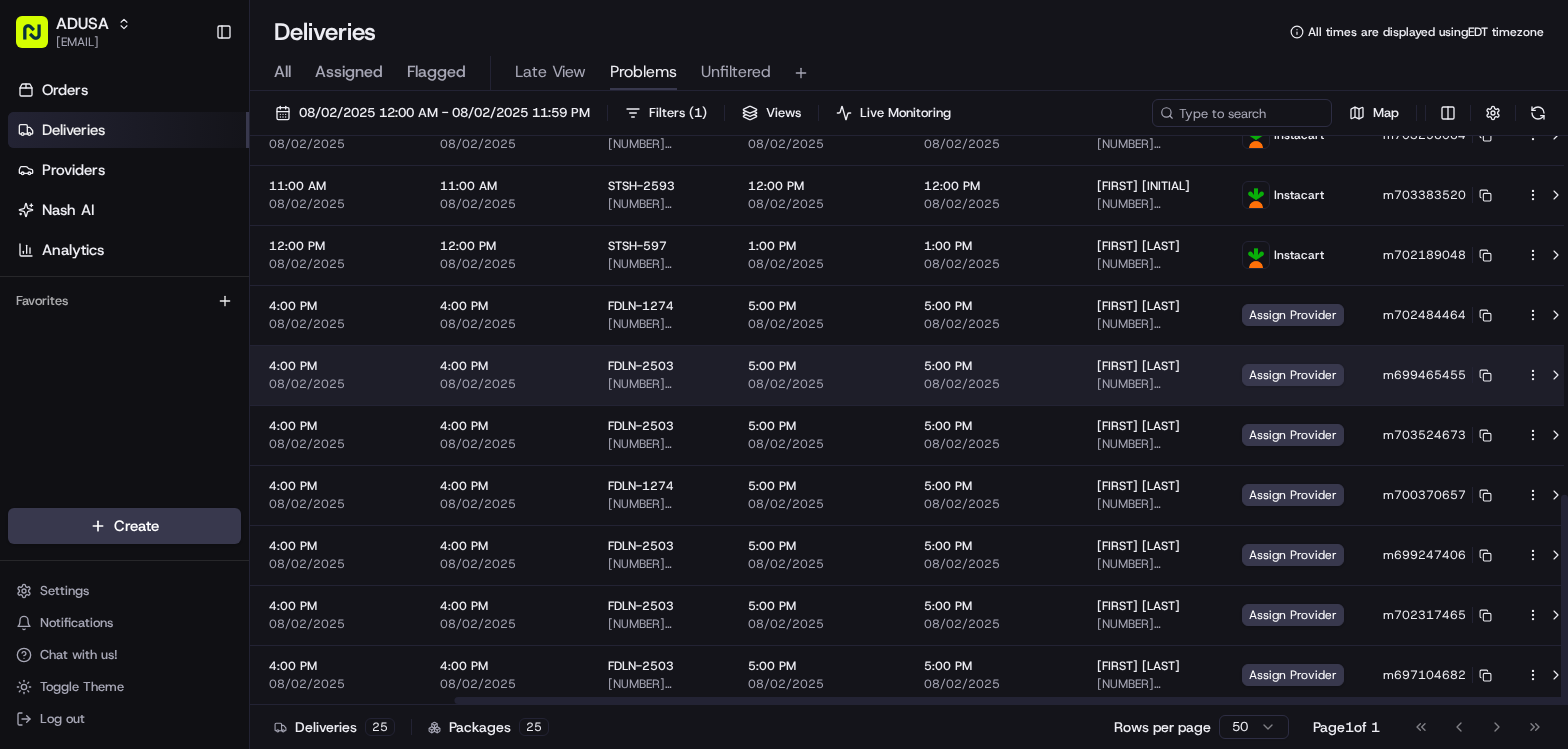 click on "Assign Provider" at bounding box center [1296, 375] 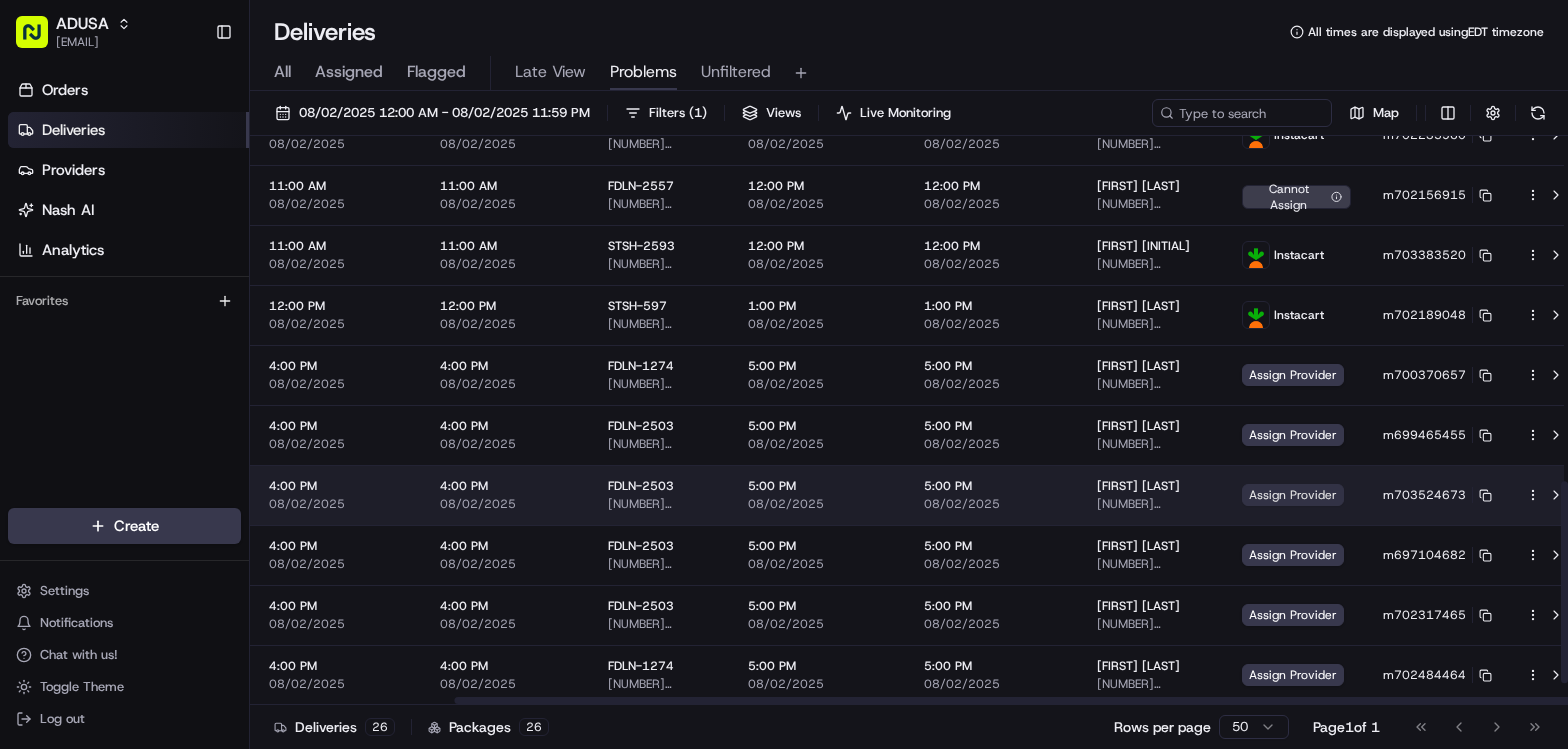click on "Assign Provider" at bounding box center (1293, 495) 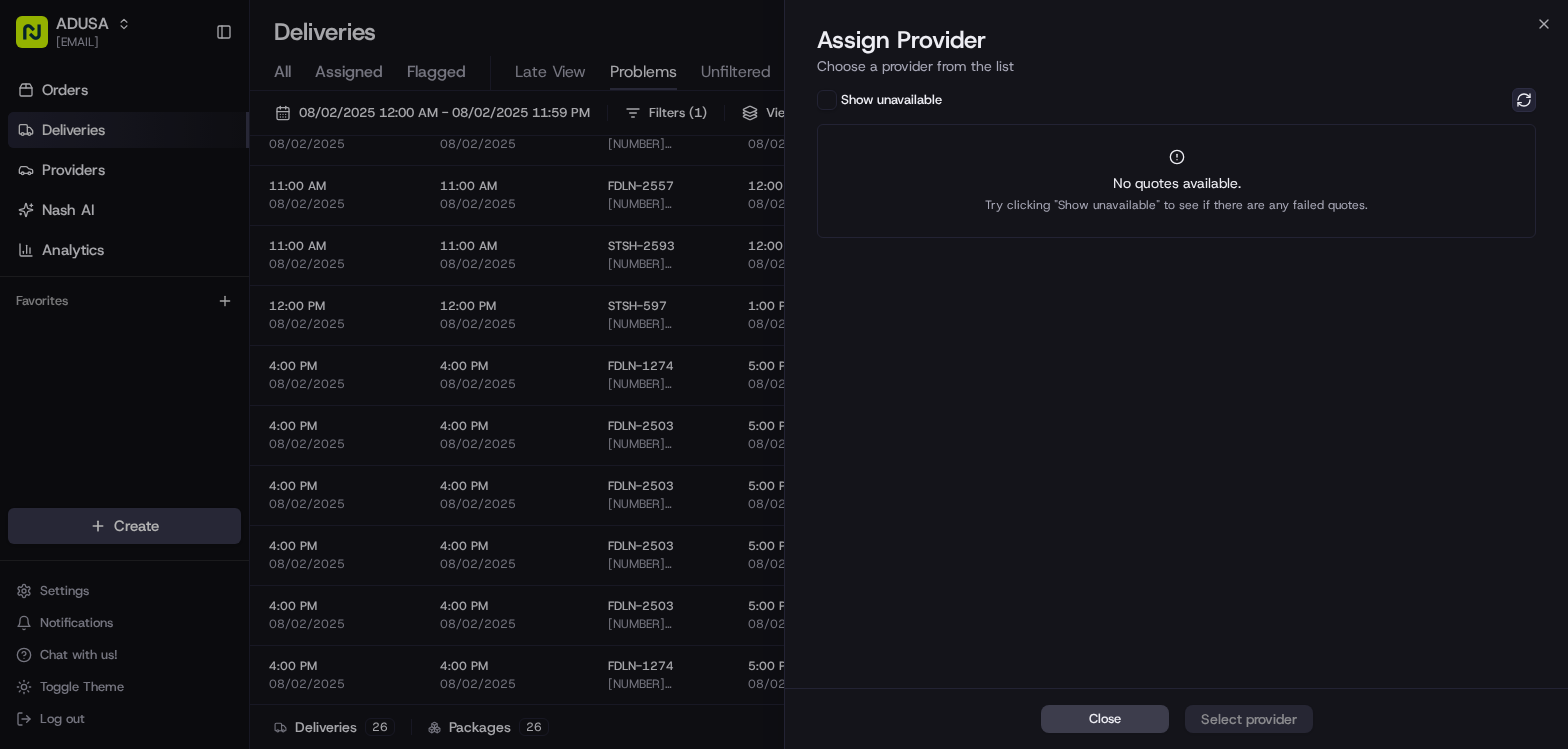 click at bounding box center (1524, 100) 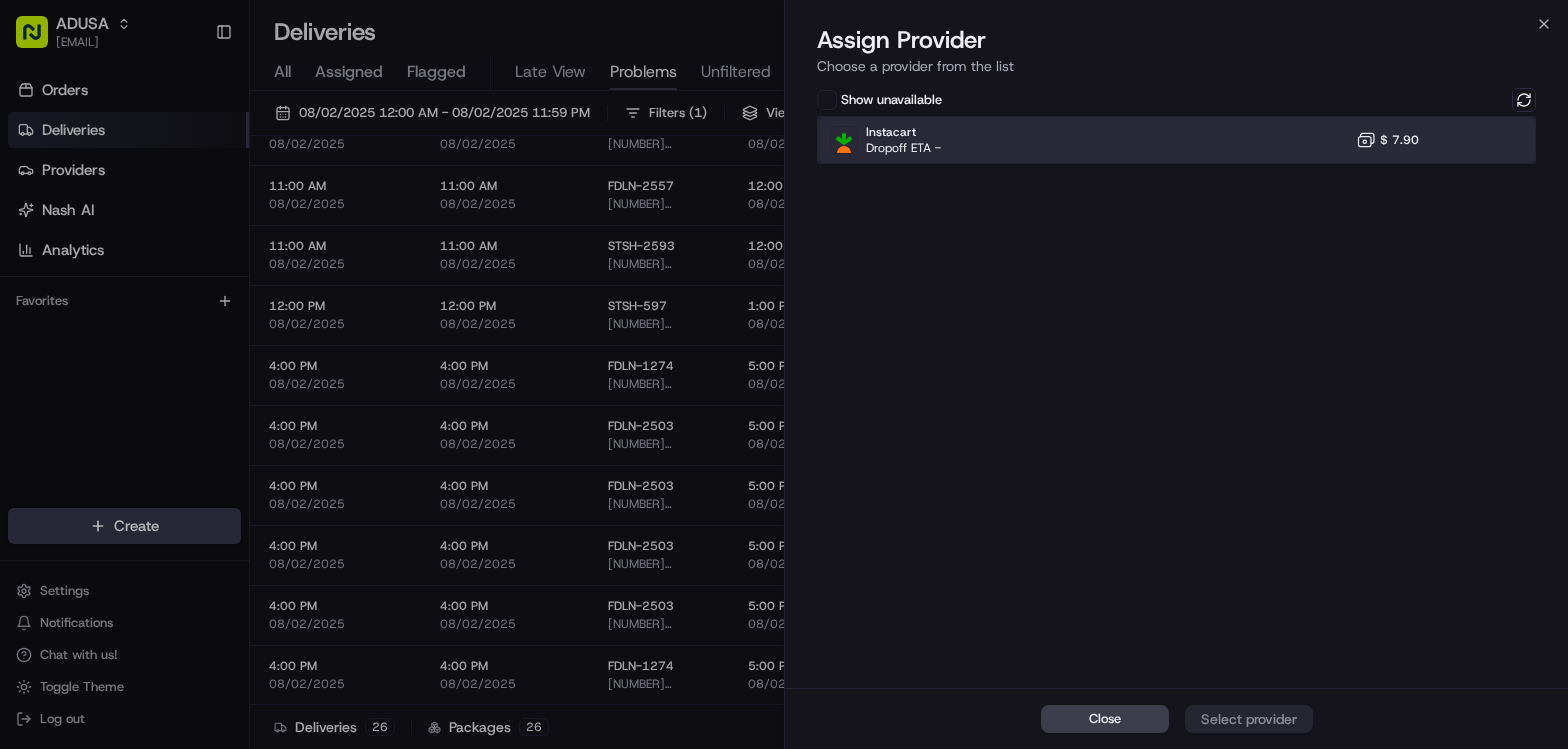 click on "Instacart Dropoff ETA   - $   7.90" at bounding box center (1176, 140) 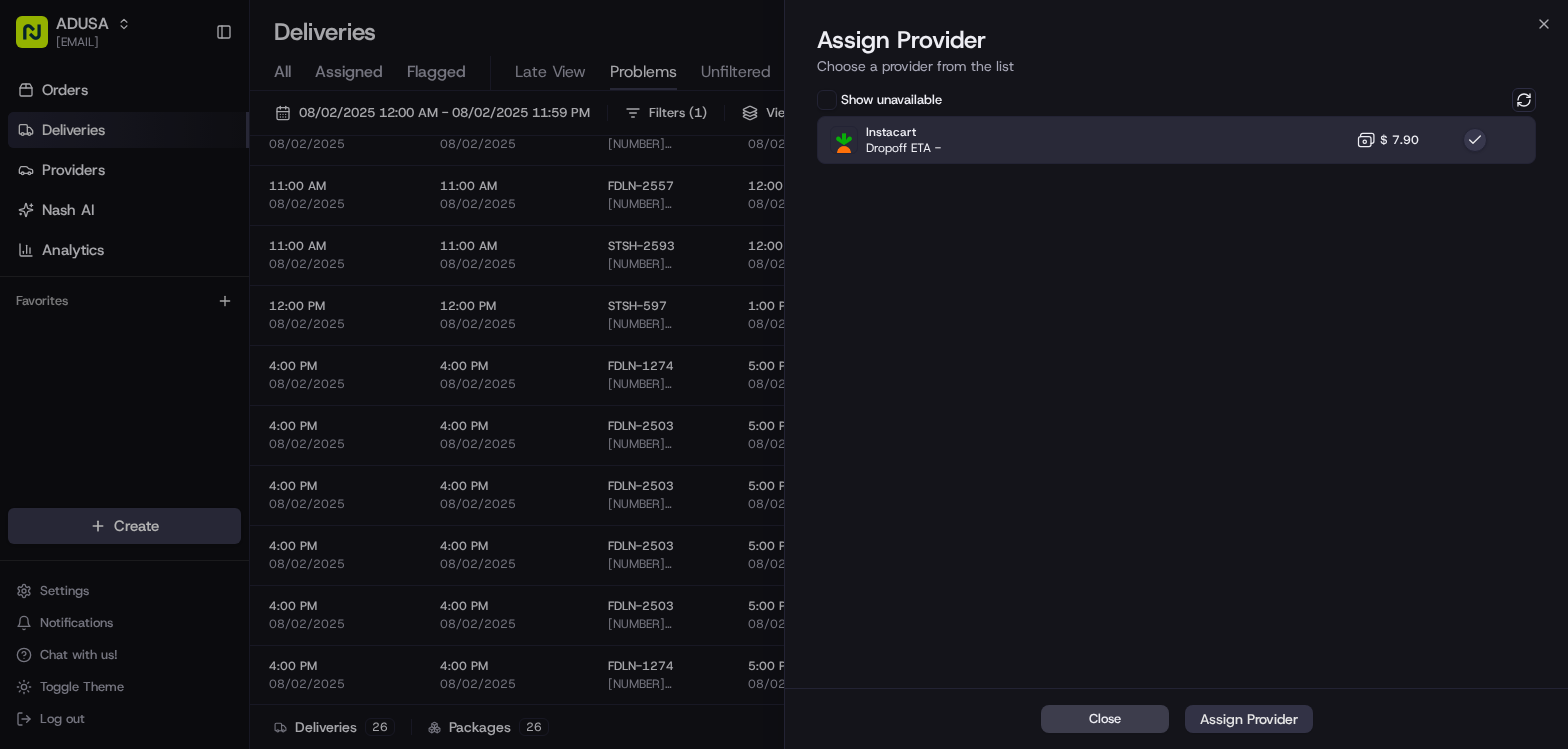 click on "Assign Provider" at bounding box center (1249, 719) 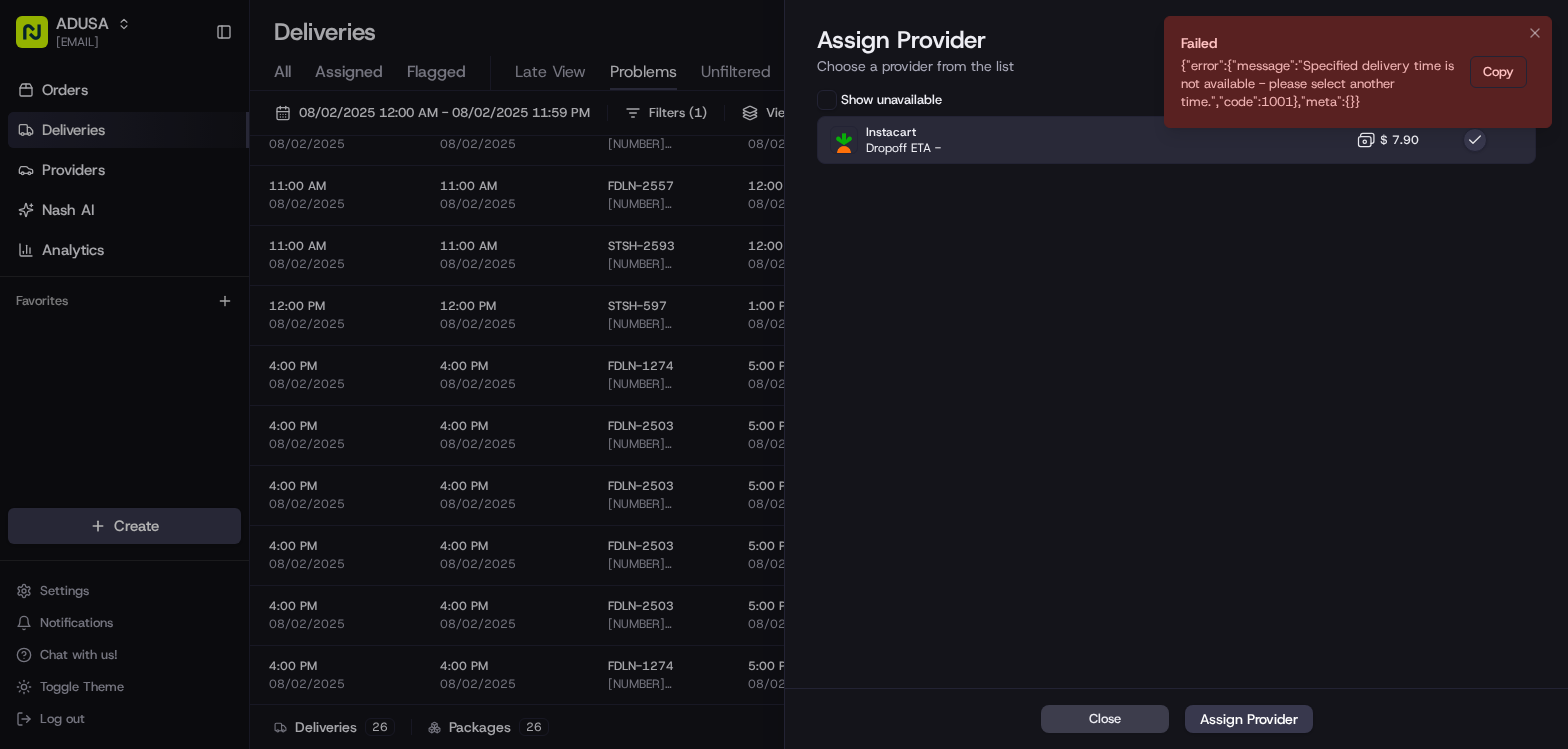 click on "Failed {"error":{"message":"Specified delivery time is not available - please select another time.","code":1001},"meta":{}} Copy" at bounding box center [1358, 72] 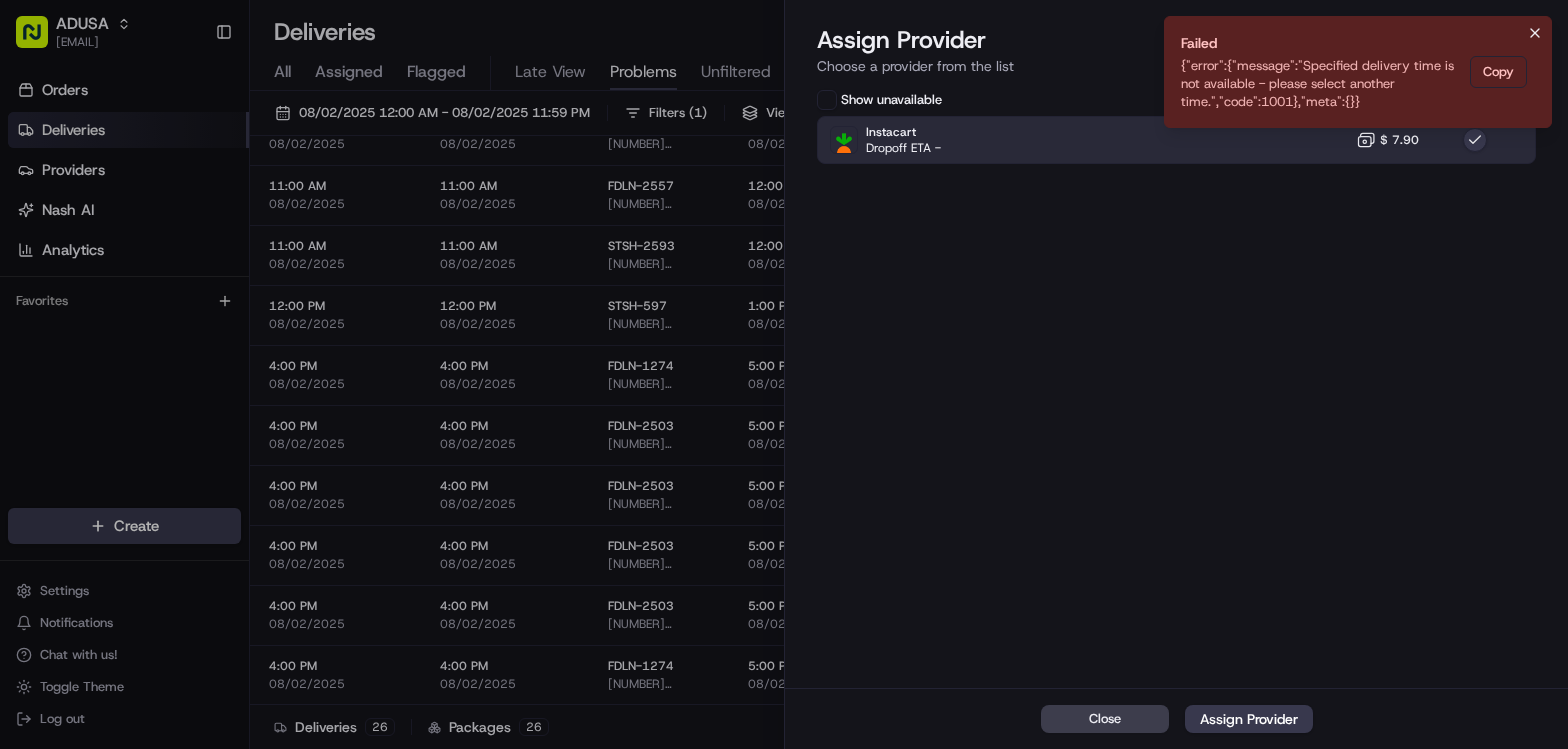 click 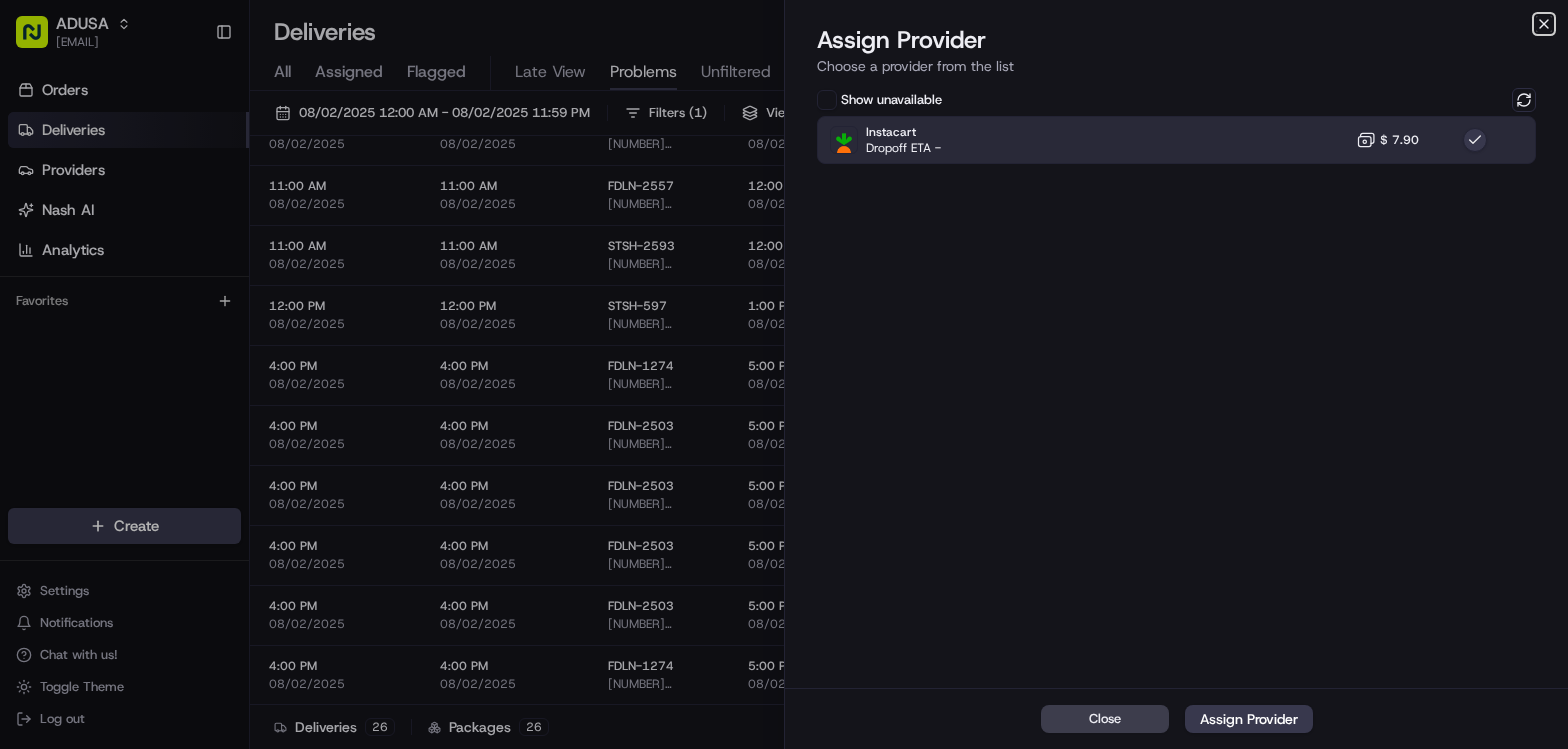 click 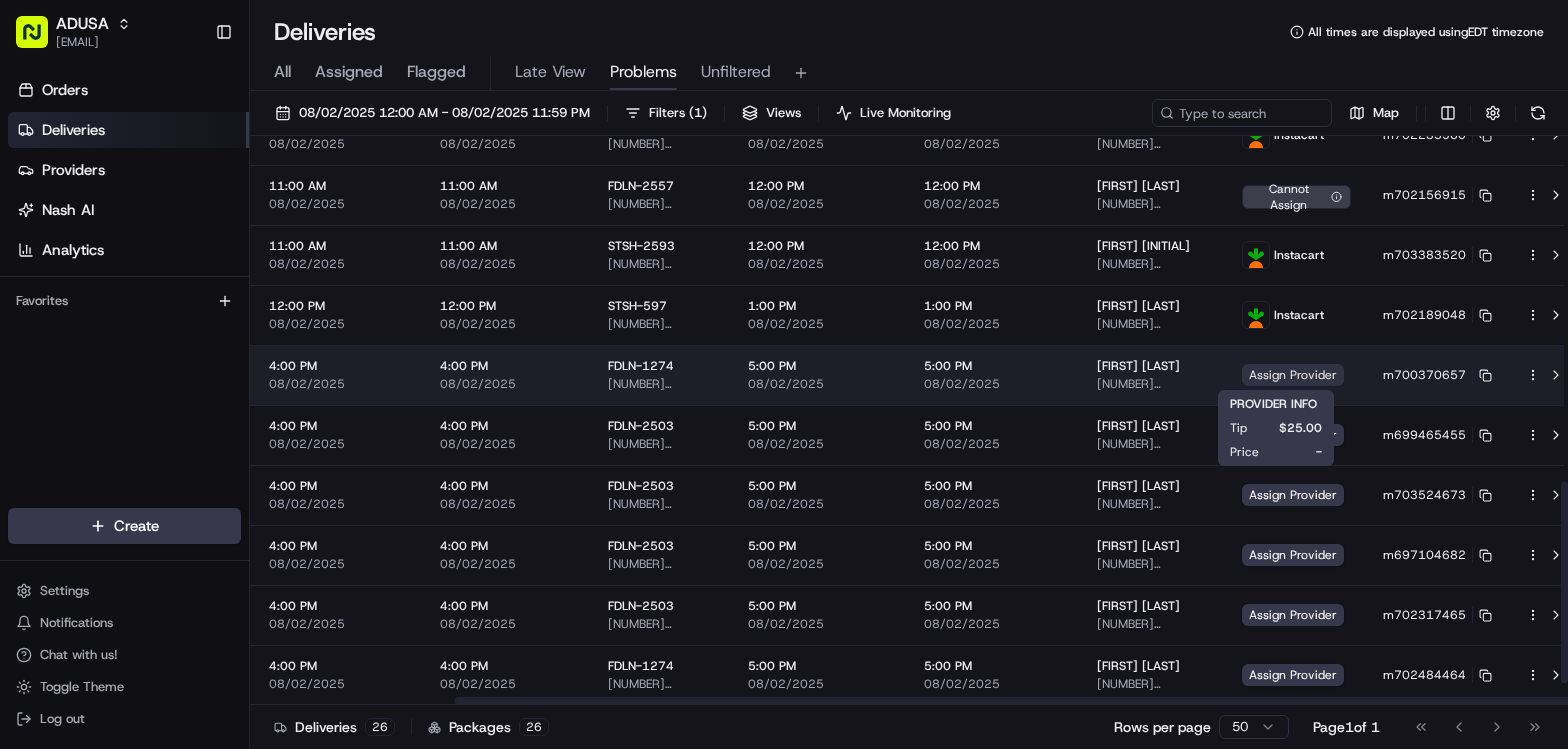 click on "Assign Provider" at bounding box center (1293, 375) 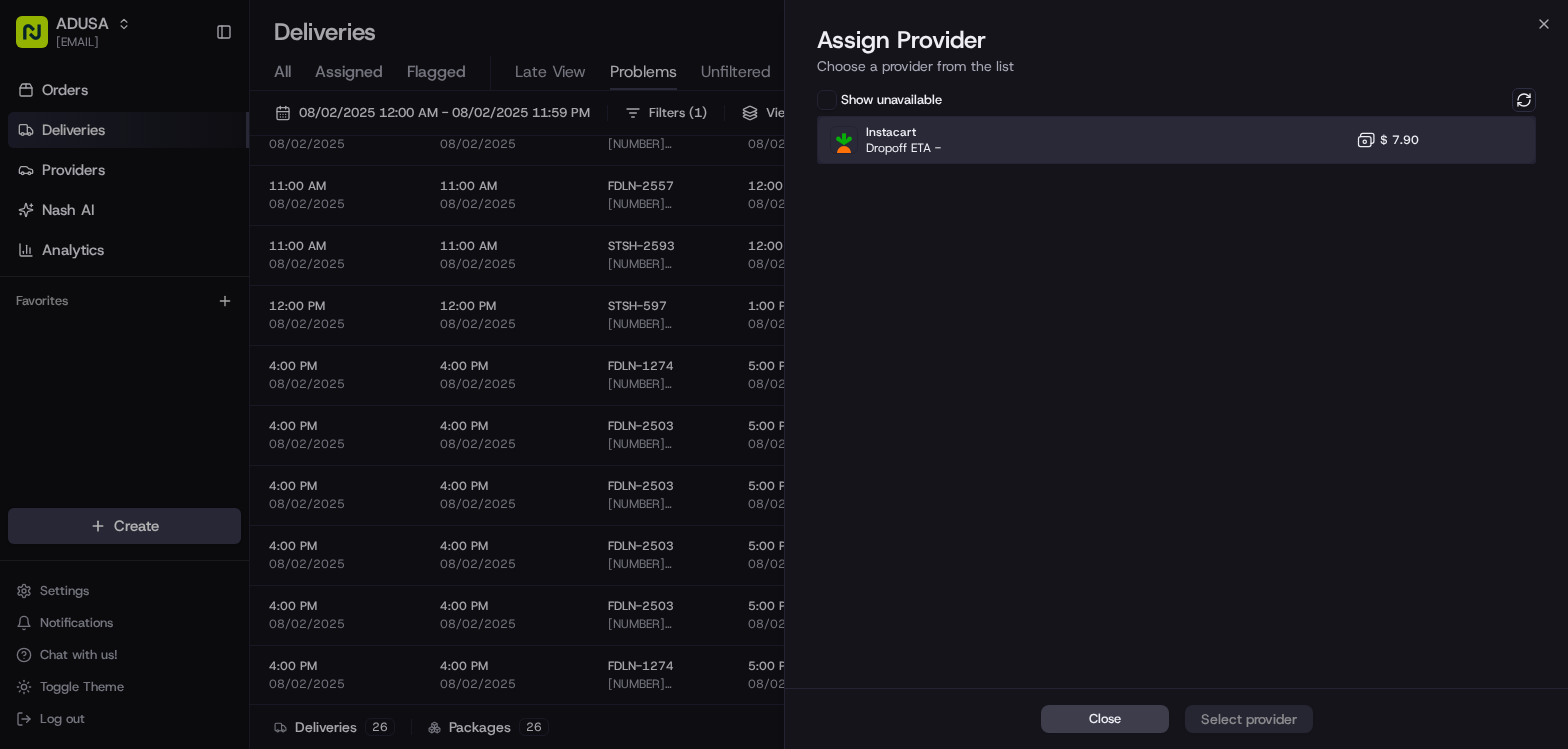 click on "Instacart Dropoff ETA   - $   7.90" at bounding box center (1176, 140) 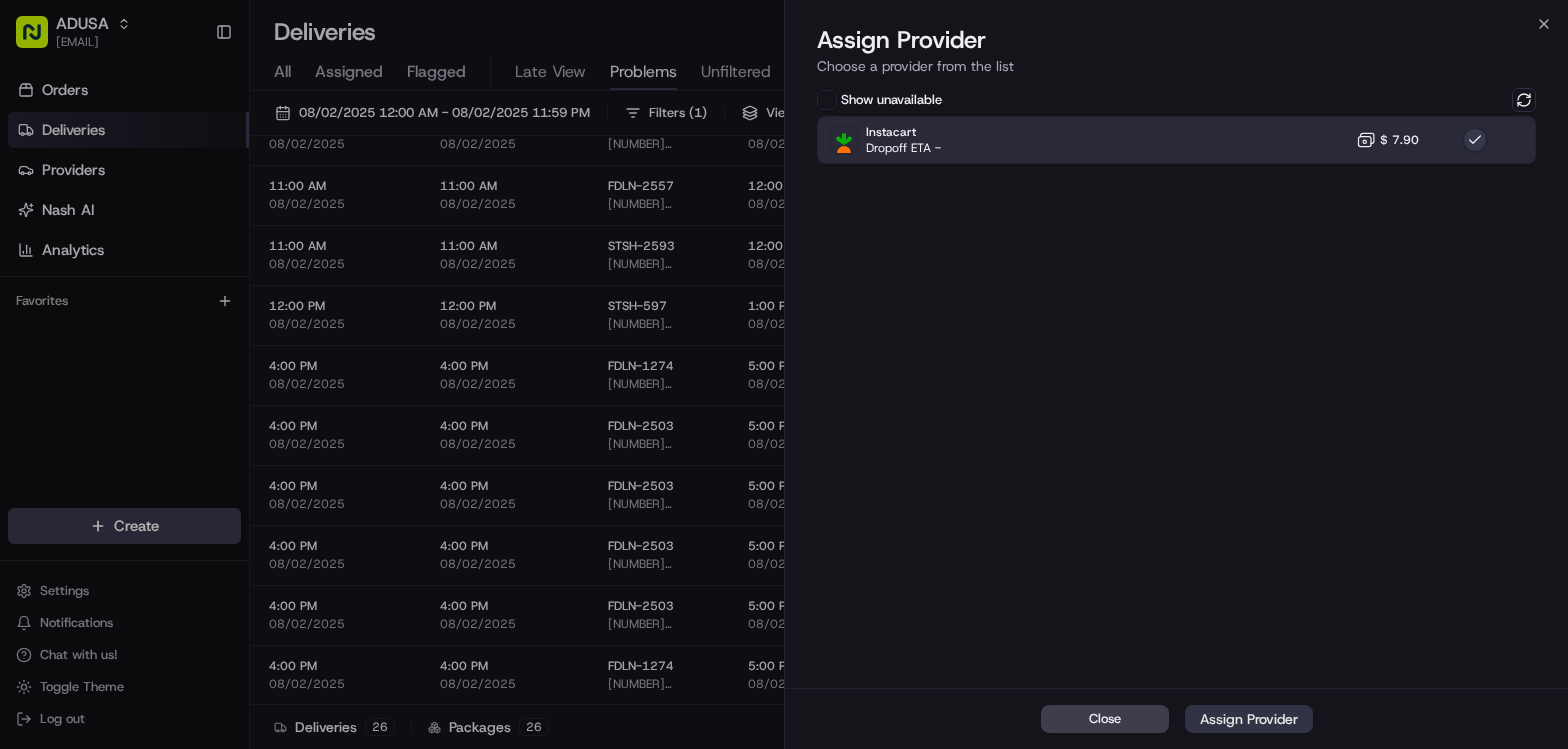 click on "Assign Provider" at bounding box center (1249, 719) 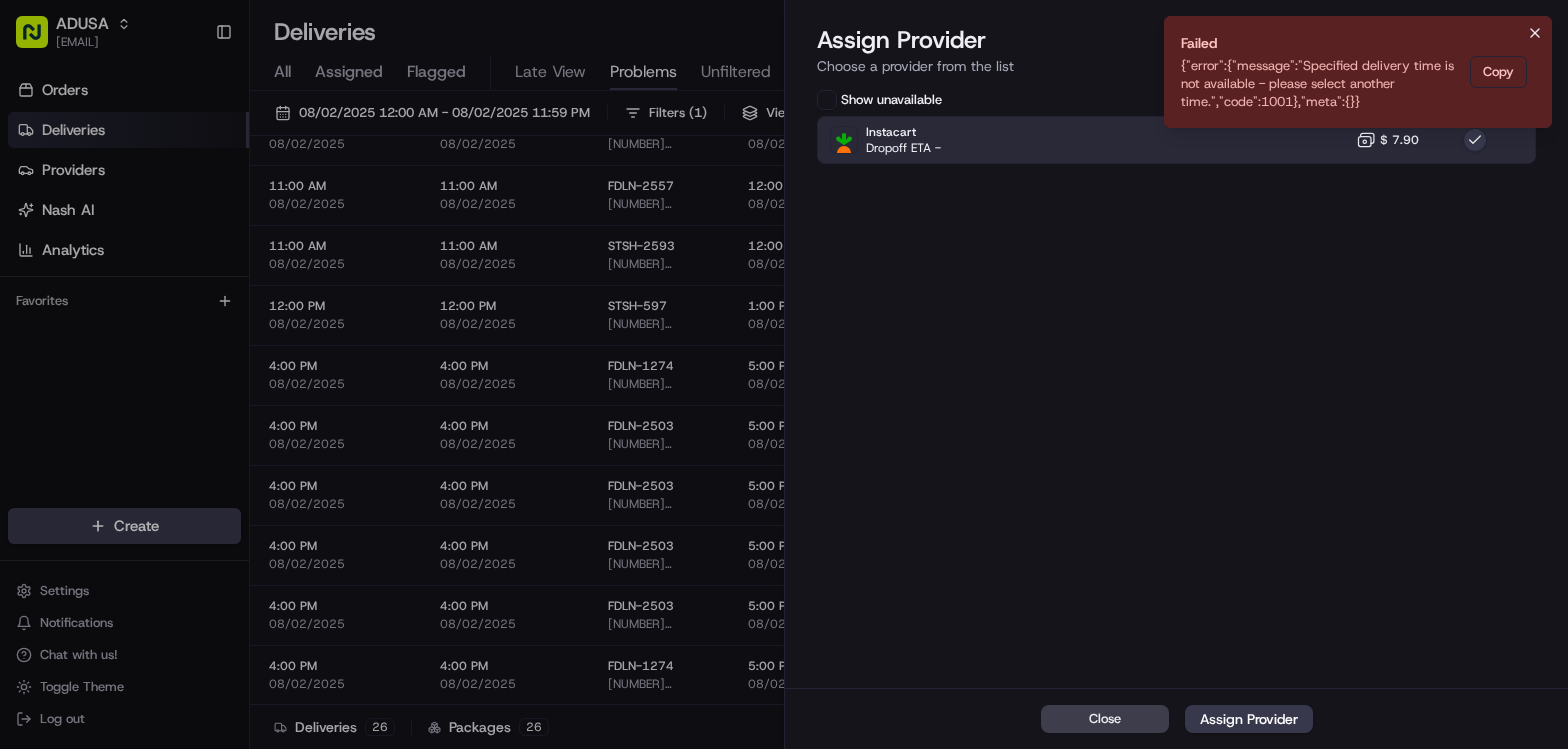 click 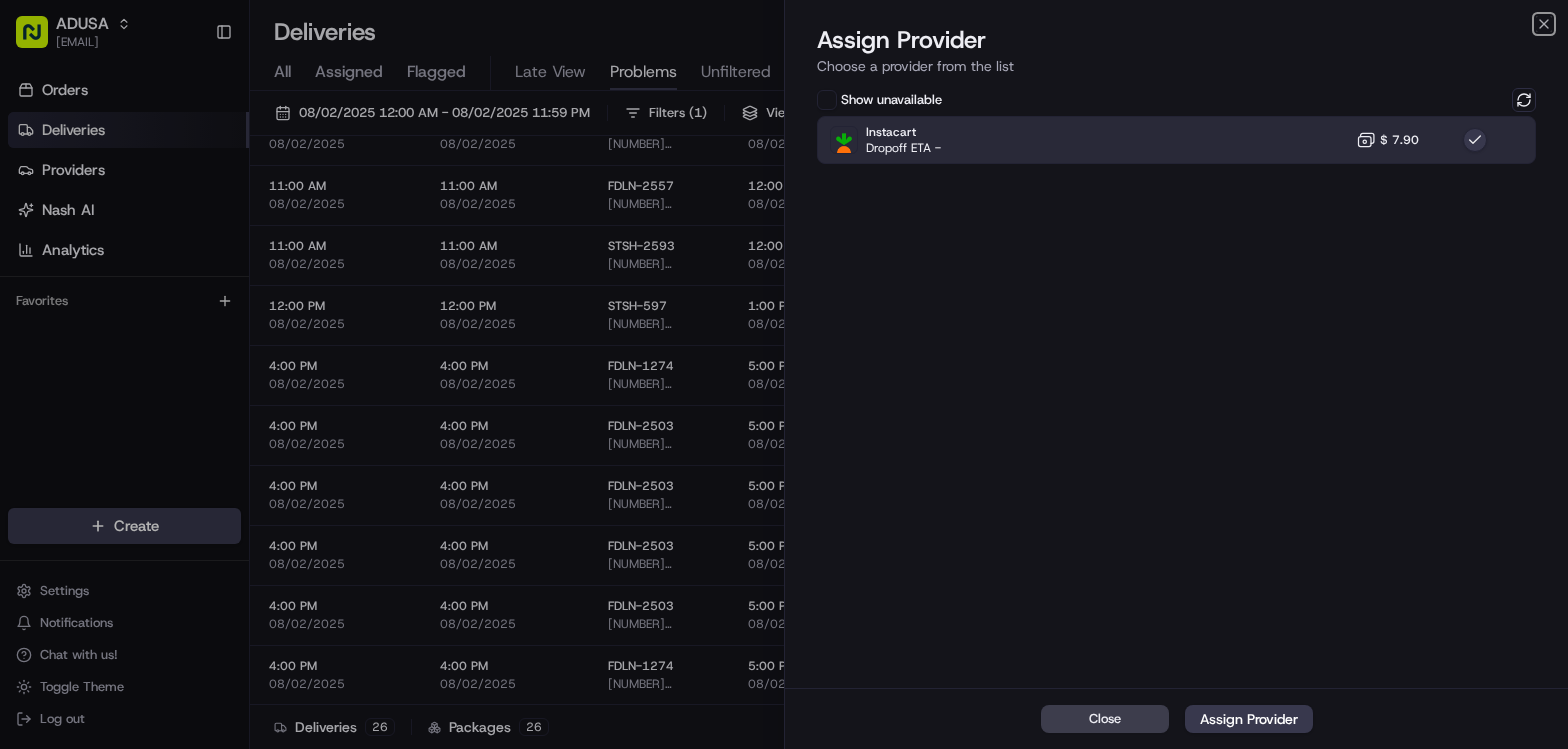 click 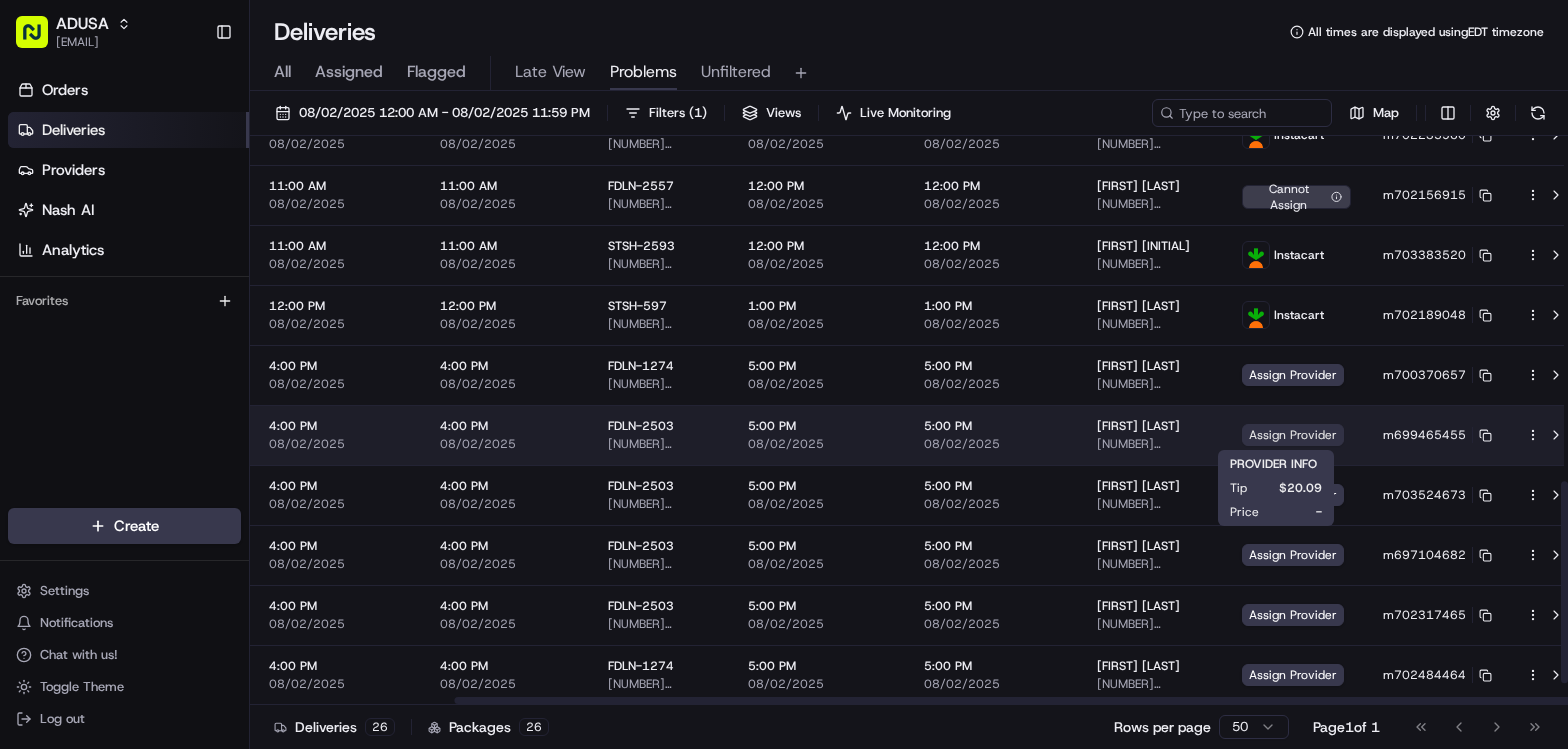 click on "Assign Provider" at bounding box center (1293, 435) 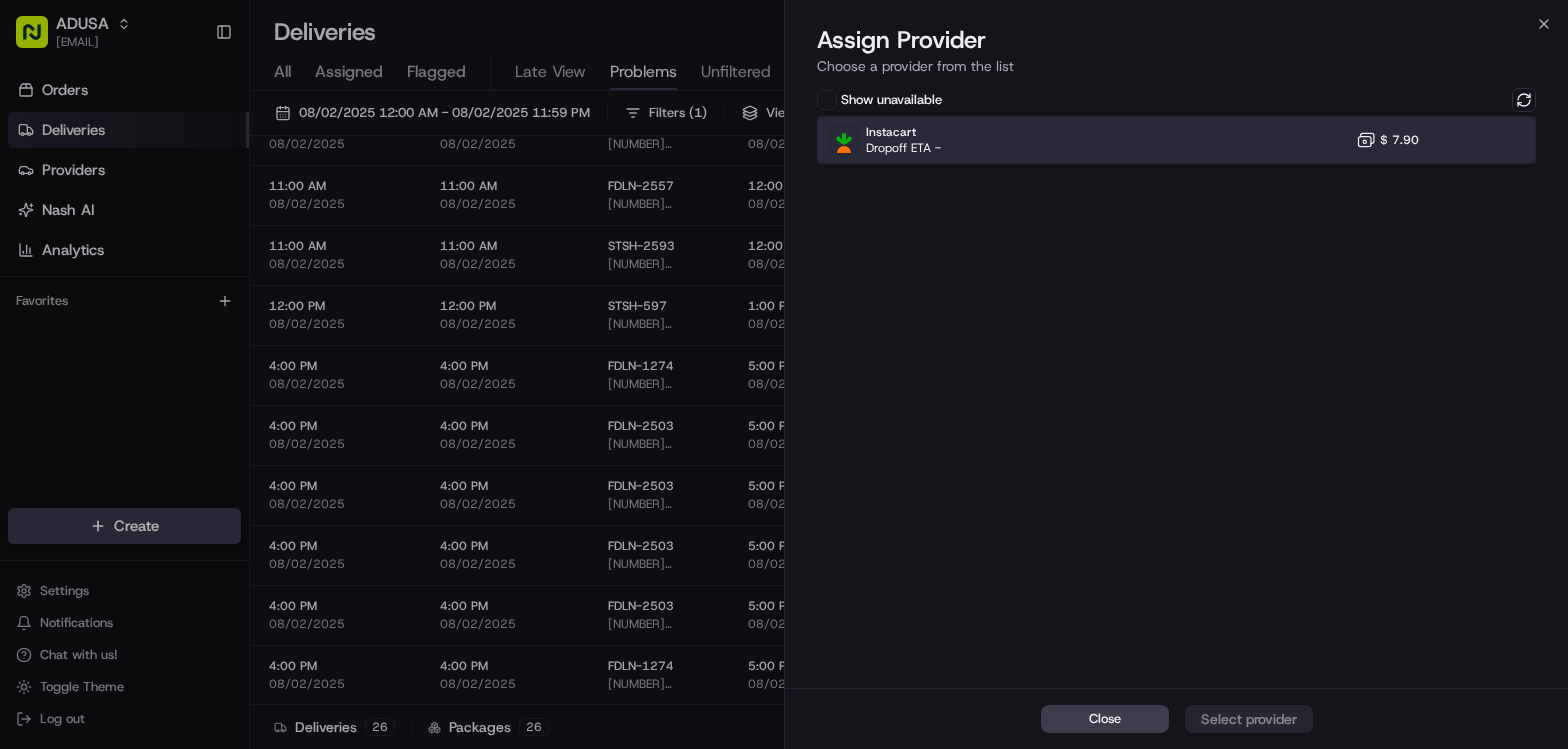 click on "Instacart Dropoff ETA   - $   7.90" at bounding box center (1176, 140) 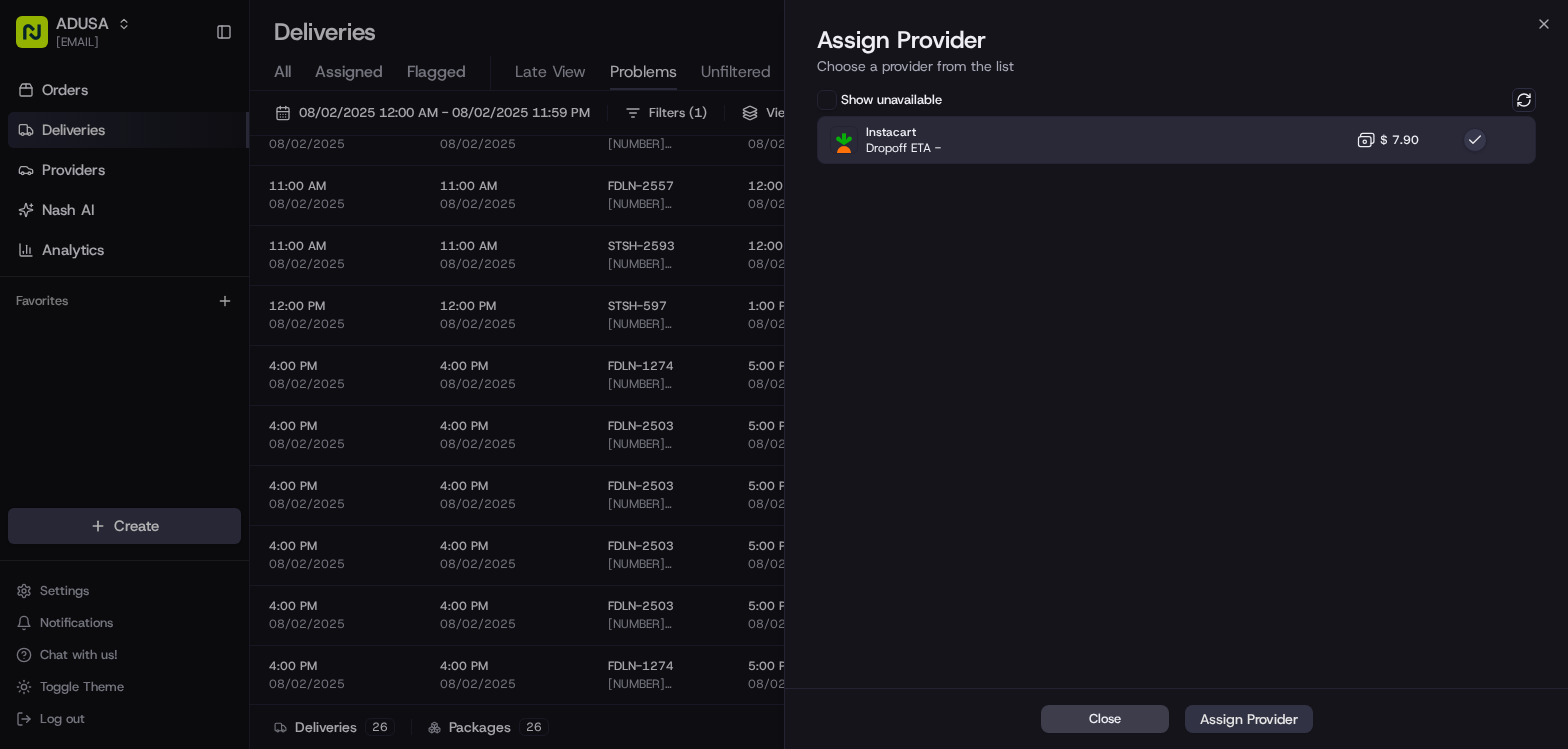 click on "Assign Provider" at bounding box center [1249, 719] 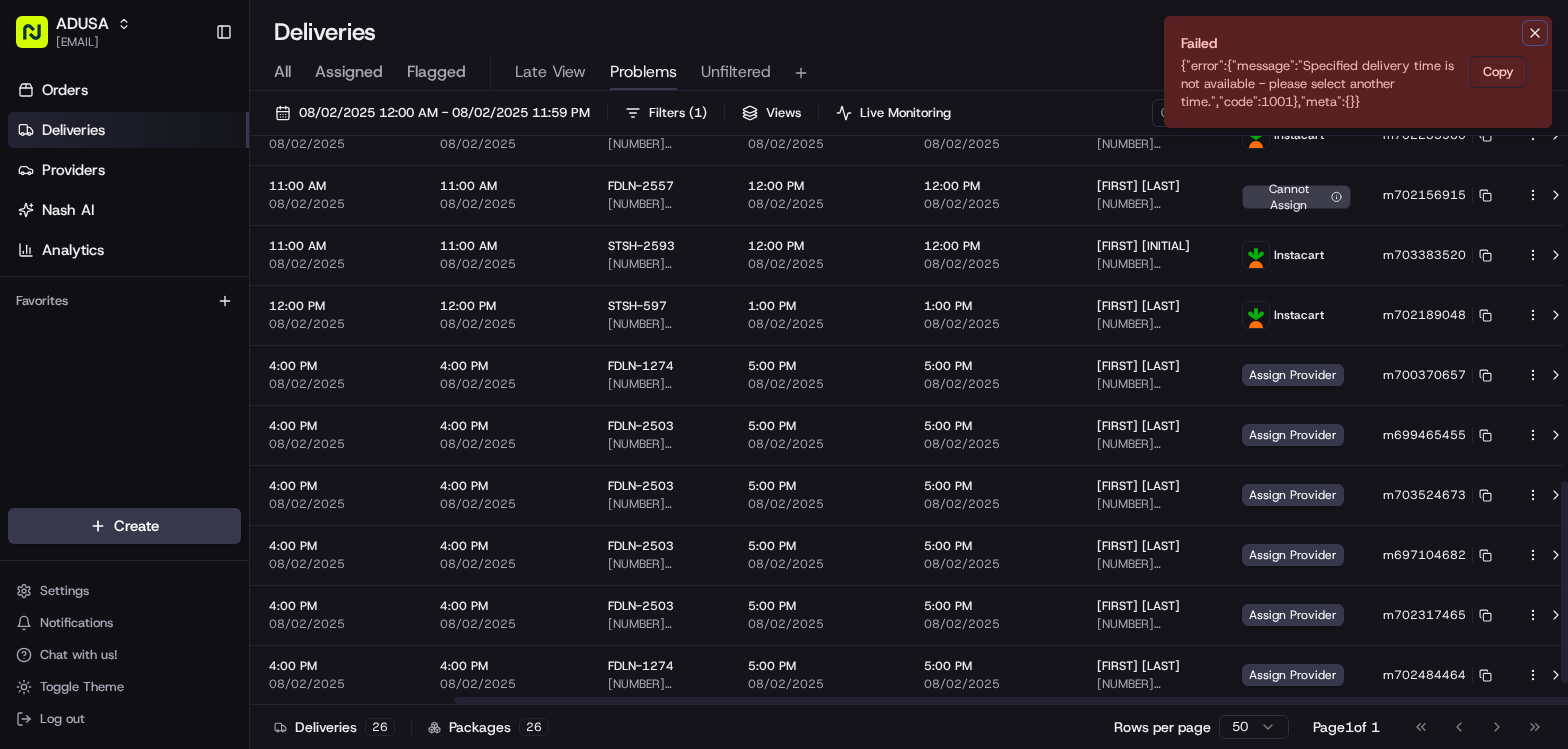 click 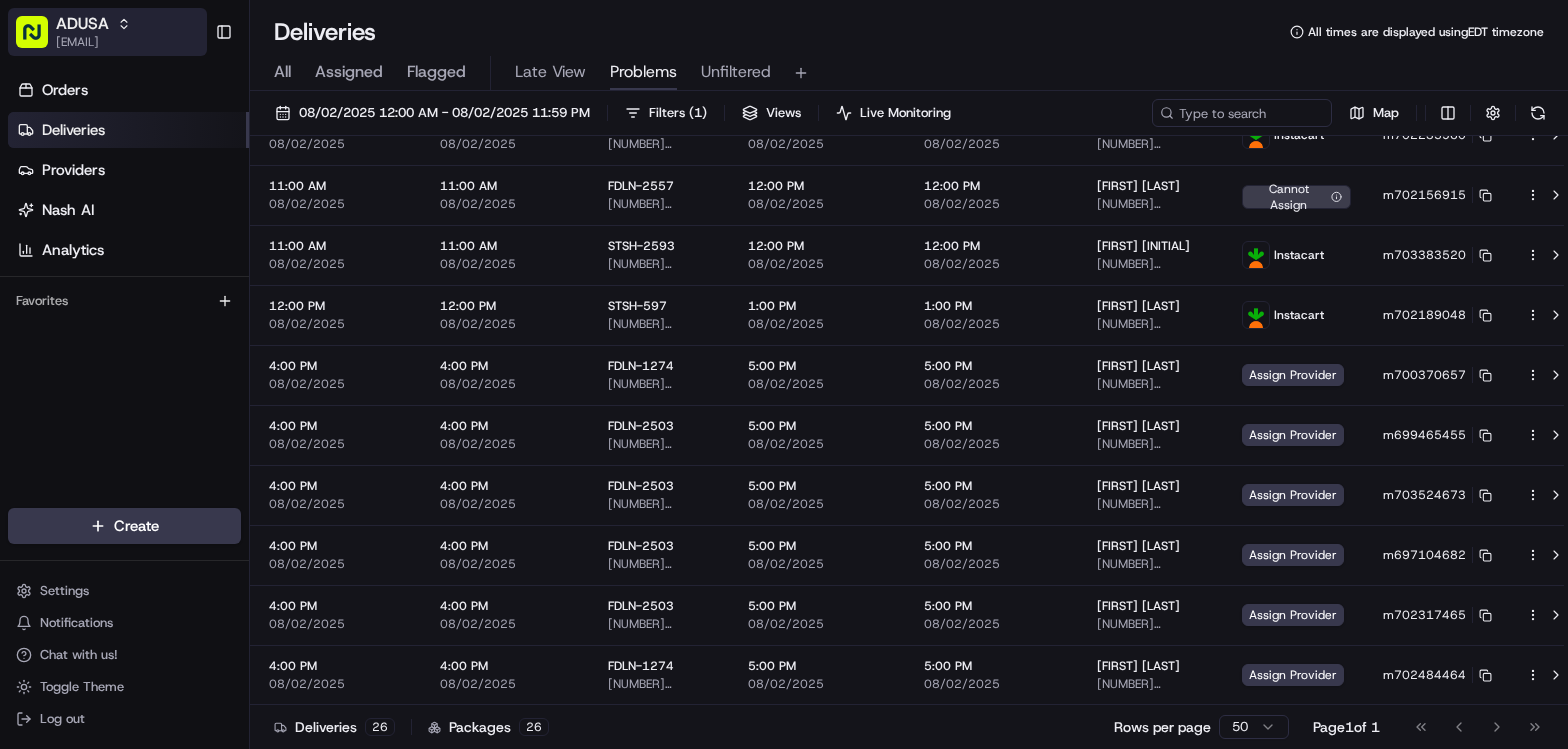 click on "ADUSA" at bounding box center [82, 24] 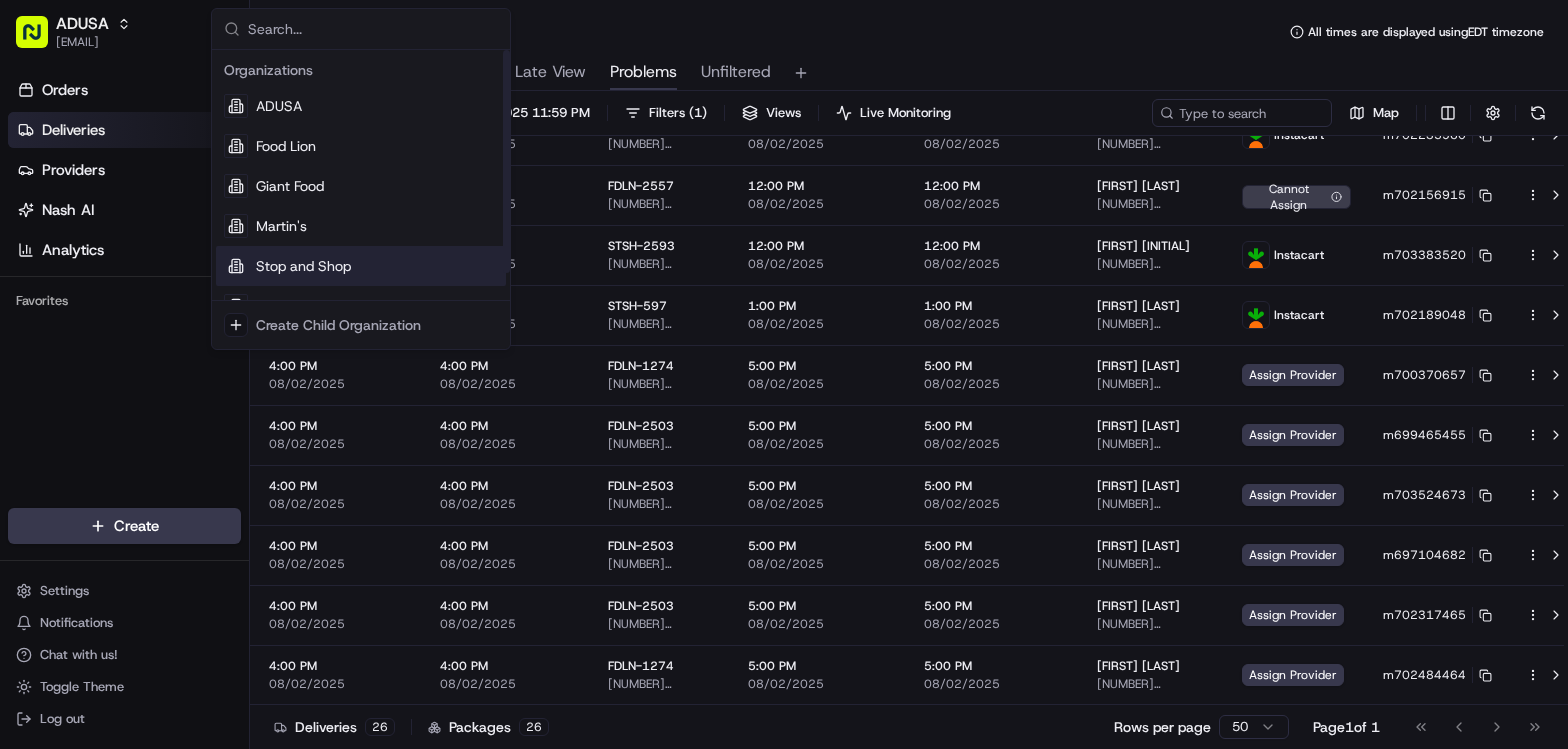 click on "Stop and Shop" at bounding box center [303, 266] 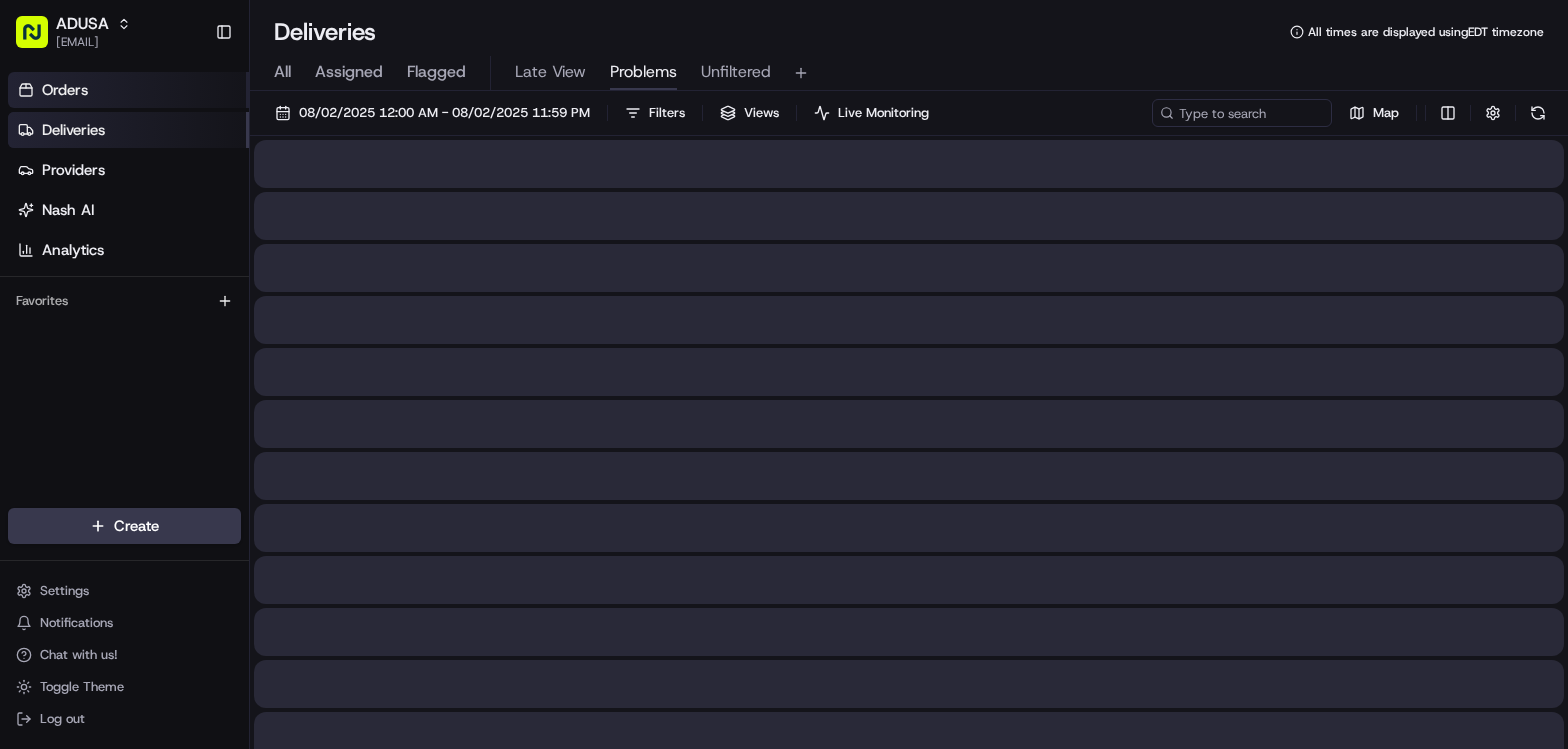 click on "Orders" at bounding box center (128, 90) 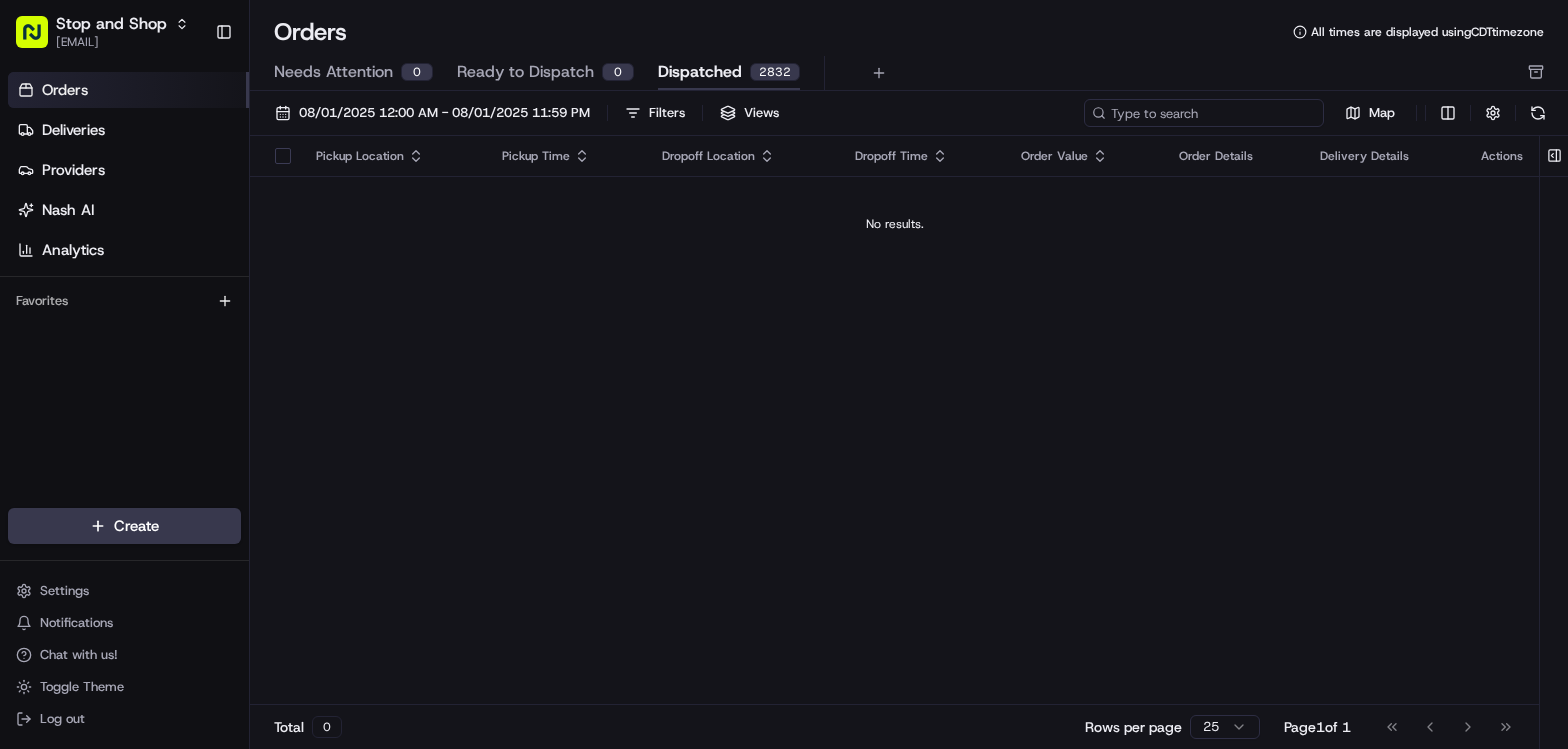 click at bounding box center (1204, 113) 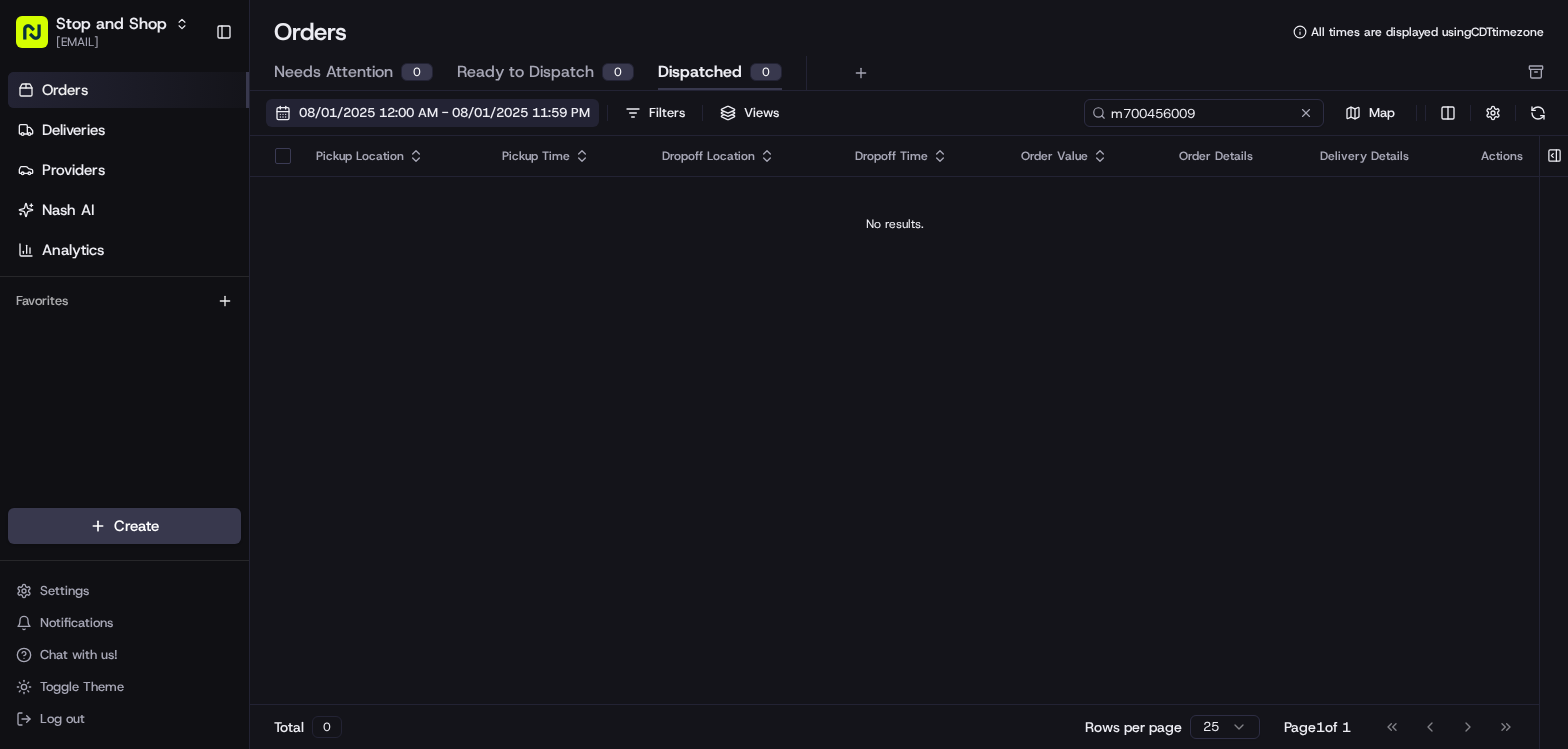 type on "m700456009" 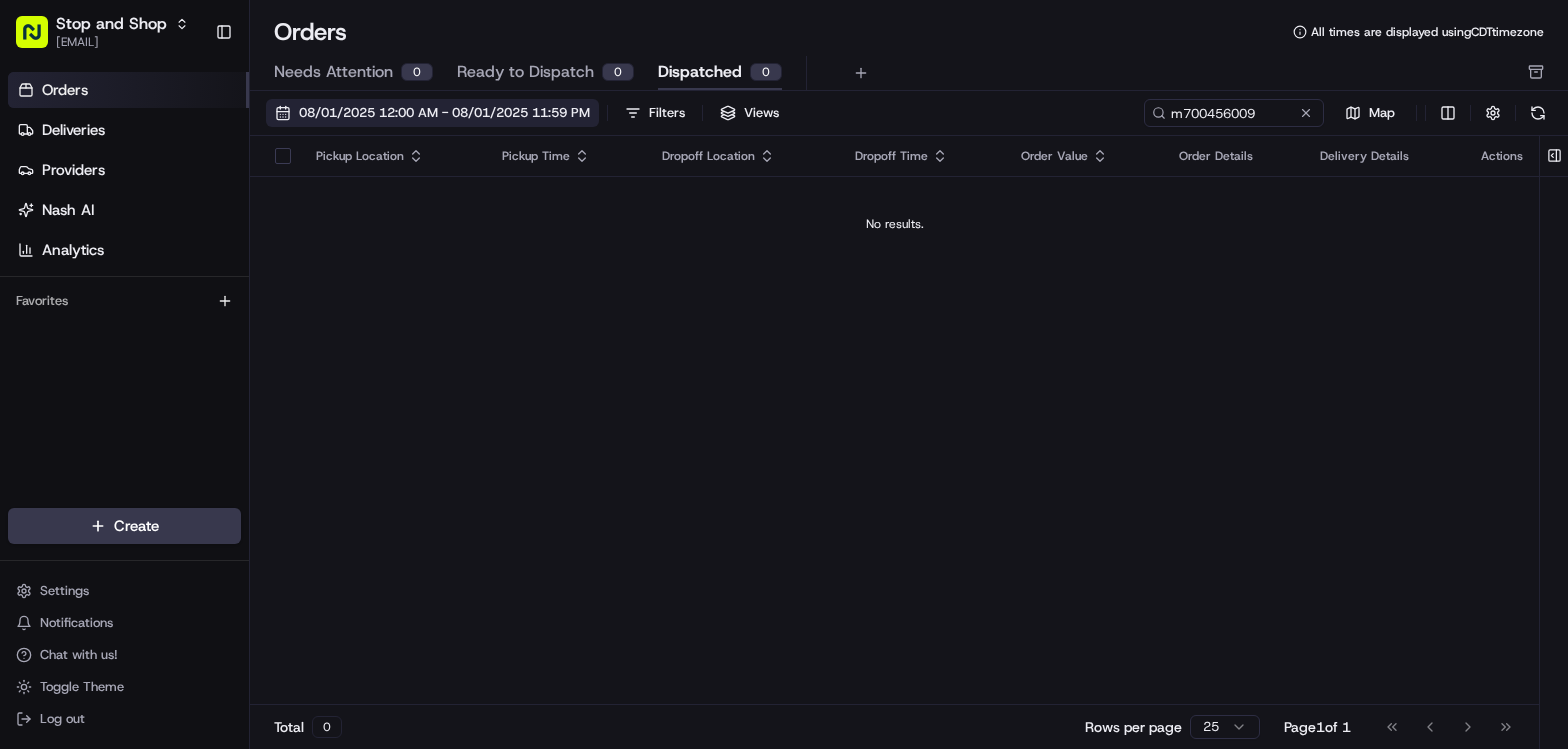 click on "08/01/2025 12:00 AM - 08/01/2025 11:59 PM" at bounding box center [444, 113] 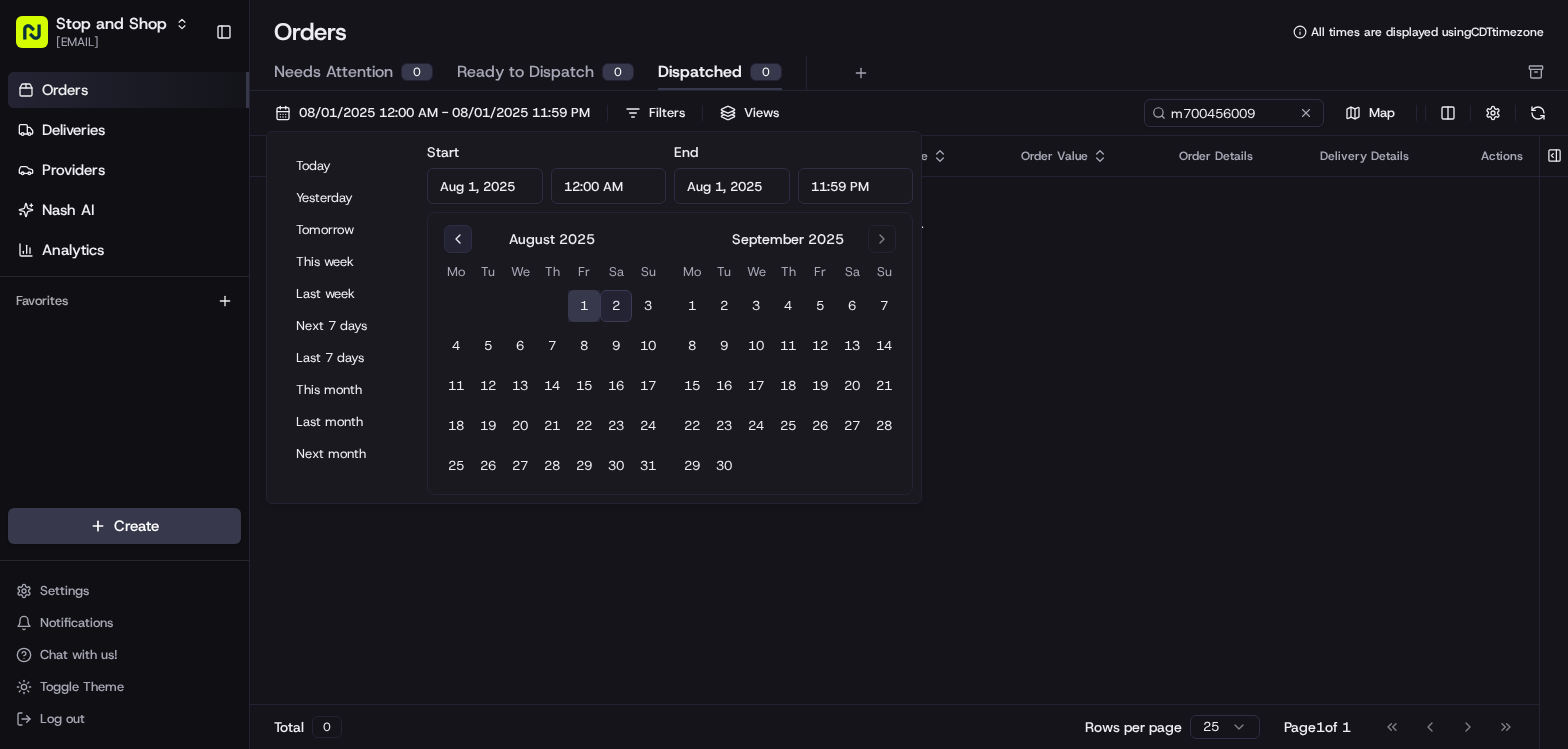 click at bounding box center [458, 239] 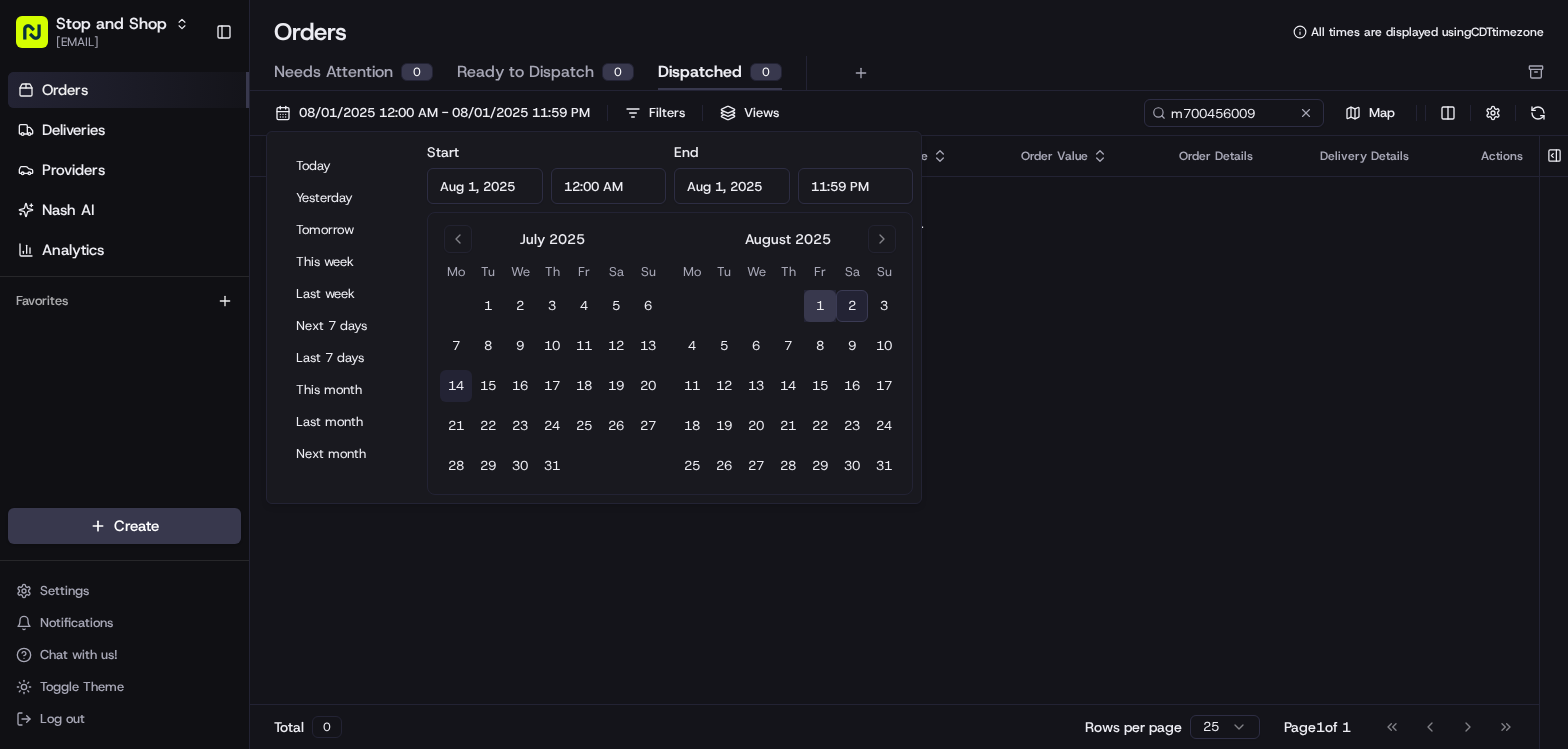 click on "14" at bounding box center (456, 386) 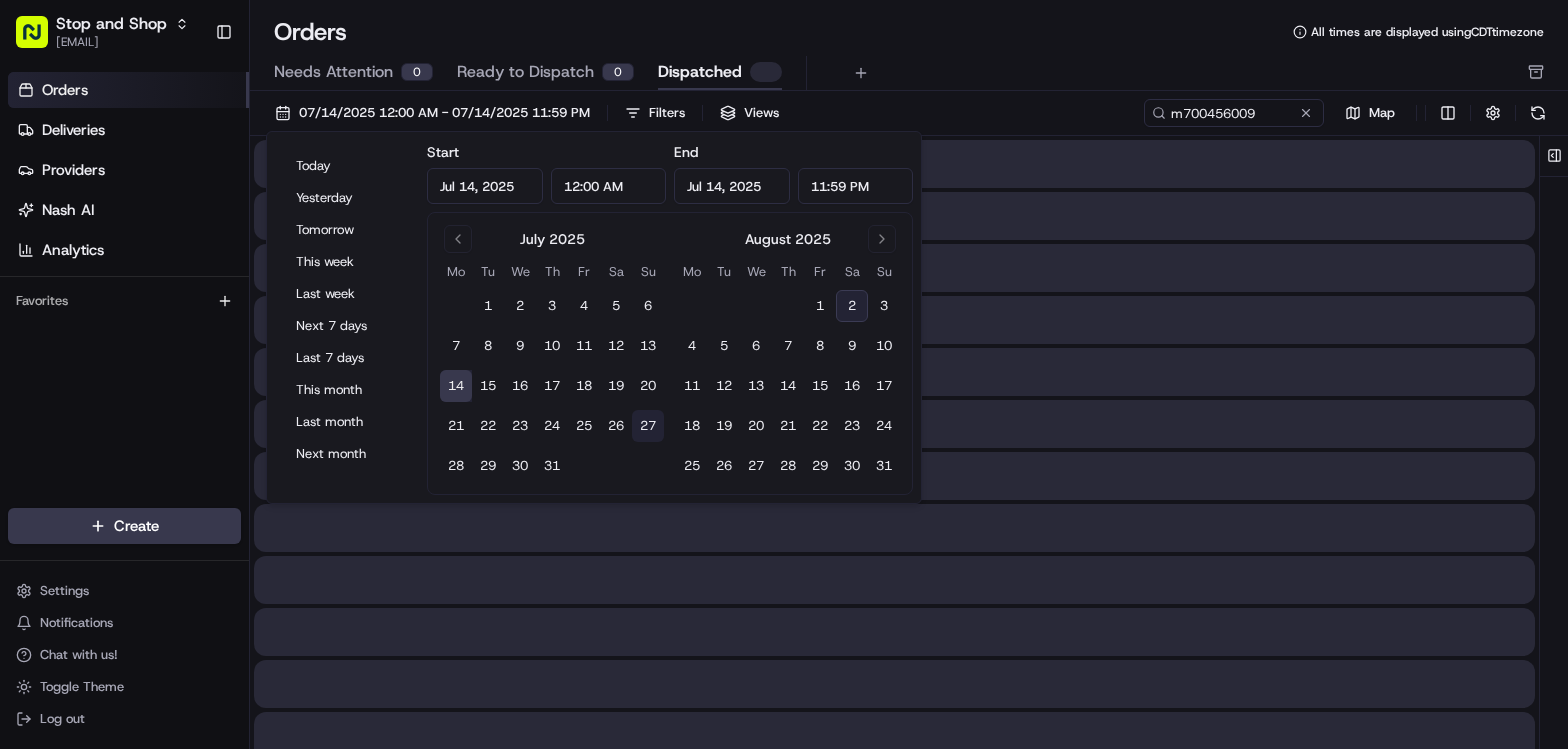 click on "27" at bounding box center [648, 426] 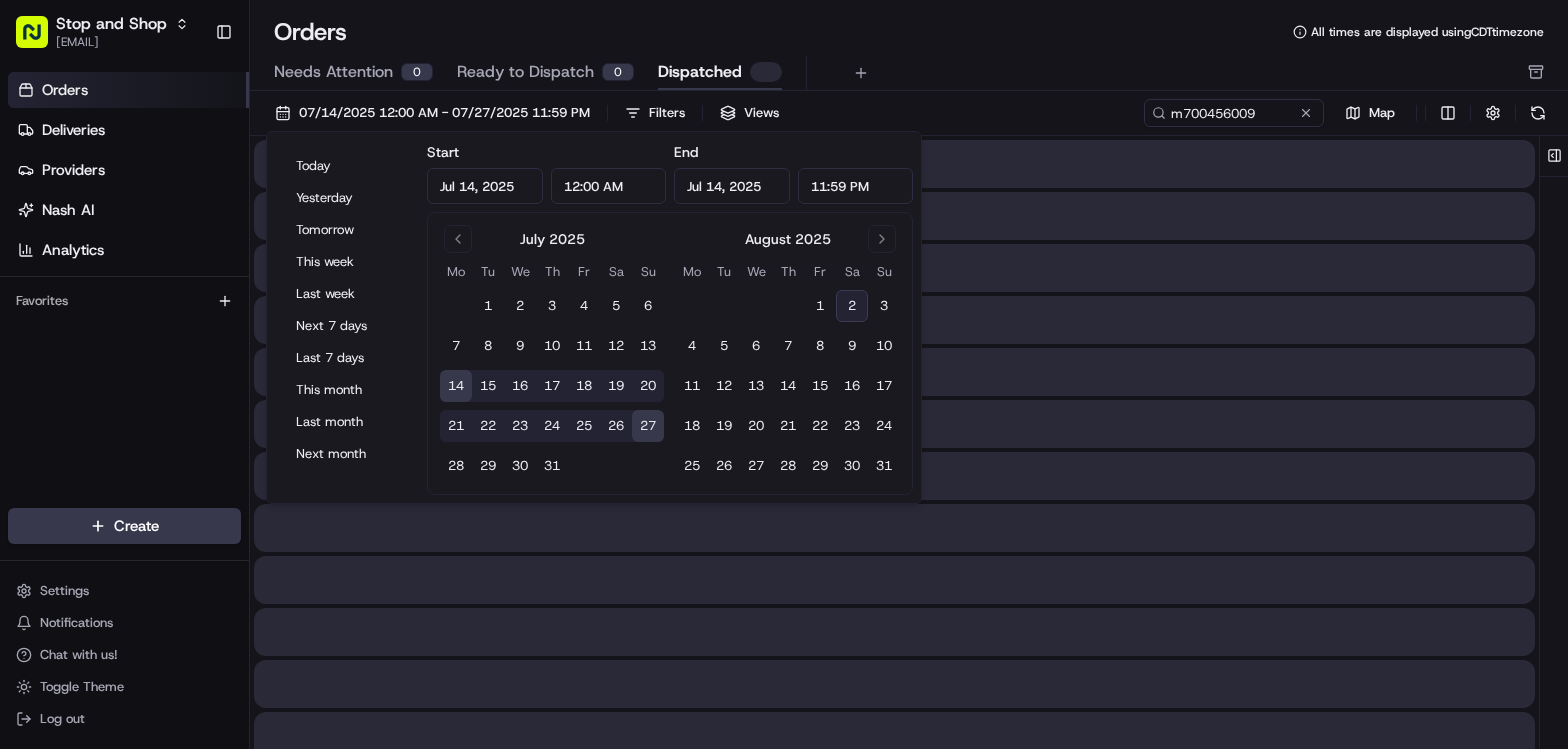 type on "Jul 27, 2025" 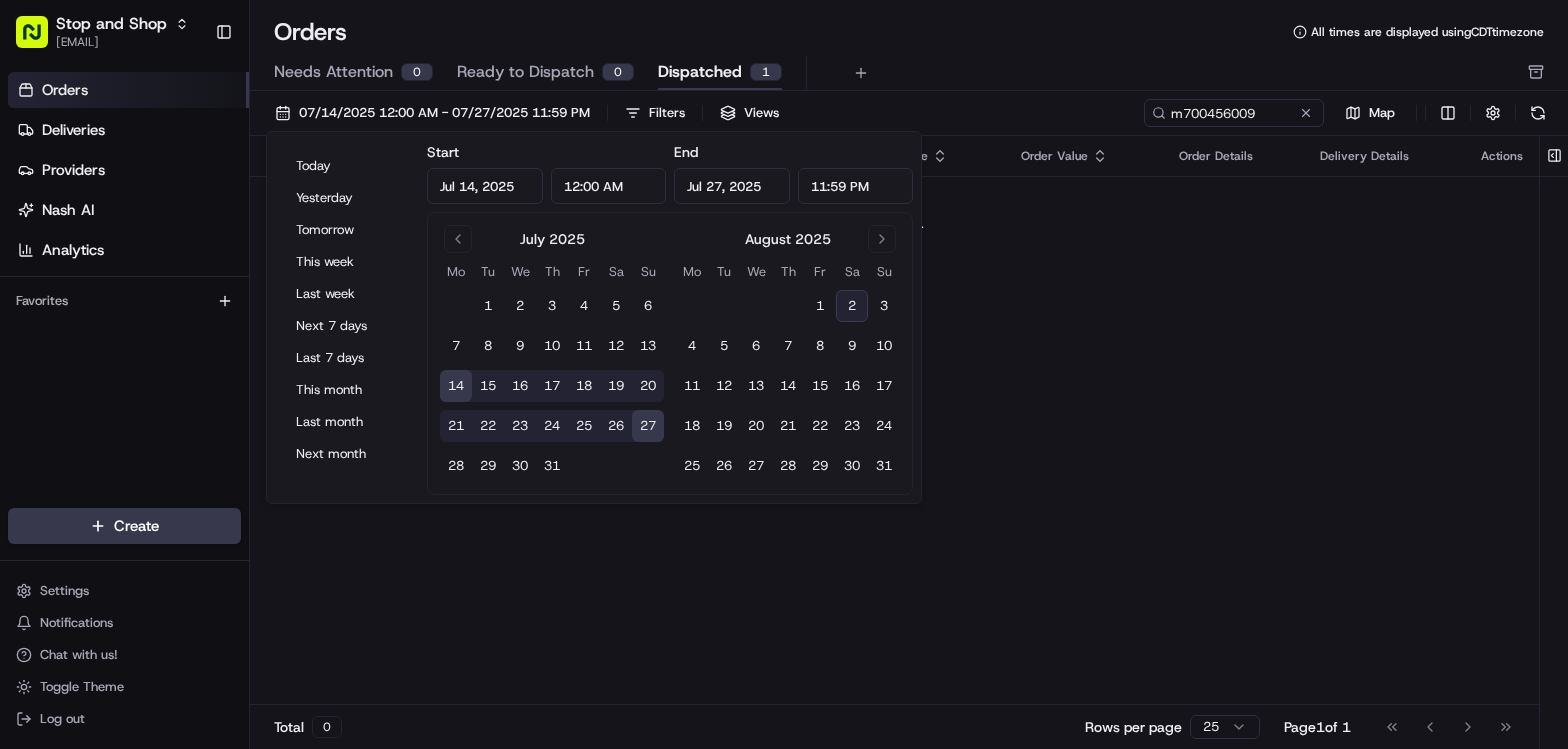 click on "Needs Attention 0 Ready to Dispatch 0 Dispatched 1" at bounding box center (895, 73) 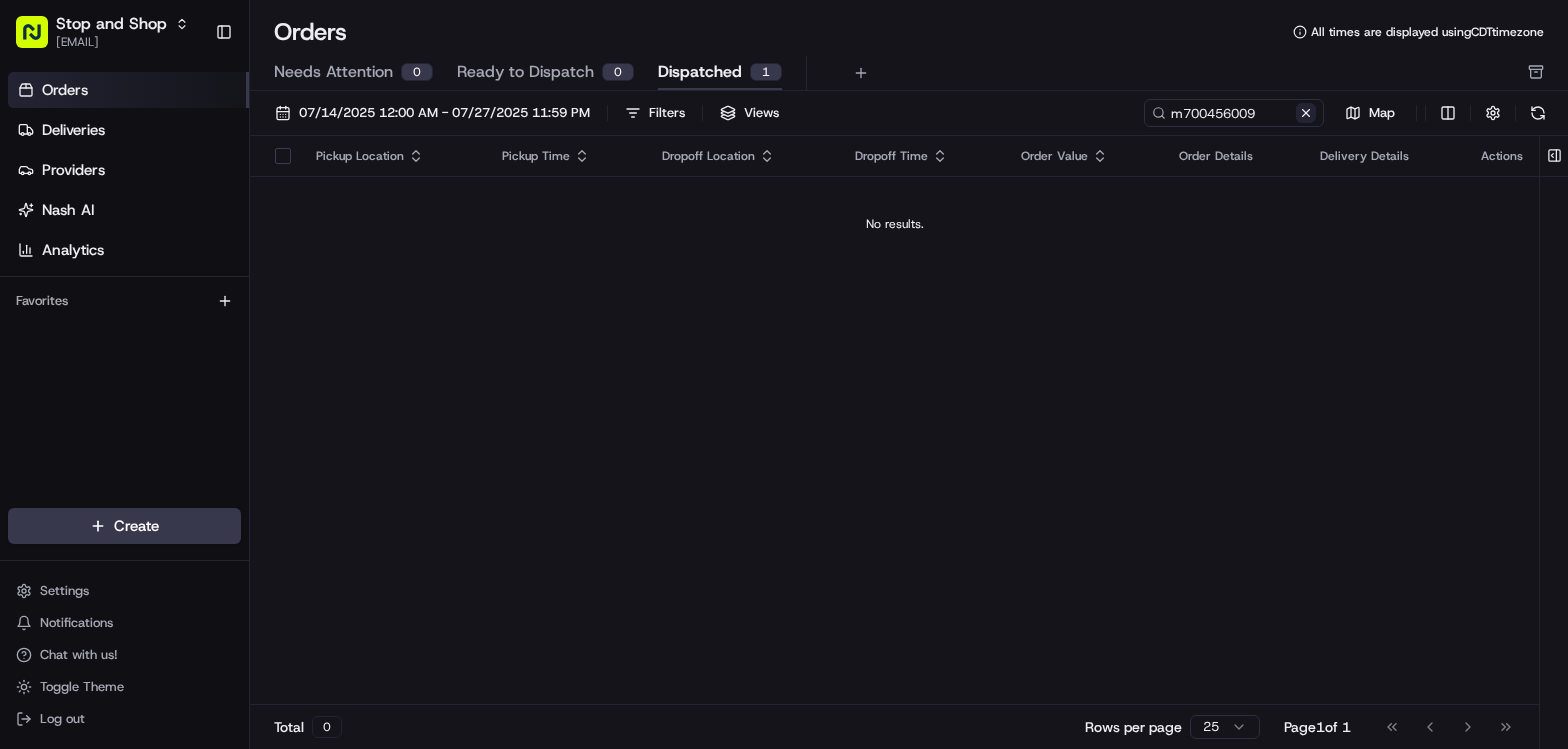 click at bounding box center [1306, 113] 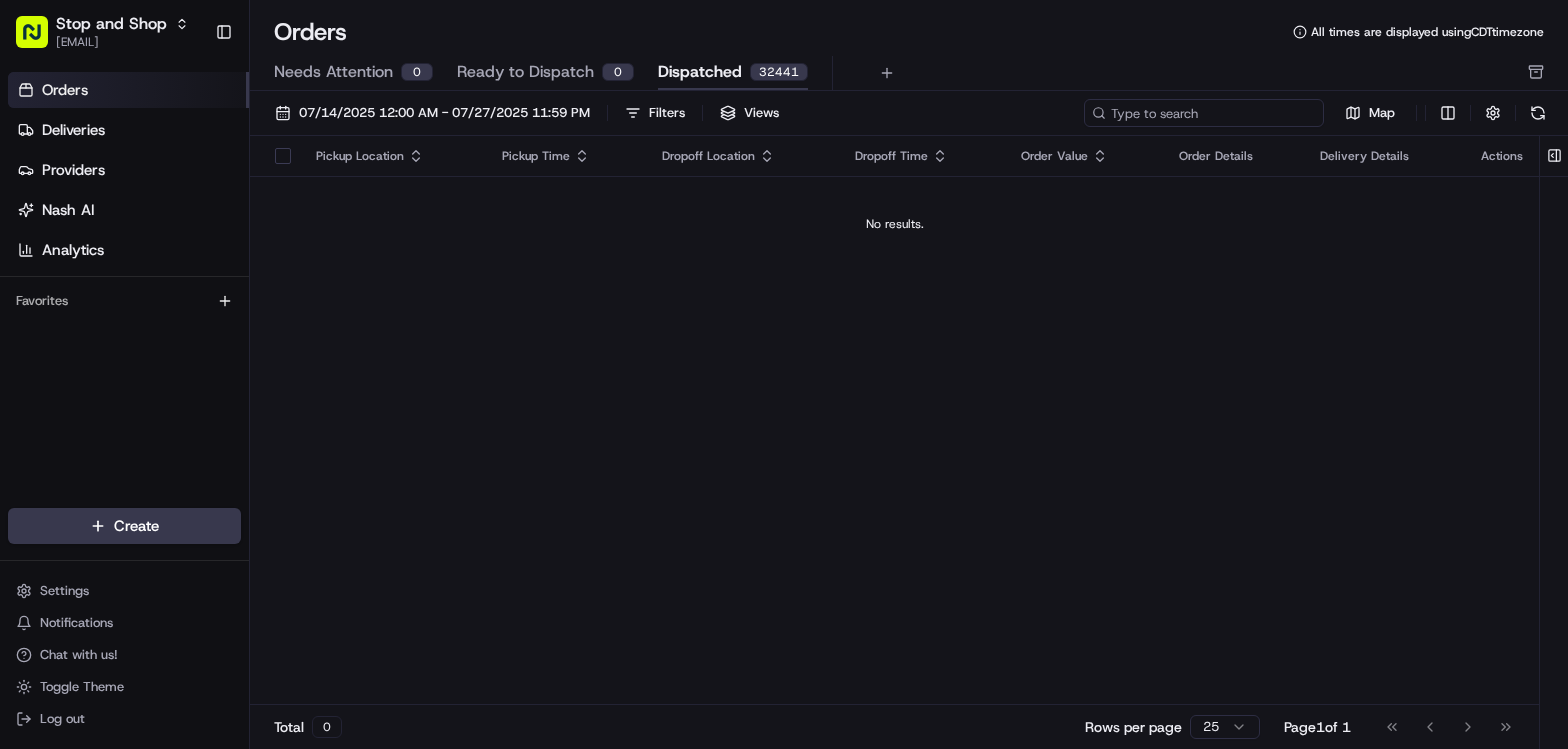 click at bounding box center (1204, 113) 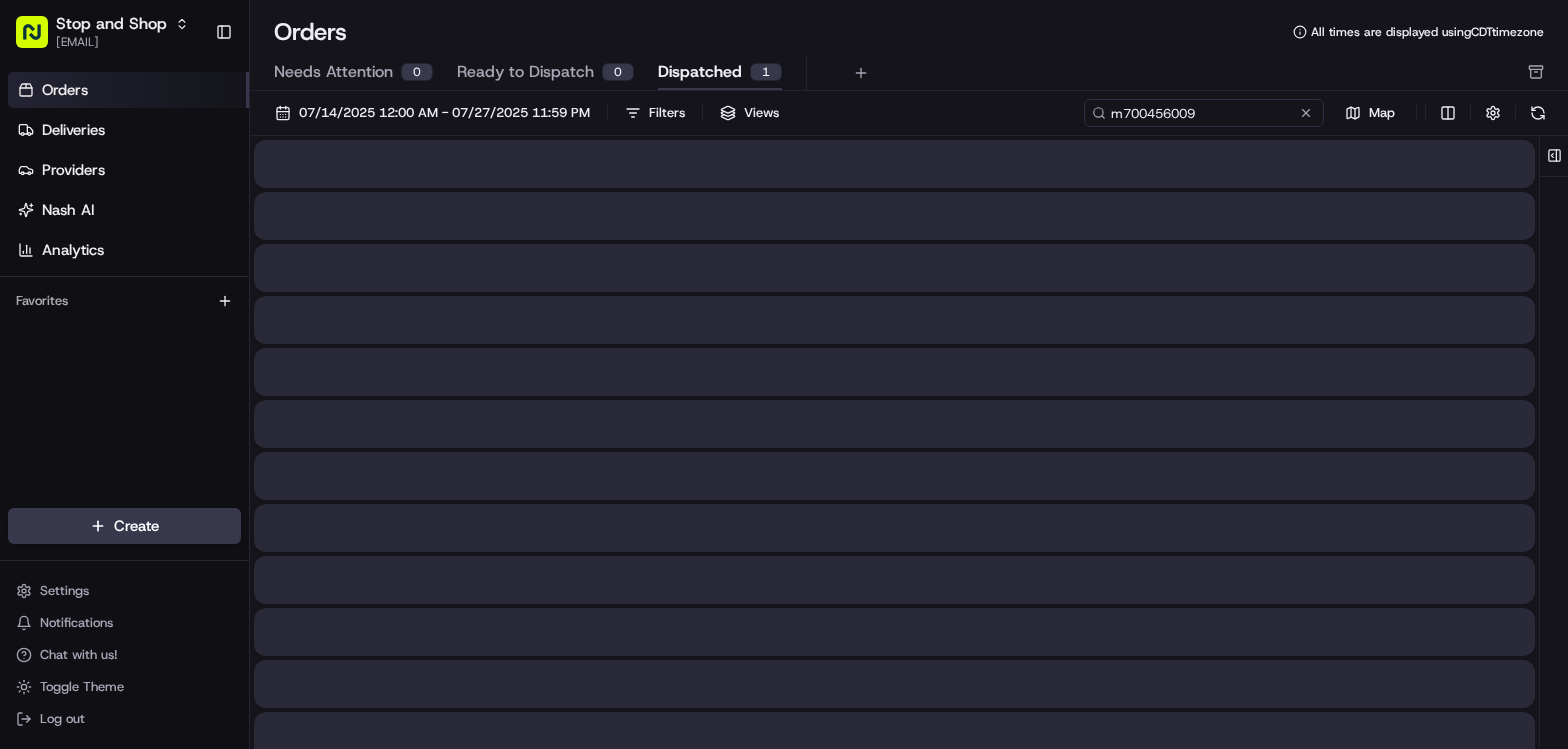 type on "m700456009" 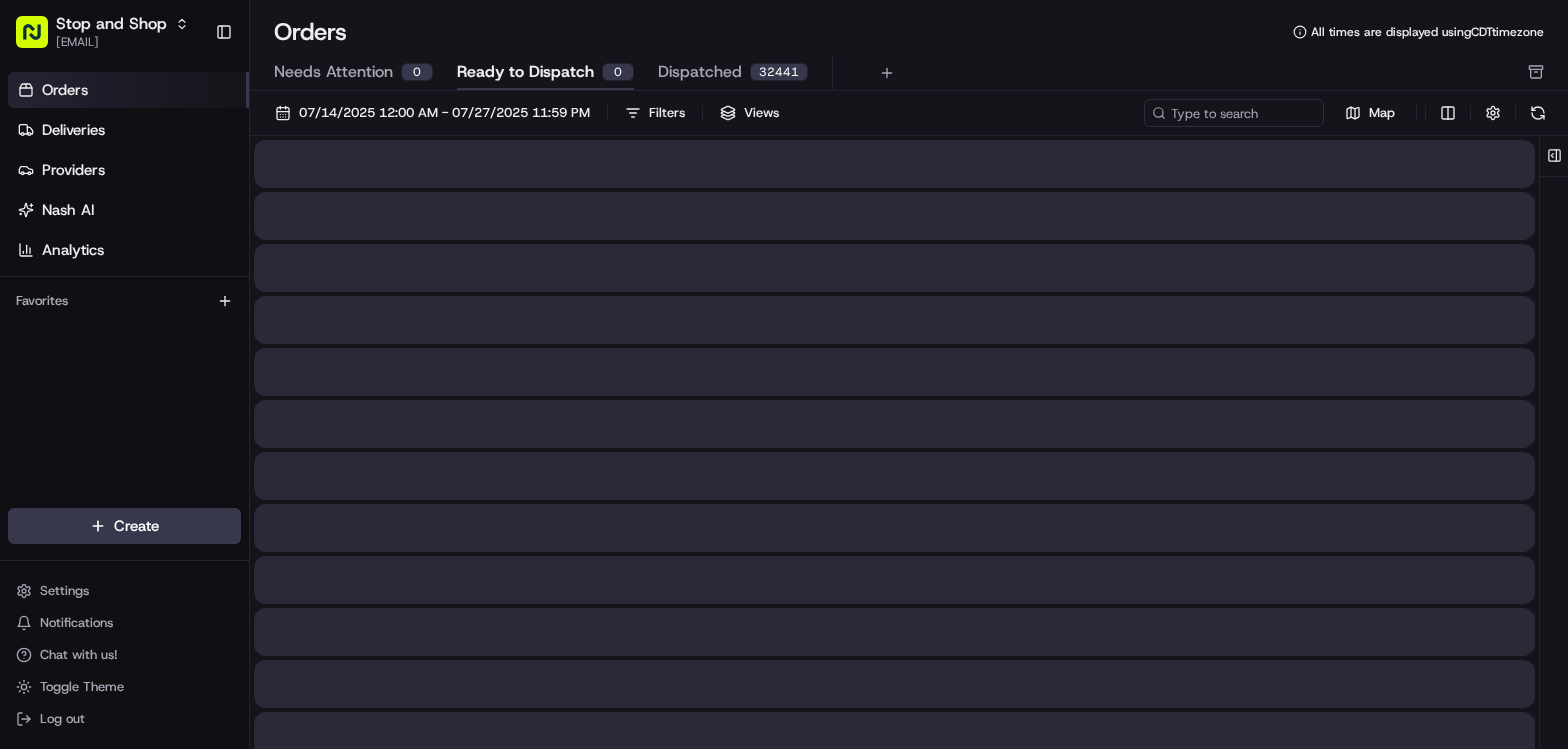 click on "Ready to Dispatch" at bounding box center (525, 72) 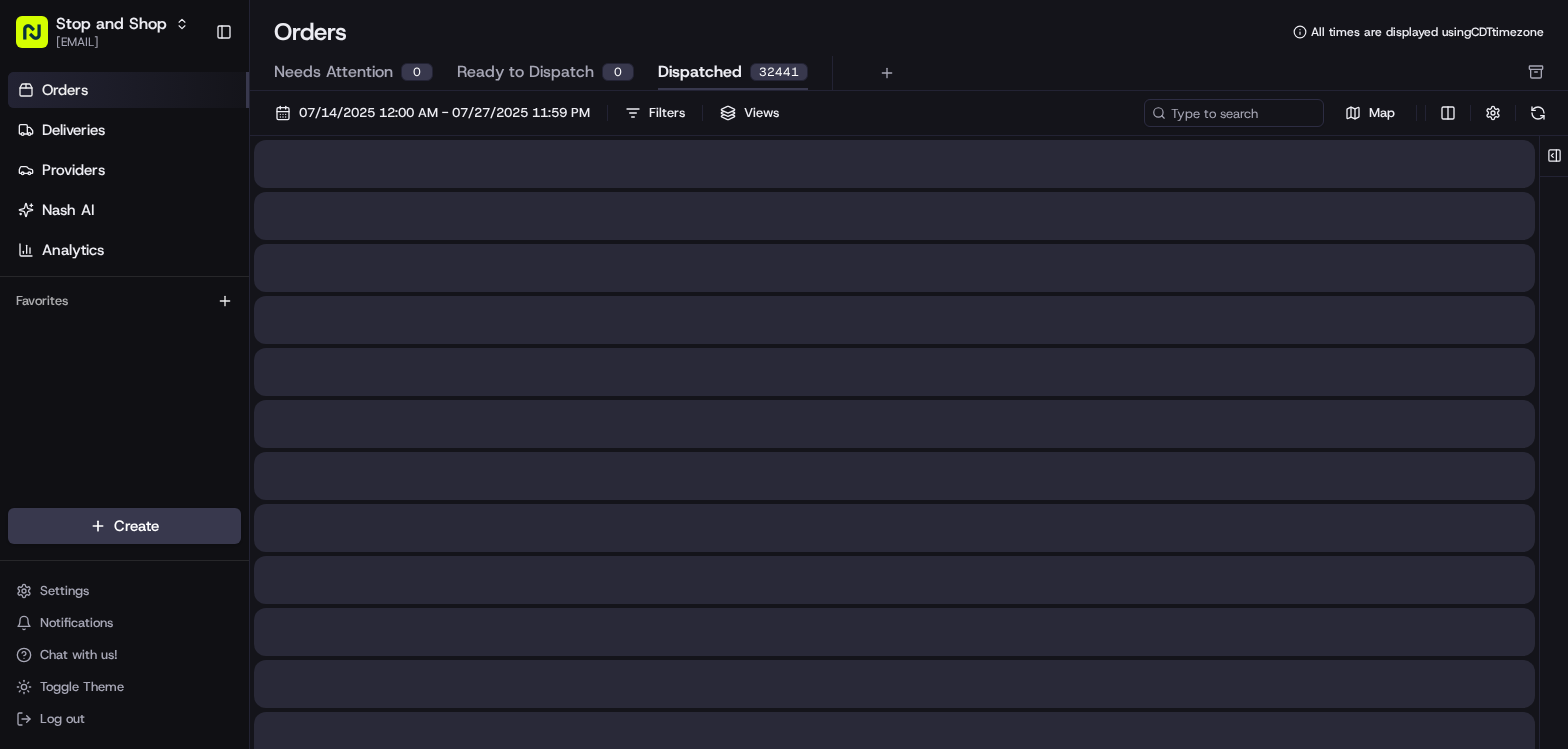 click on "Dispatched" at bounding box center [700, 72] 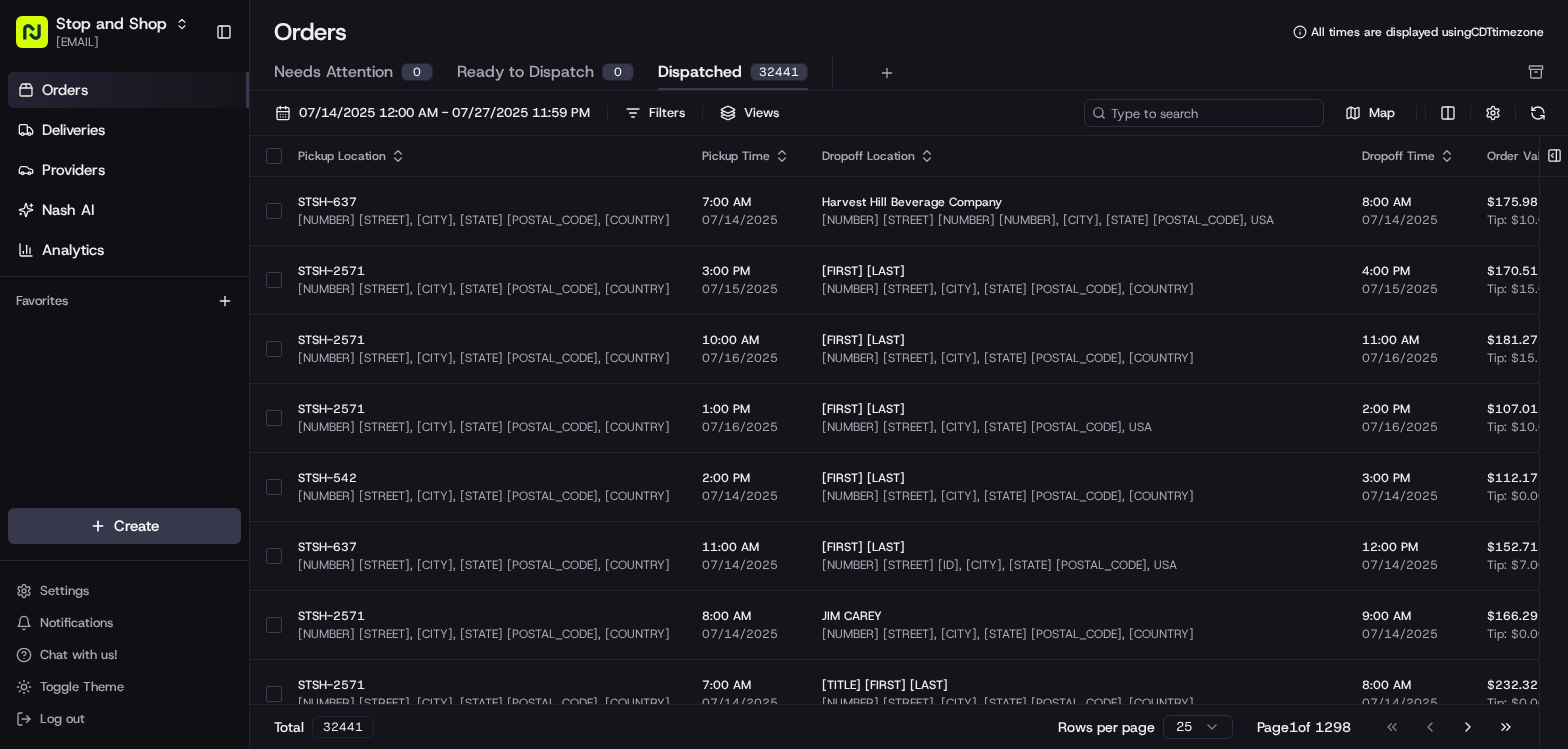 click at bounding box center (1204, 113) 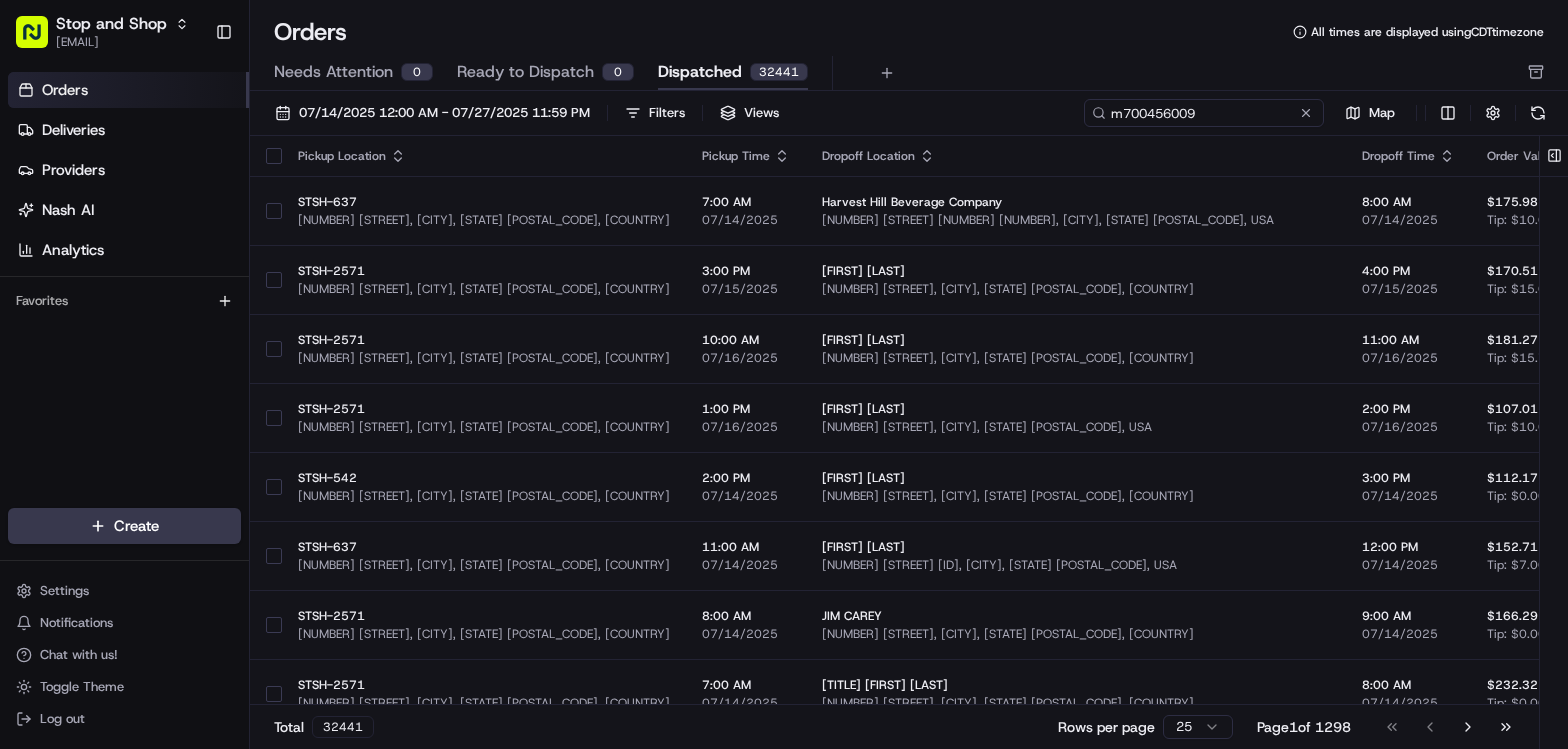 type on "m700456009" 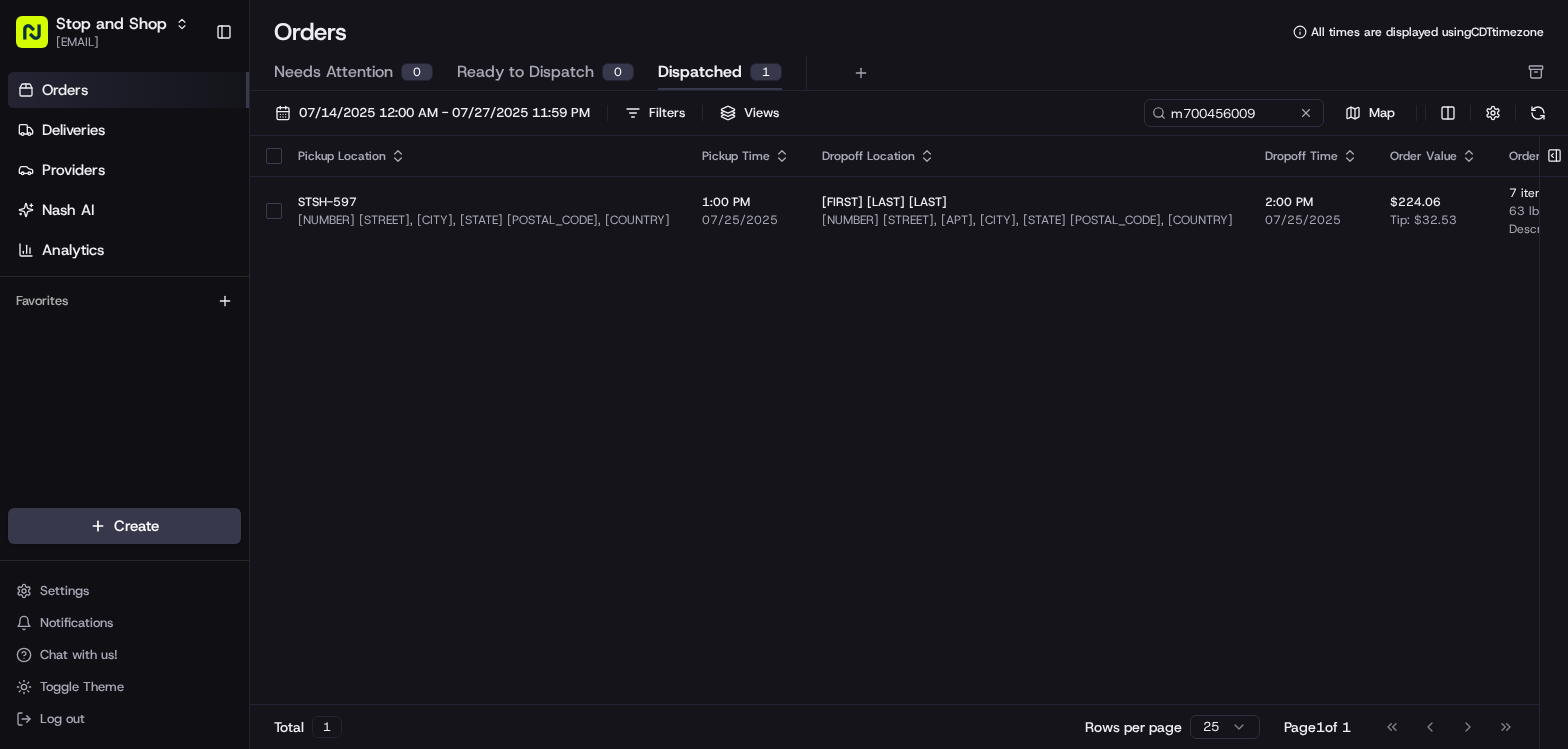 click on "Pickup Location Pickup Time Dropoff Location Dropoff Time Order Value Order Details Delivery Details Actions STSH-597 [NUMBER] [STREET], [CITY], [STATE] [POSTAL_CODE], [COUNTRY] [TIME] [DATE] [FIRST] [LAST] [NUMBER] [STREET] [APARTMENT_NUMBER], [CITY], [STATE] [POSTAL_CODE], [COUNTRY] [TIME] [DATE] $[PRICE] Tip: $[PRICE] [NUMBER] items [WEIGHT] lb Description: grocery bags View Job" at bounding box center [1044, 420] 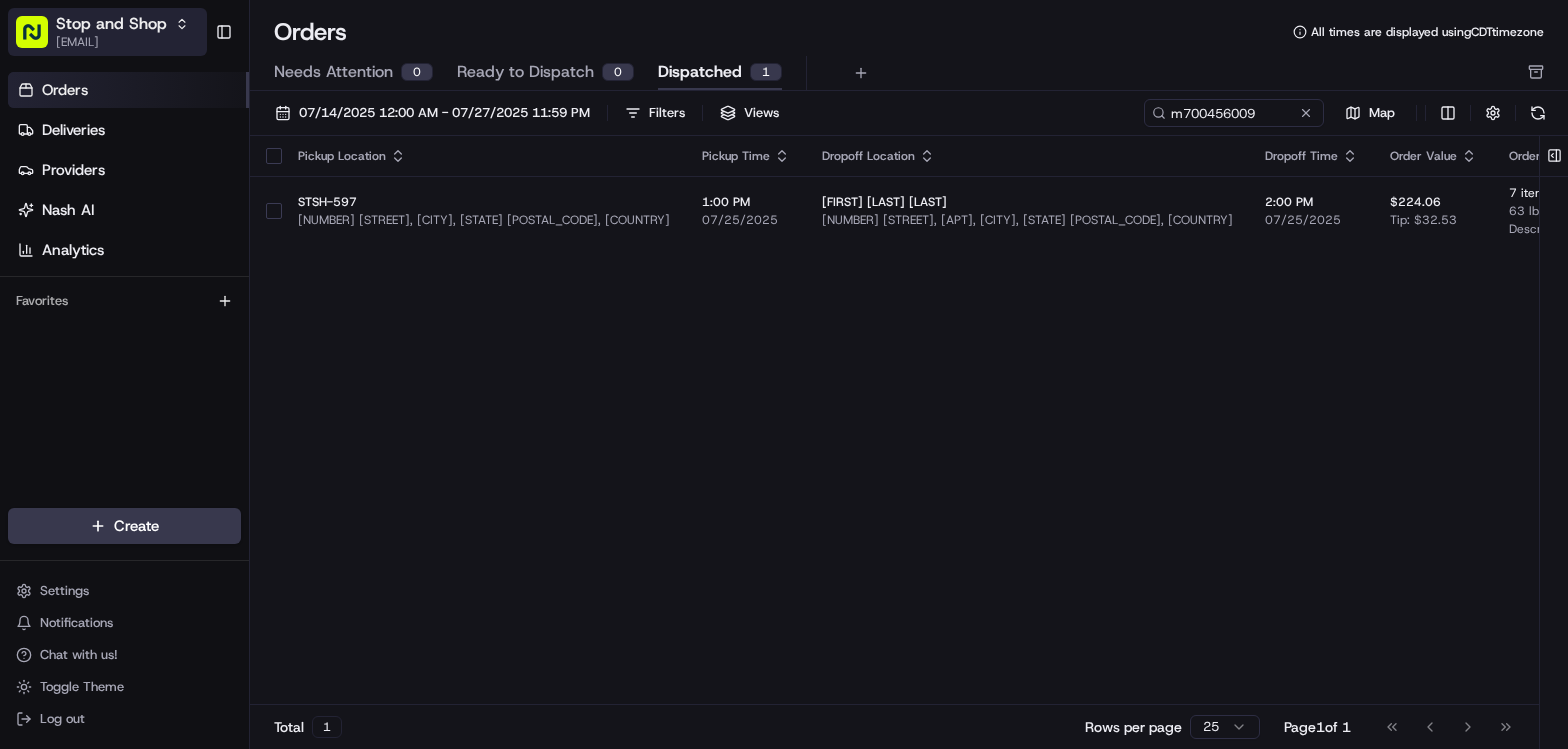 click on "Stop and Shop" at bounding box center [111, 24] 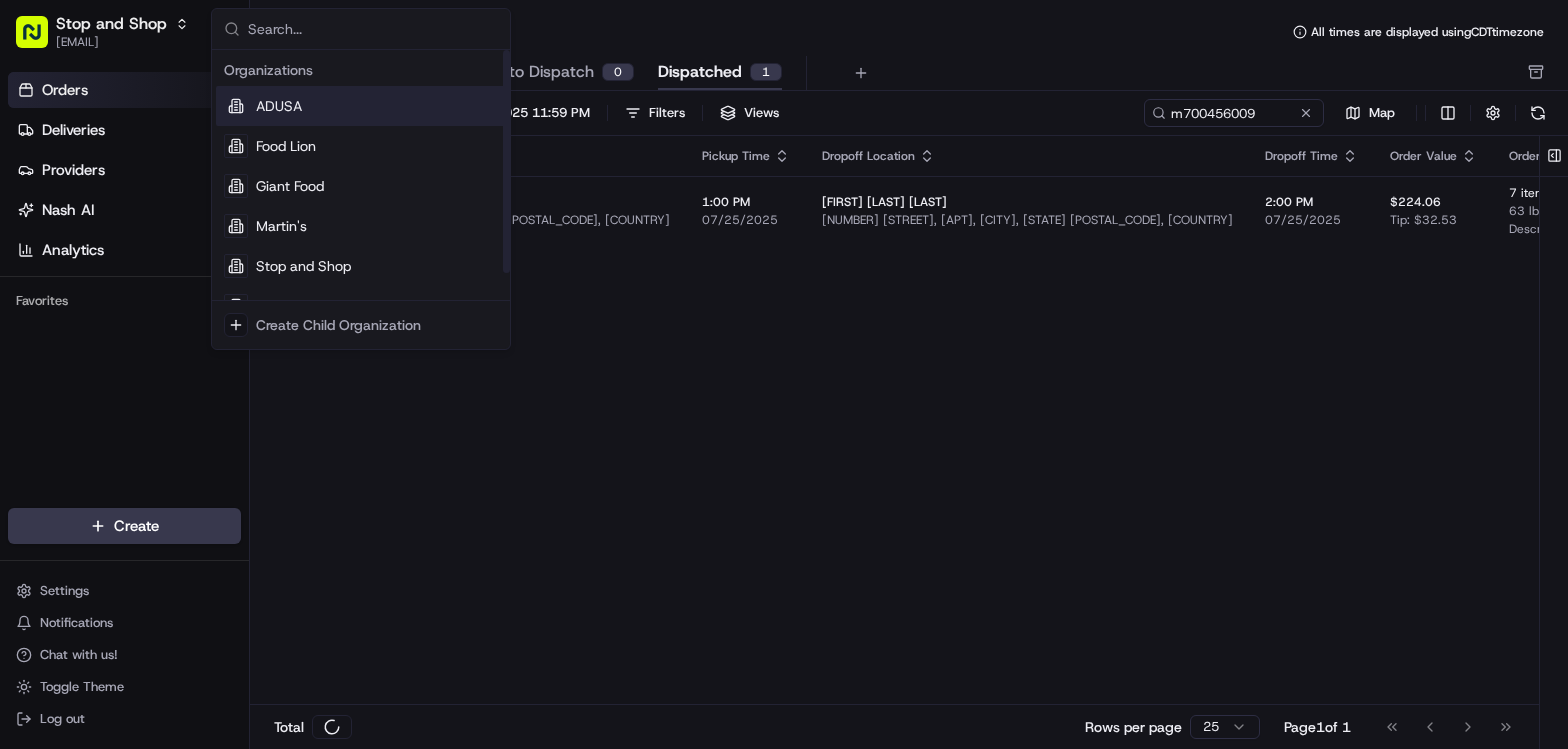 click on "ADUSA" at bounding box center (279, 106) 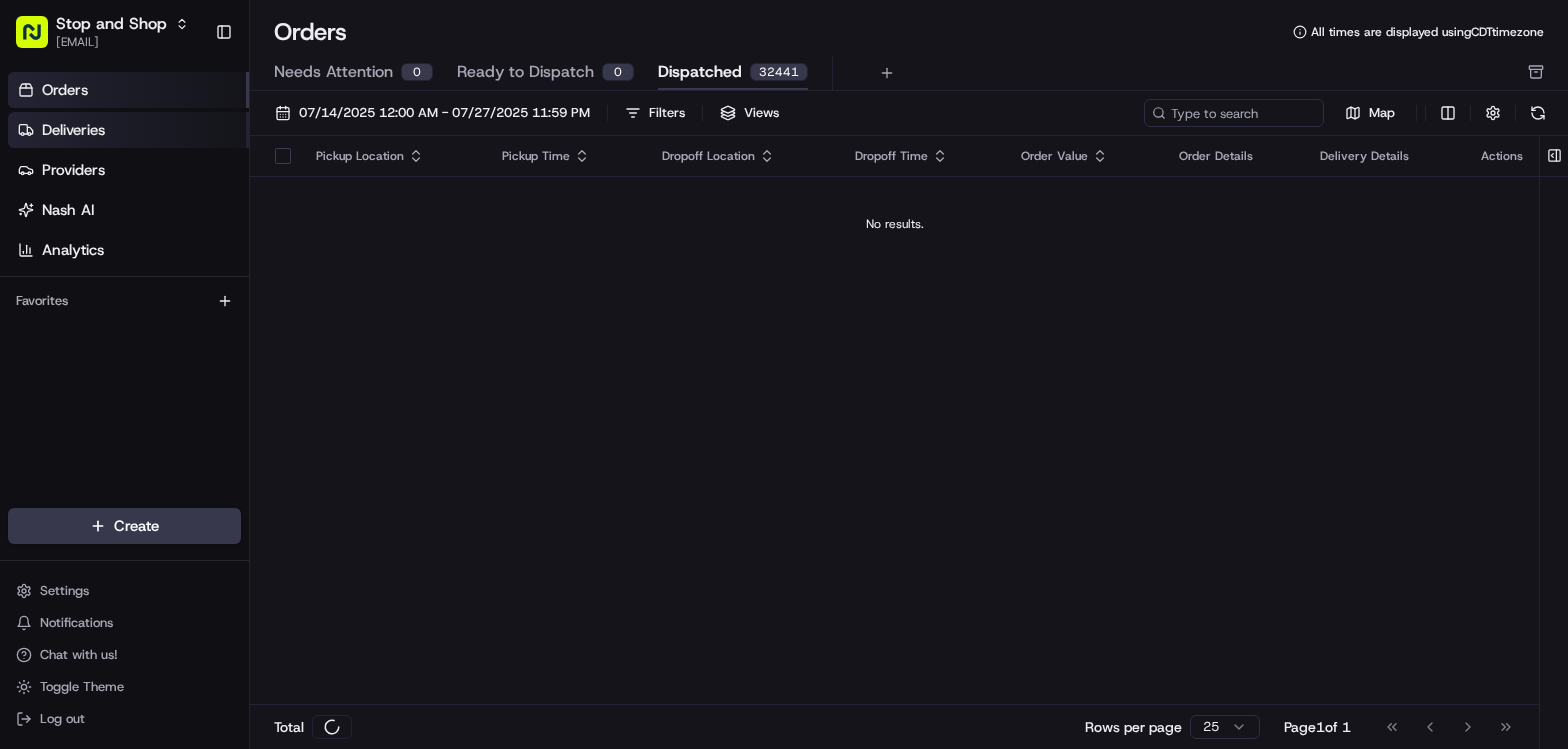click on "Deliveries" at bounding box center [128, 130] 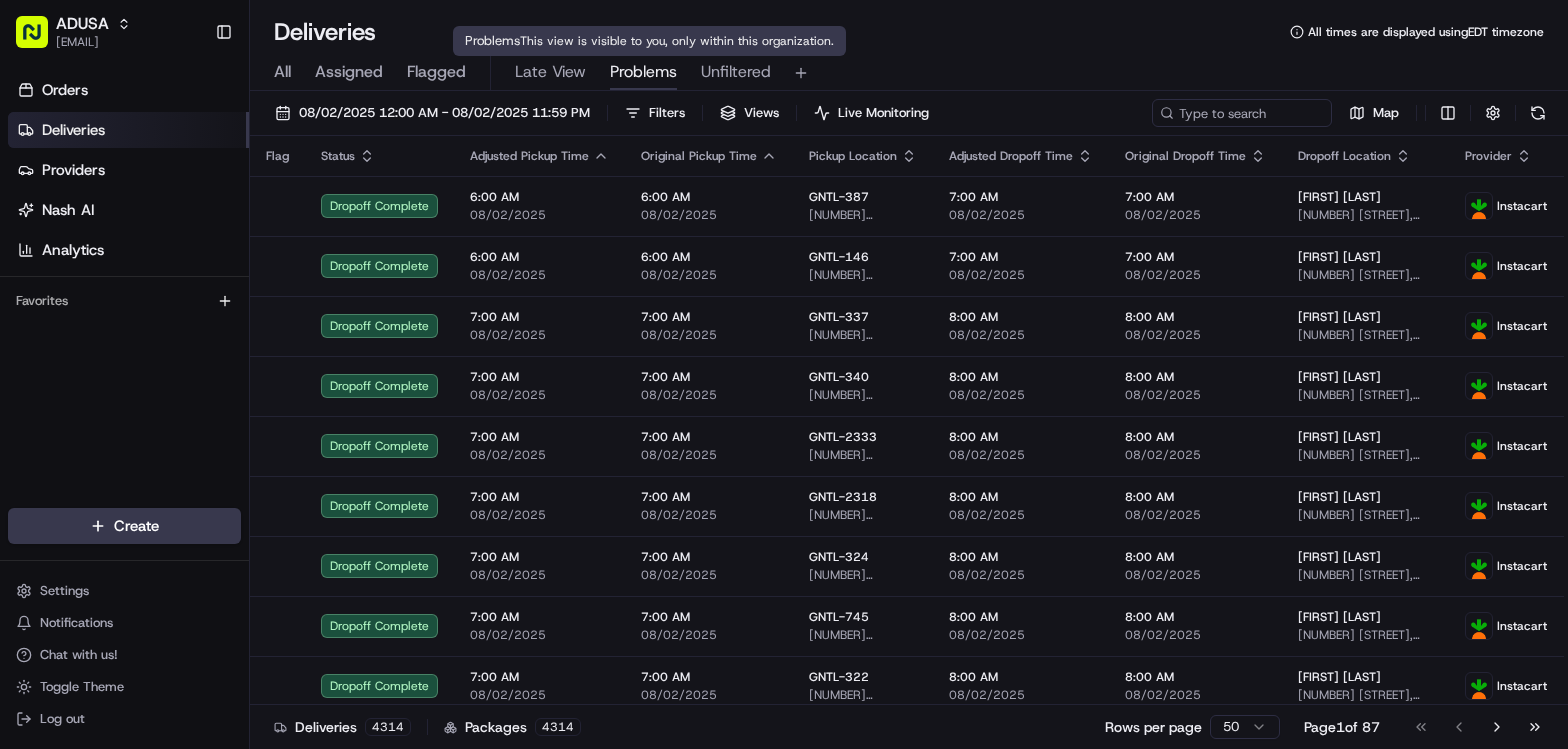 click on "Problems" at bounding box center [643, 72] 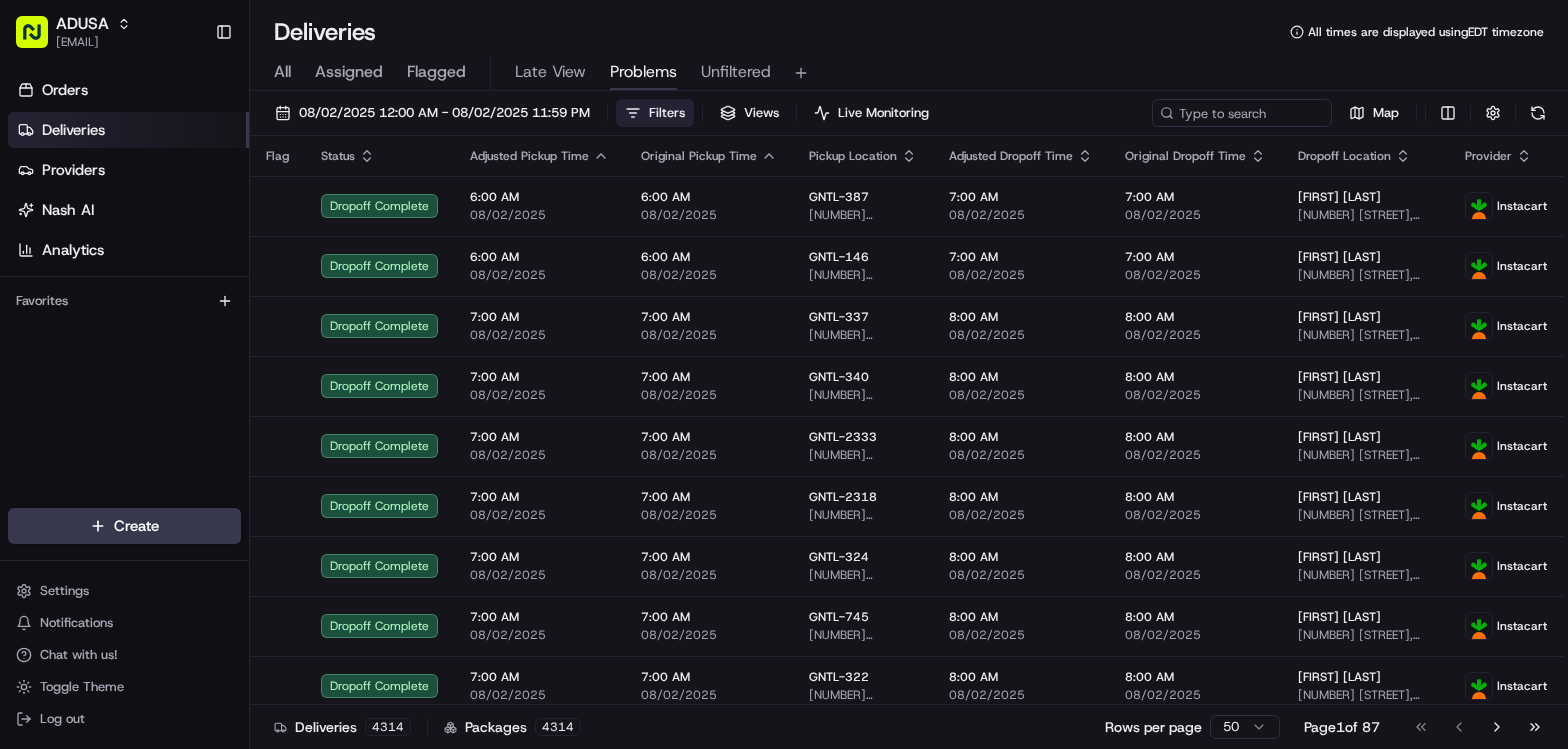 click on "Filters" at bounding box center [655, 113] 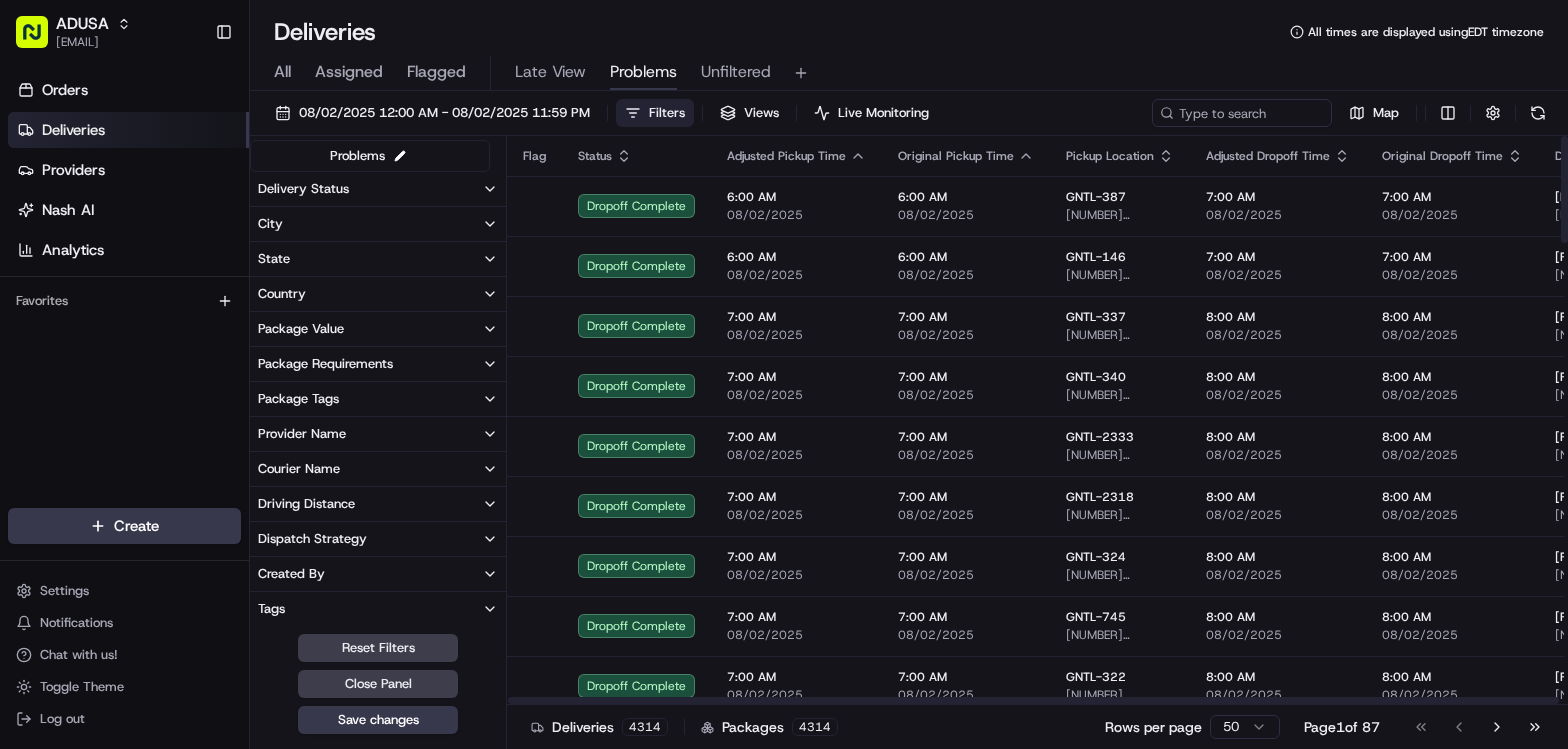 click on "Unfiltered" at bounding box center [736, 72] 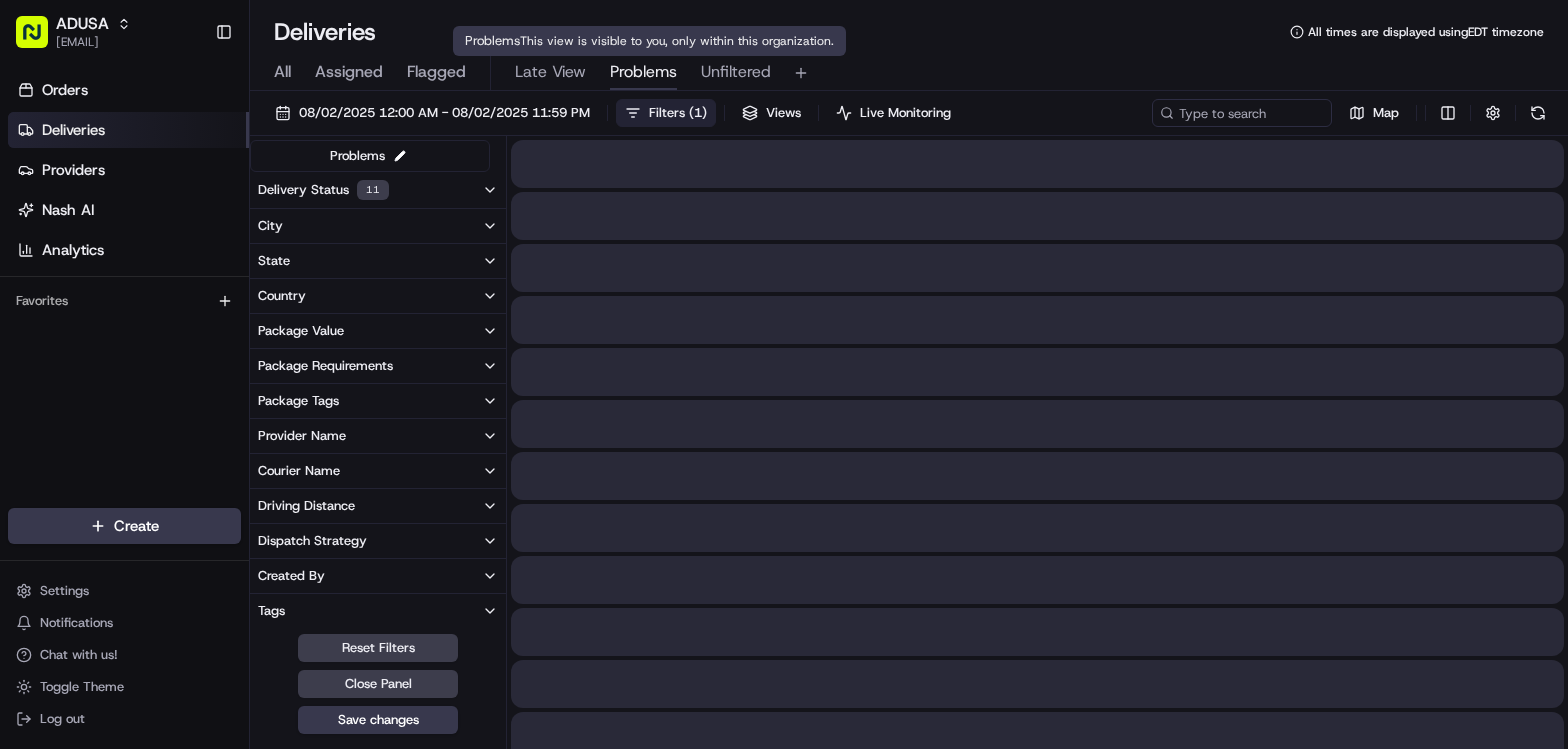 click on "Problems" at bounding box center (643, 72) 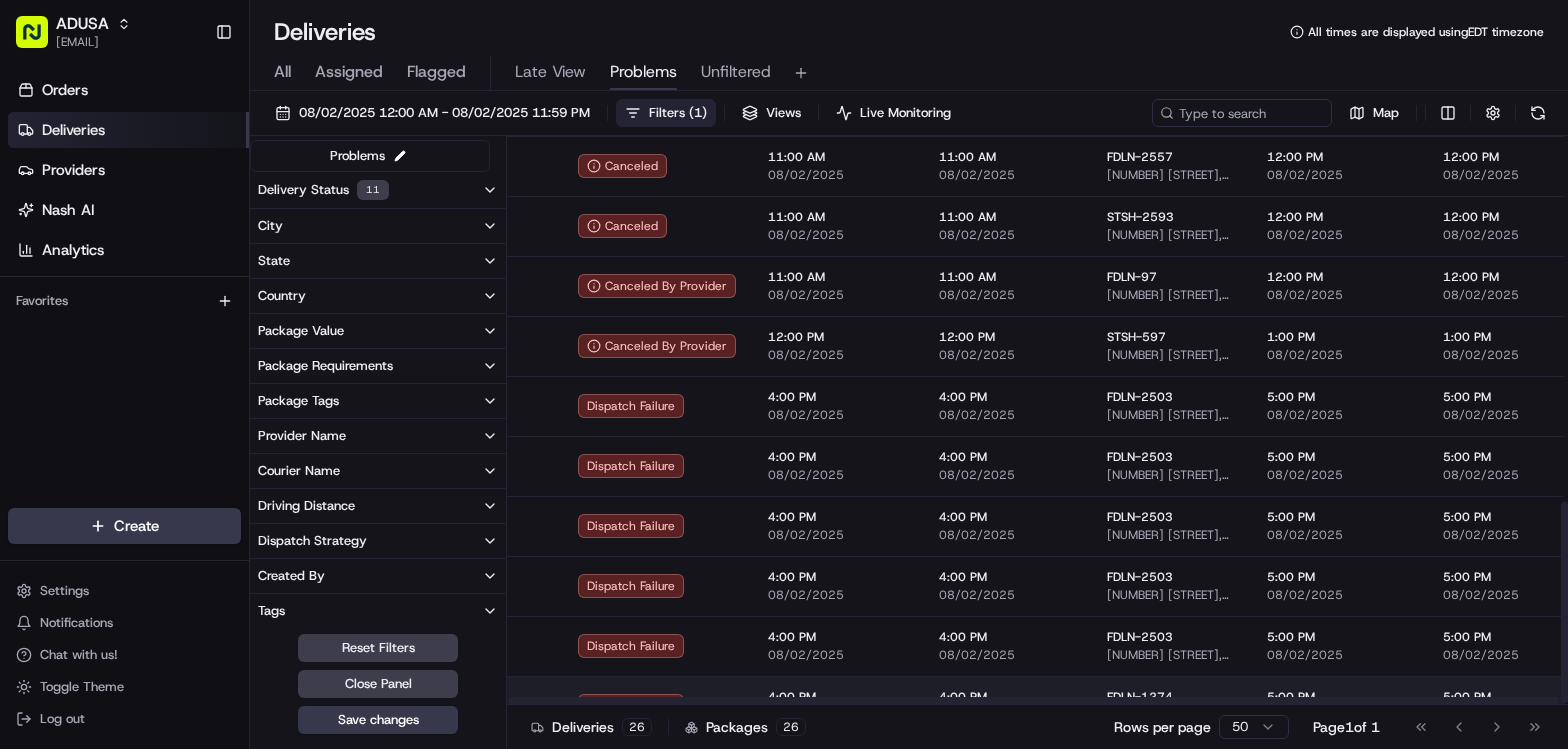 scroll, scrollTop: 1031, scrollLeft: 0, axis: vertical 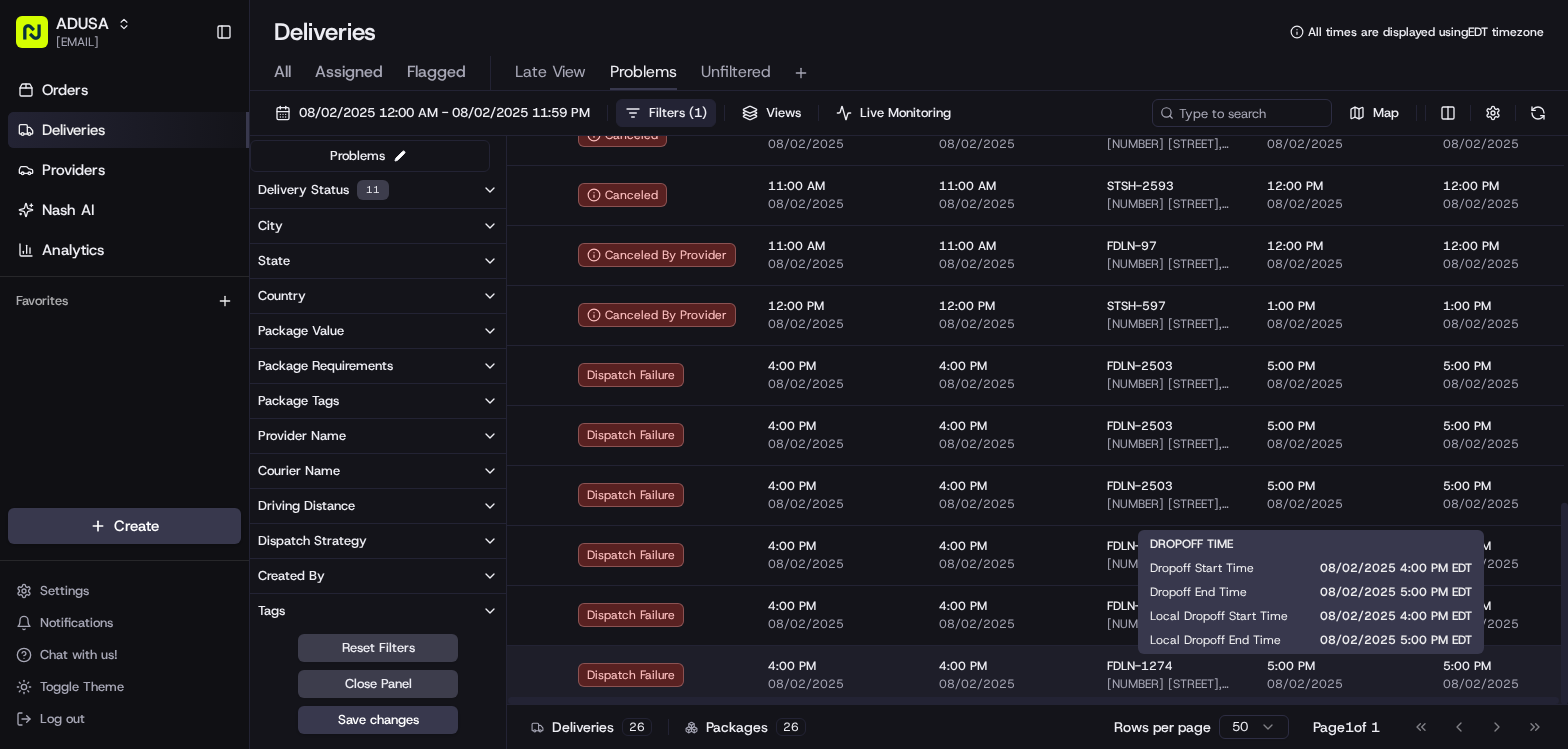 click on "5:00 PM 08/02/2025" at bounding box center (1339, 675) 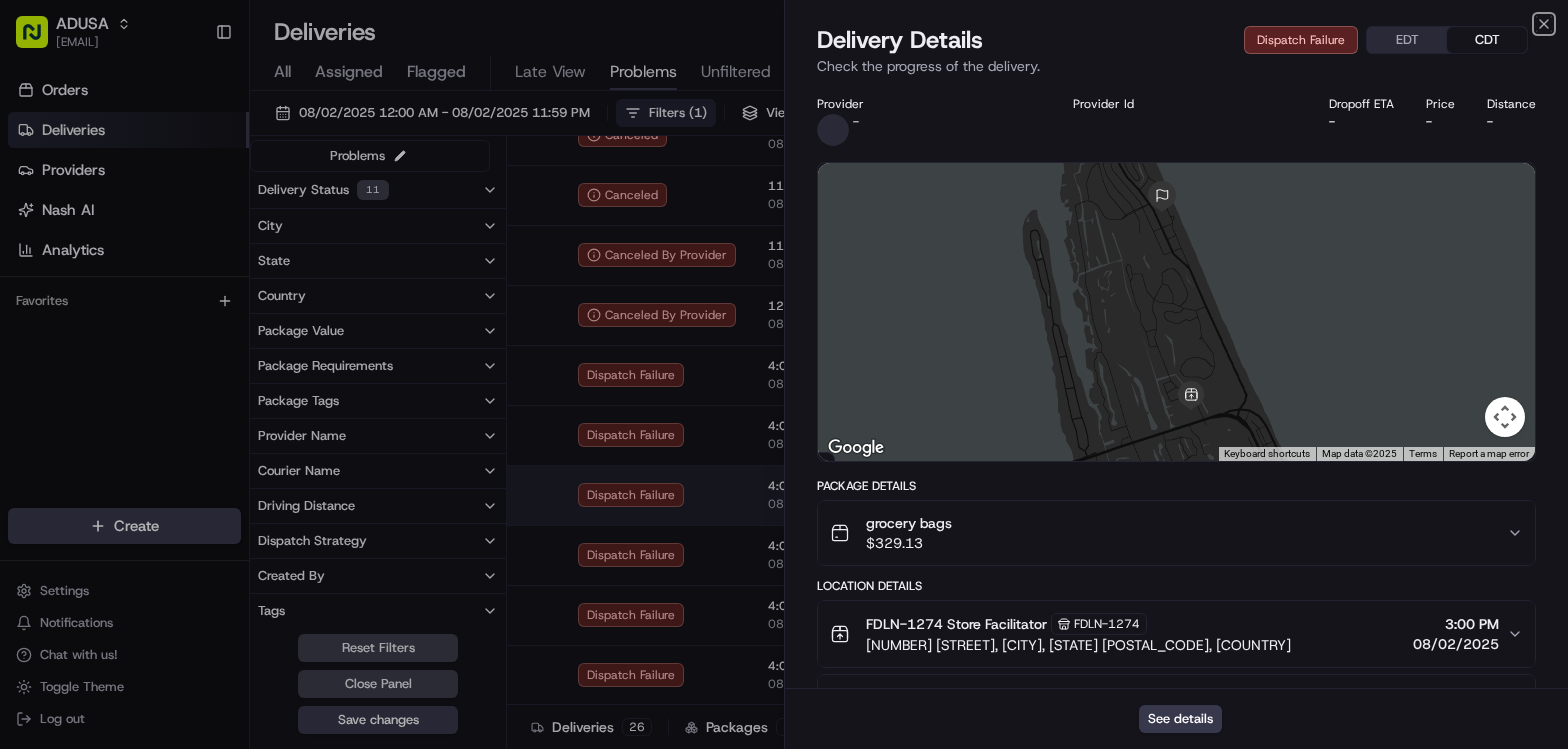 drag, startPoint x: 1542, startPoint y: 23, endPoint x: 1106, endPoint y: 483, distance: 633.7949 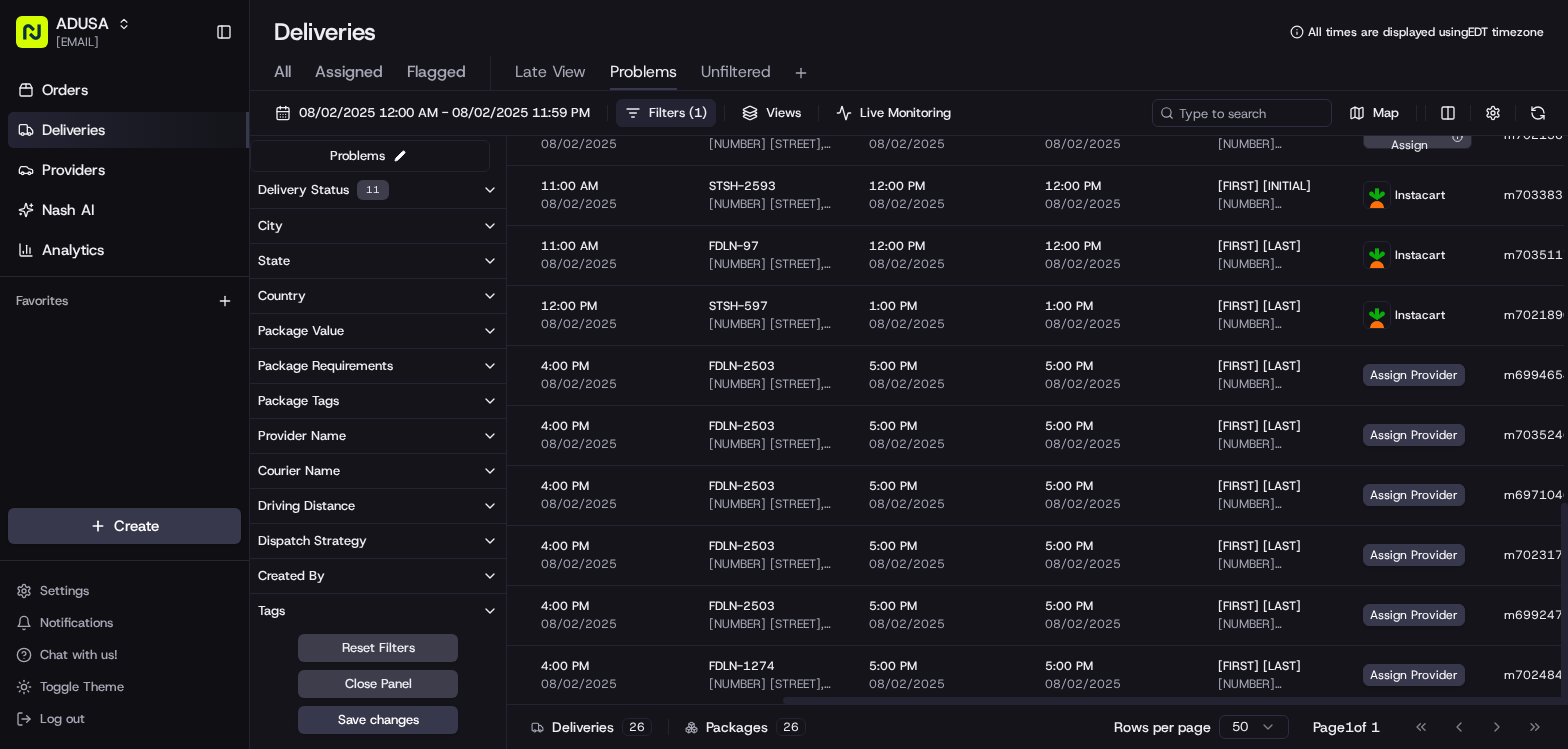scroll, scrollTop: 1031, scrollLeft: 499, axis: both 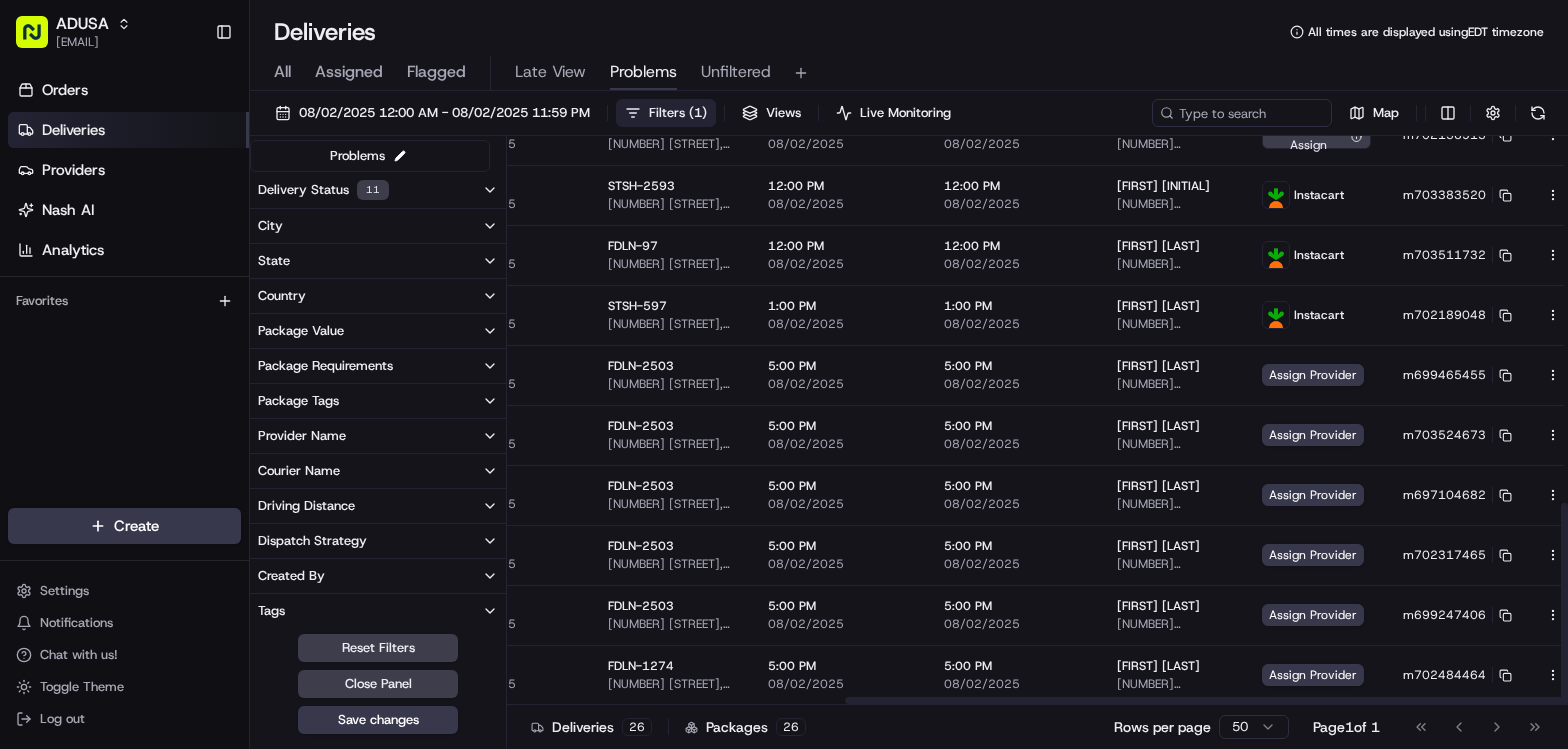 drag, startPoint x: 1058, startPoint y: 704, endPoint x: 1261, endPoint y: 715, distance: 203.2978 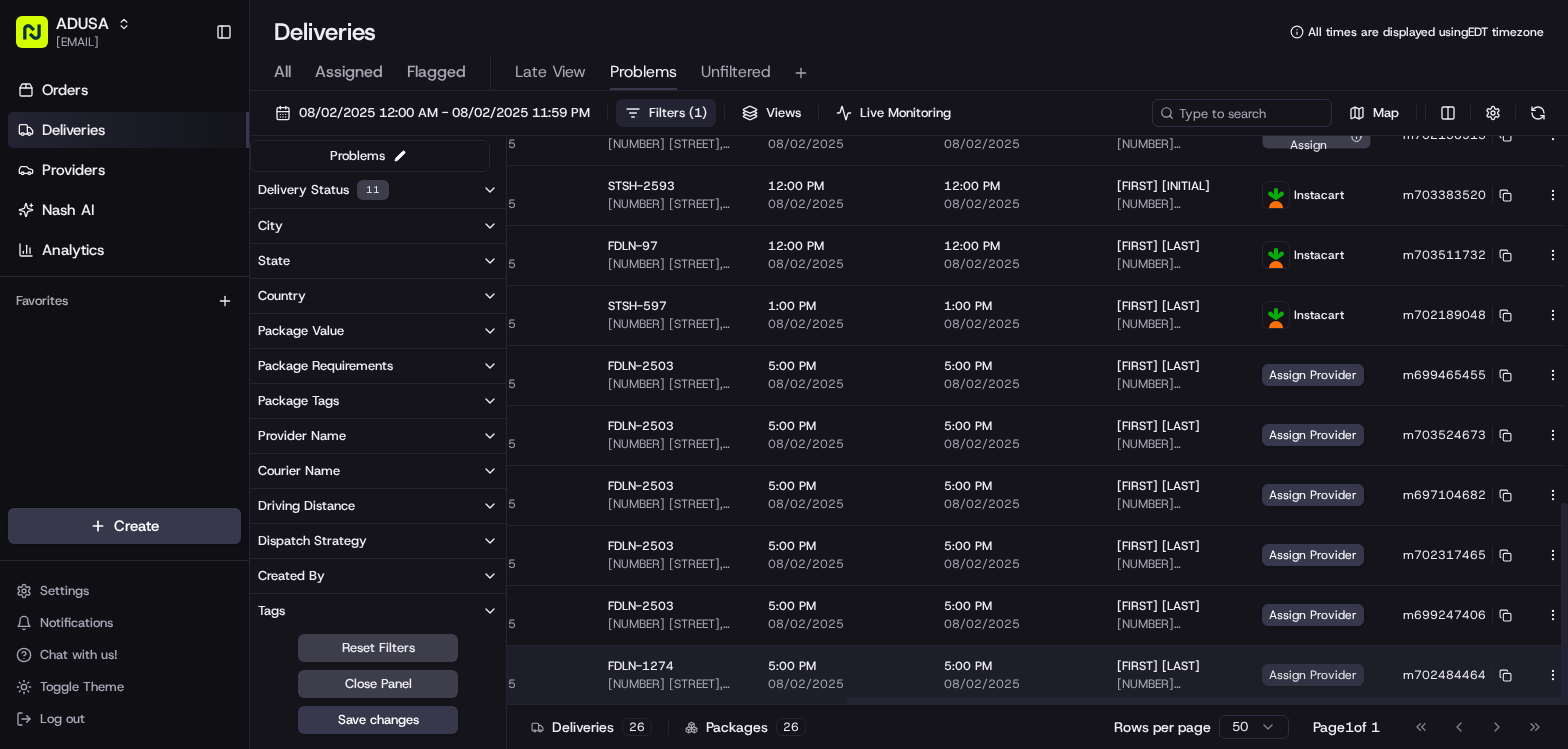 click on "Assign Provider" at bounding box center [1313, 675] 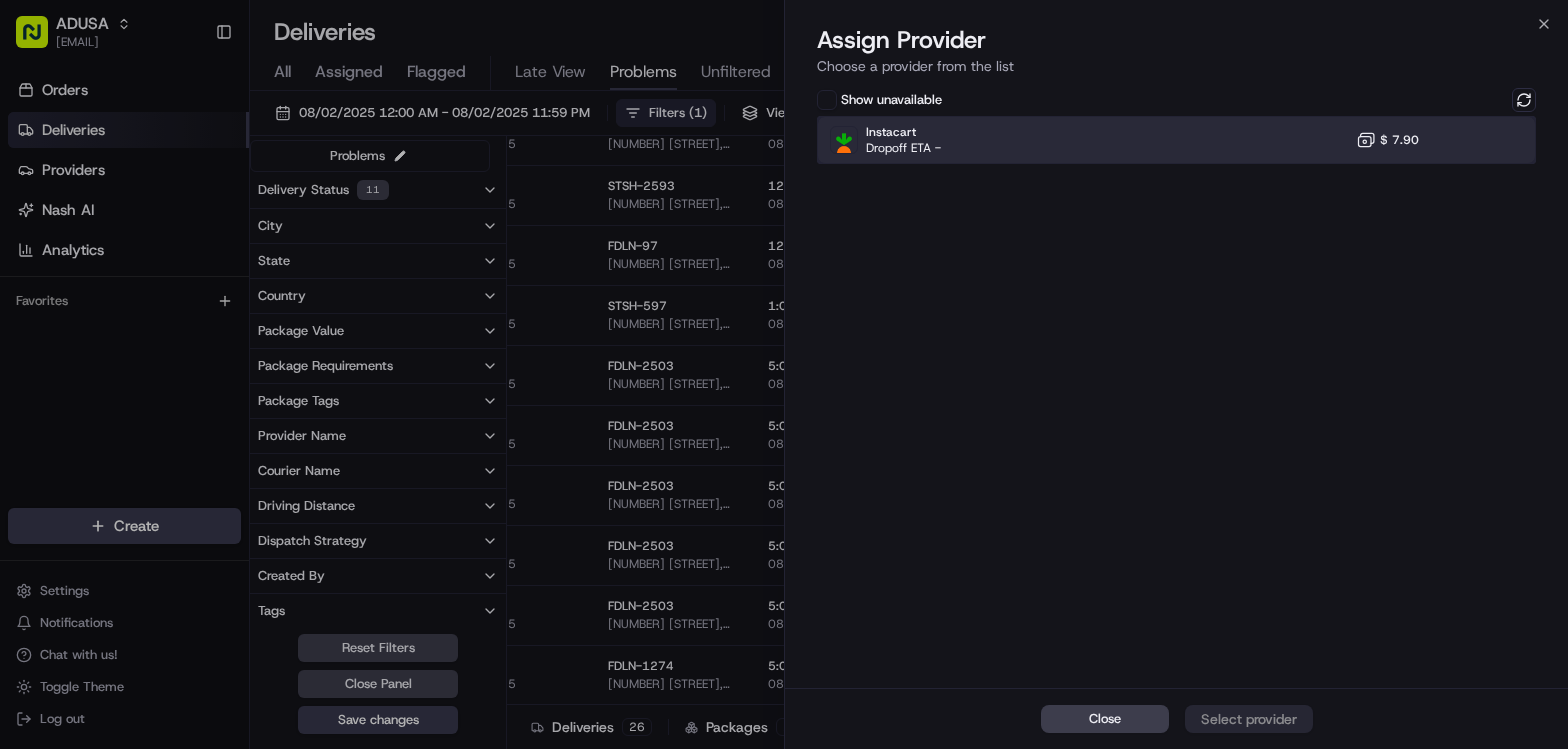 click on "Instacart Dropoff ETA   - $   7.90" at bounding box center [1176, 140] 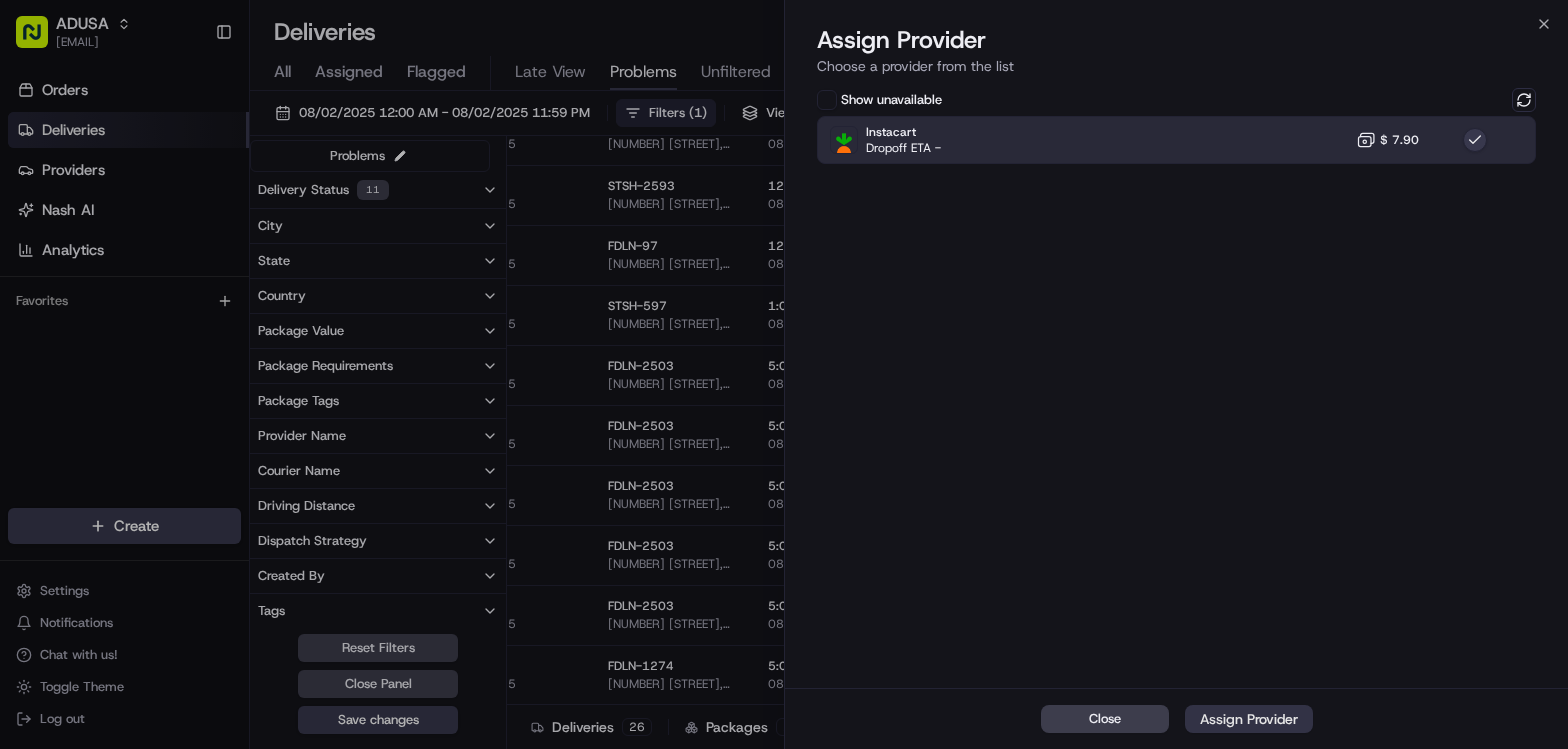click on "Assign Provider" at bounding box center [1249, 719] 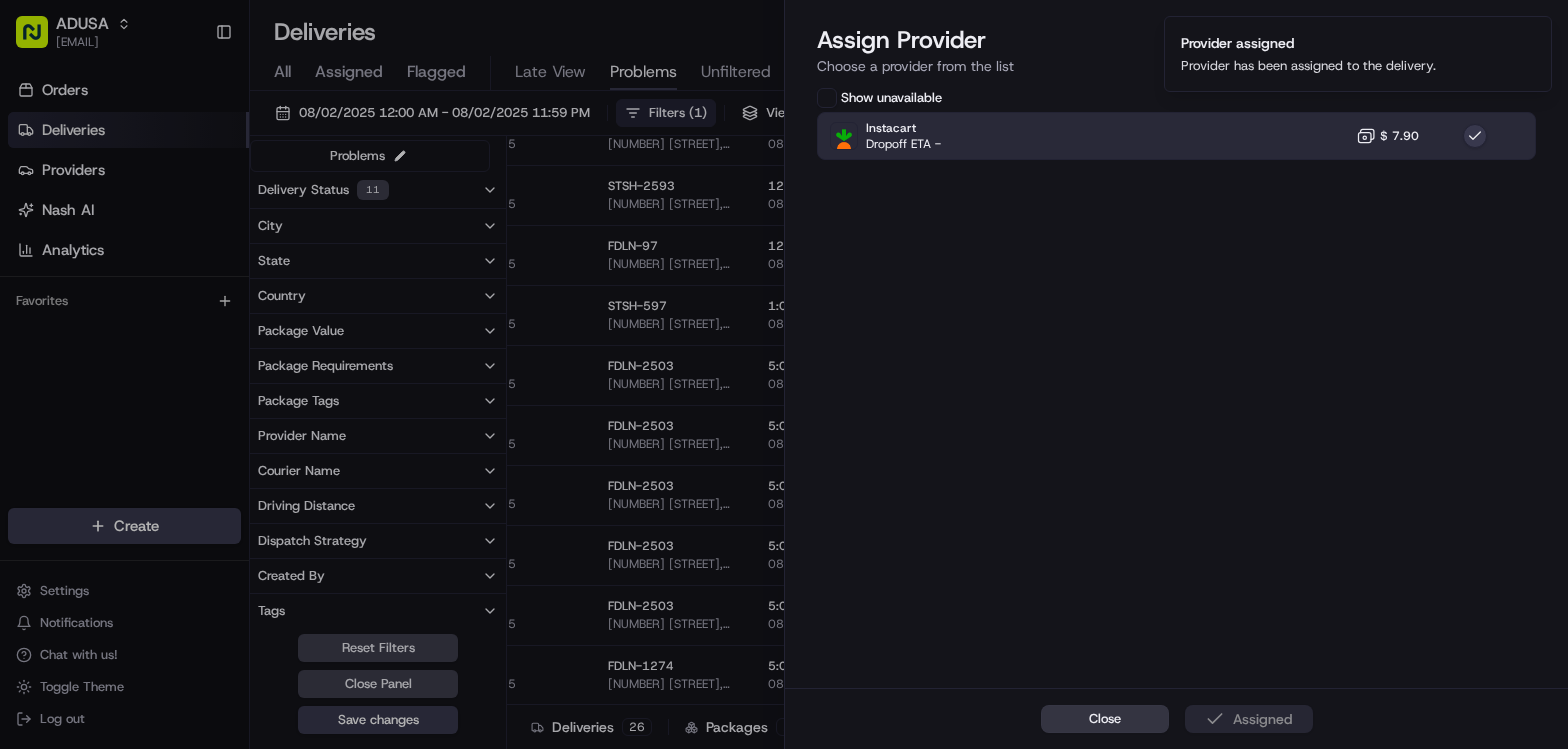 click on "Close" at bounding box center (1105, 719) 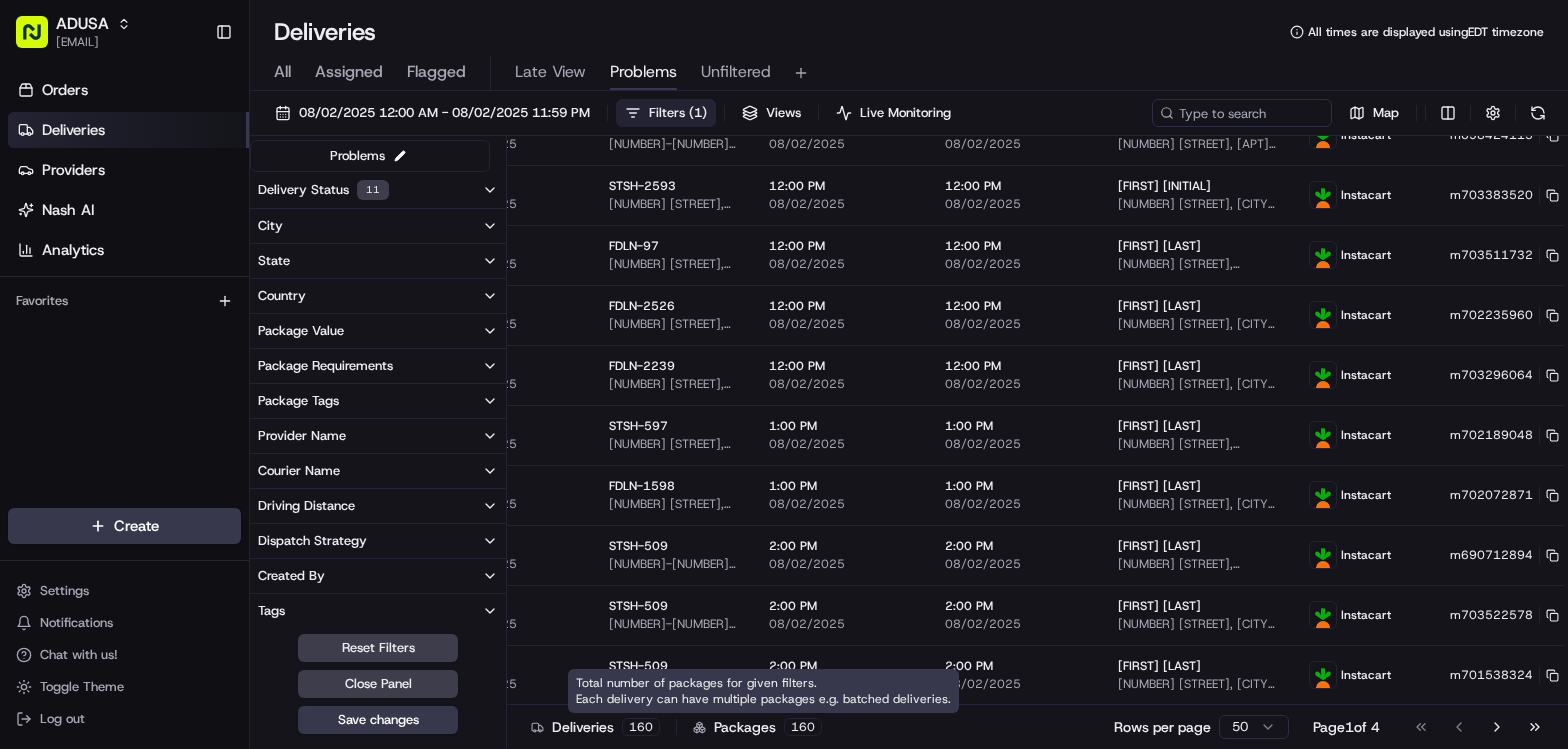 scroll, scrollTop: 1031, scrollLeft: 499, axis: both 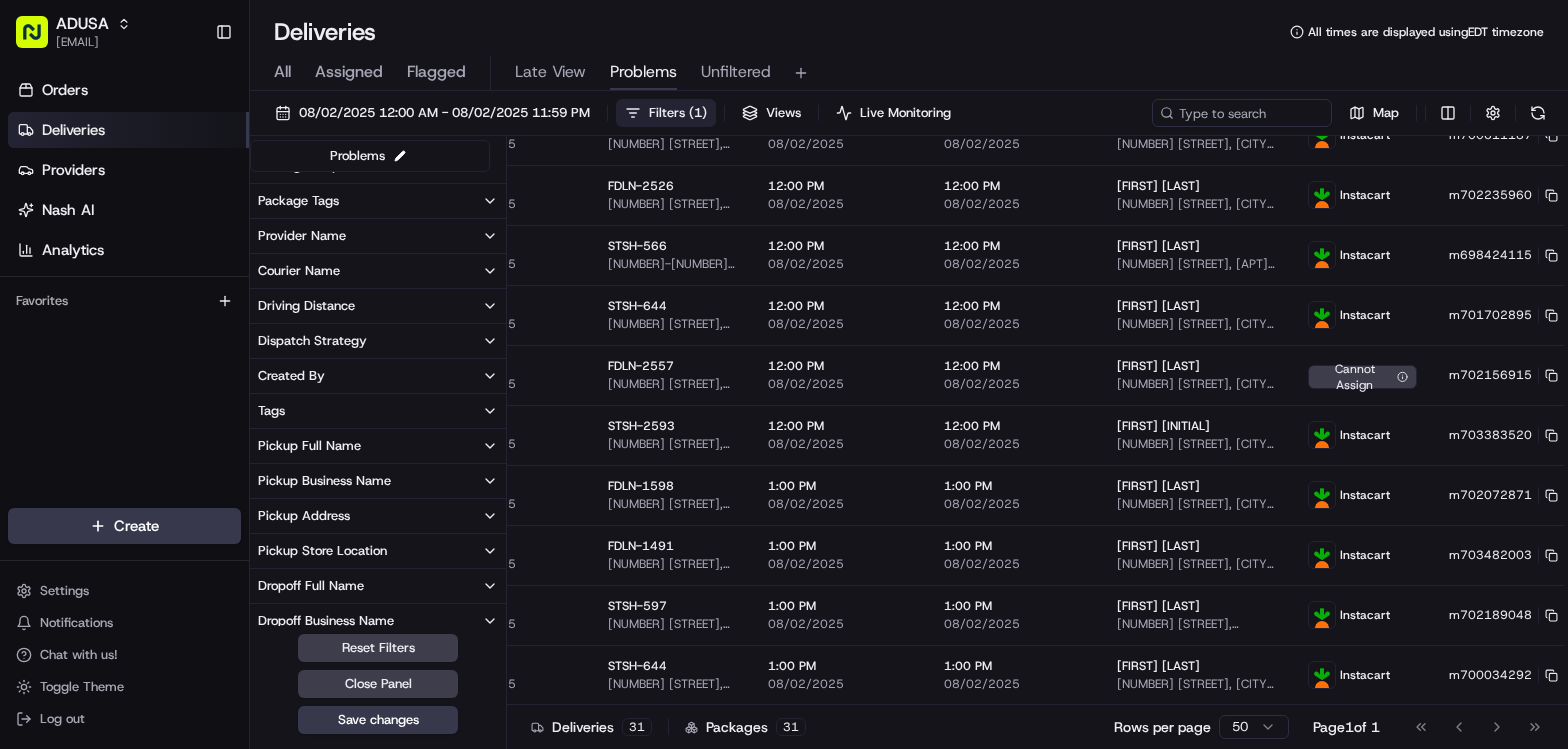 click on "Pickup Business Name" at bounding box center [378, 481] 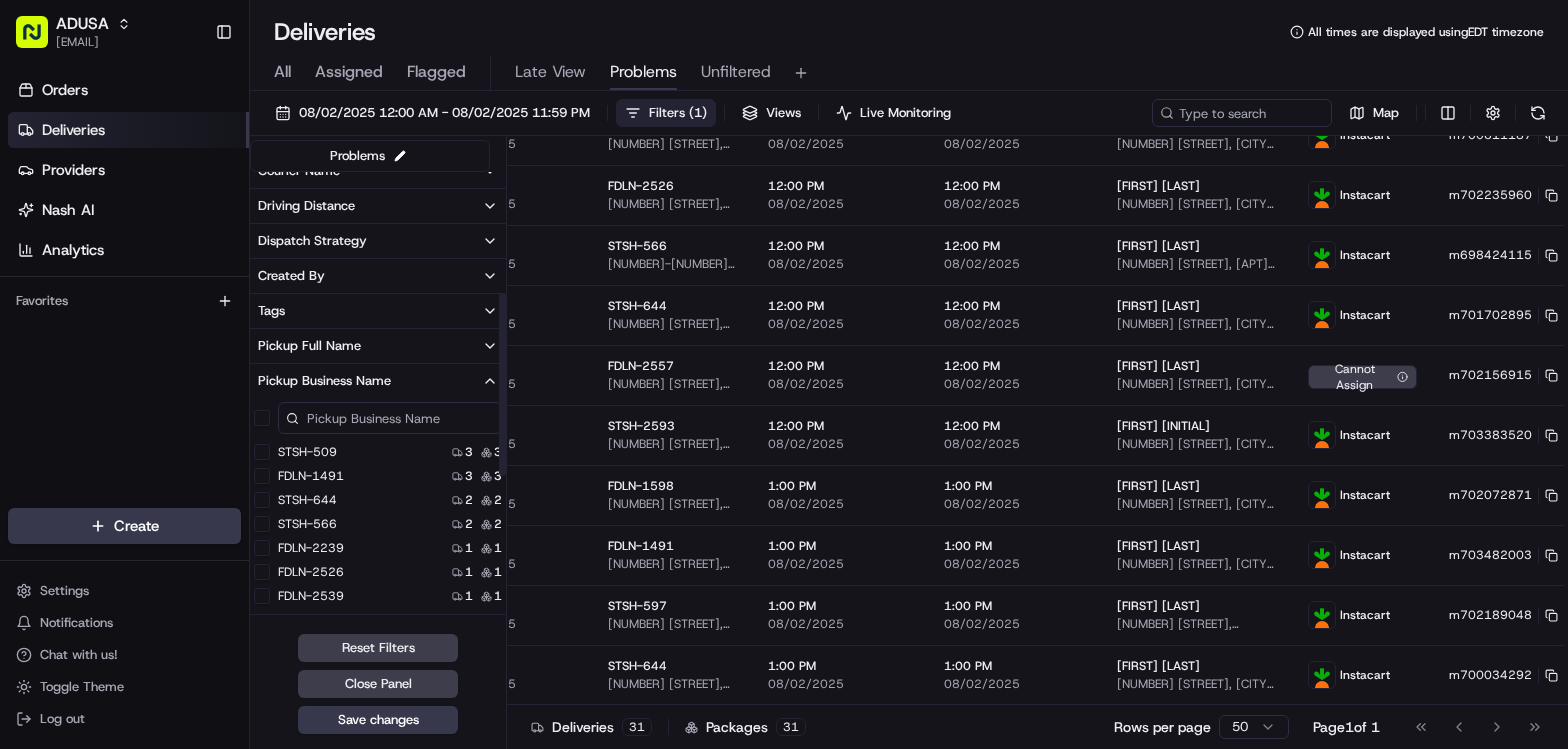 click on "Pickup Business Name STSH-509 3 3 FDLN-1491 3 3 STSH-644 2 2 STSH-566 2 2 FDLN-2239 1 1 FDLN-2526 1 1 FDLN-2539 1 1 FDLN-2557 1 1 FDLN-521 1 1 FDLN-57 1 1 FDLN-97 1 1 GNTC-6081 1 1 GNTC-6504 1 1 GNTL-108 1 1 GNTL-387 1 1 STSH-2593 1 1 STSH-480 1 1 STSH-597 1 1 STSH-615 1 1 STSH-688 1 1 FDLN-1072 1 1 STSH-808 1 1 FDLN-1518 1 1 FDLN-1598 1 1 FDLN-2237 1 1" at bounding box center (378, 489) 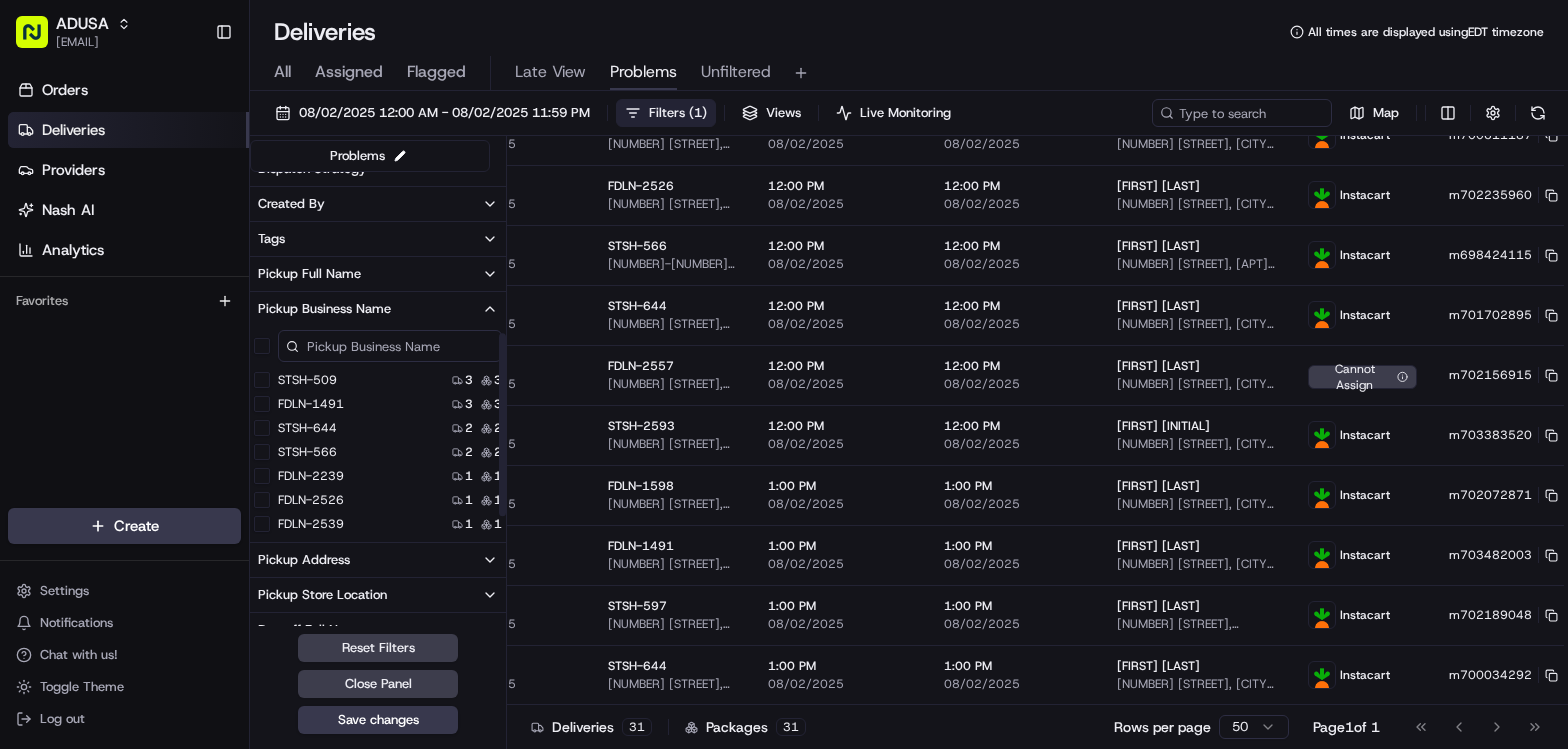 scroll, scrollTop: 400, scrollLeft: 0, axis: vertical 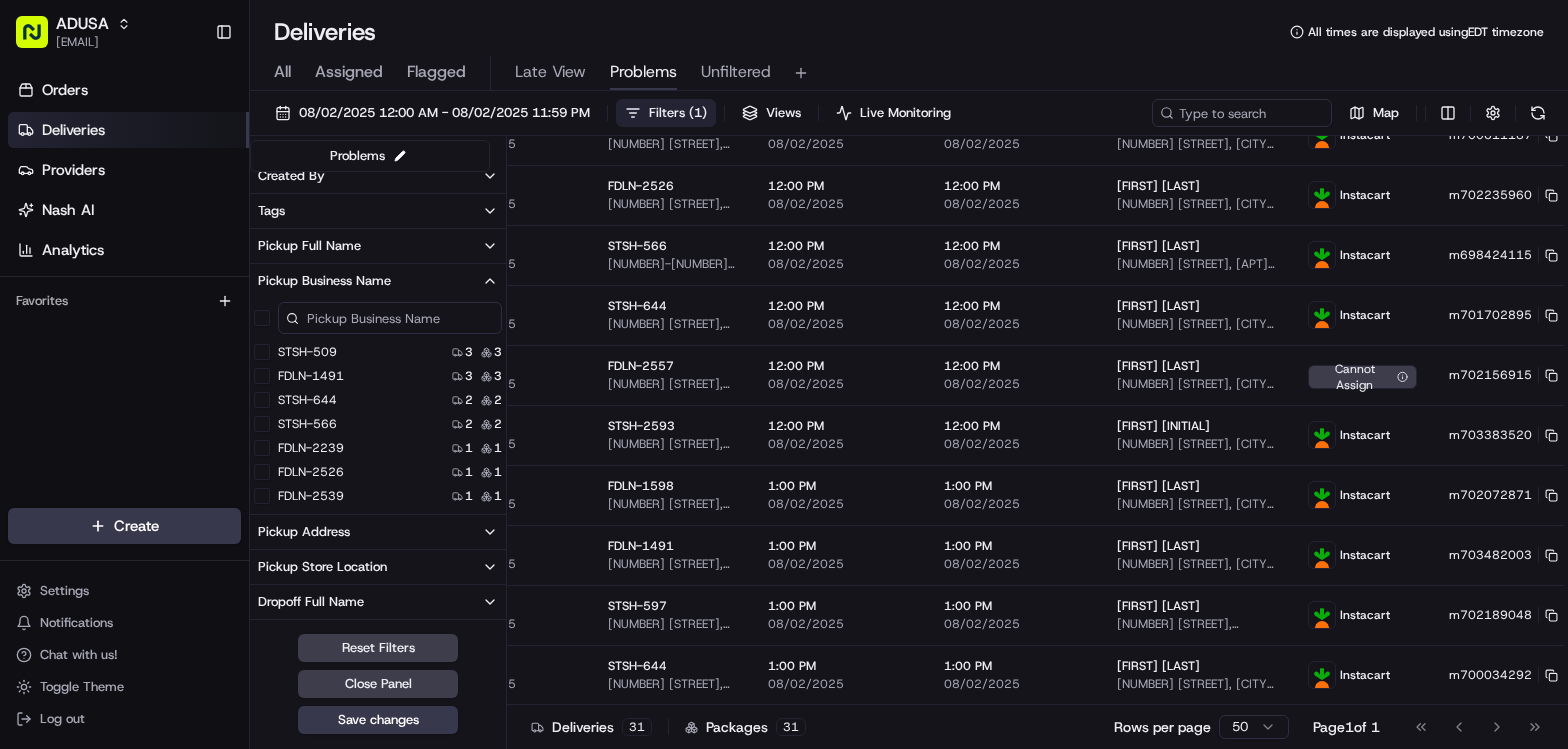 click on "Pickup Business Name" at bounding box center [378, 281] 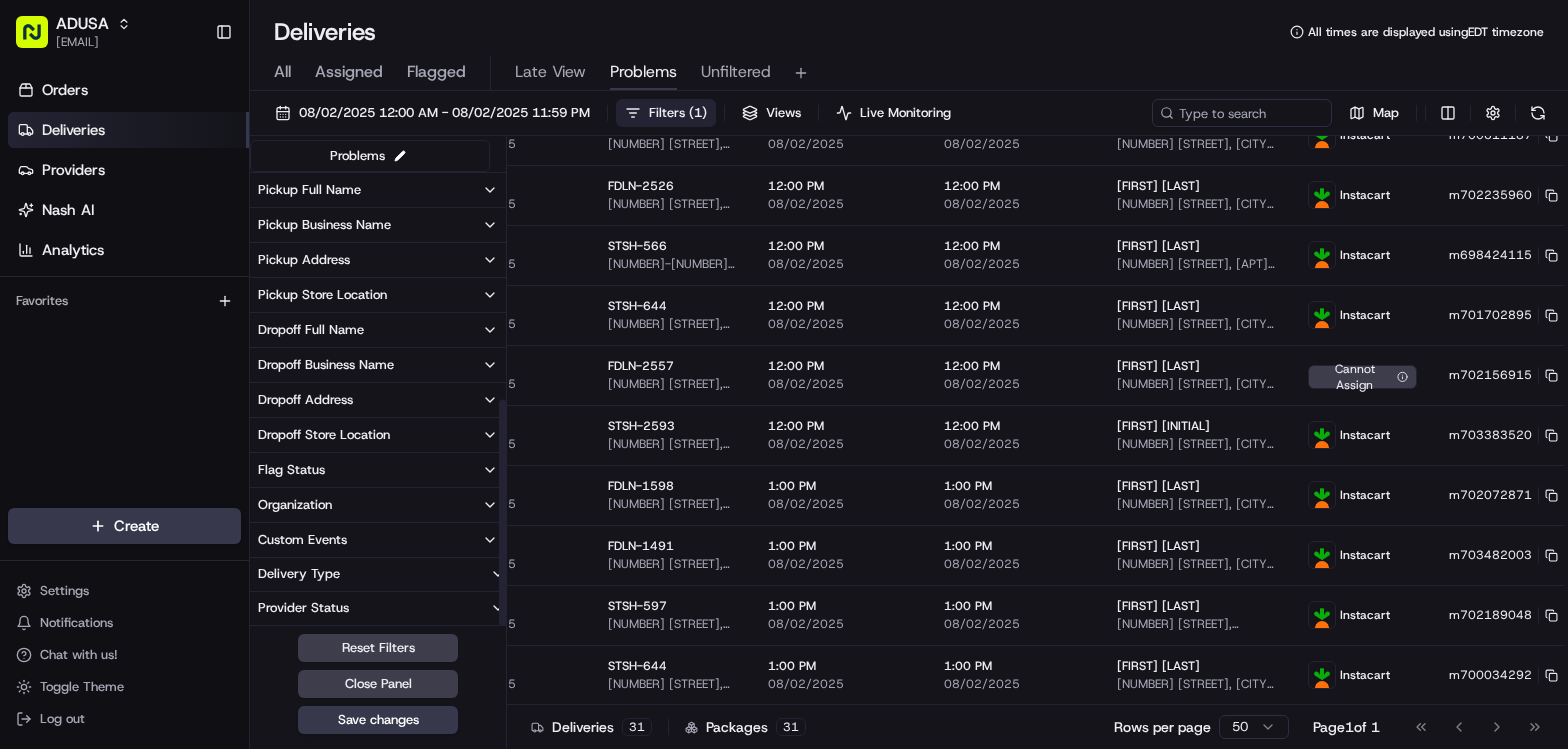 click on "Organization" at bounding box center (378, 505) 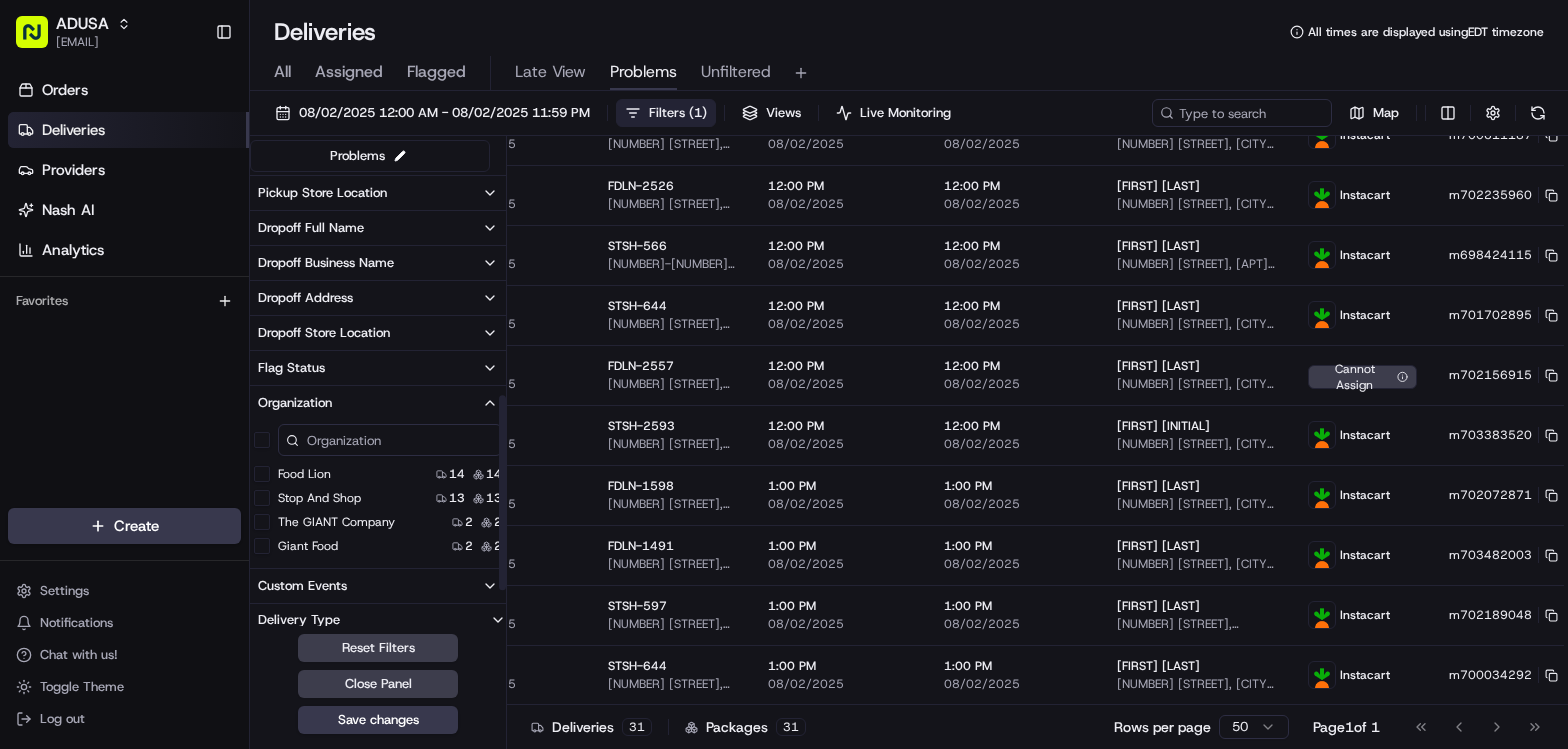 scroll, scrollTop: 604, scrollLeft: 0, axis: vertical 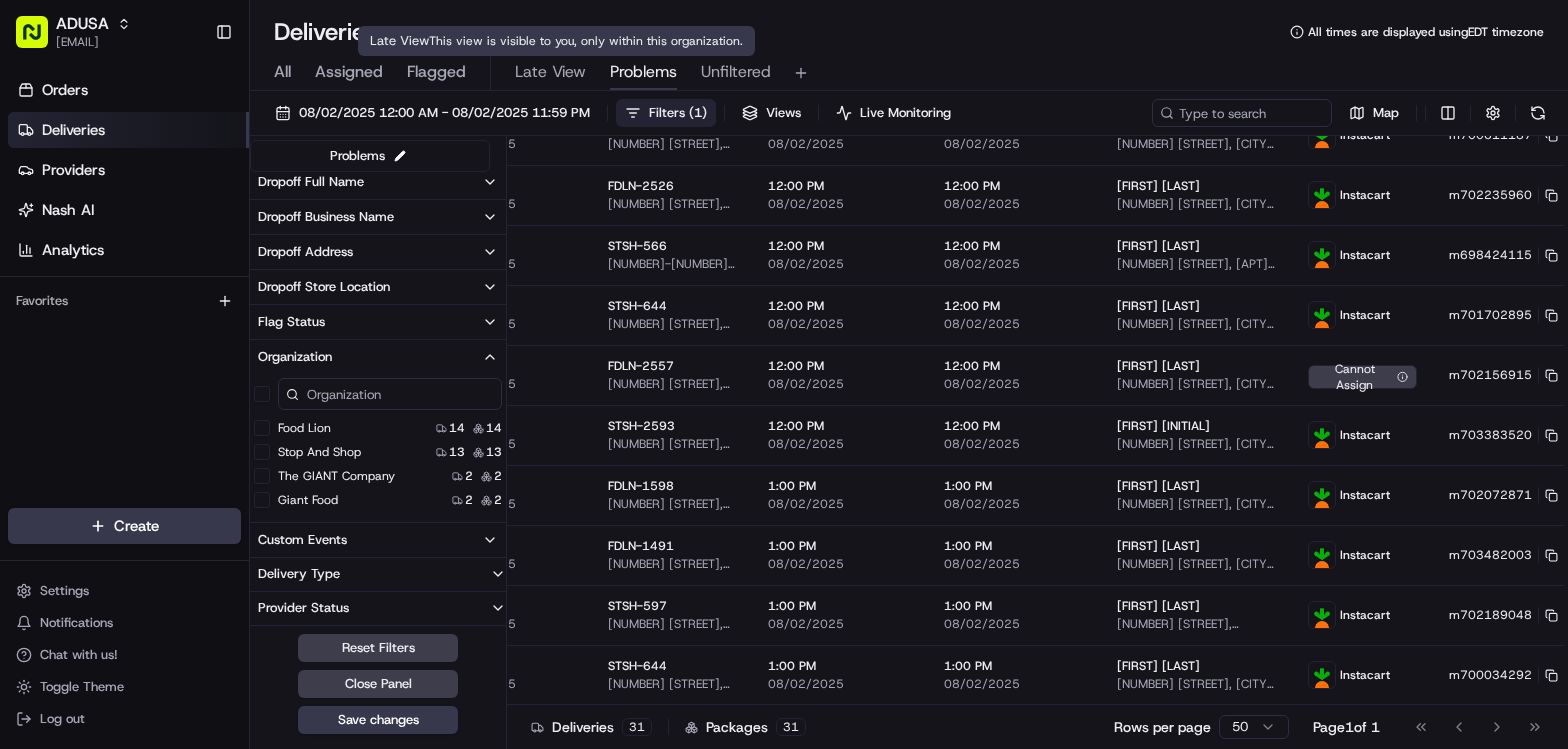 click on "Late View" at bounding box center [550, 72] 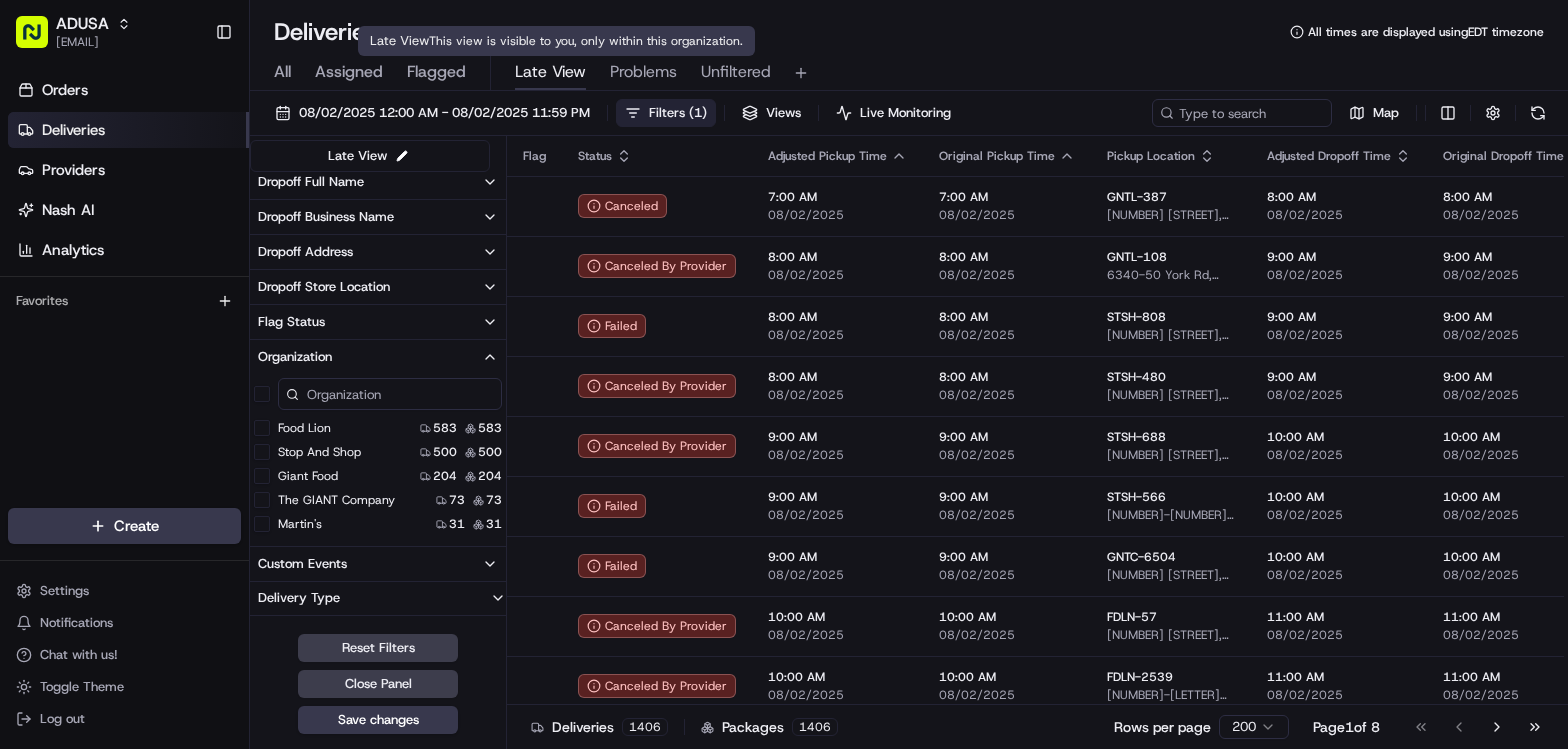 click on "Deliveries All times are displayed using  EDT   timezone" at bounding box center [909, 32] 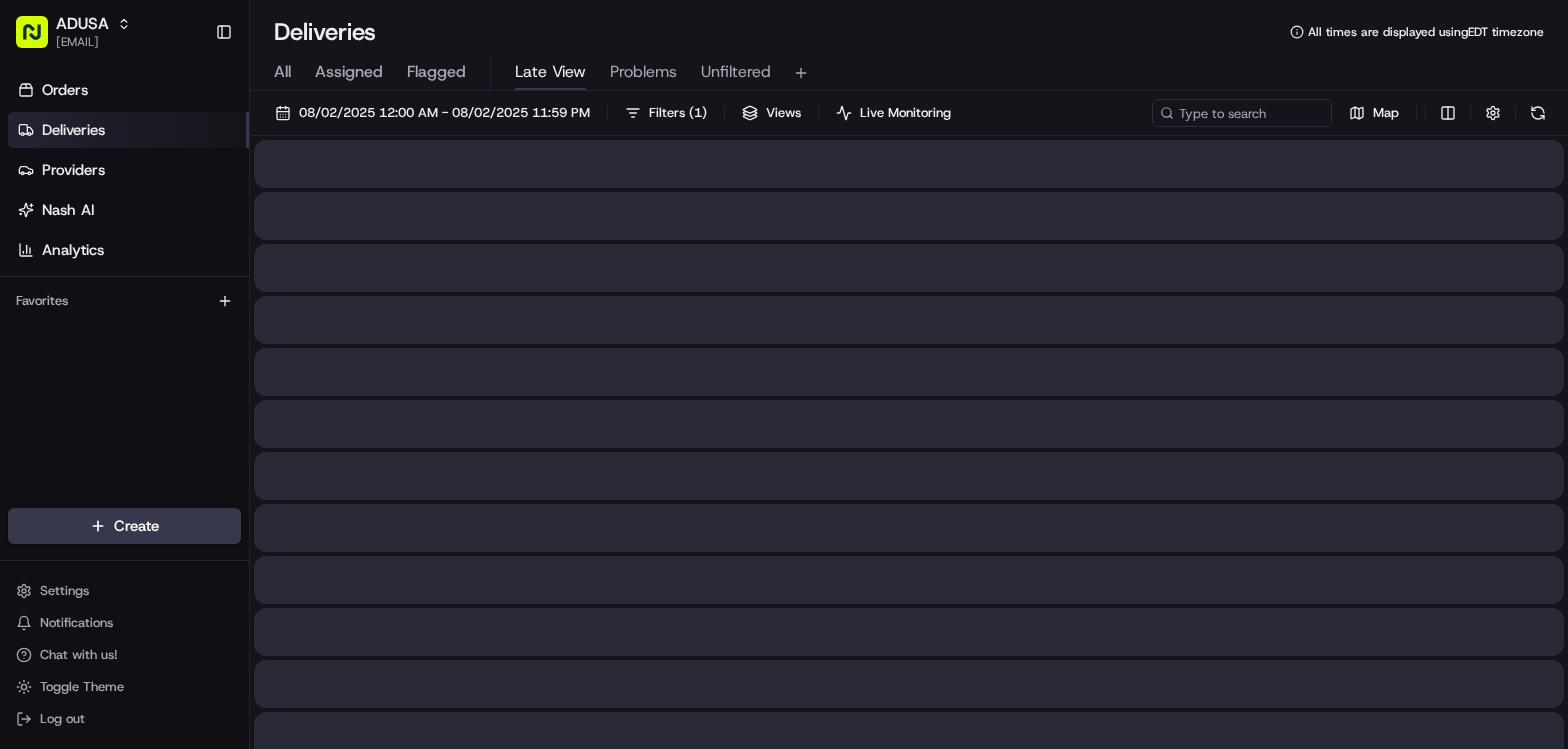 scroll, scrollTop: 0, scrollLeft: 0, axis: both 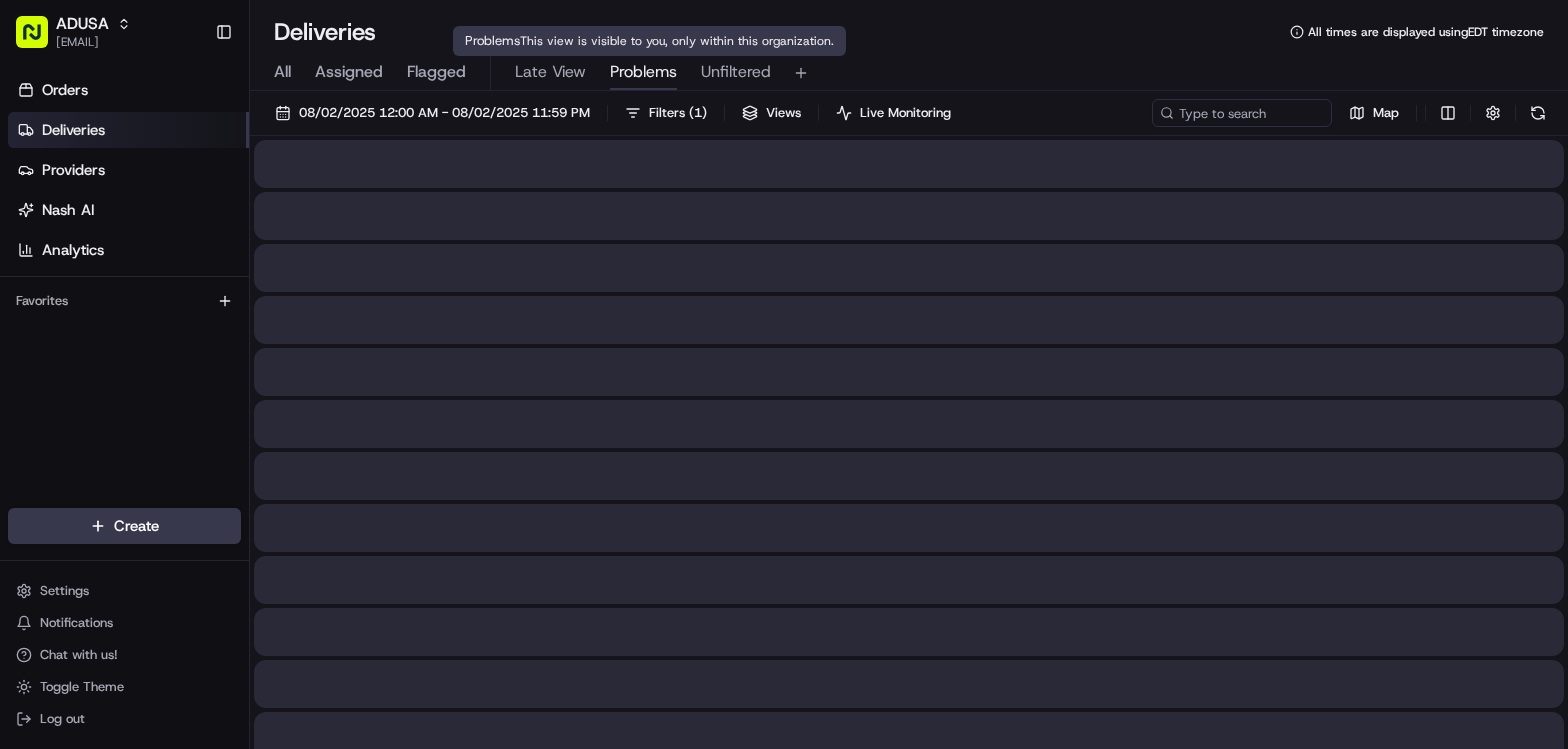 click on "Problems" at bounding box center (643, 72) 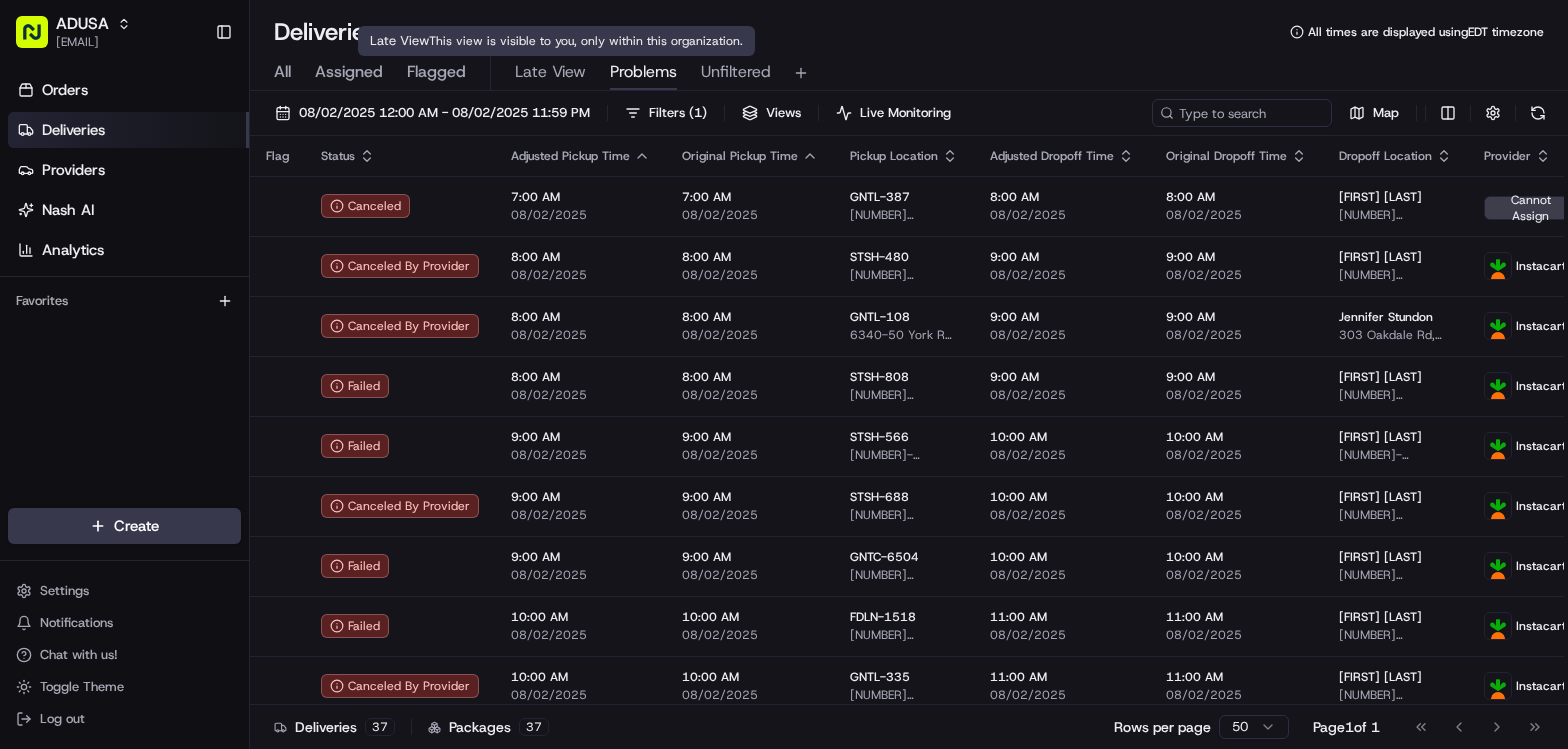 click on "Late View" at bounding box center (550, 72) 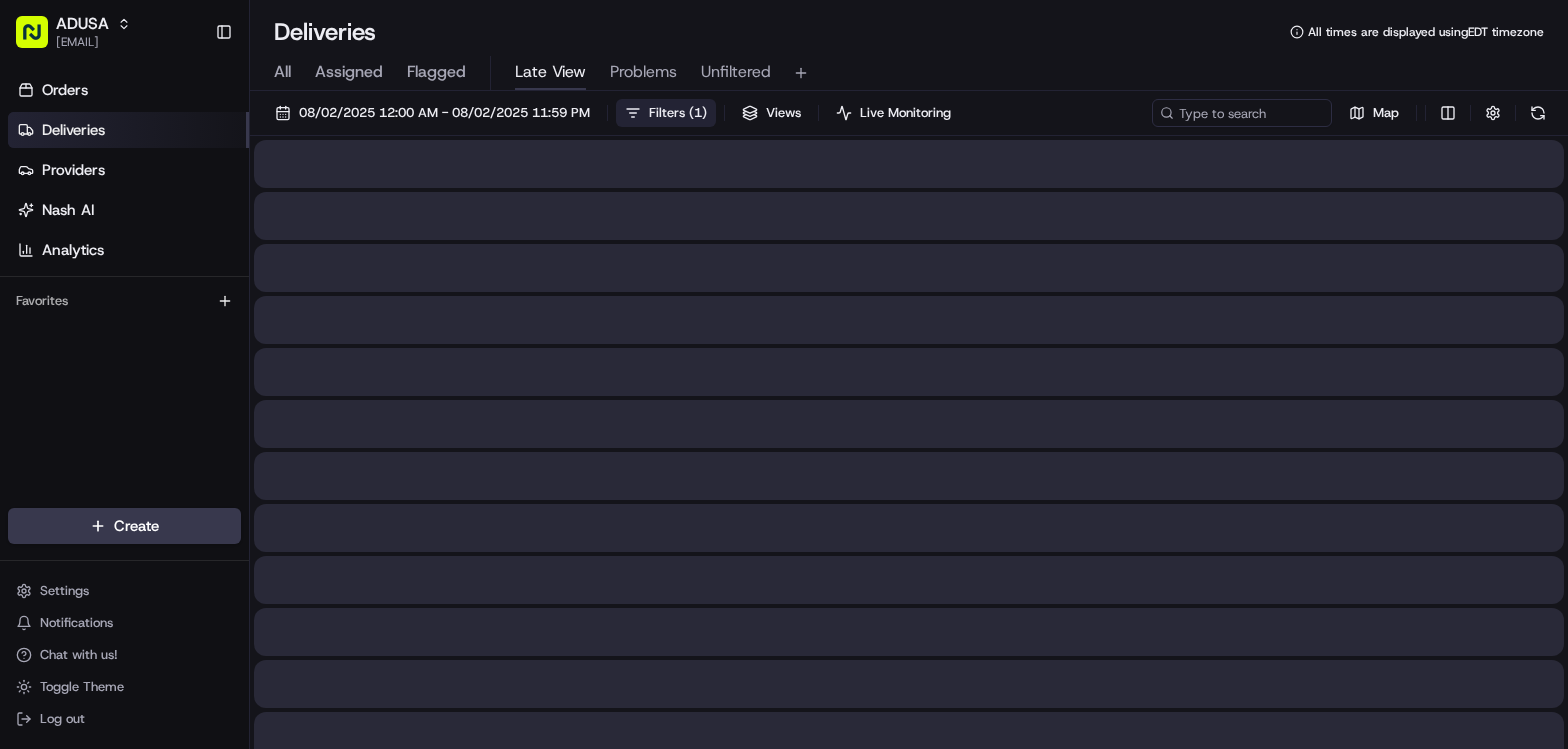 click on "Filters ( 1 )" at bounding box center [678, 113] 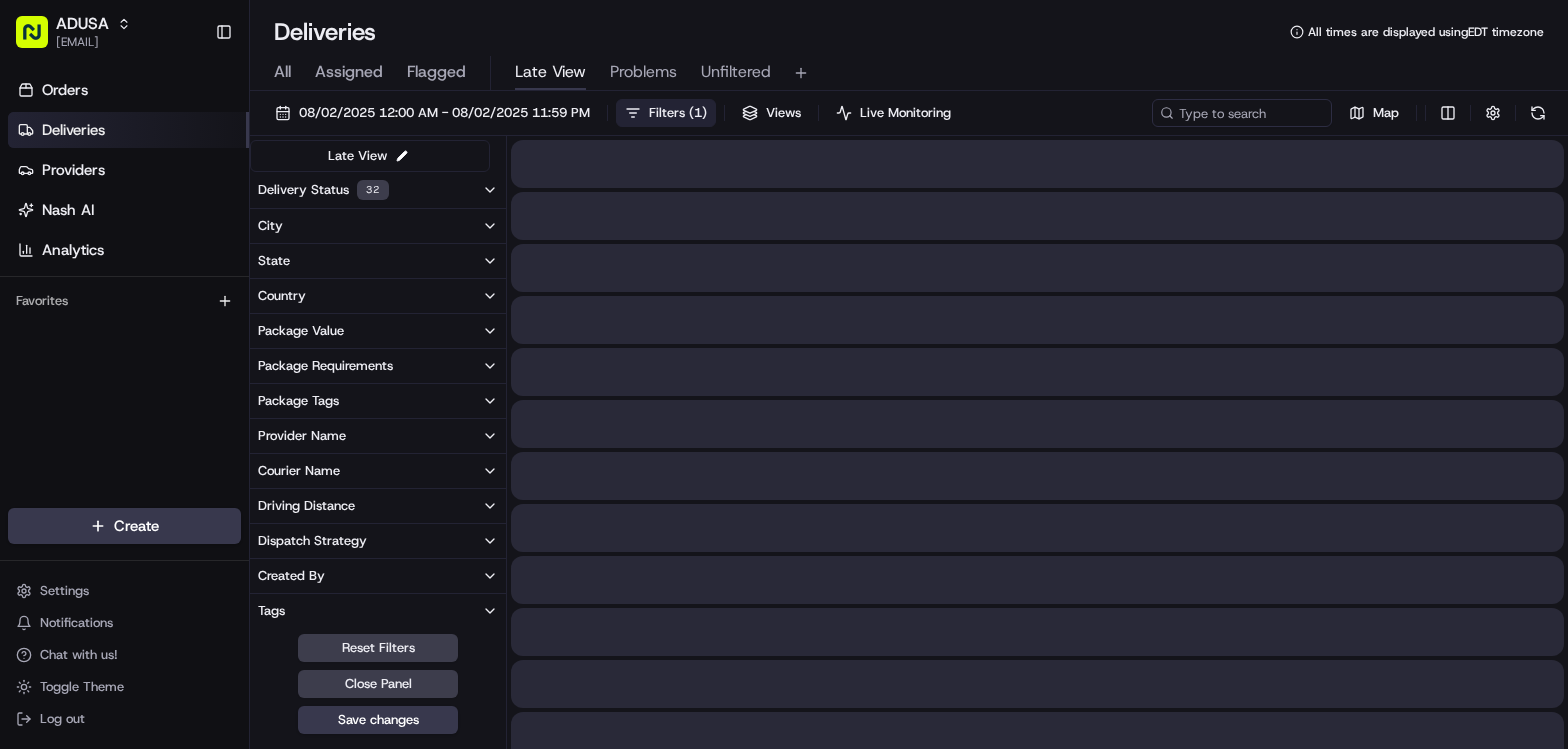 click on "All Assigned Flagged Late View Problems Unfiltered" at bounding box center [909, 73] 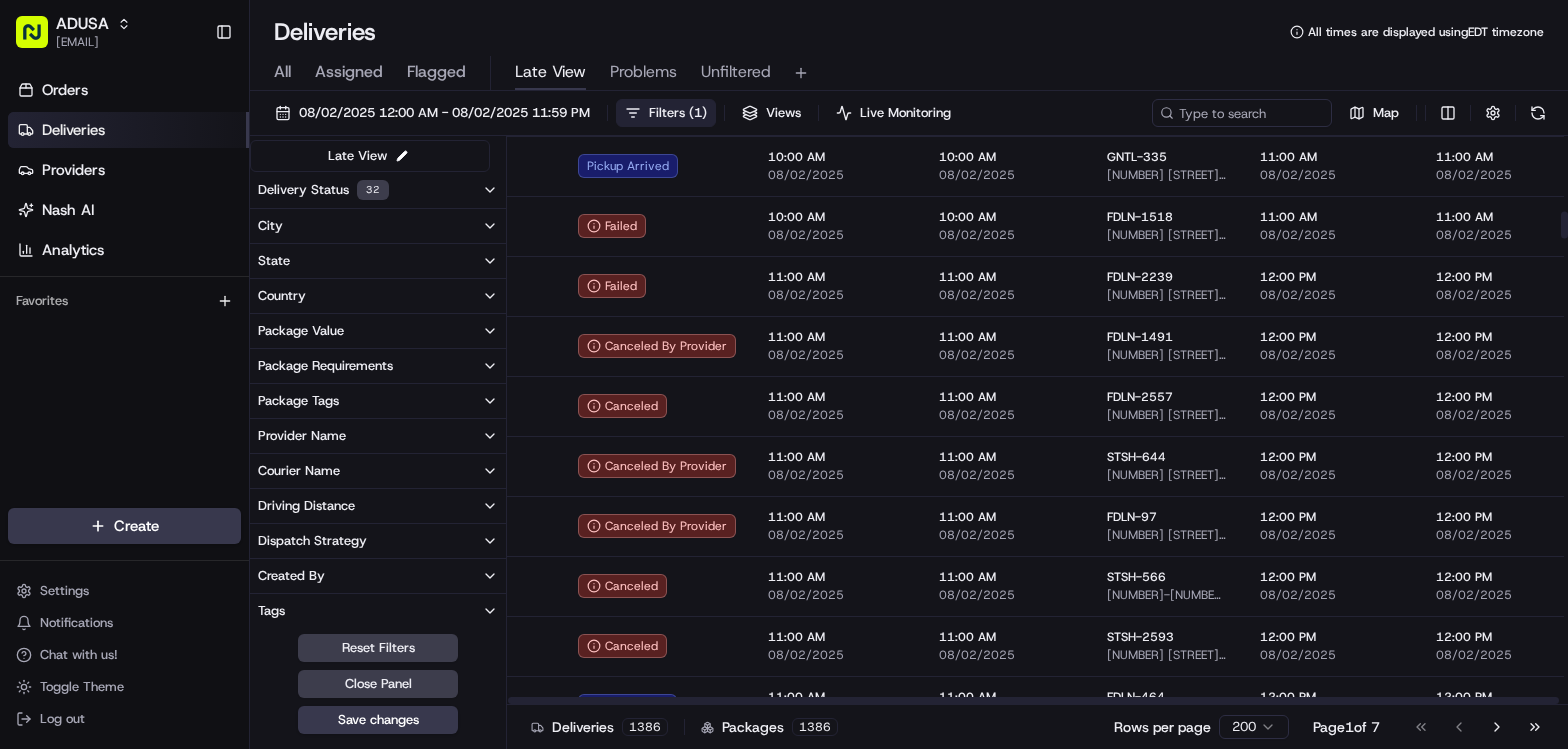 scroll, scrollTop: 1900, scrollLeft: 0, axis: vertical 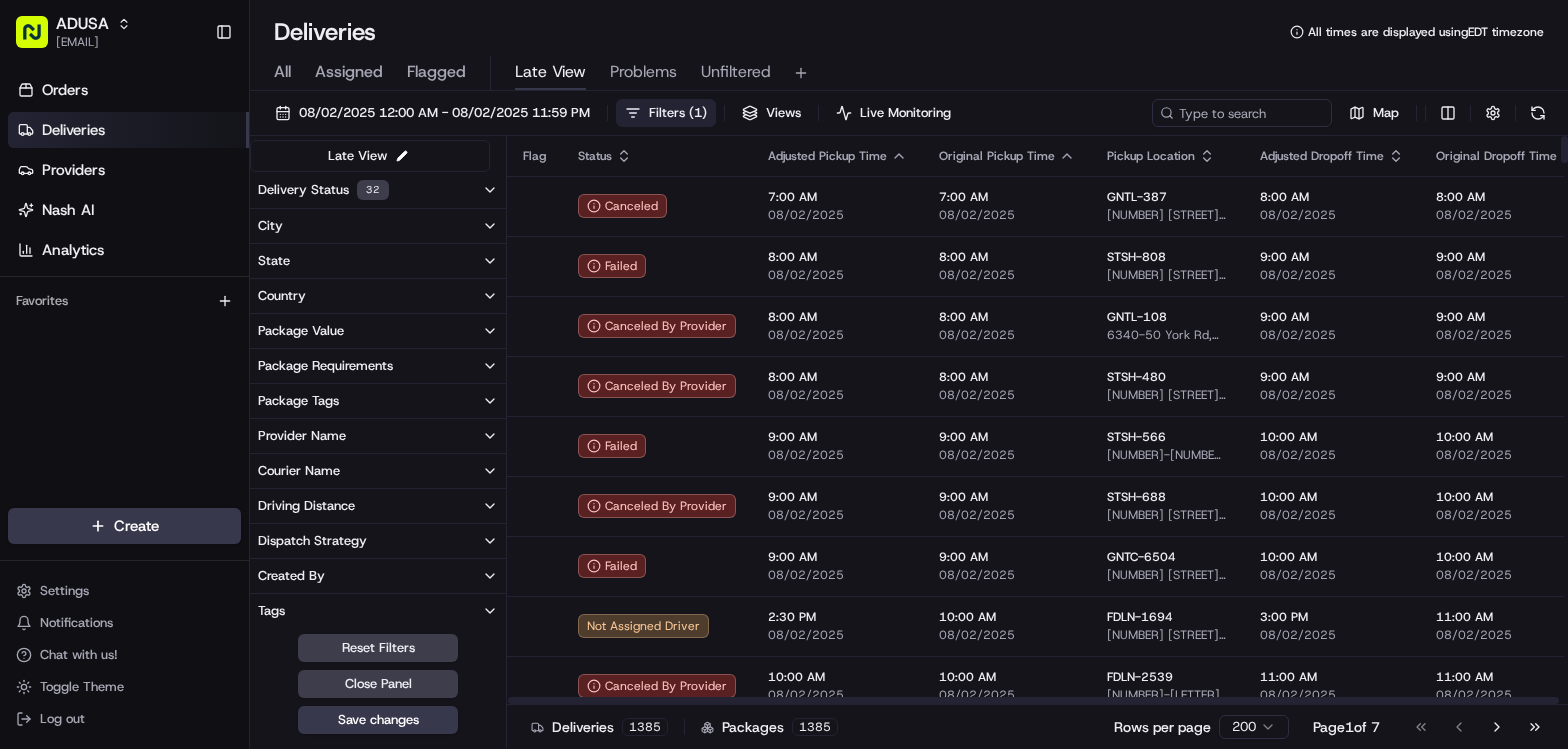 drag, startPoint x: 1562, startPoint y: 337, endPoint x: 1539, endPoint y: 118, distance: 220.20445 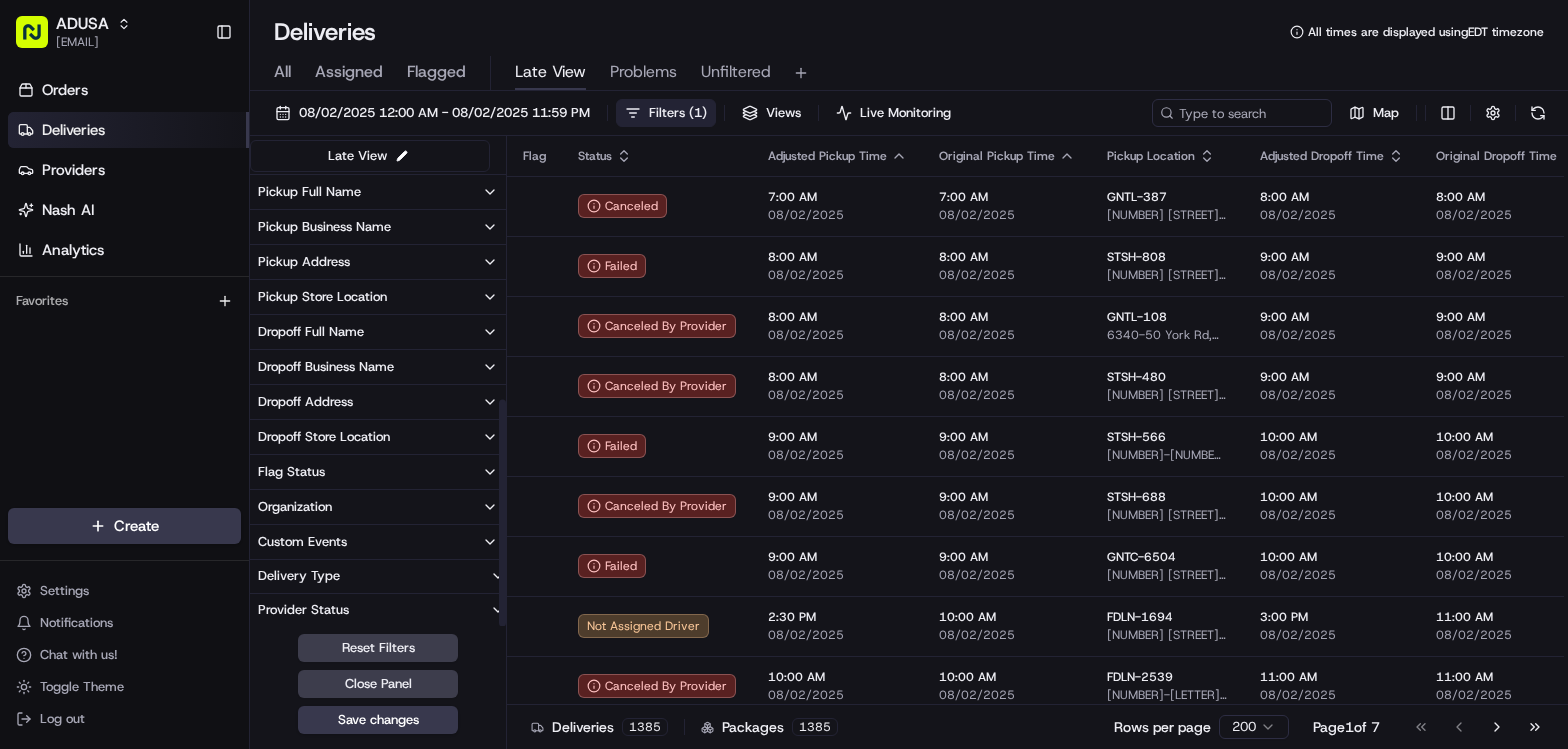 scroll, scrollTop: 456, scrollLeft: 0, axis: vertical 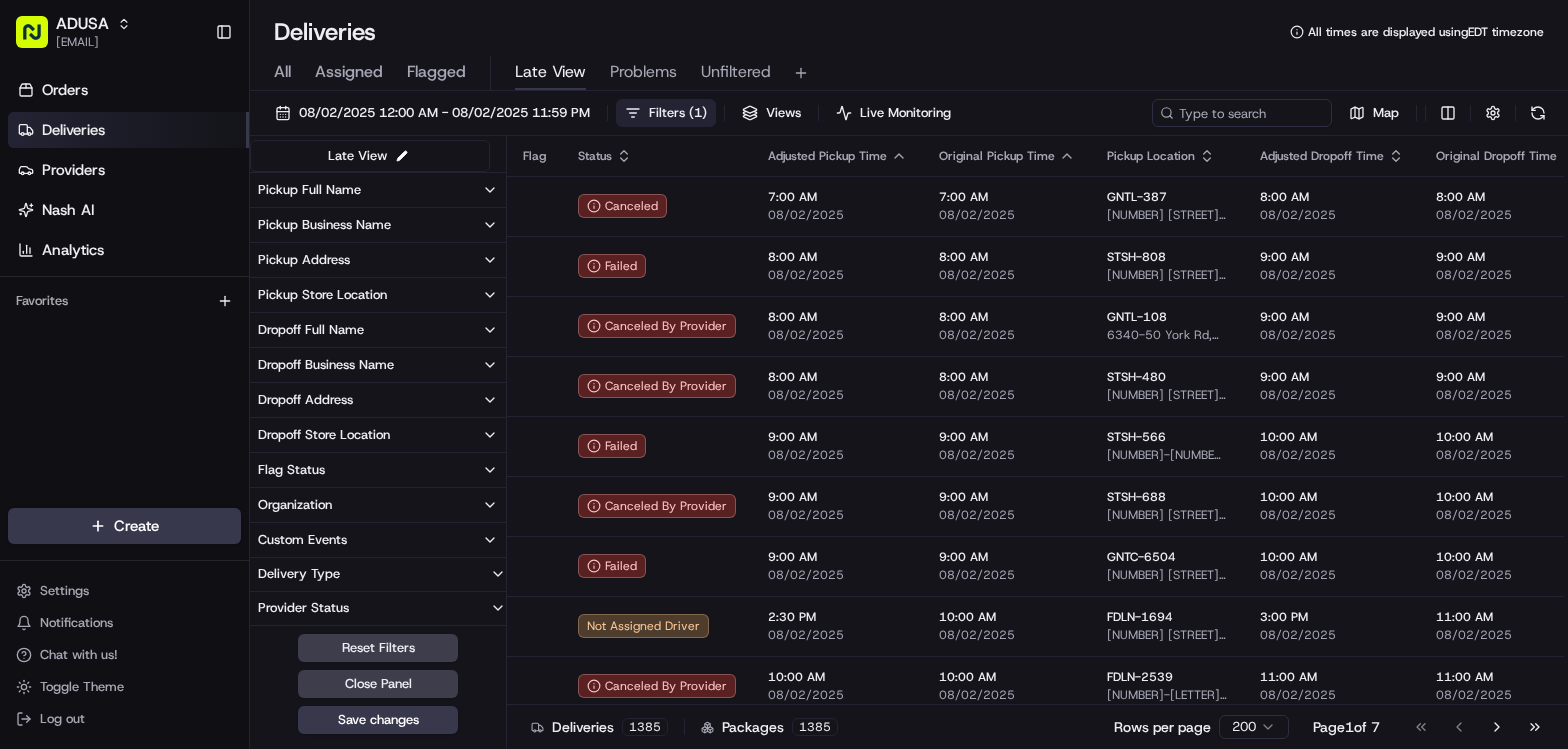 click on "Pickup Address" at bounding box center [378, 260] 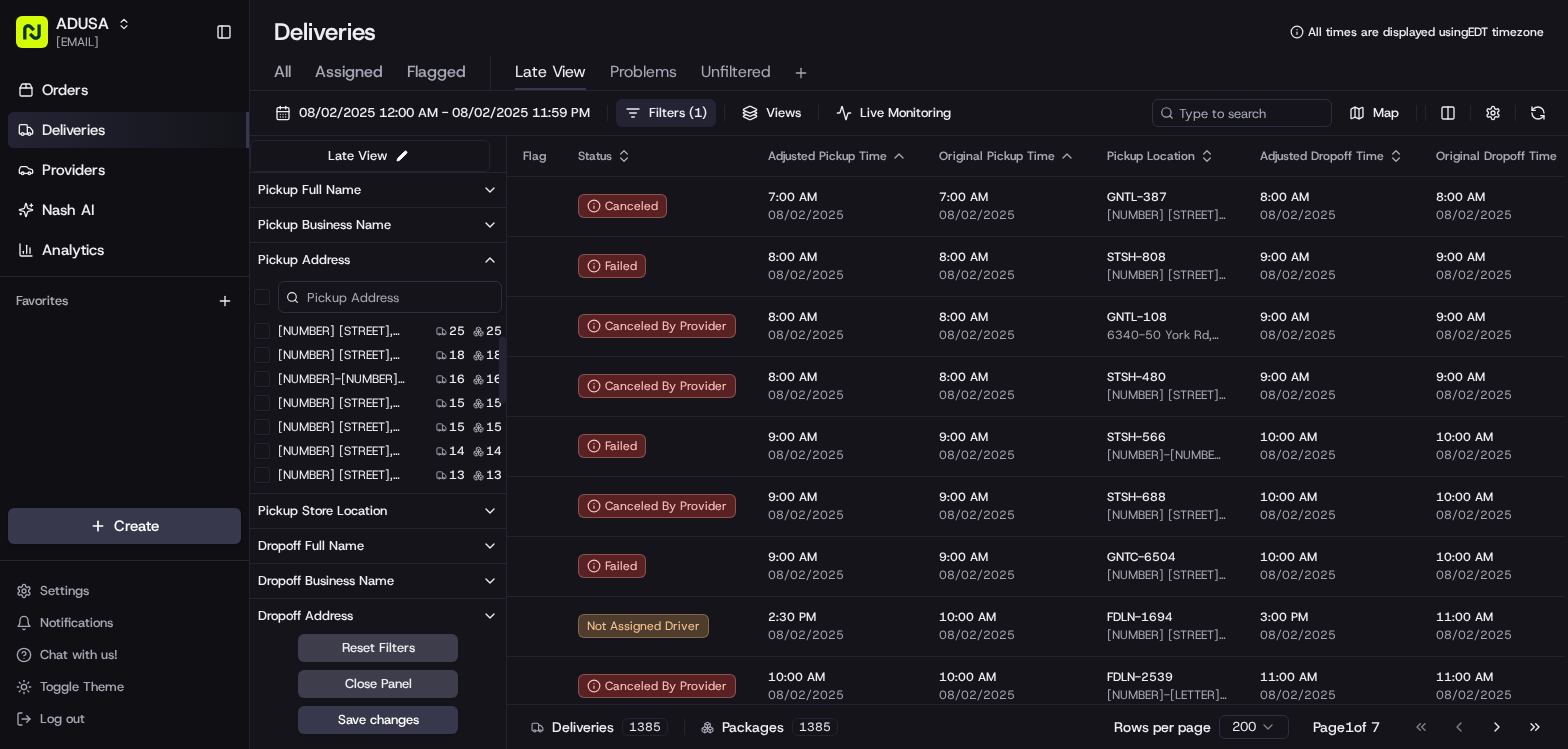 scroll, scrollTop: 199, scrollLeft: 0, axis: vertical 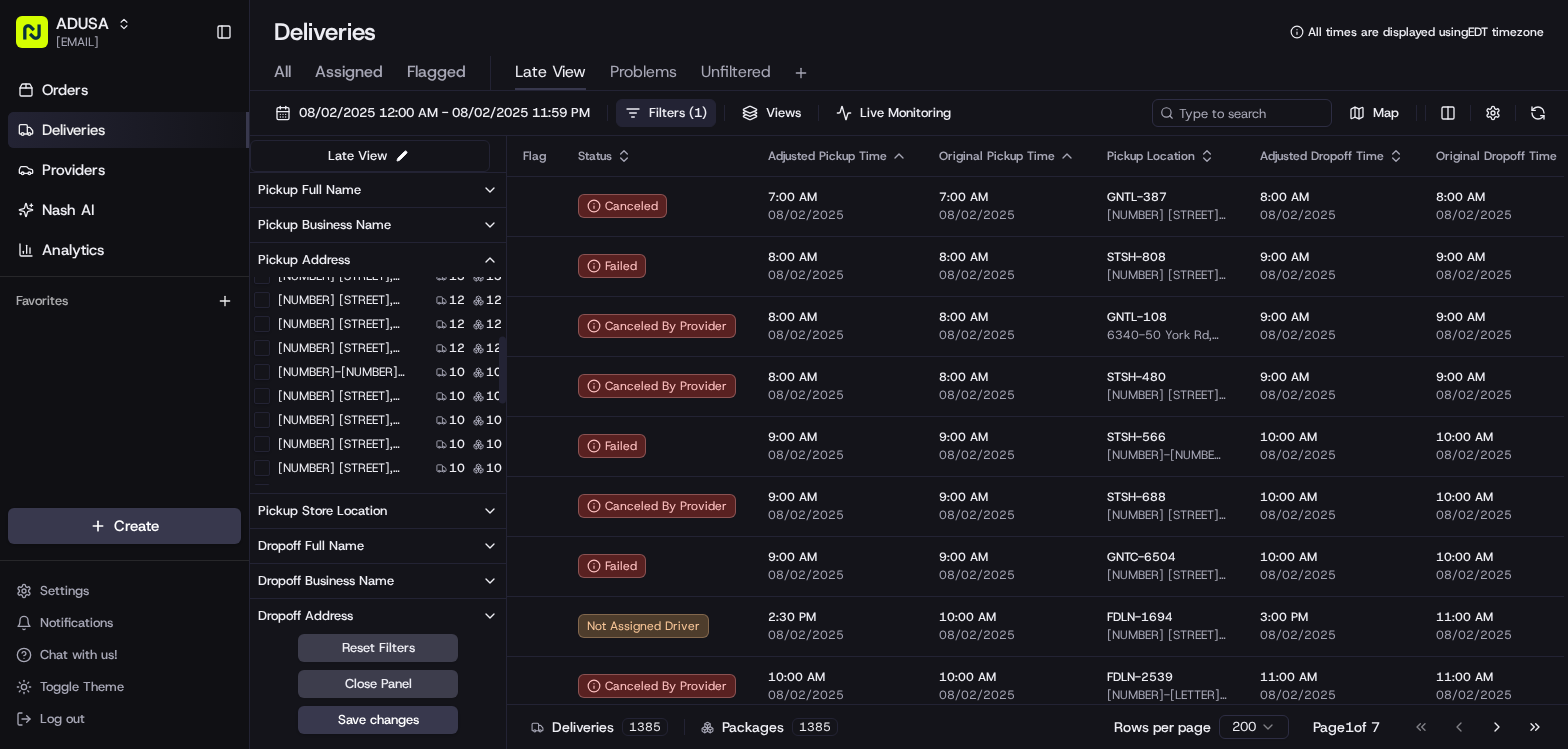 click on "Pickup Business Name" at bounding box center (378, 225) 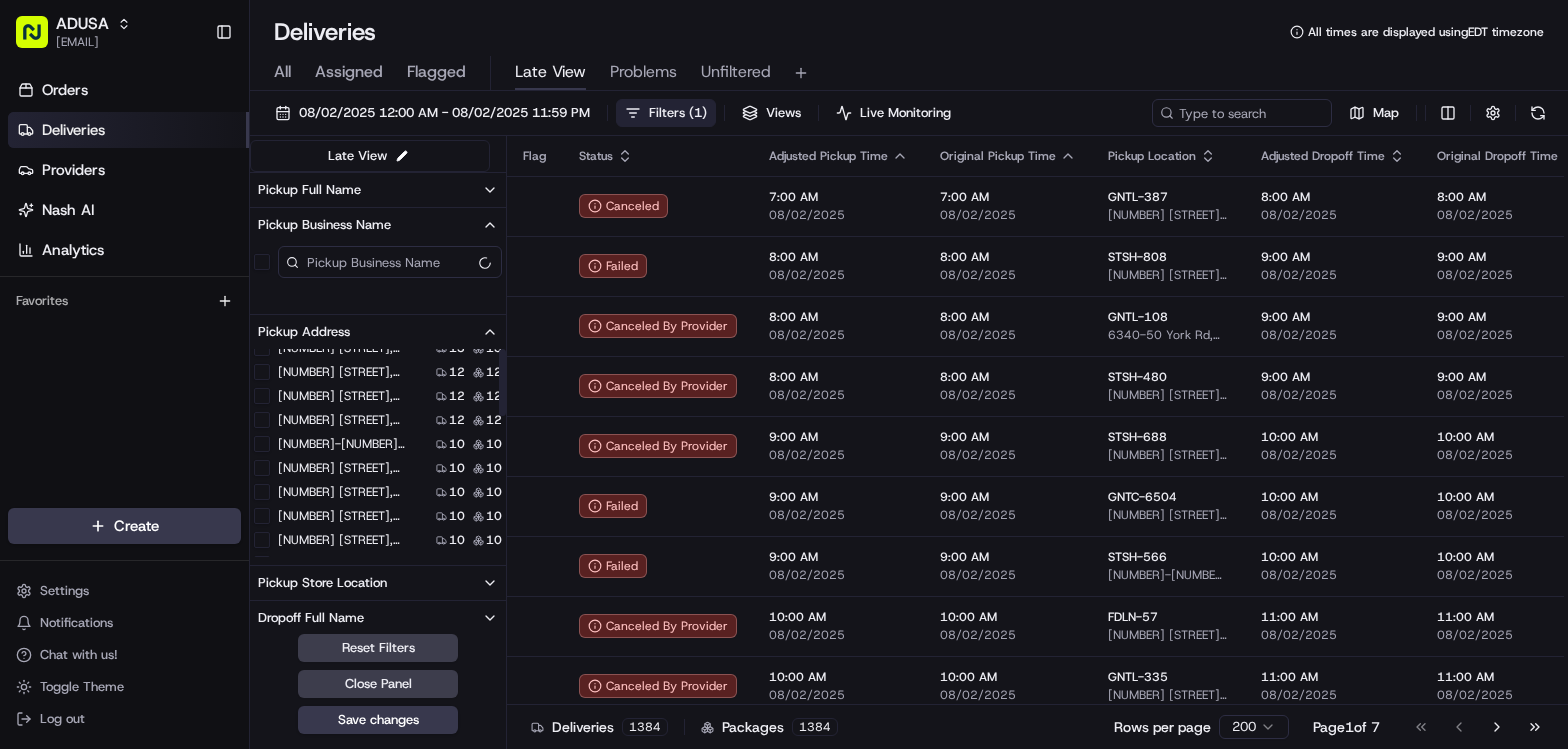 scroll, scrollTop: 0, scrollLeft: 0, axis: both 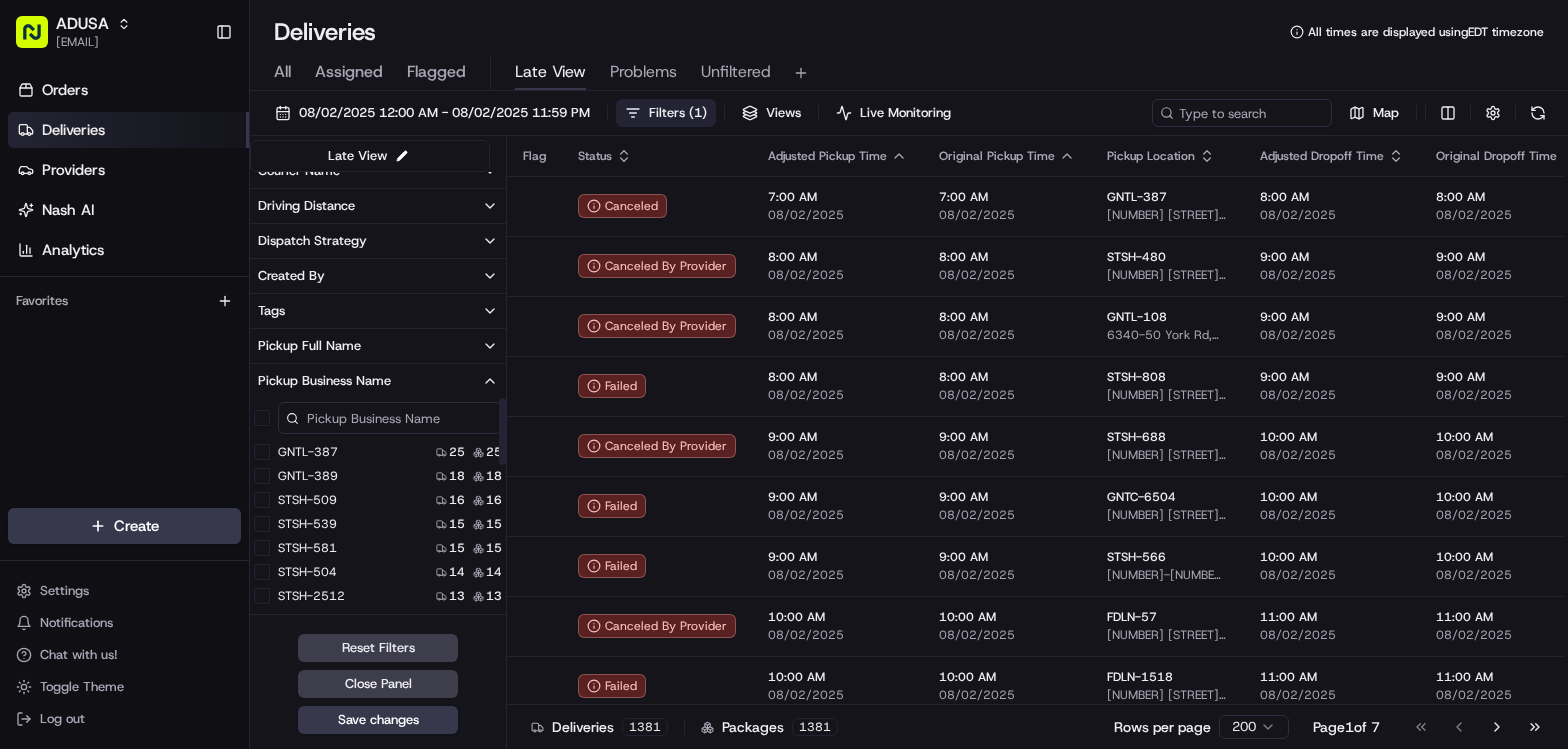 click at bounding box center [390, 418] 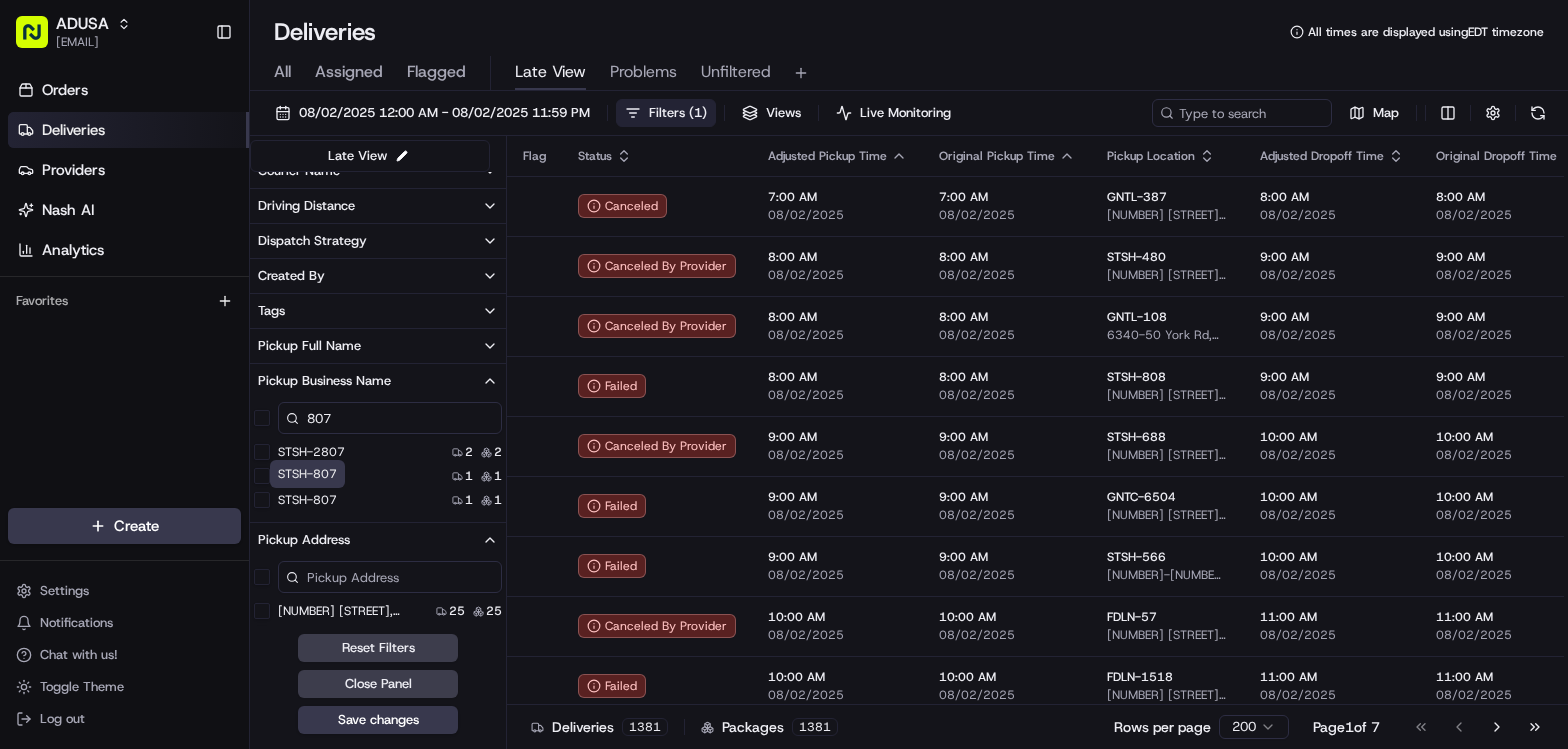 type on "807" 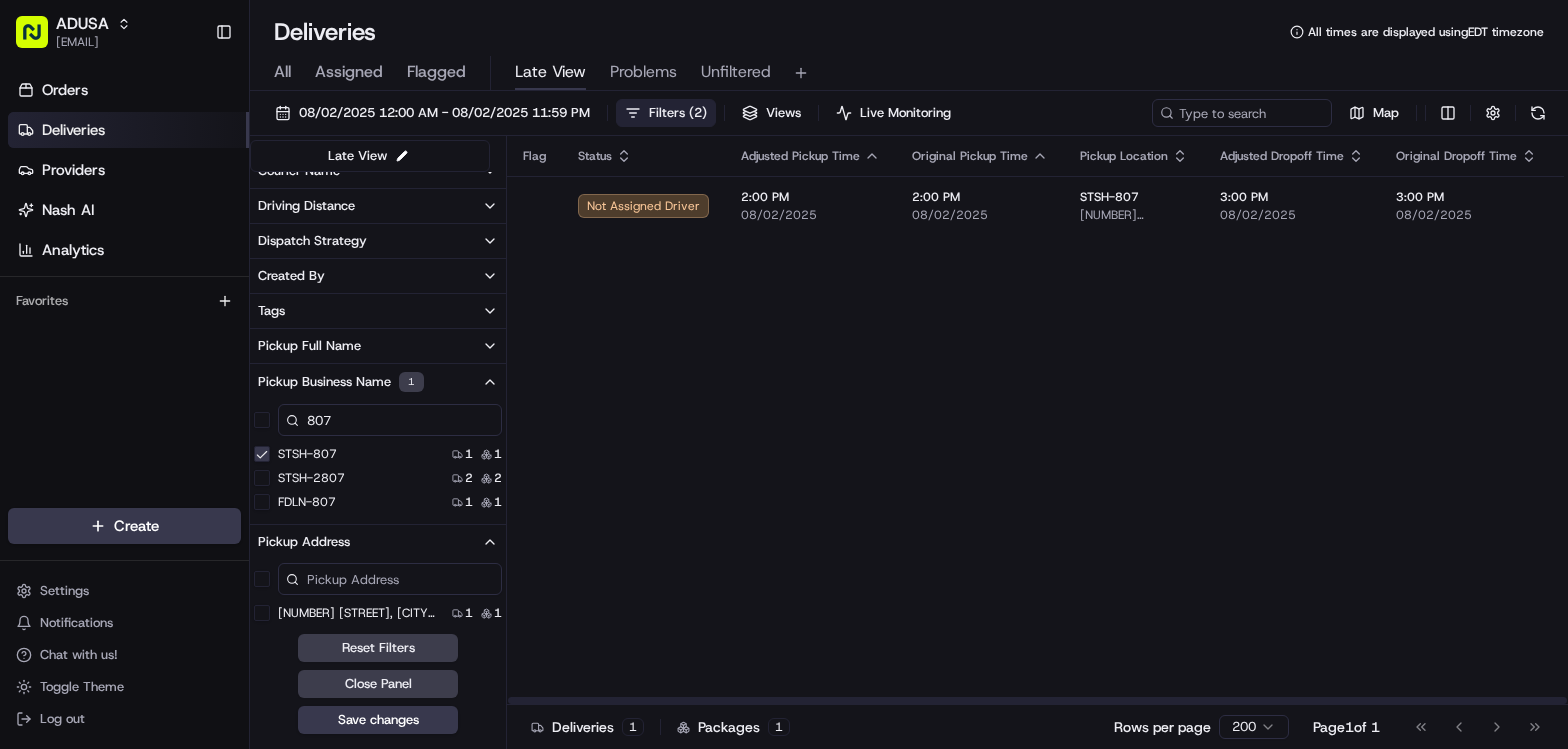 click on "All Assigned Flagged Late View Problems Unfiltered" at bounding box center (909, 73) 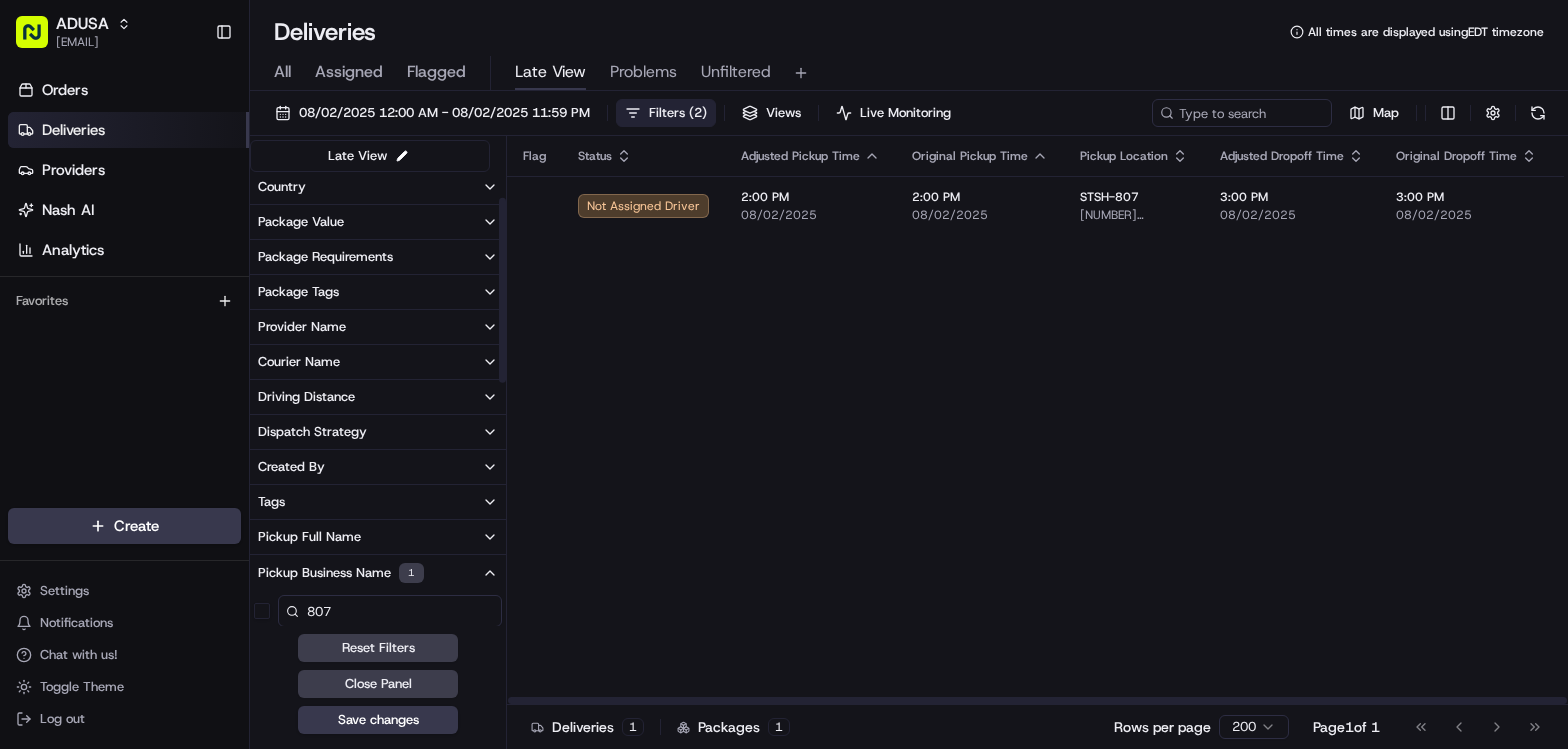 scroll, scrollTop: 0, scrollLeft: 0, axis: both 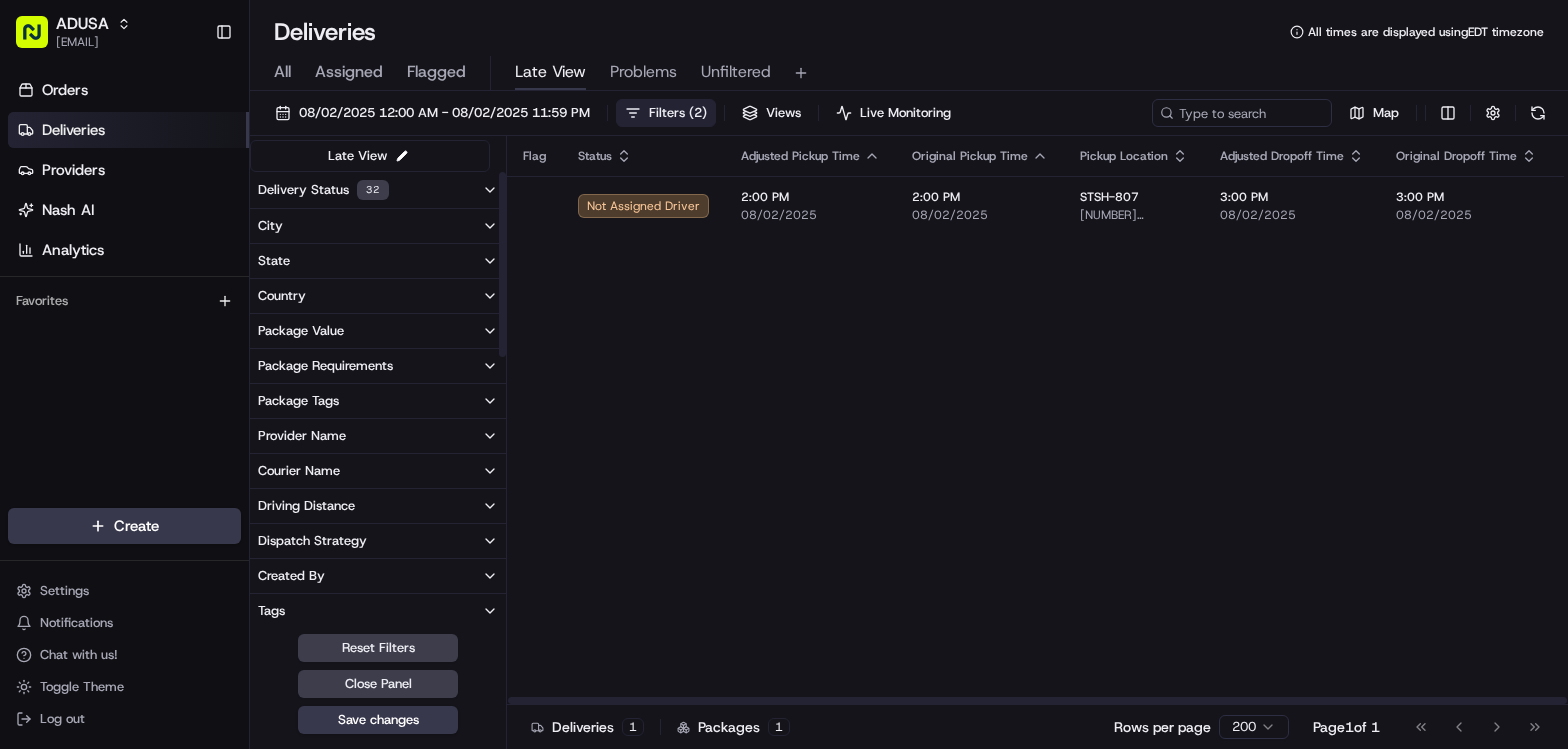 click on "Flag Status Adjusted Pickup Time Original Pickup Time Pickup Location Adjusted Dropoff Time Original Dropoff Time Dropoff Location Provider Package External Id Action Not Assigned Driver 2:00 PM 08/02/2025 2:00 PM 08/02/2025 STSH-807 1129 NJ-34, Aberdeen Township, NJ 07747, US 3:00 PM 08/02/2025 3:00 PM 08/02/2025 lauren serrano 21 Park Ave, Matawan, NJ 07747, US Instacart m702049588" at bounding box center [1268, 420] 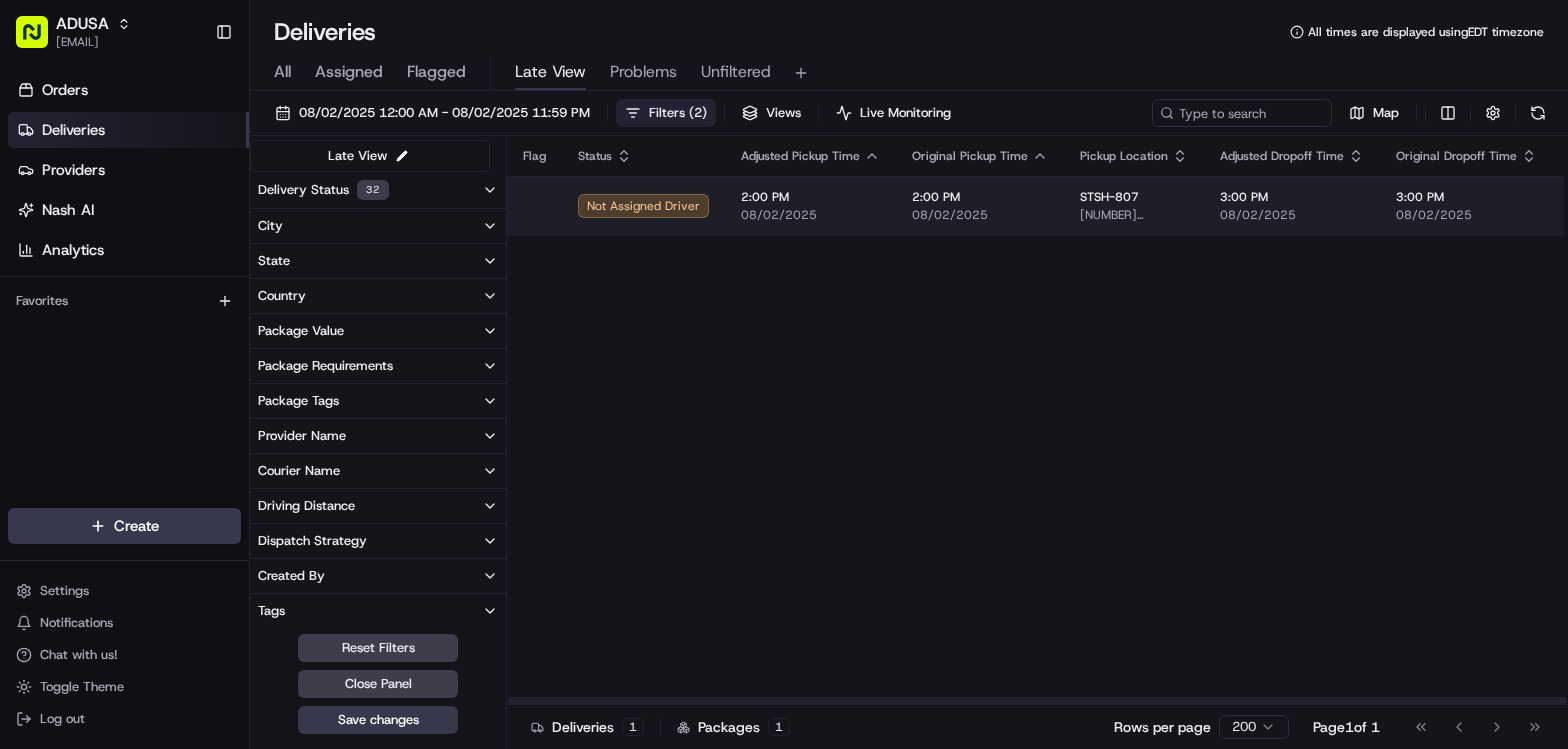 click on "08/02/2025" at bounding box center (810, 215) 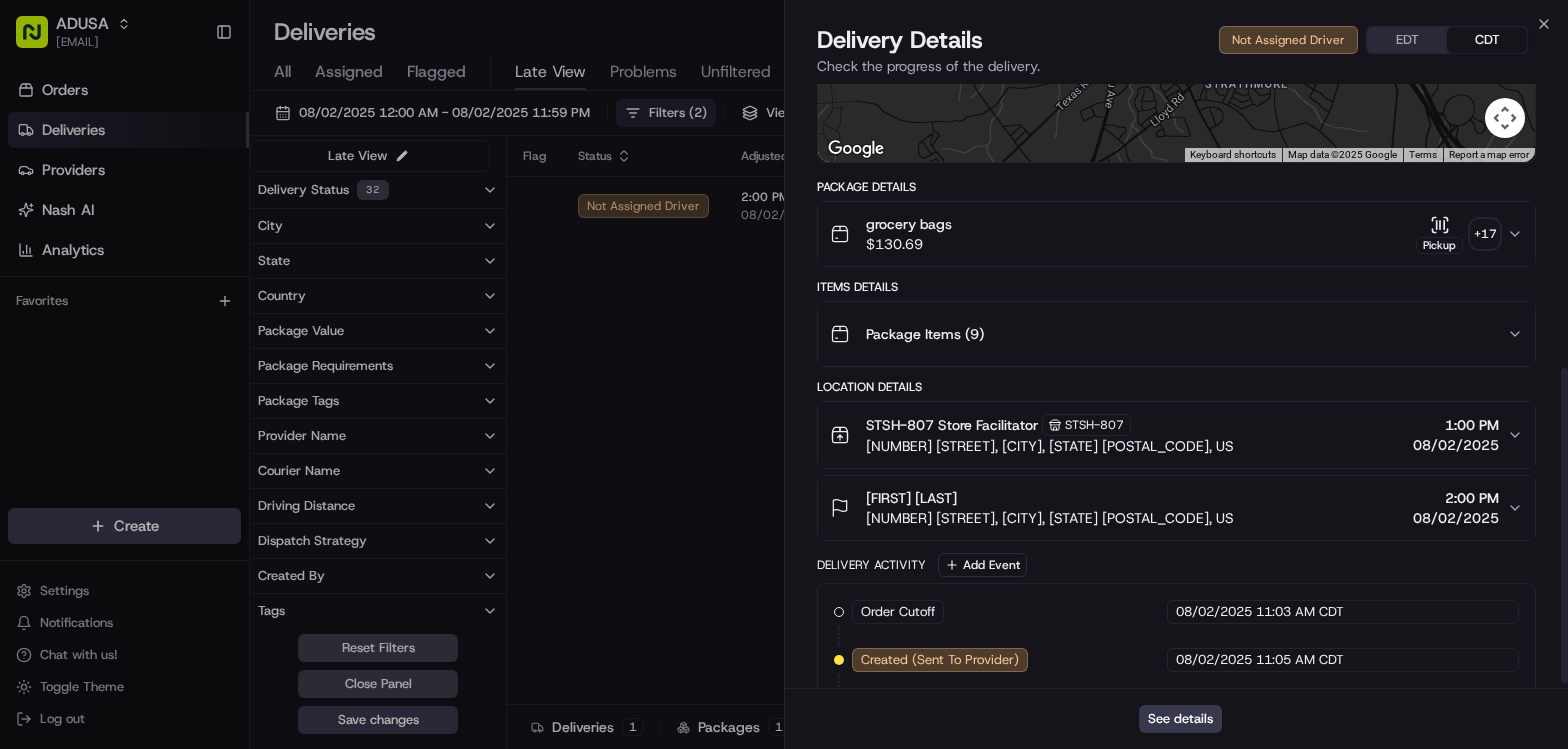 scroll, scrollTop: 552, scrollLeft: 0, axis: vertical 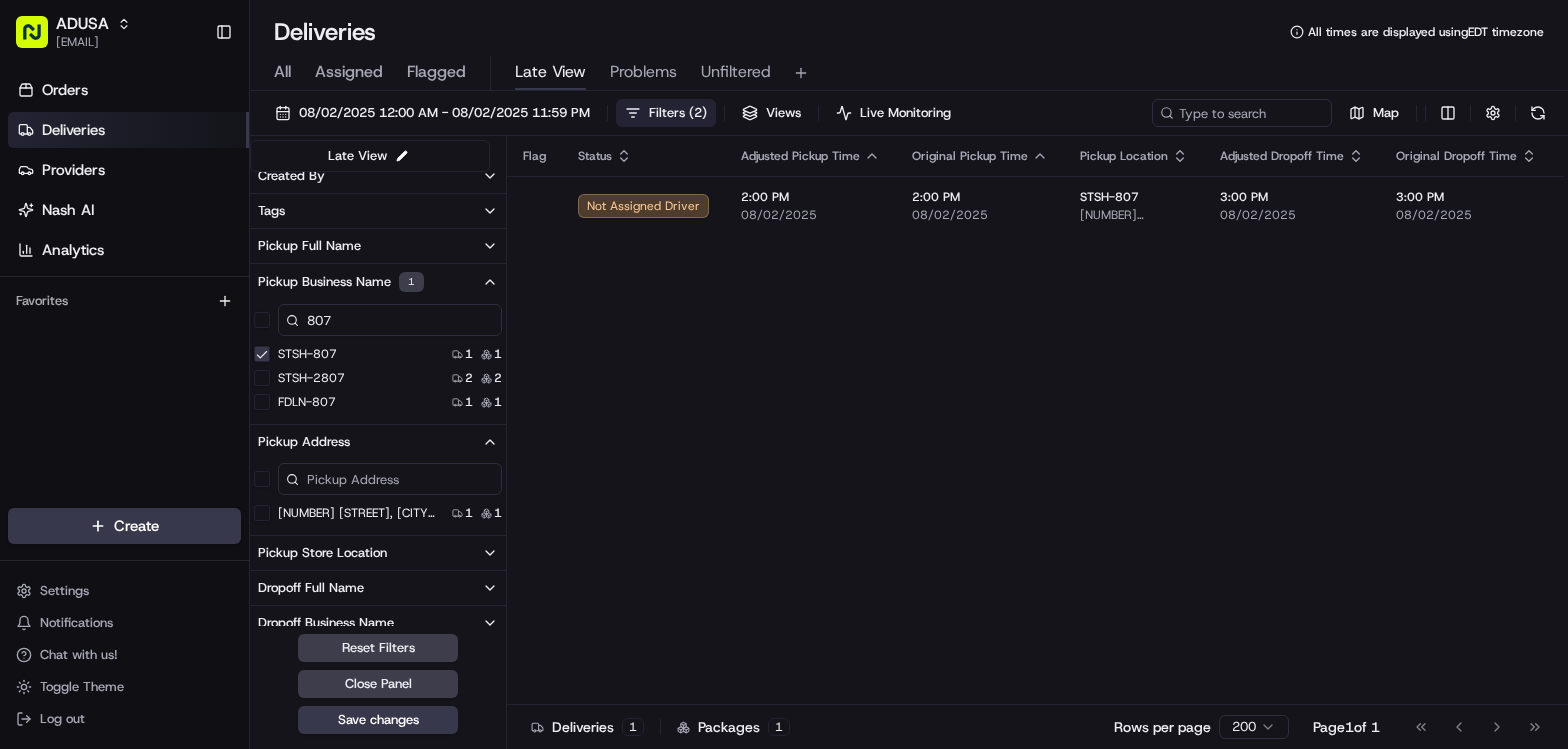 click on "STSH-807" at bounding box center [262, 354] 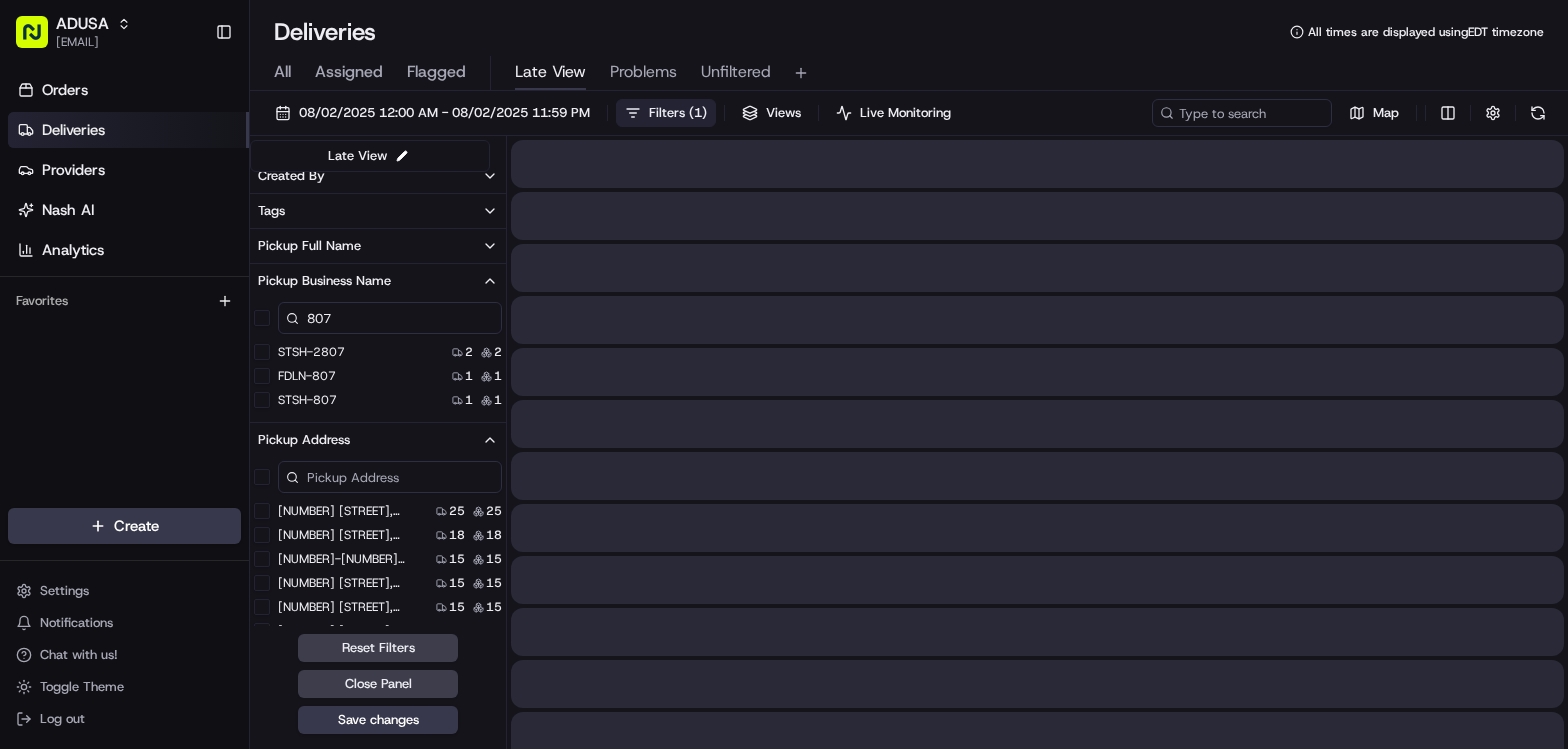 click on "Pickup Address" at bounding box center [378, 440] 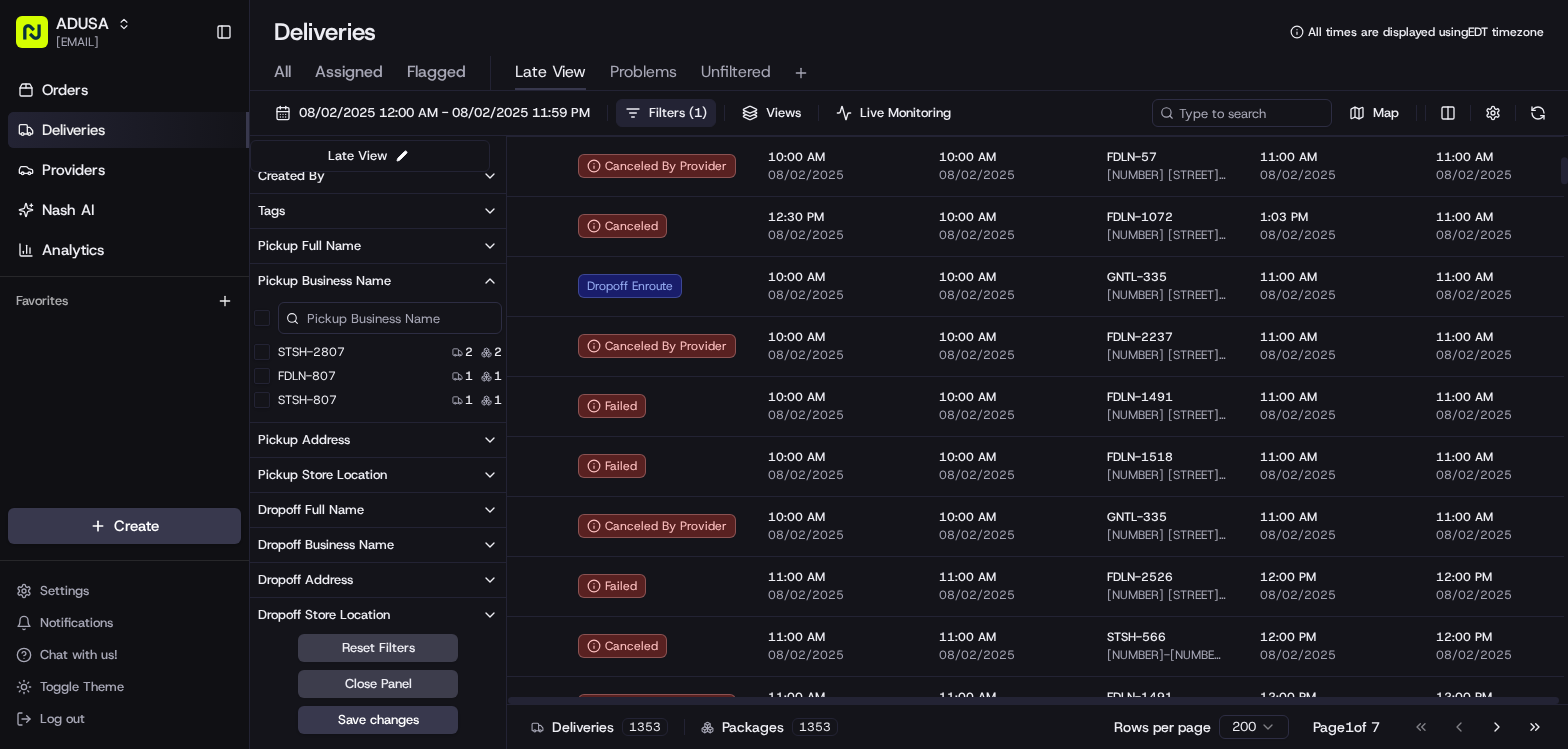 scroll, scrollTop: 0, scrollLeft: 0, axis: both 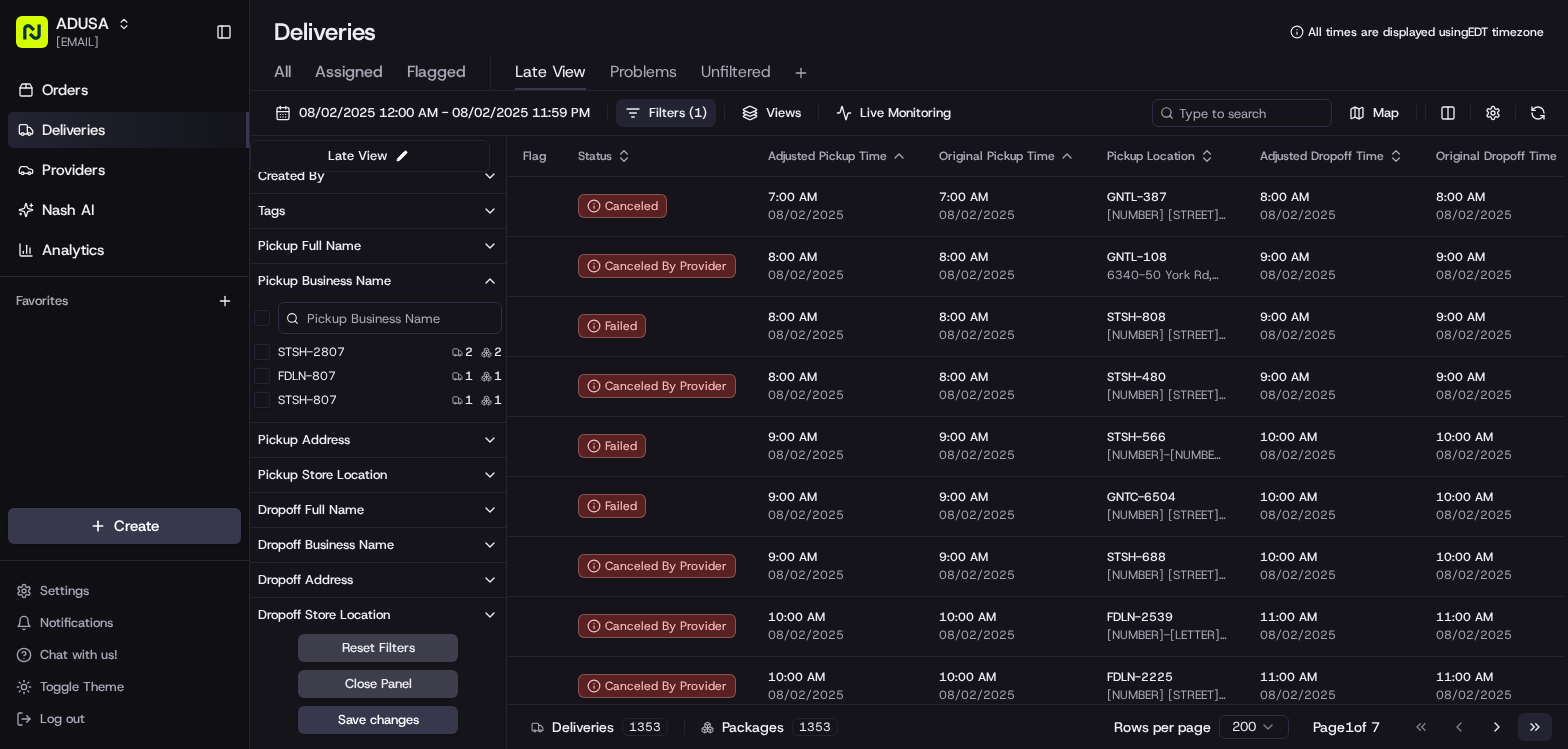 click on "Go to last page" at bounding box center [1535, 727] 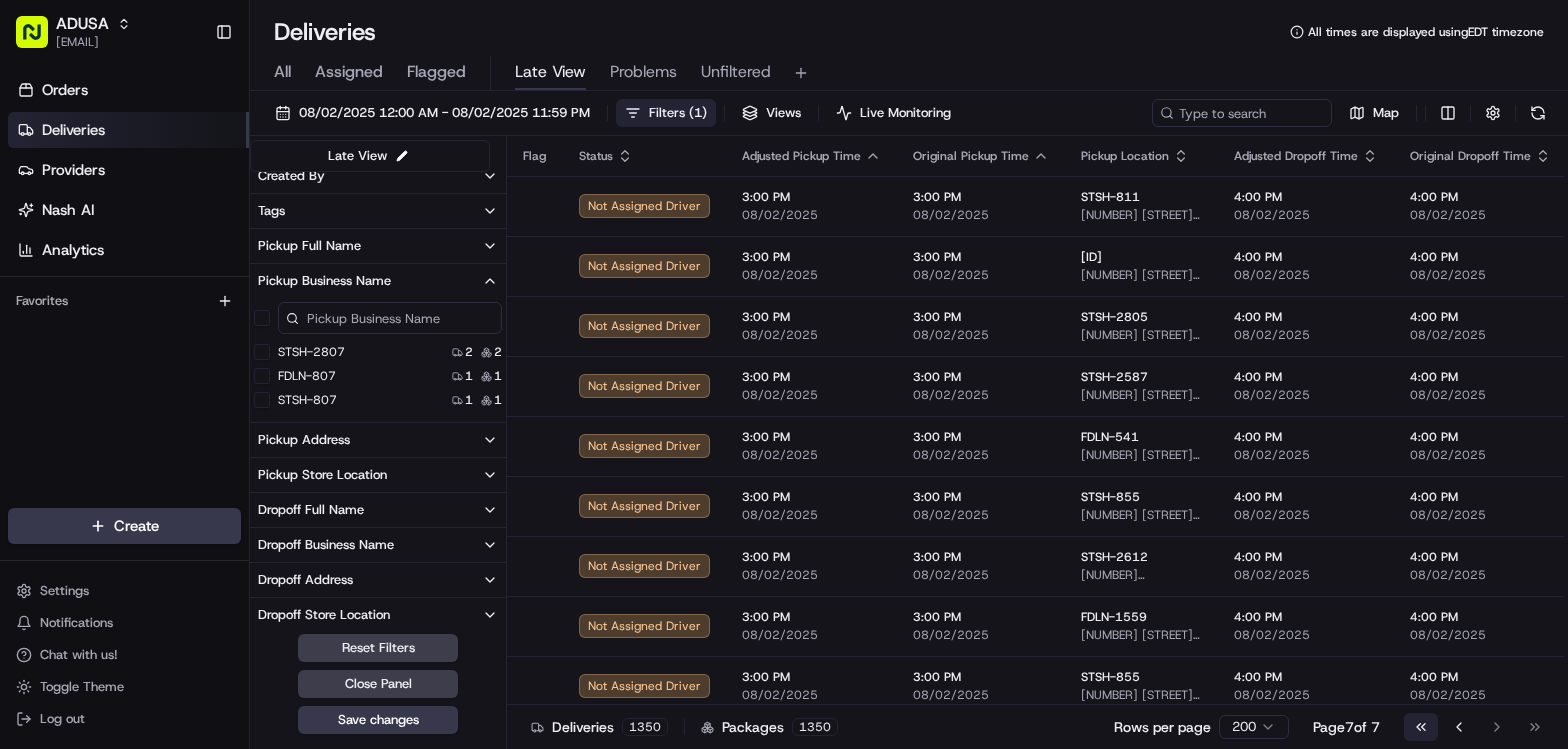 click on "Go to first page" at bounding box center [1421, 727] 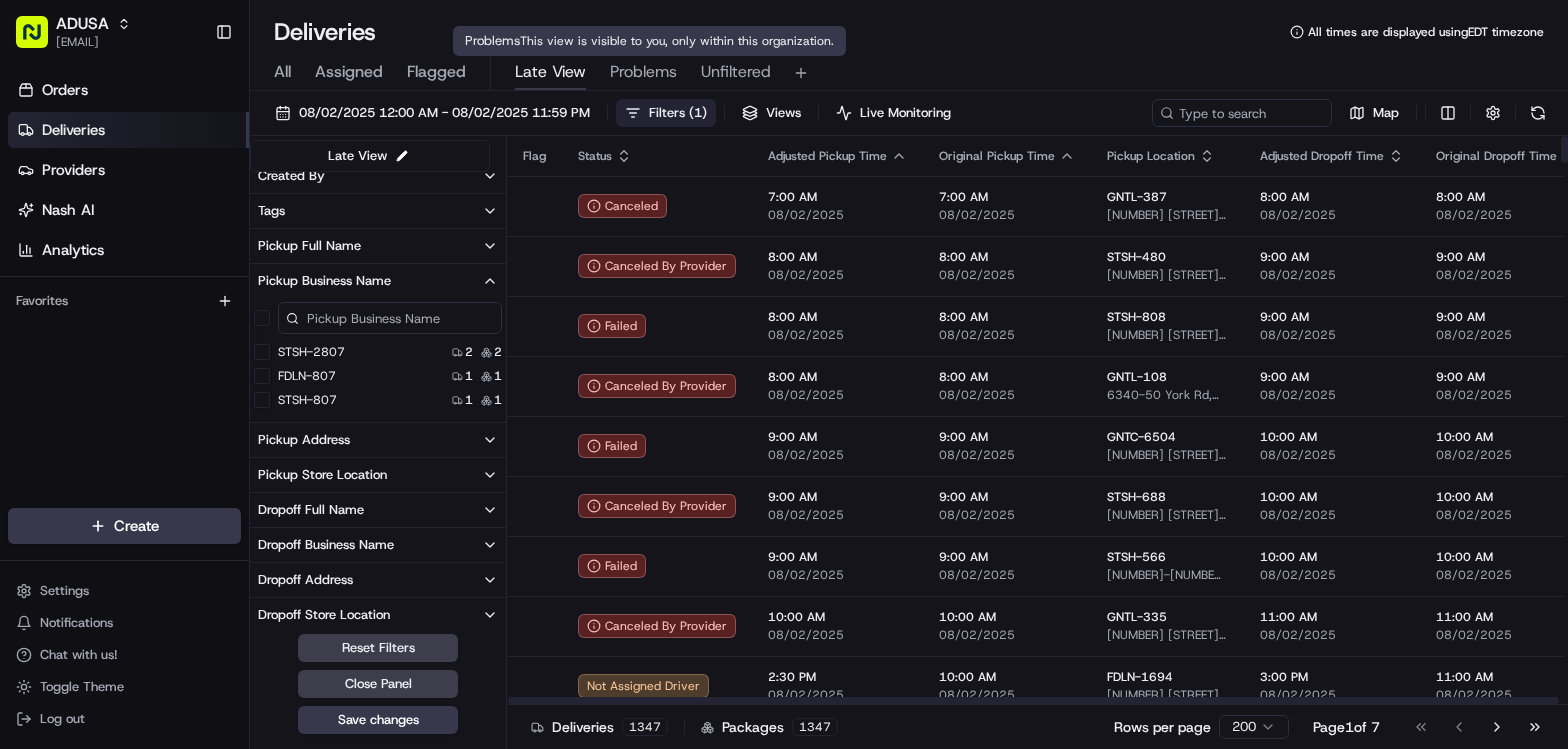 click on "Problems" at bounding box center (643, 72) 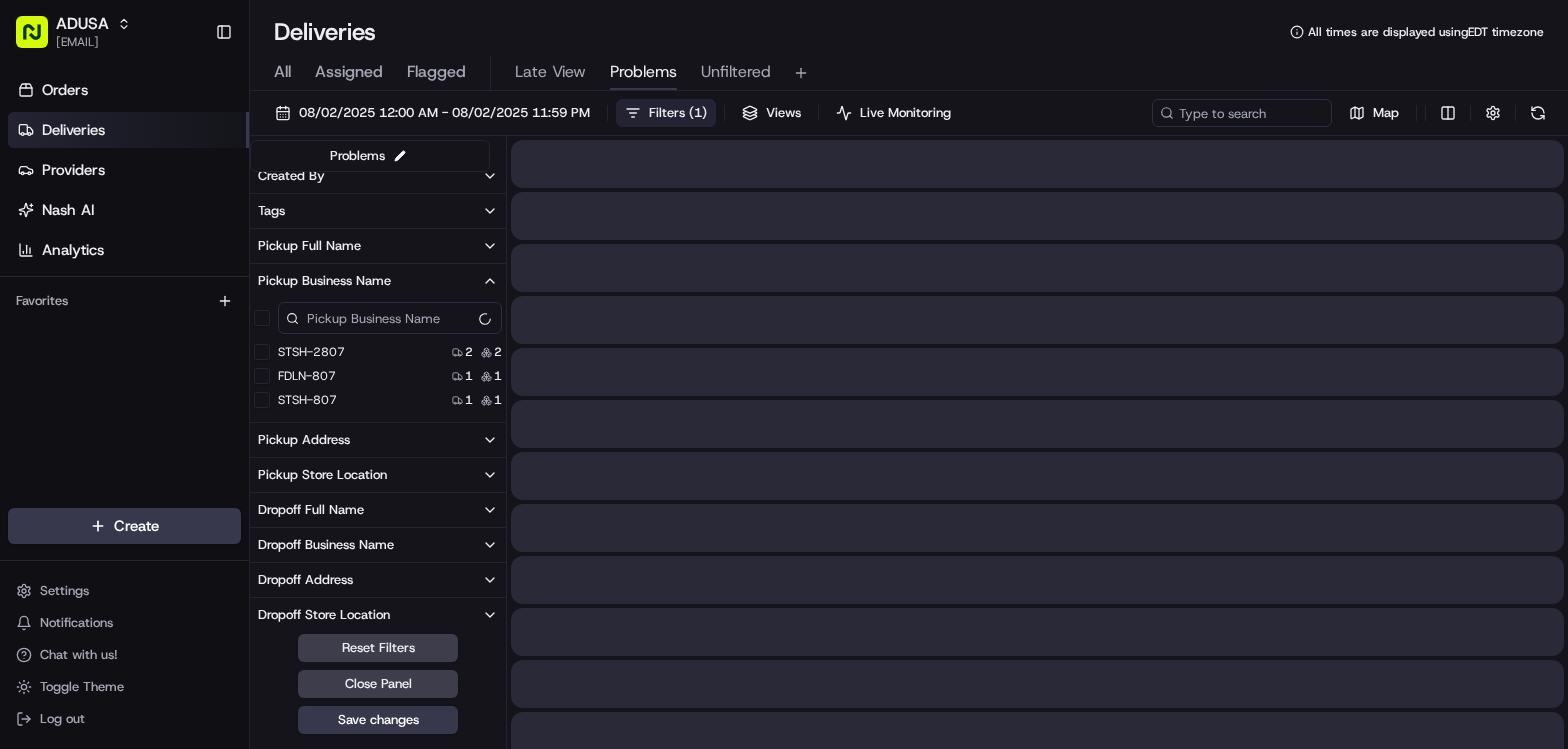 click on "Filters ( 1 )" at bounding box center (678, 113) 